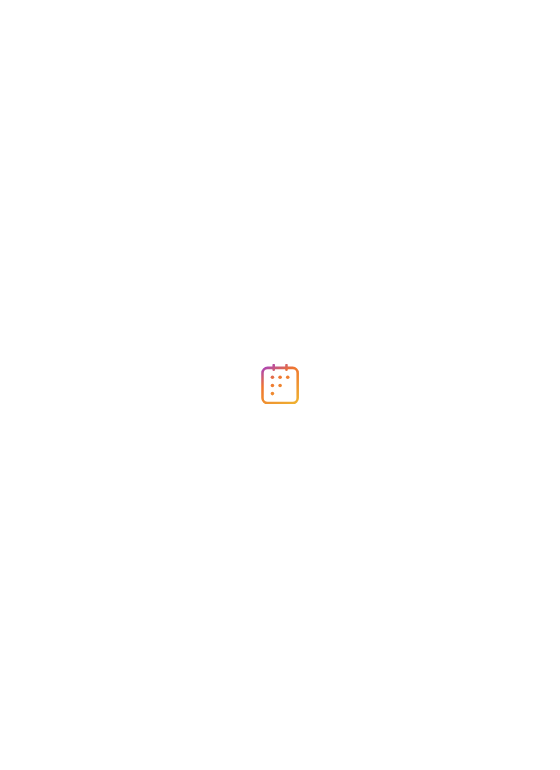 scroll, scrollTop: 0, scrollLeft: 0, axis: both 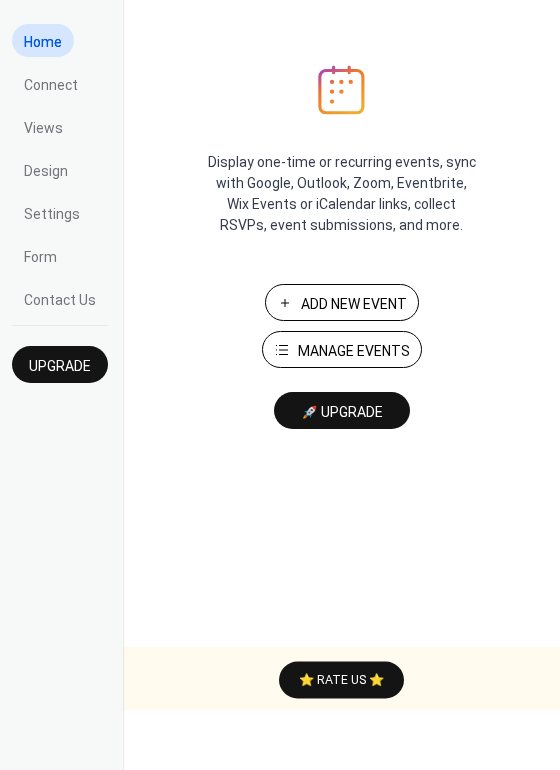 click on "Manage Events" at bounding box center [354, 351] 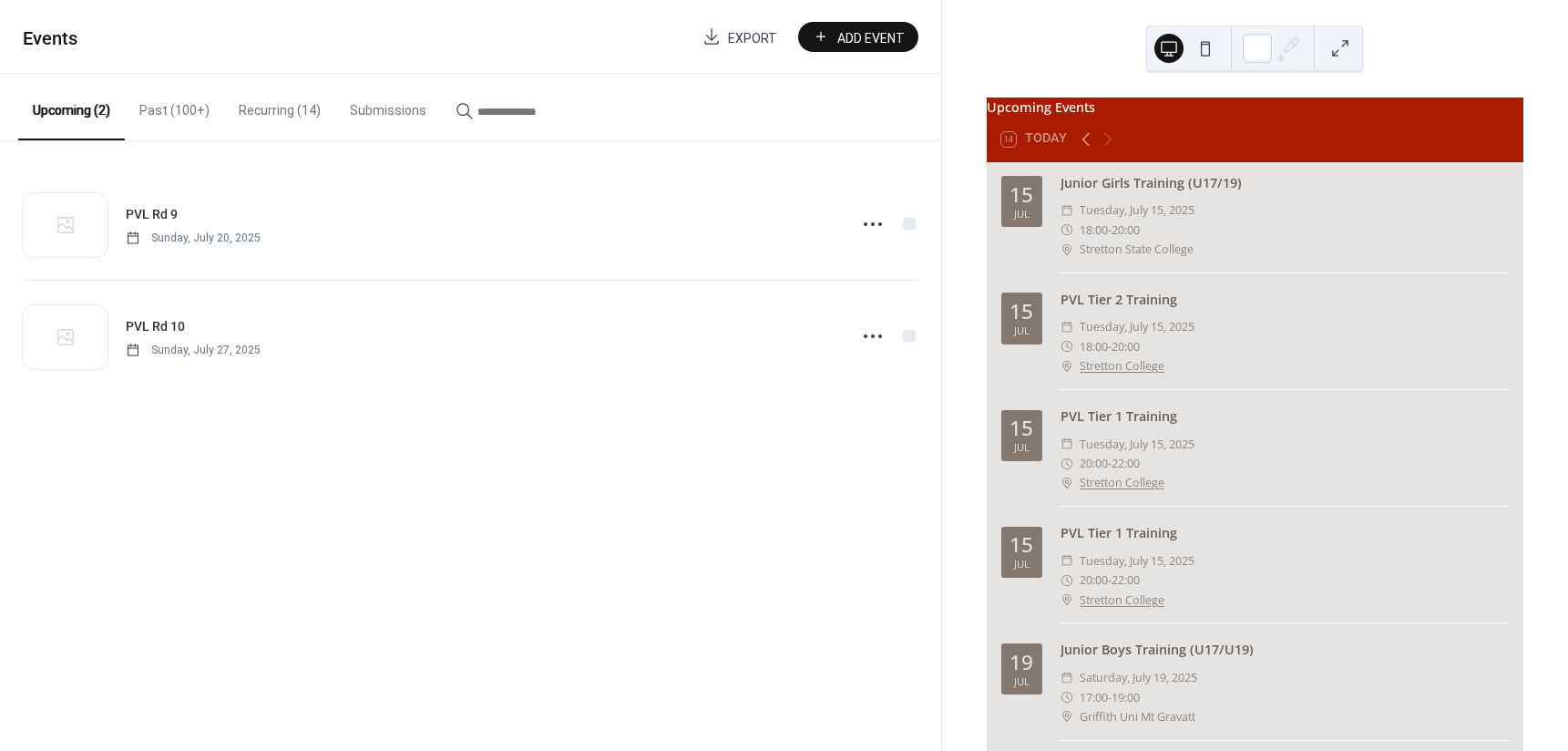 scroll, scrollTop: 0, scrollLeft: 0, axis: both 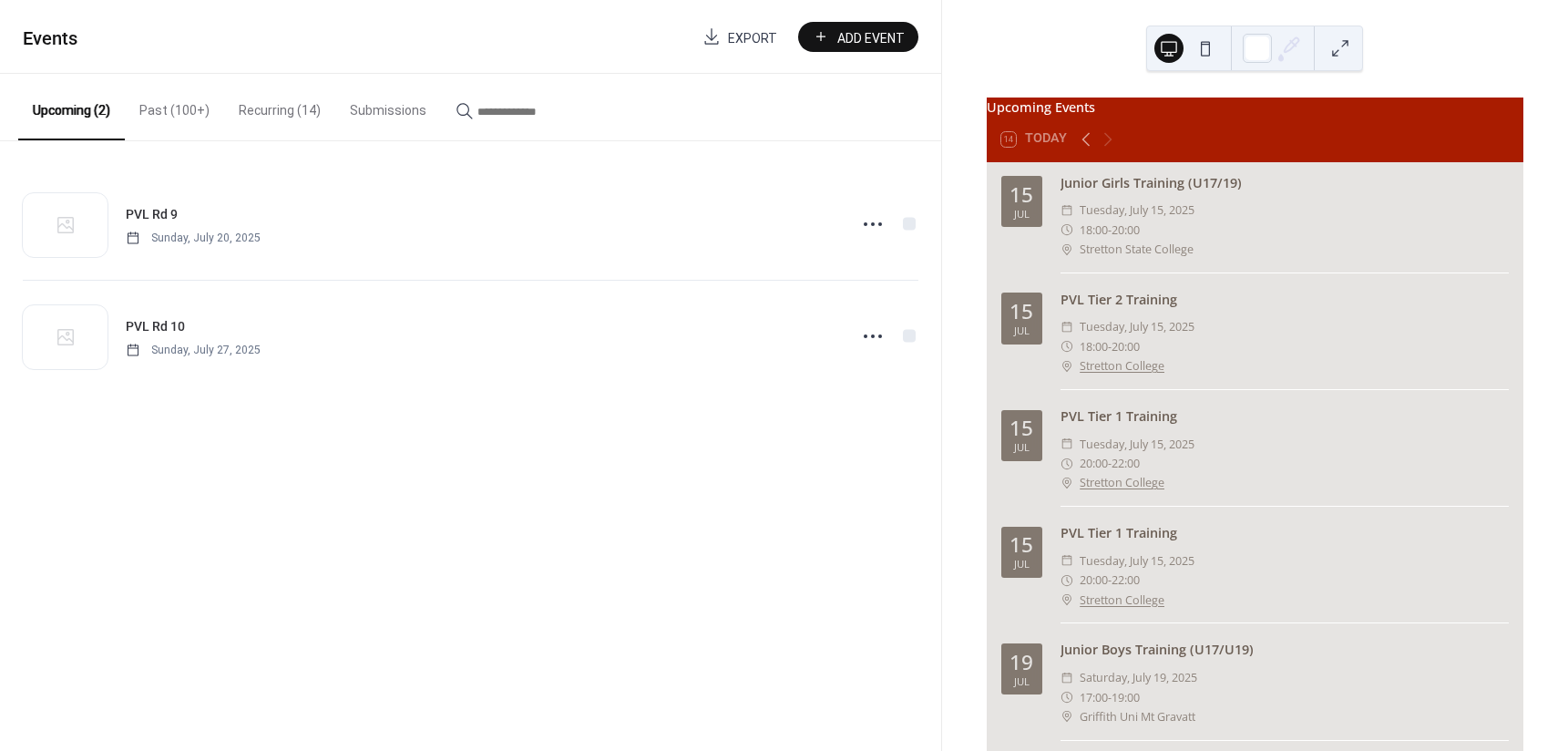 click on "Past (100+)" at bounding box center [174, 106] 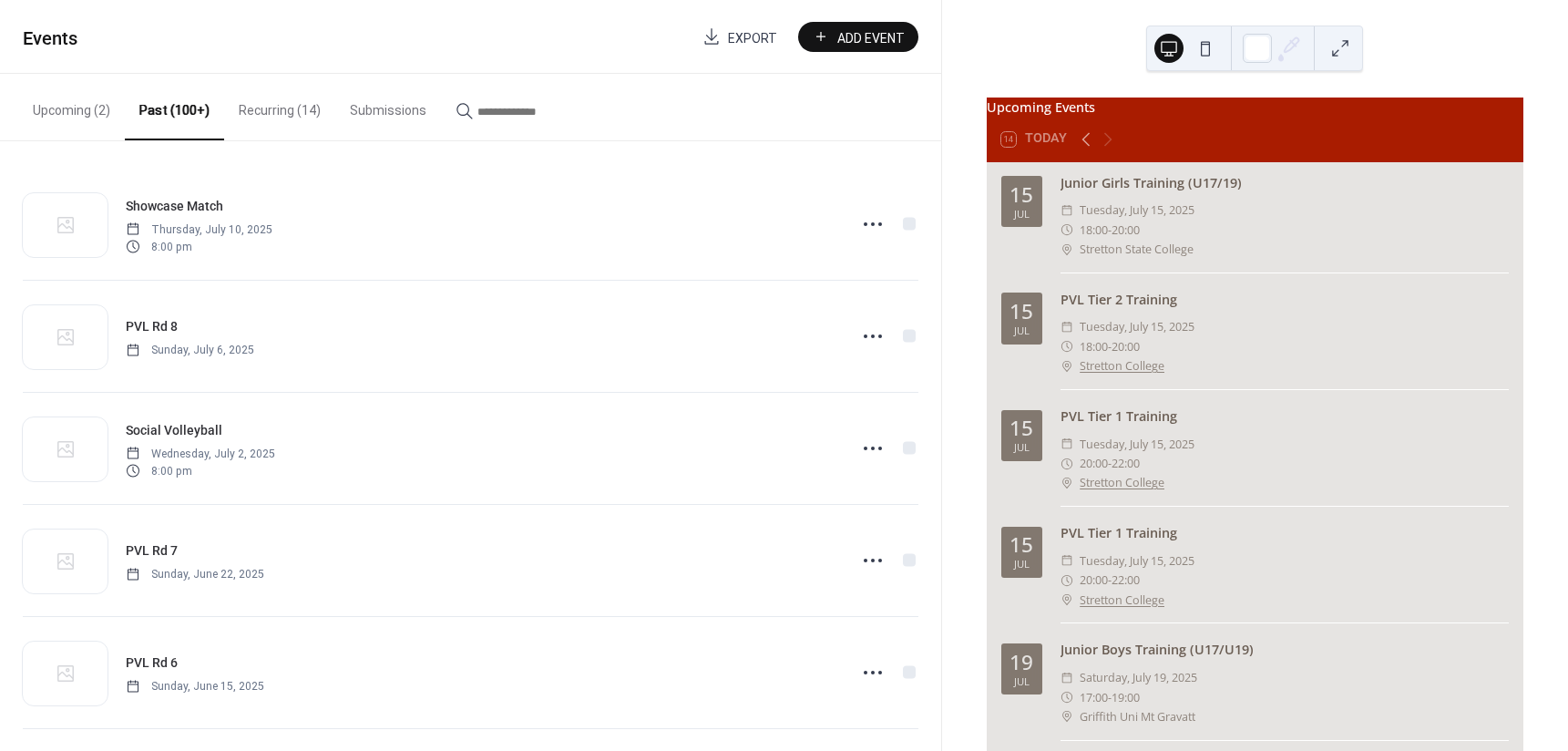 click on "Recurring (14)" at bounding box center (280, 106) 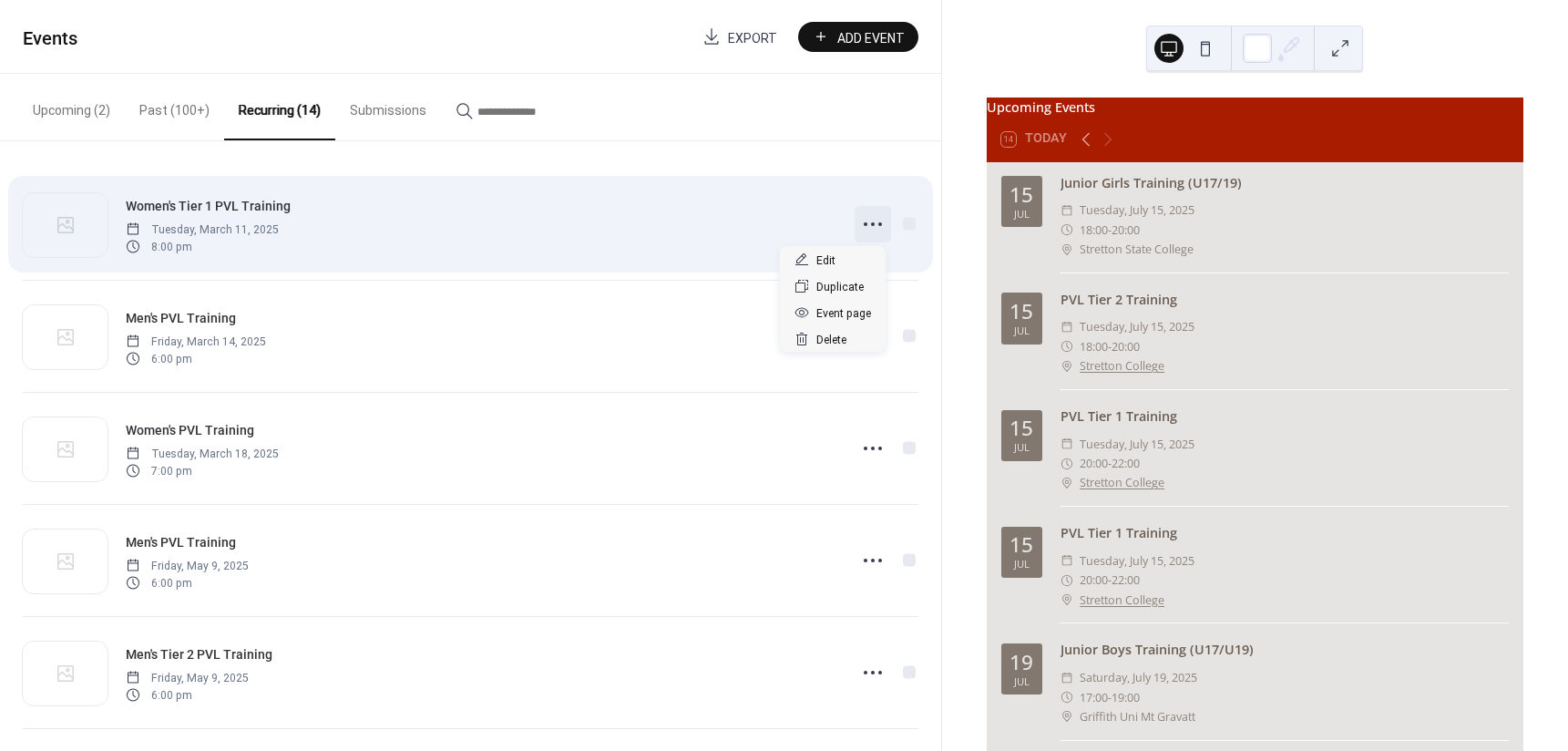 click 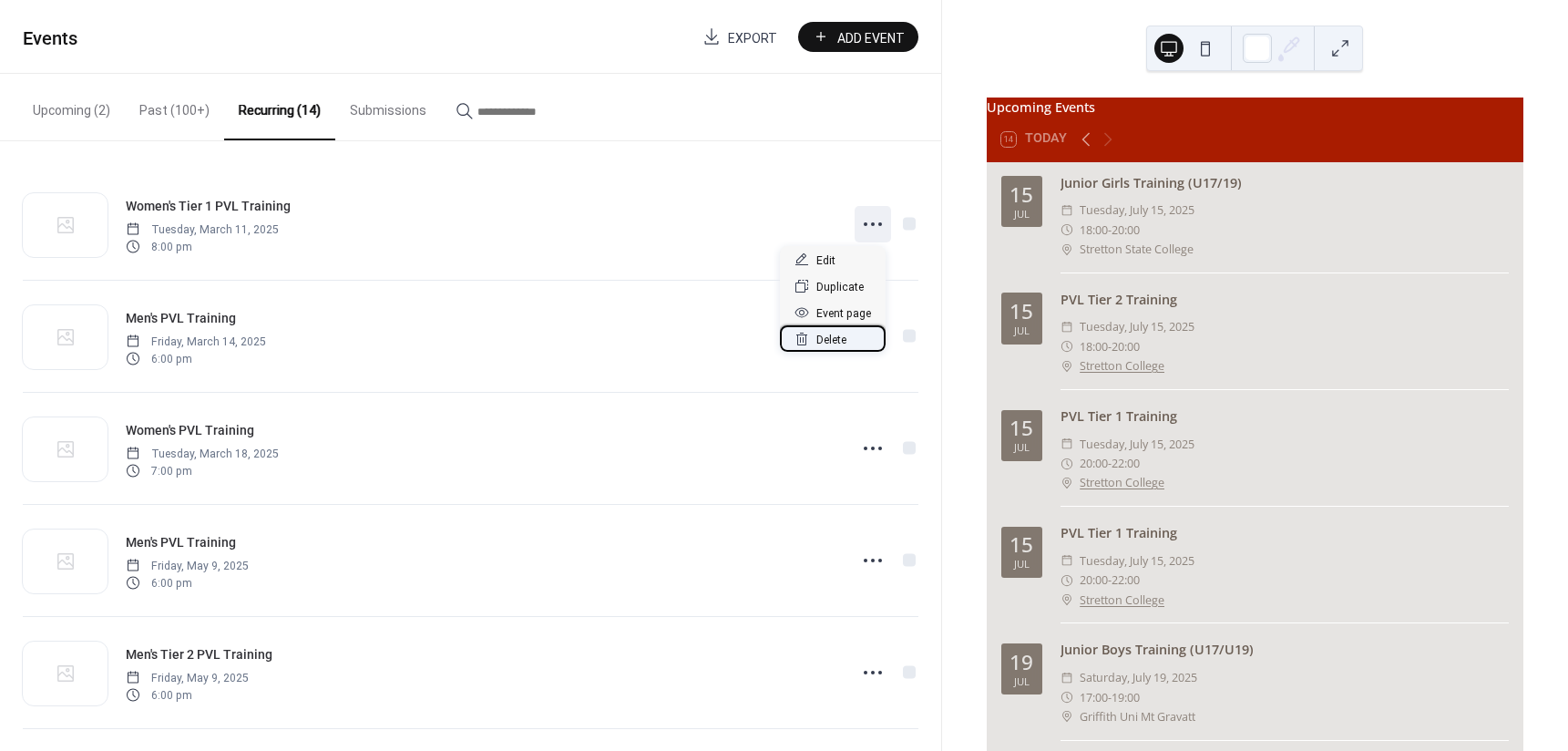 click on "Delete" at bounding box center [833, 338] 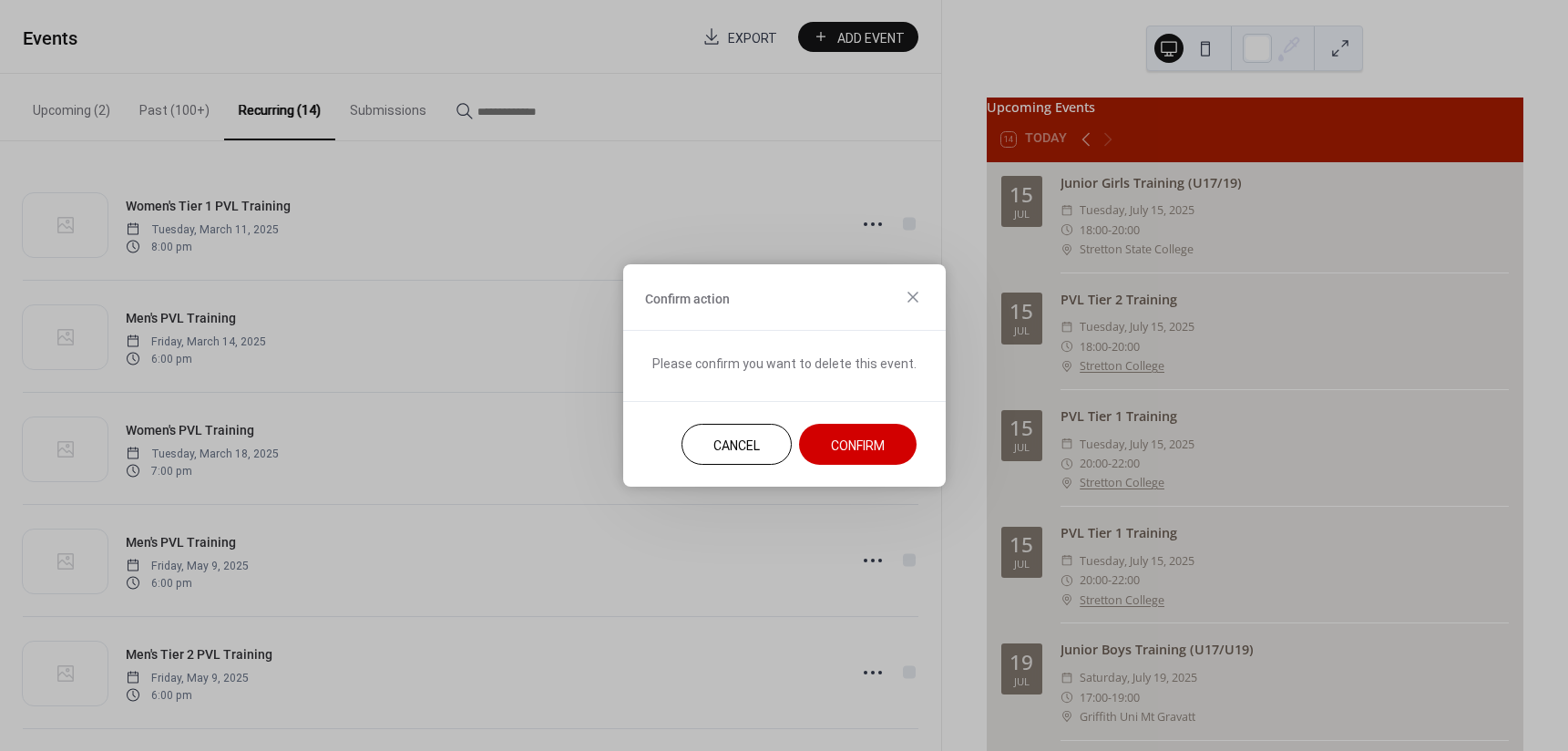 click on "Confirm" at bounding box center (857, 446) 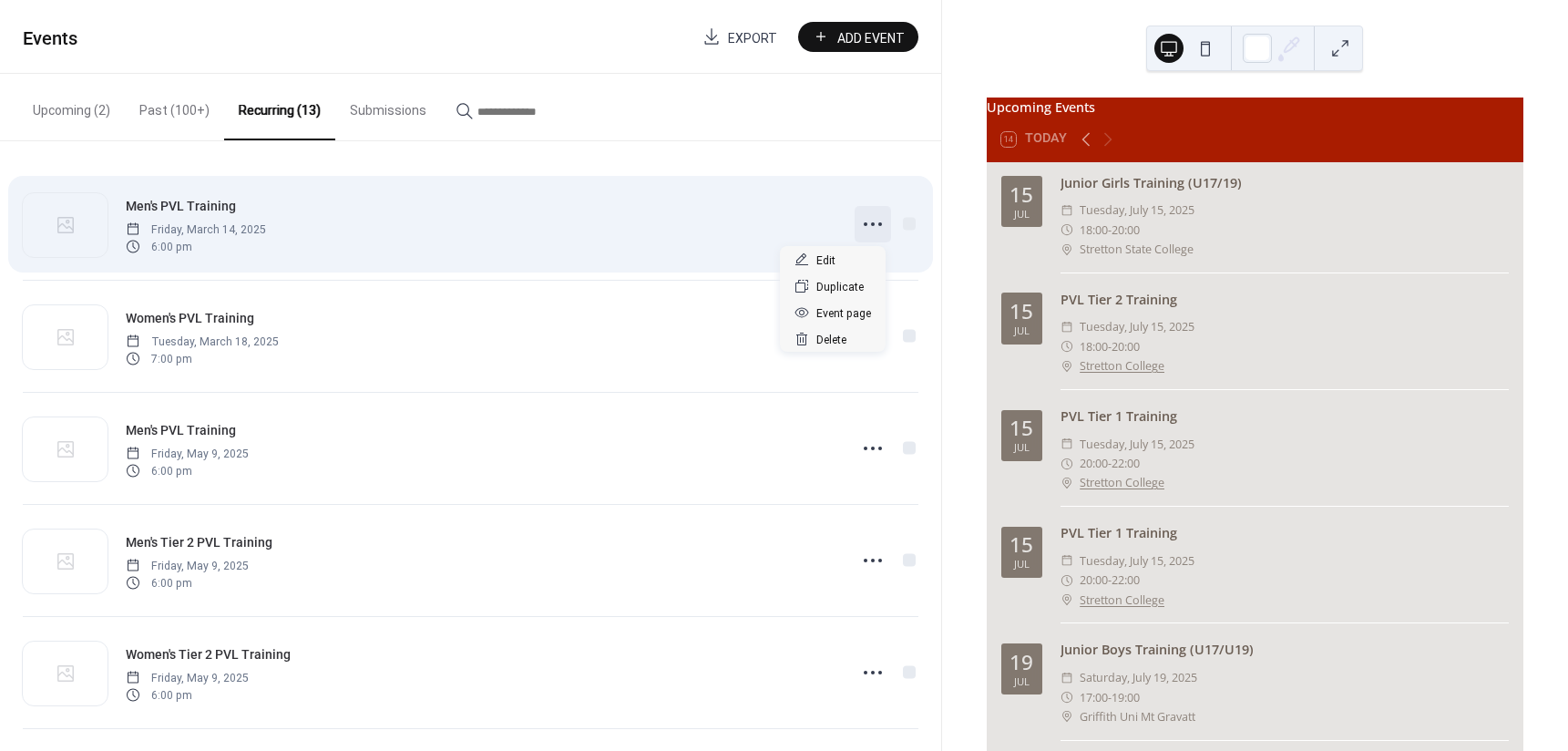click 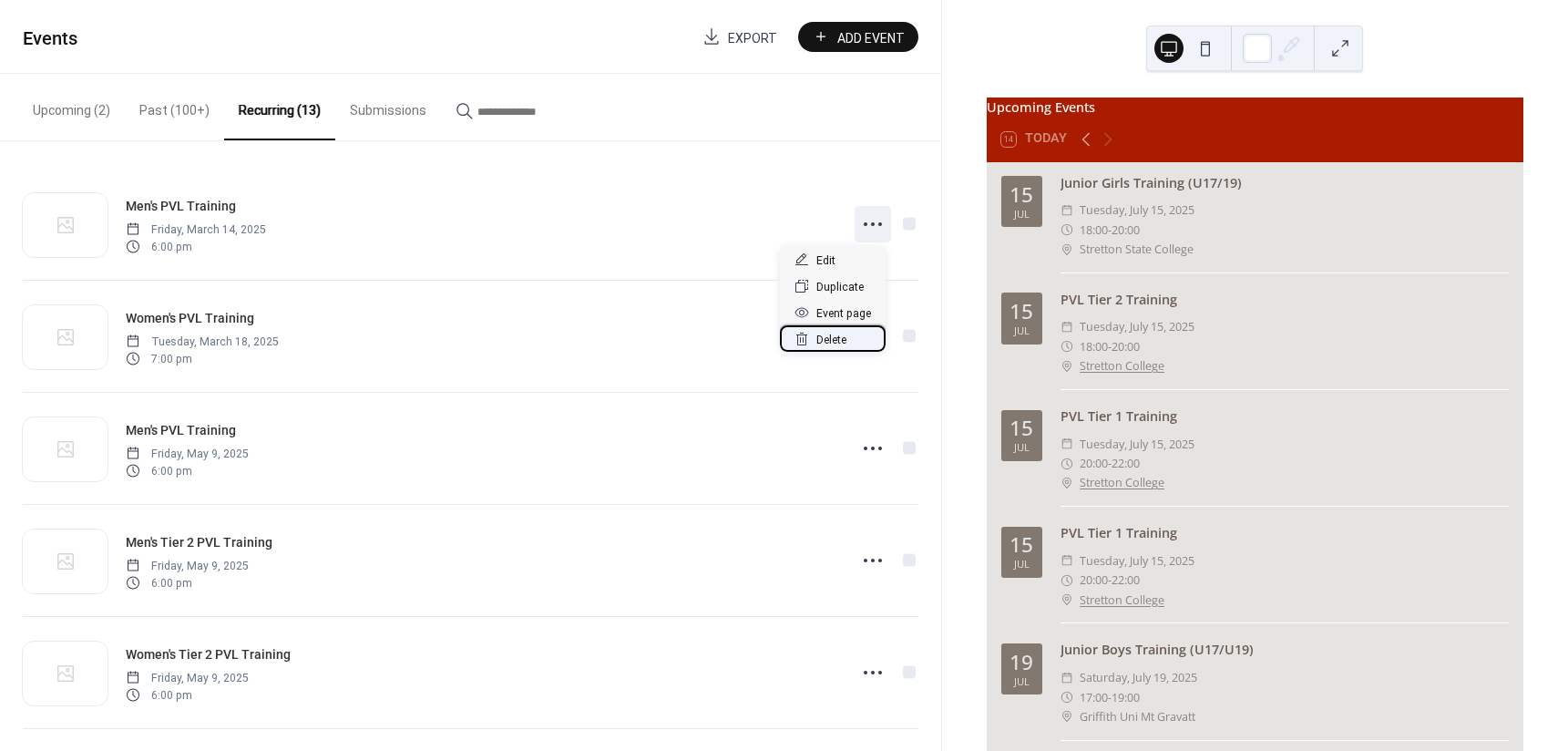 click on "Delete" at bounding box center [831, 340] 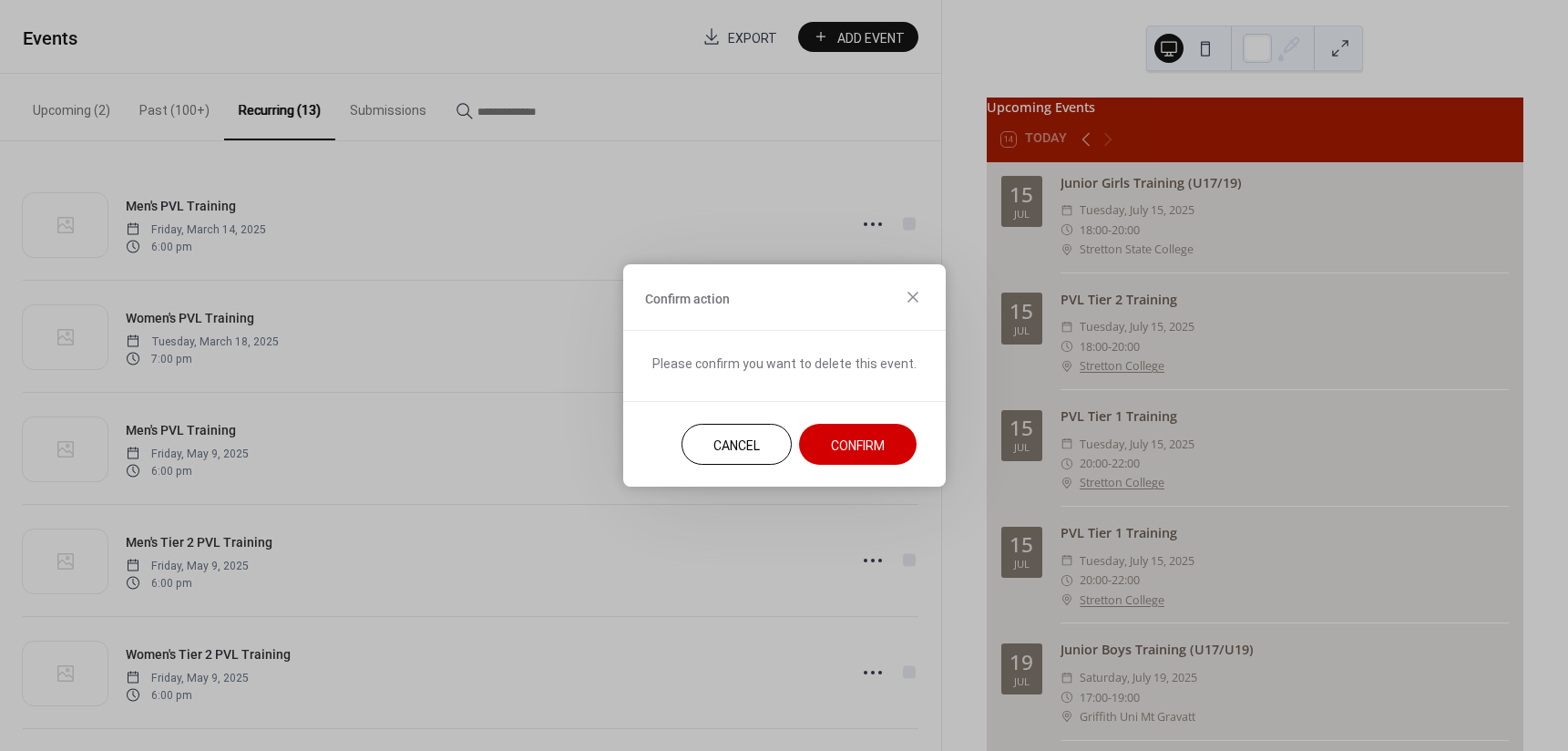 click on "Confirm" at bounding box center [857, 446] 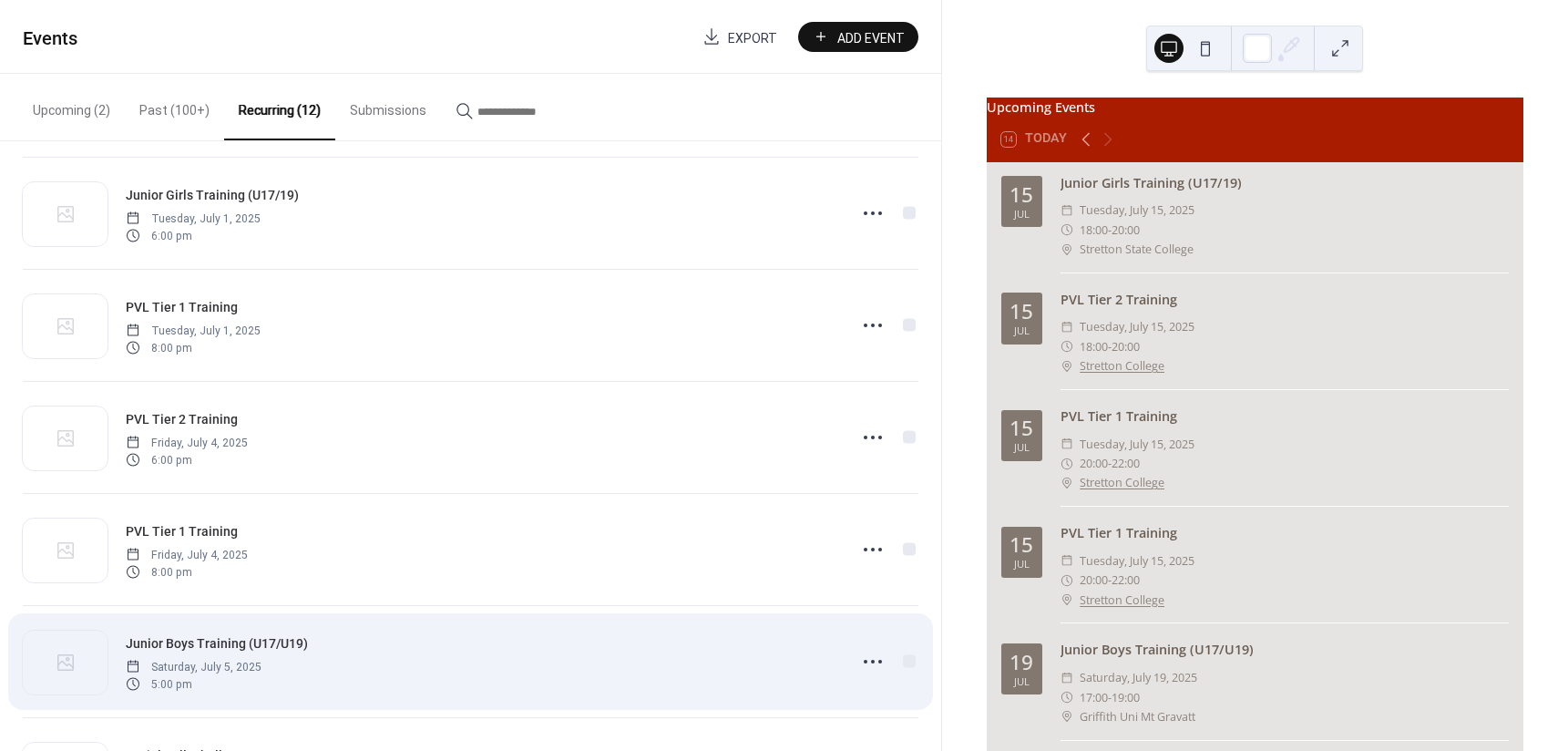 scroll, scrollTop: 789, scrollLeft: 0, axis: vertical 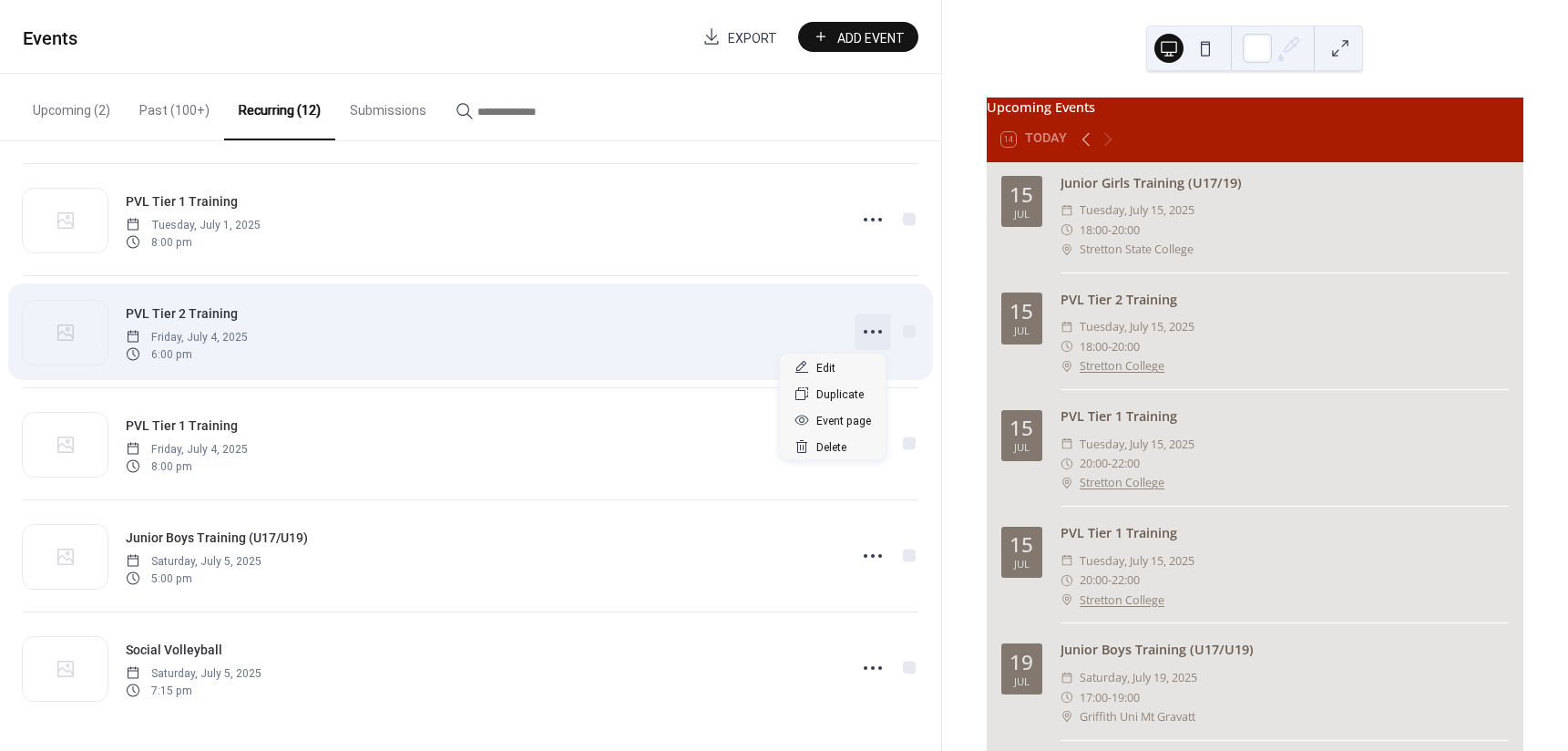 click 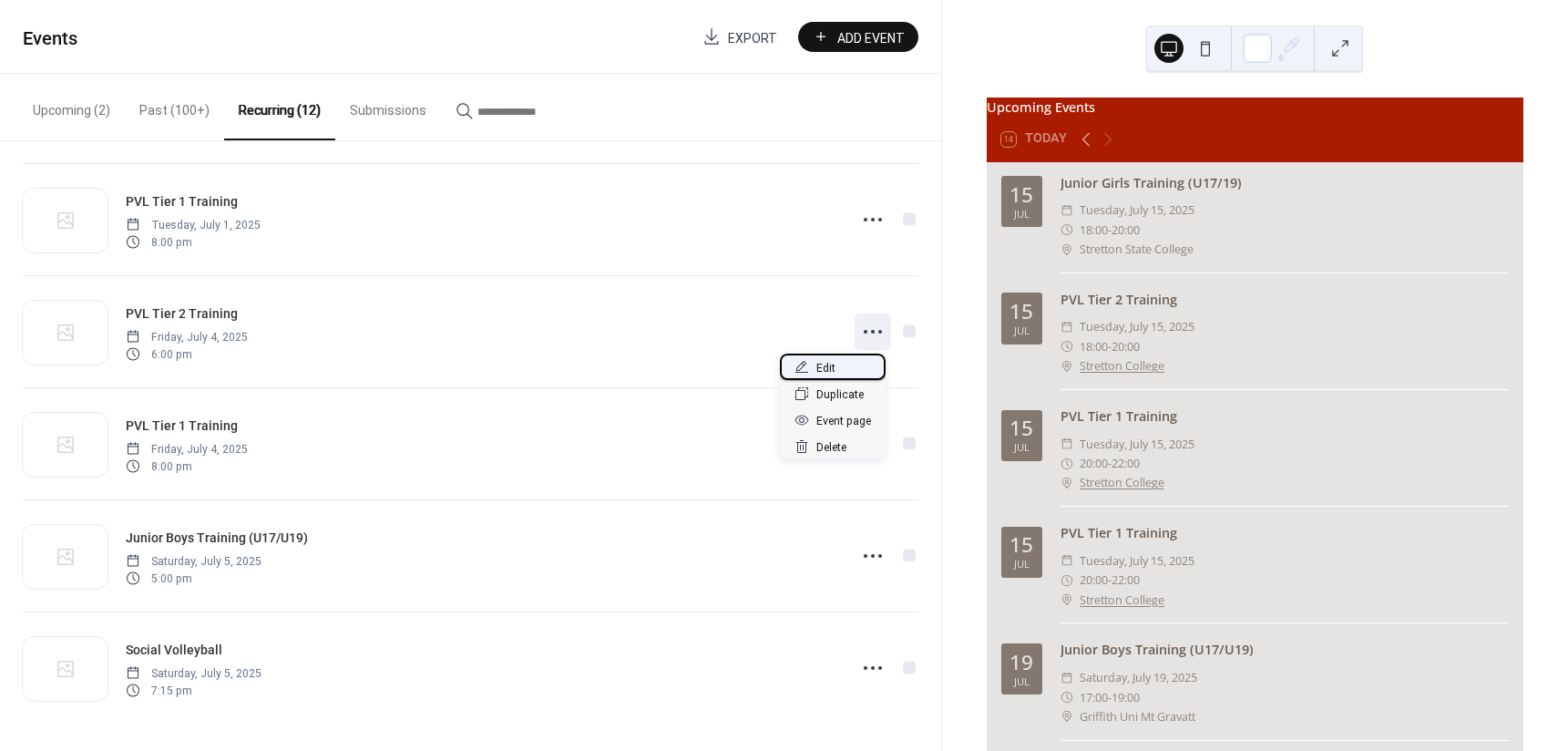 click on "Edit" at bounding box center (833, 366) 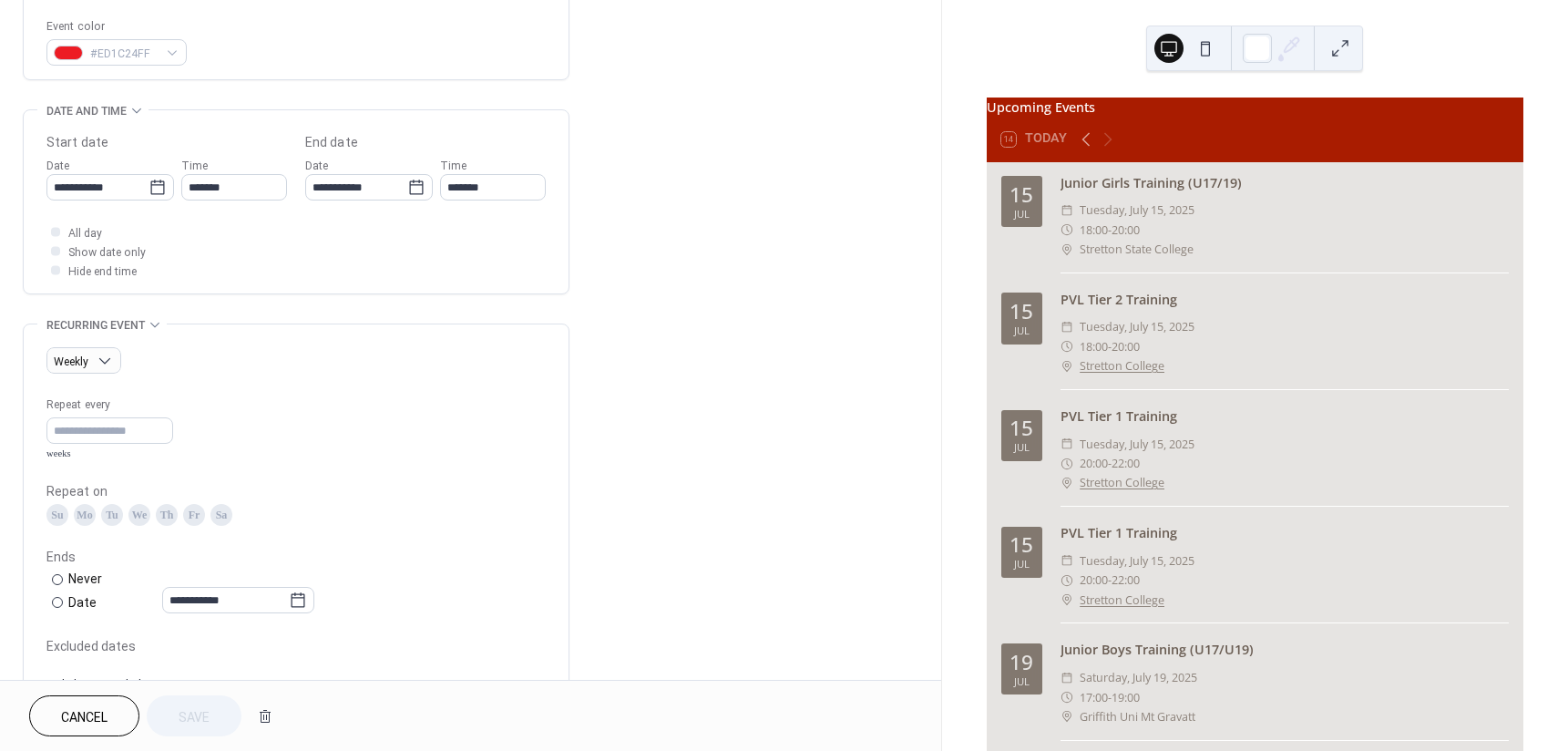 scroll, scrollTop: 456, scrollLeft: 0, axis: vertical 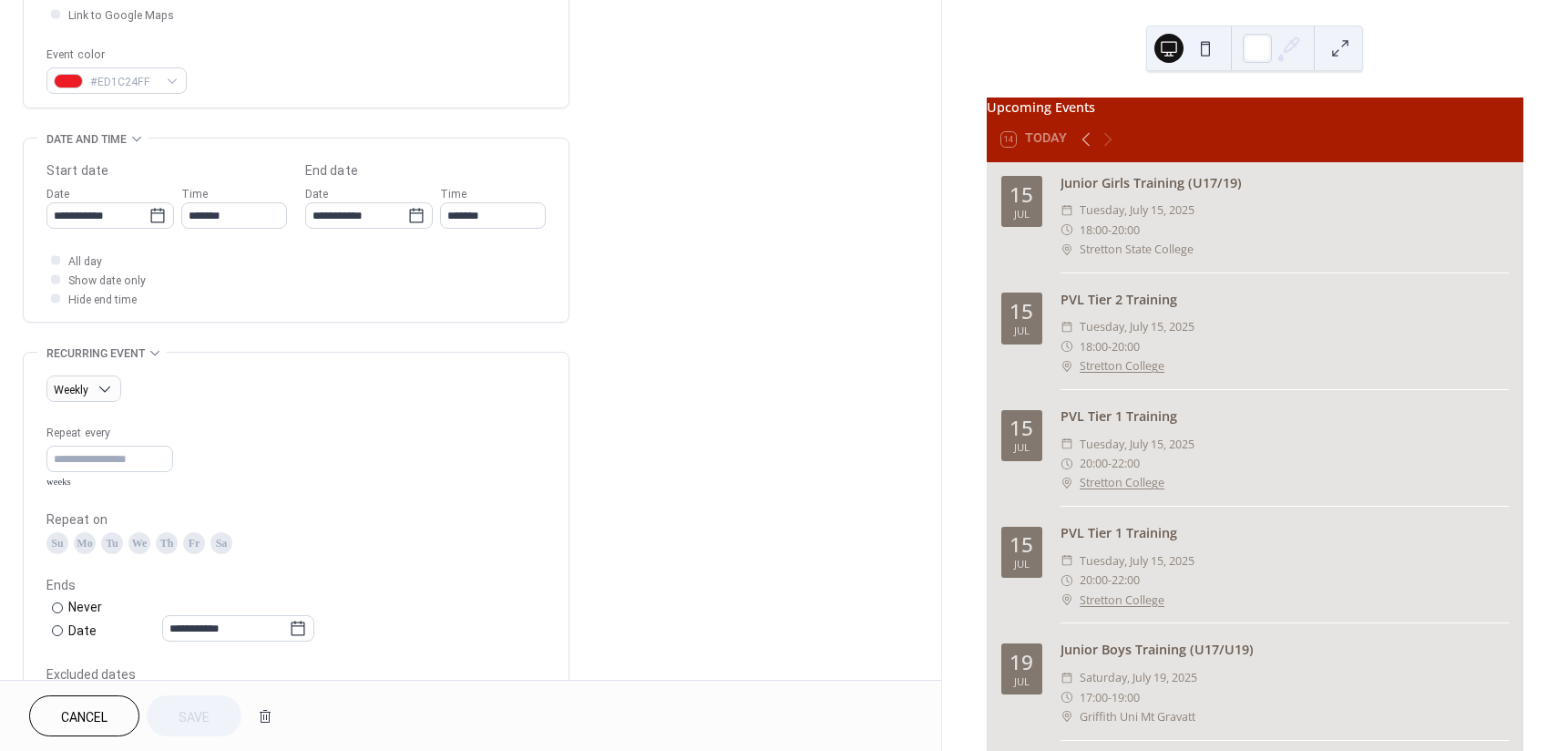 click on "Tu" at bounding box center (112, 543) 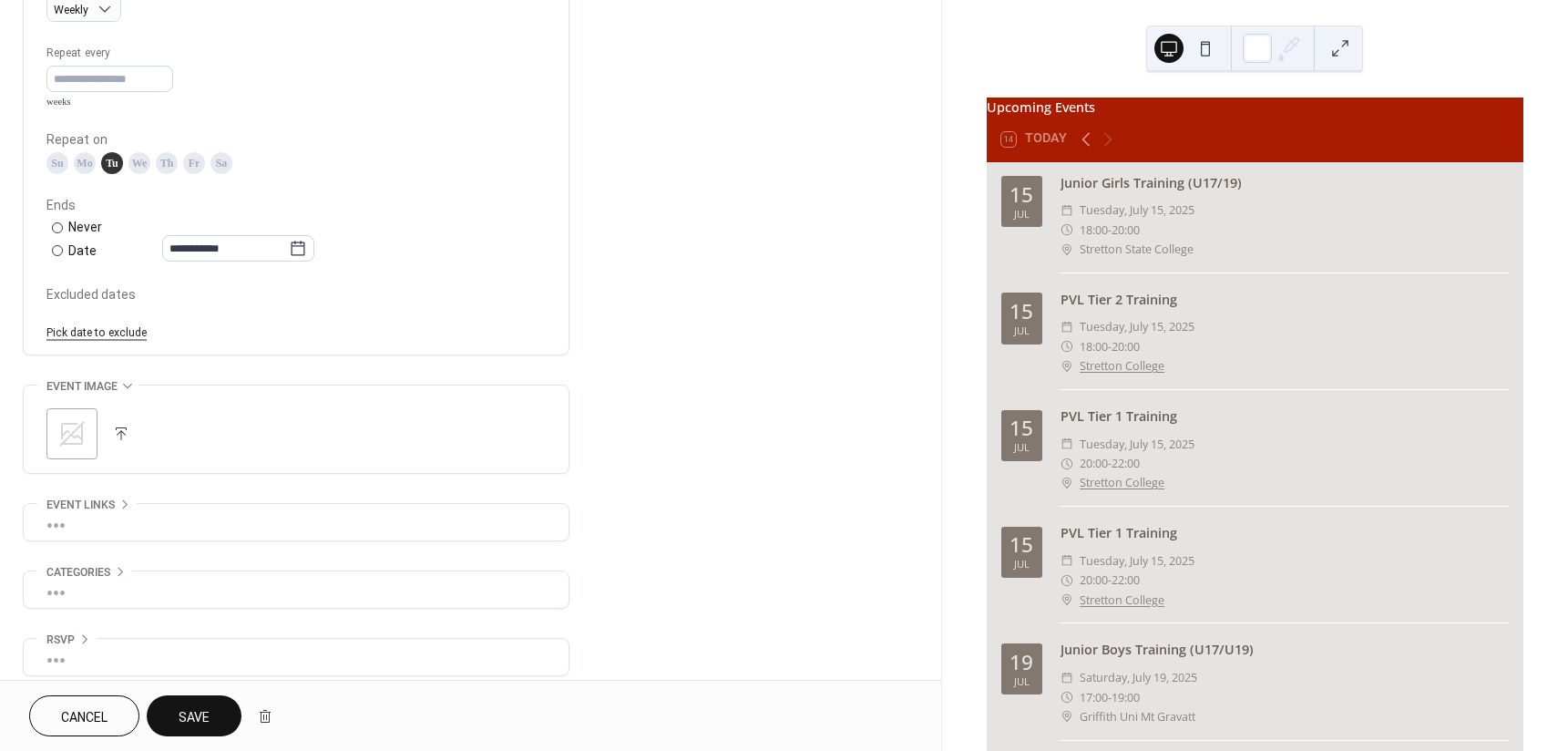 scroll, scrollTop: 849, scrollLeft: 0, axis: vertical 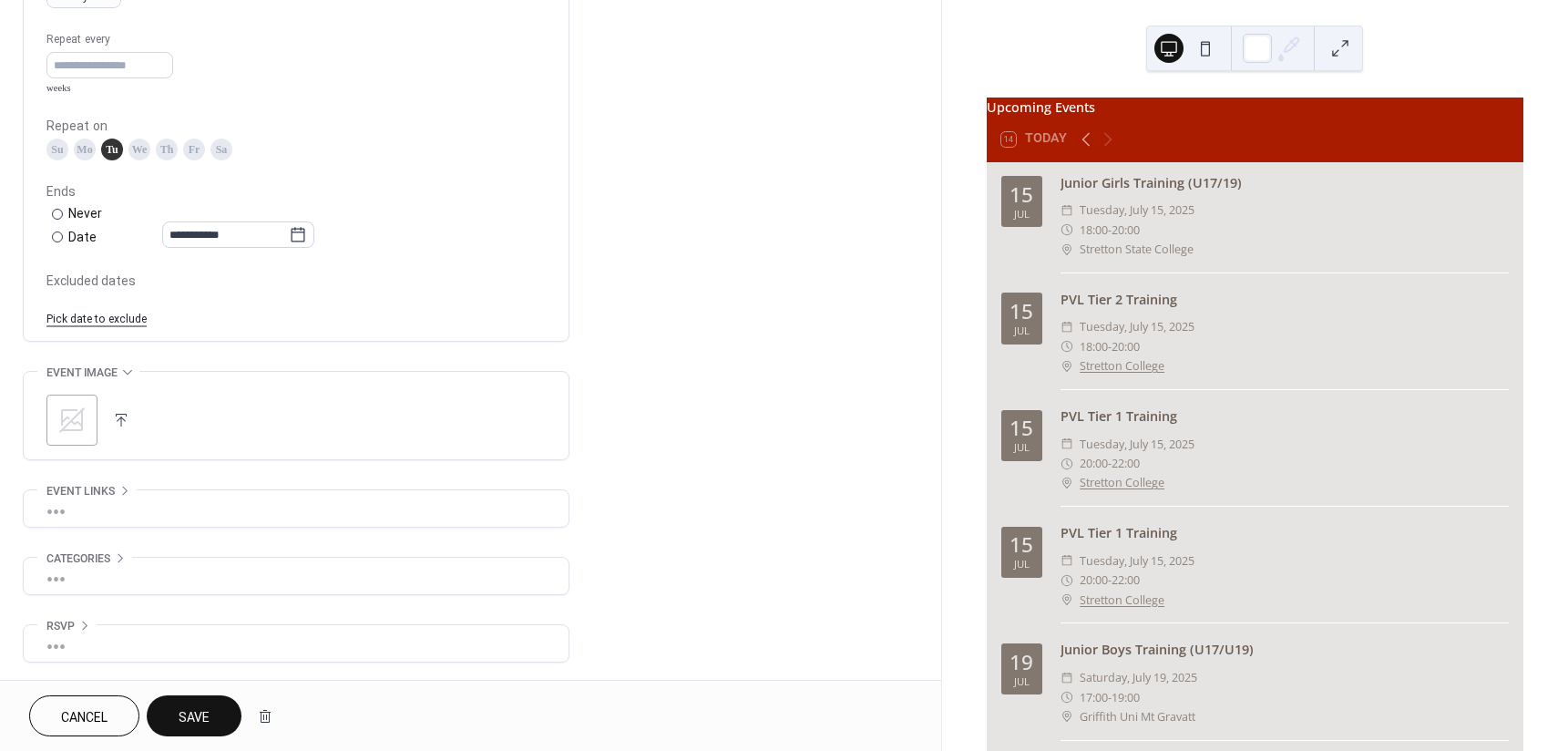 click on "Save" at bounding box center [194, 717] 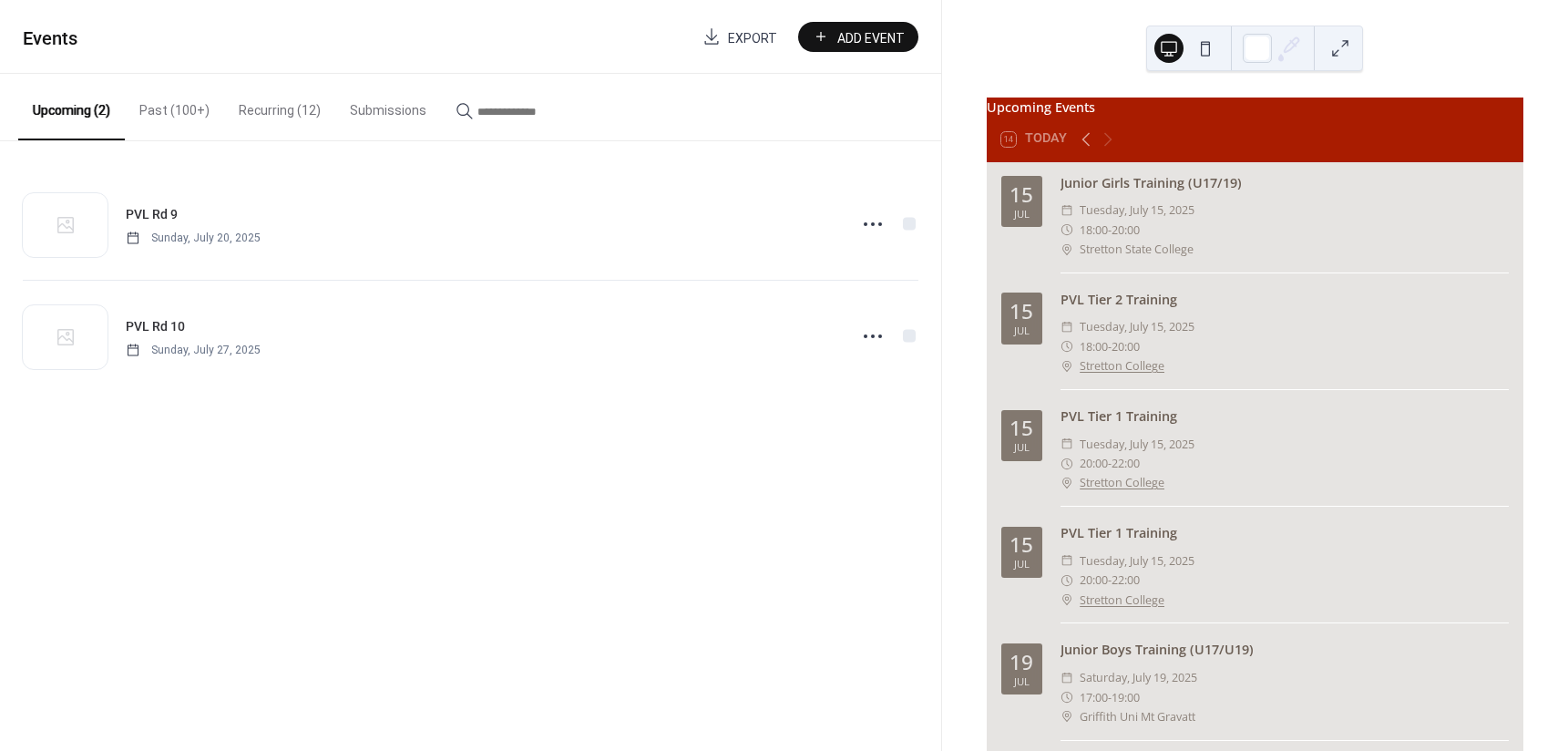 click on "Past (100+)" at bounding box center [174, 106] 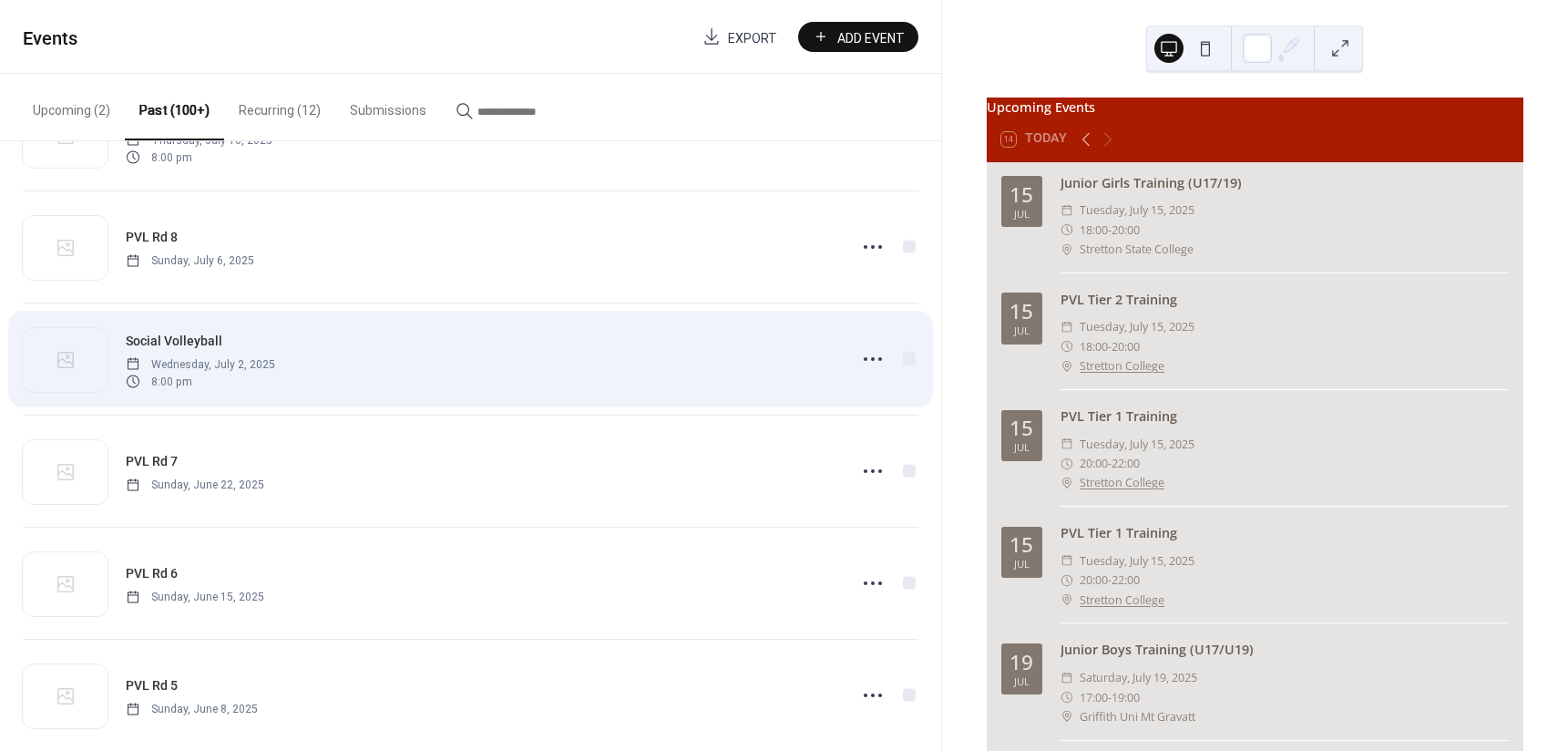 scroll, scrollTop: 91, scrollLeft: 0, axis: vertical 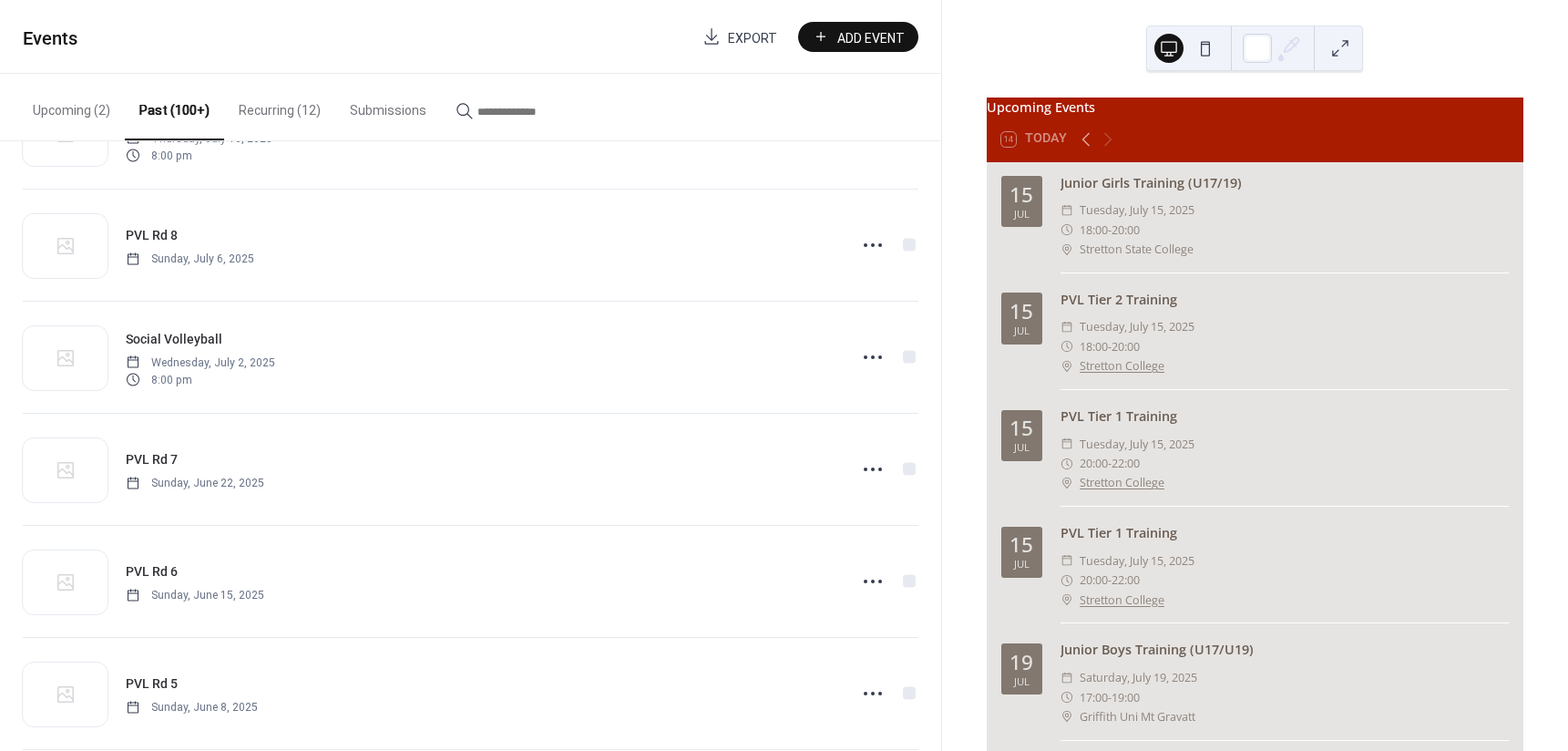 click on "Recurring (12)" at bounding box center [280, 106] 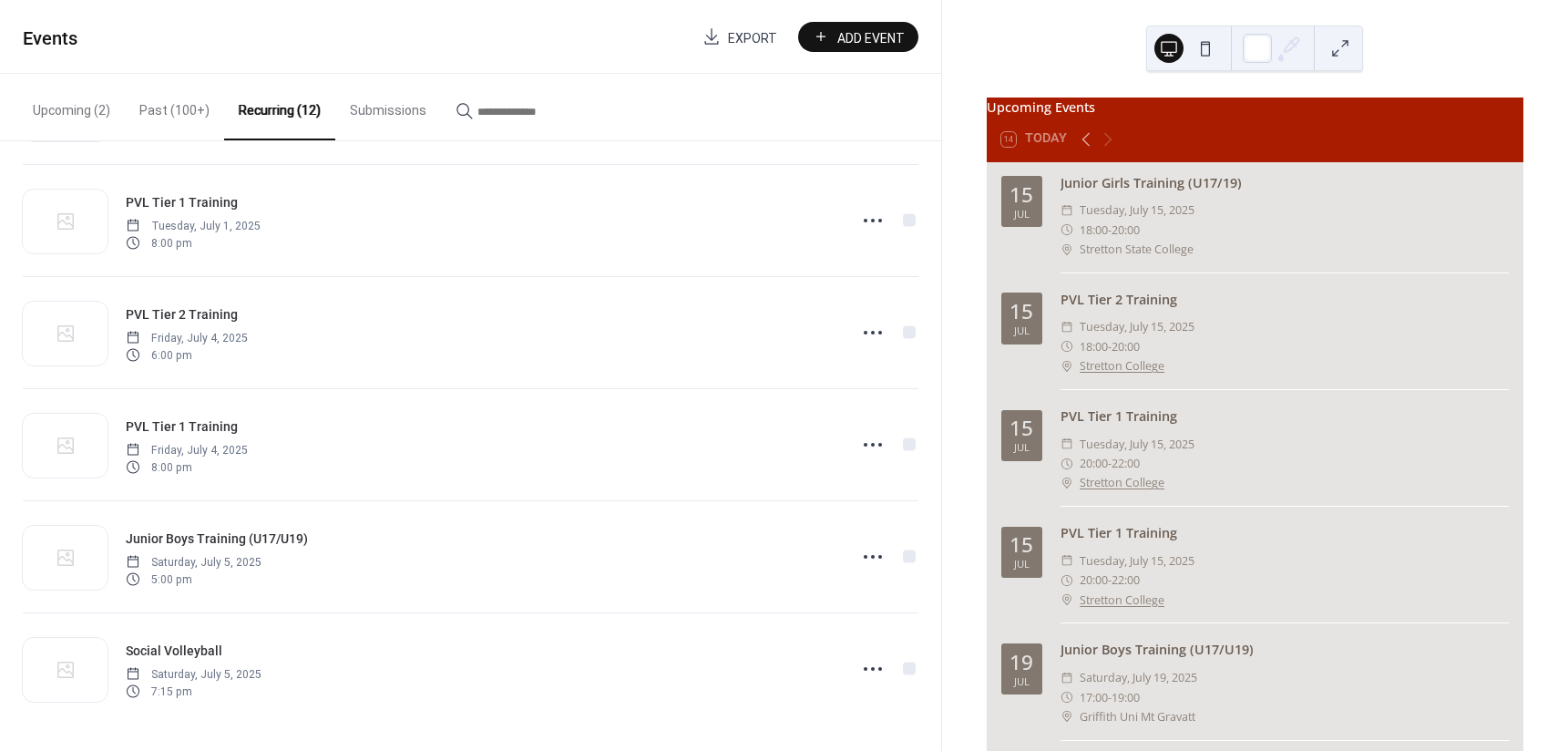 scroll, scrollTop: 789, scrollLeft: 0, axis: vertical 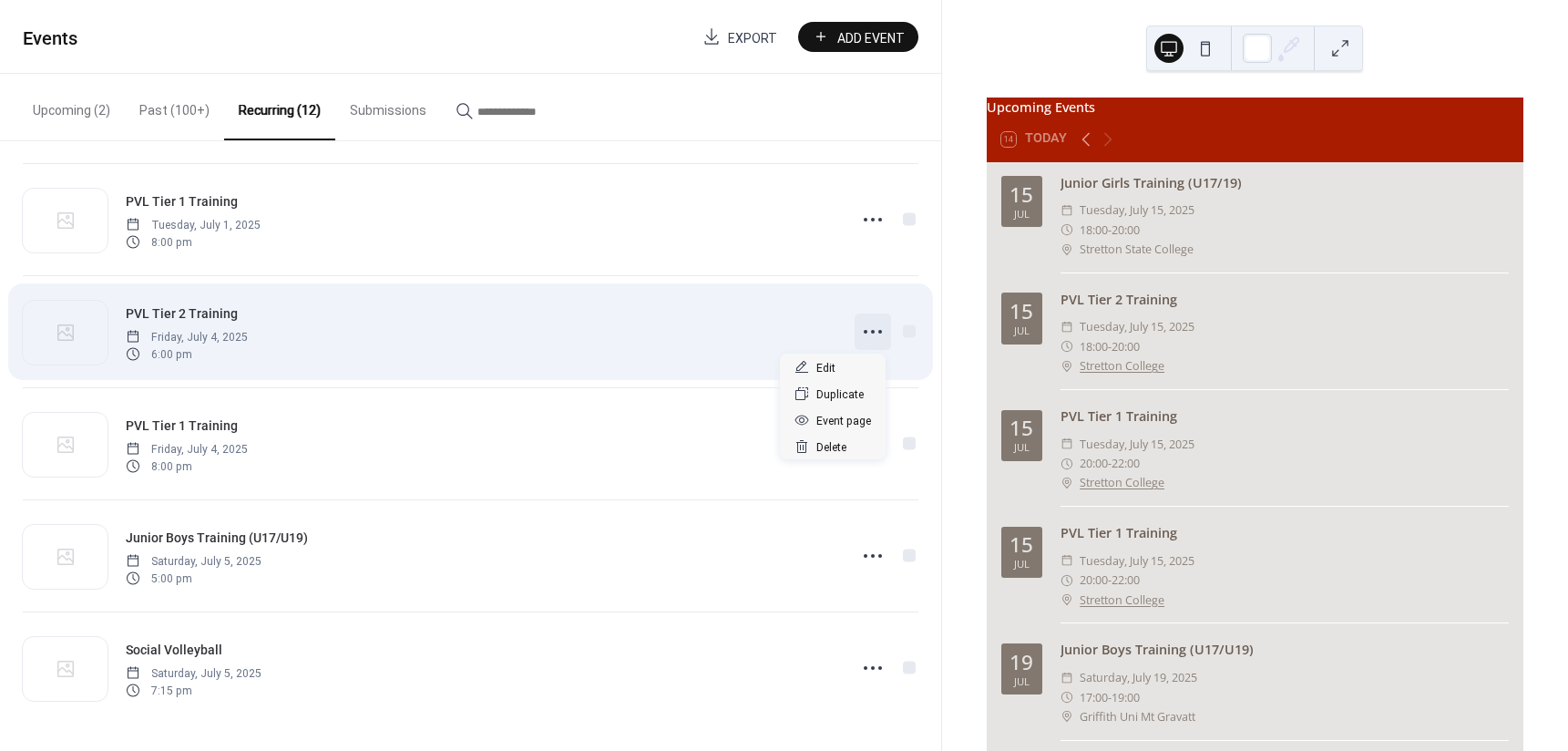 click 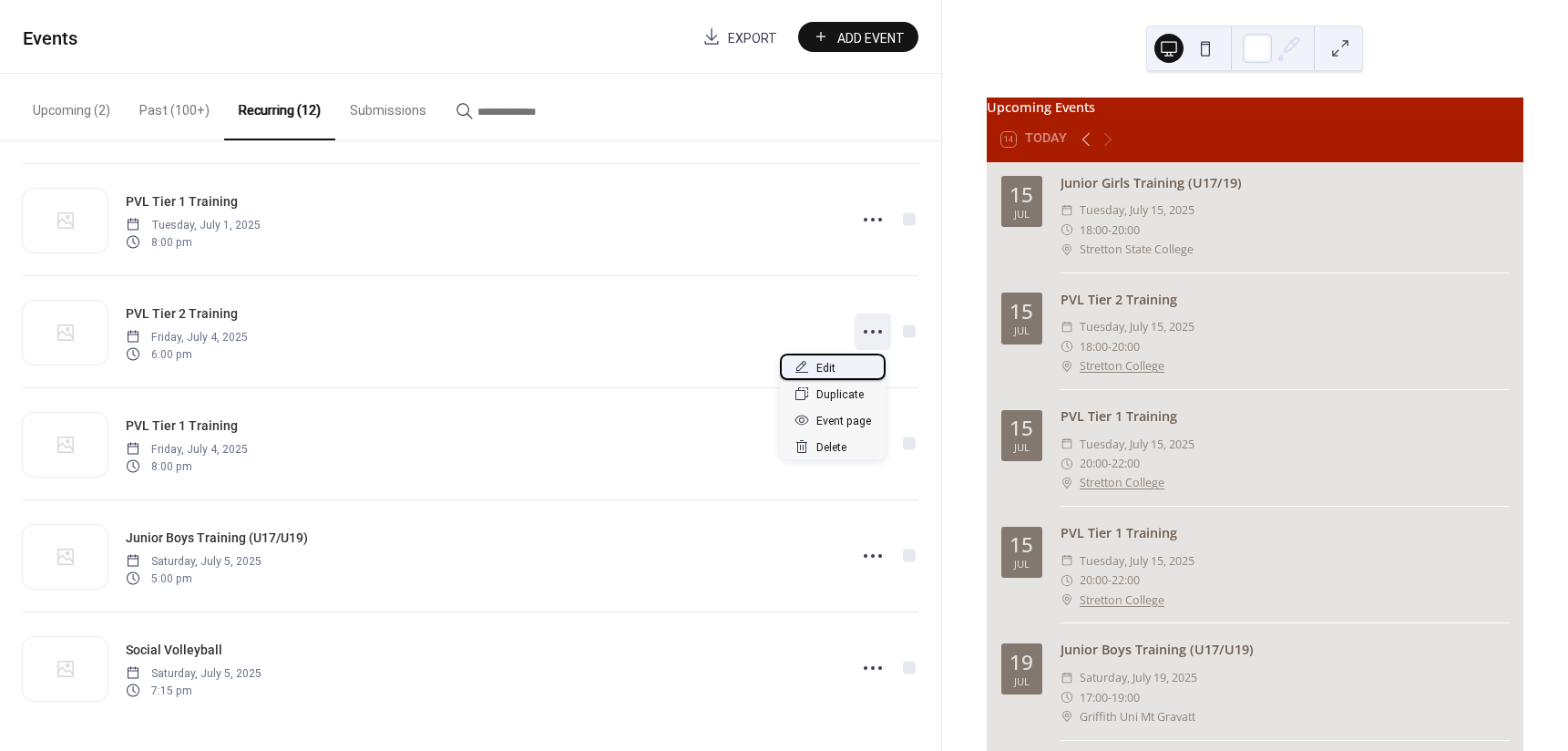 click on "Edit" at bounding box center [825, 368] 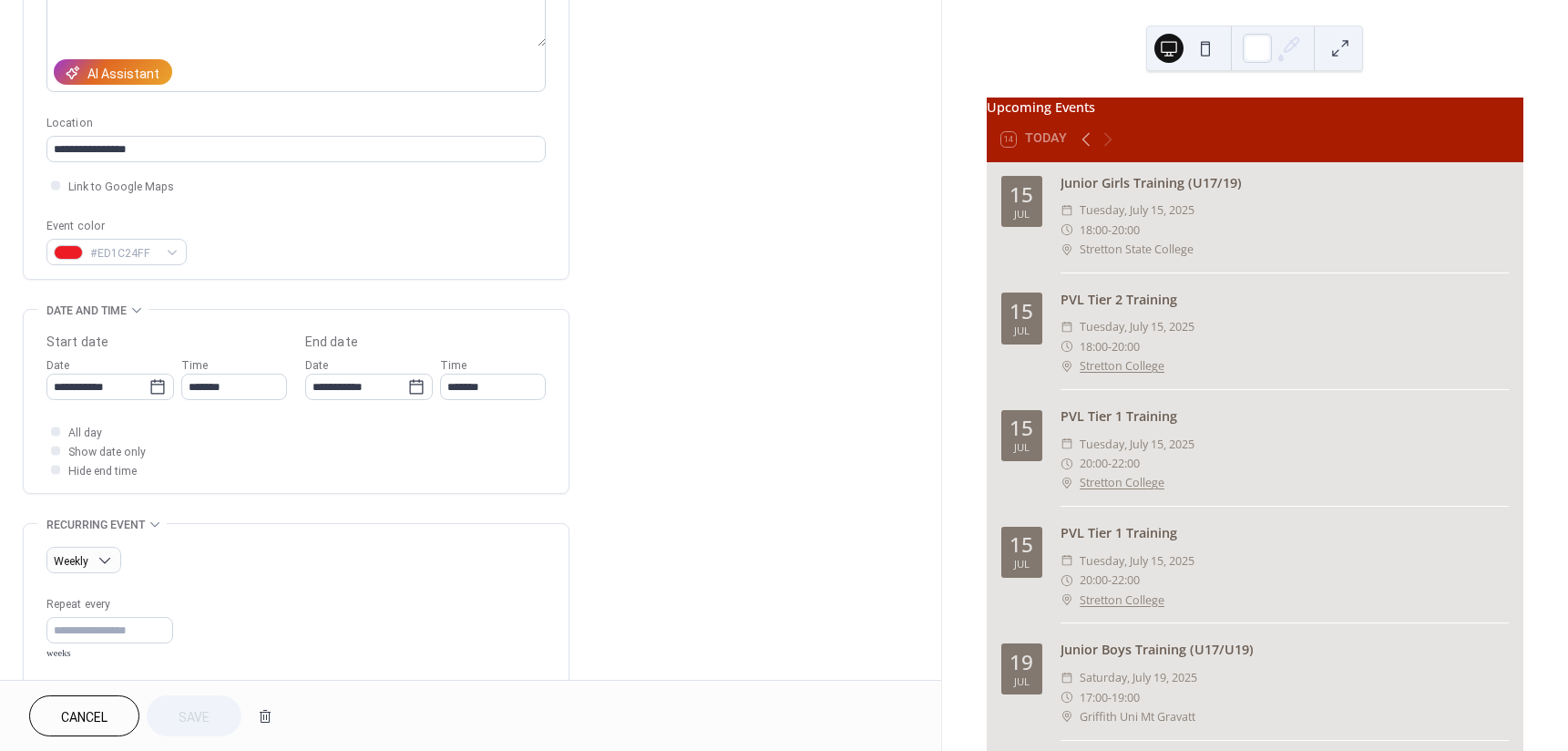 scroll, scrollTop: 365, scrollLeft: 0, axis: vertical 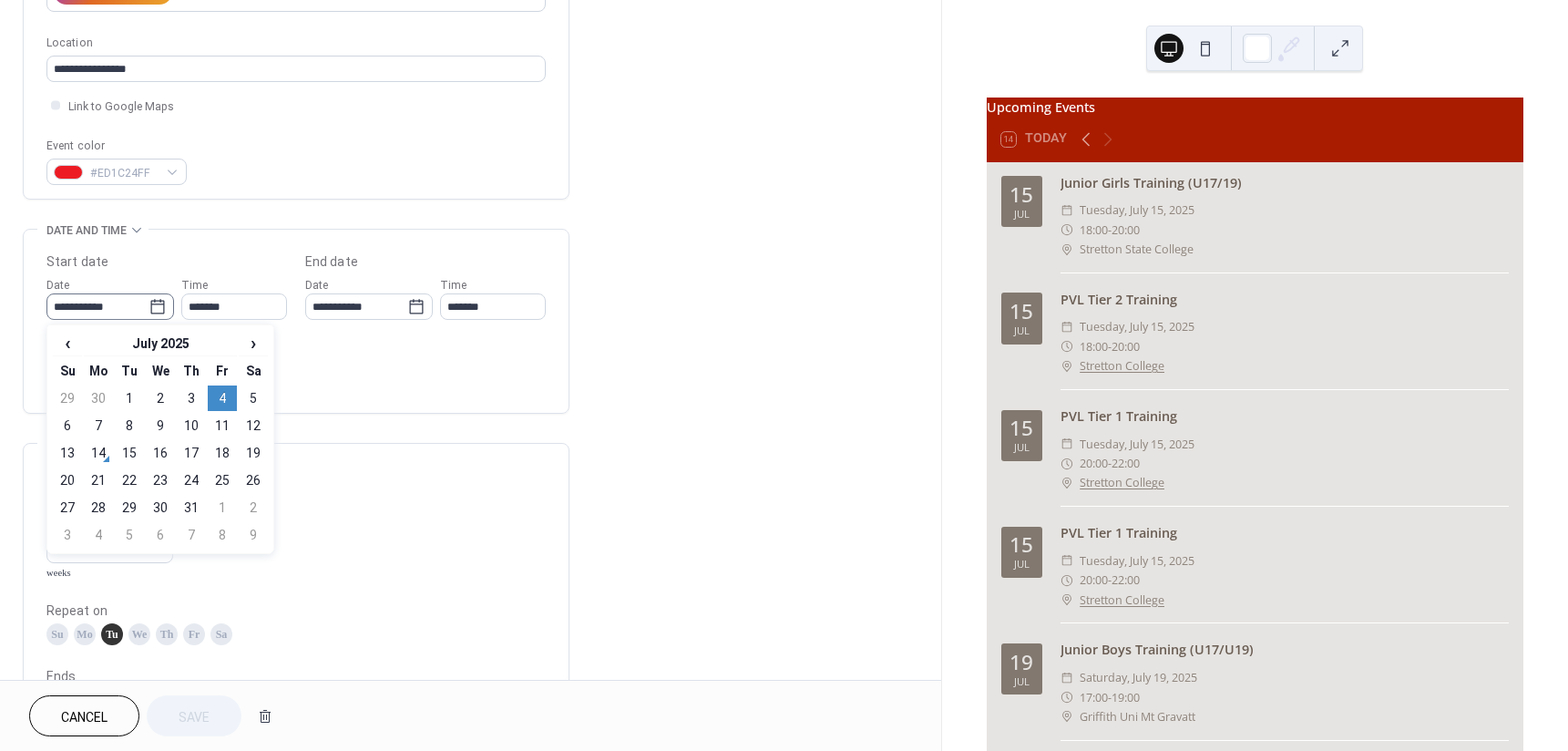 click 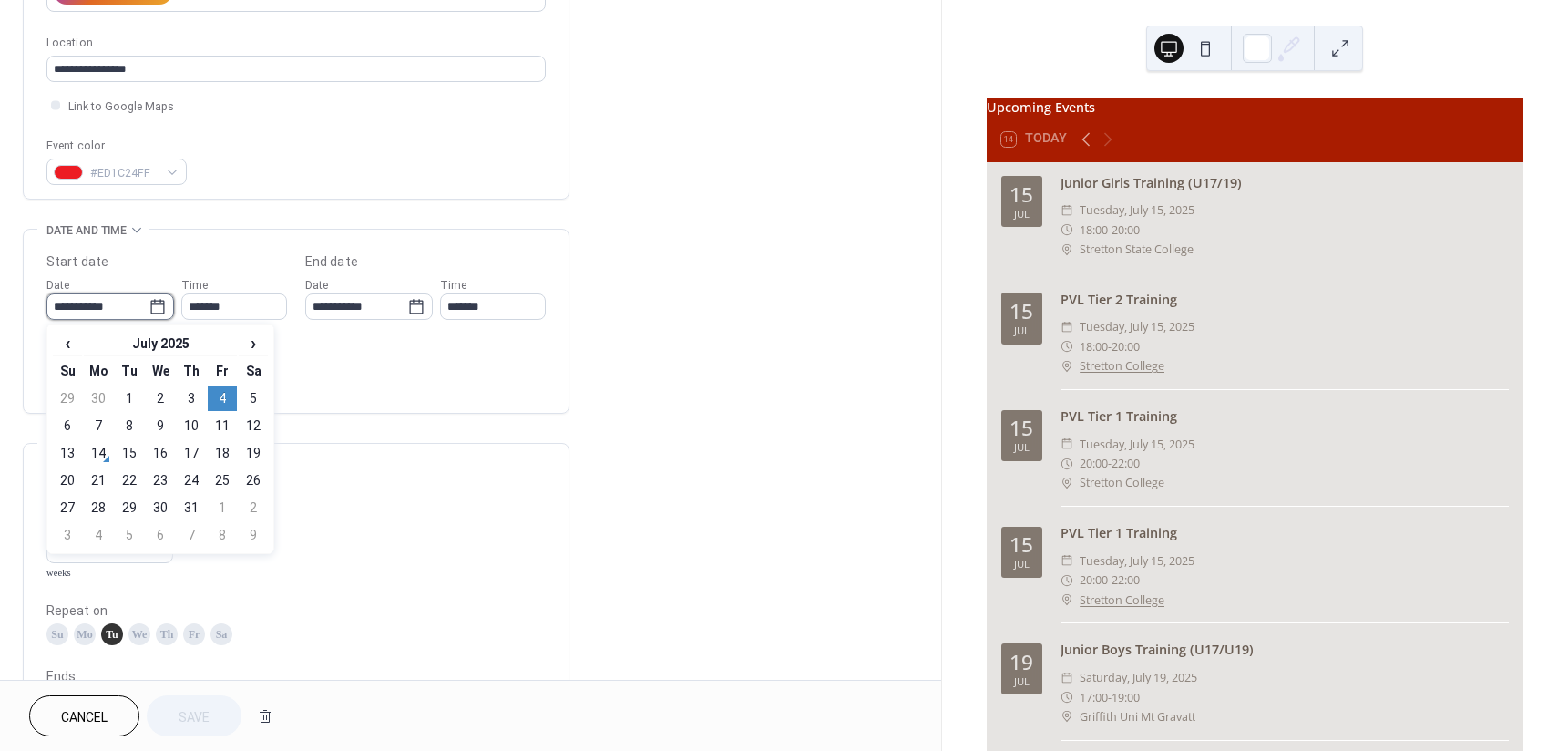 click on "**********" at bounding box center [97, 306] 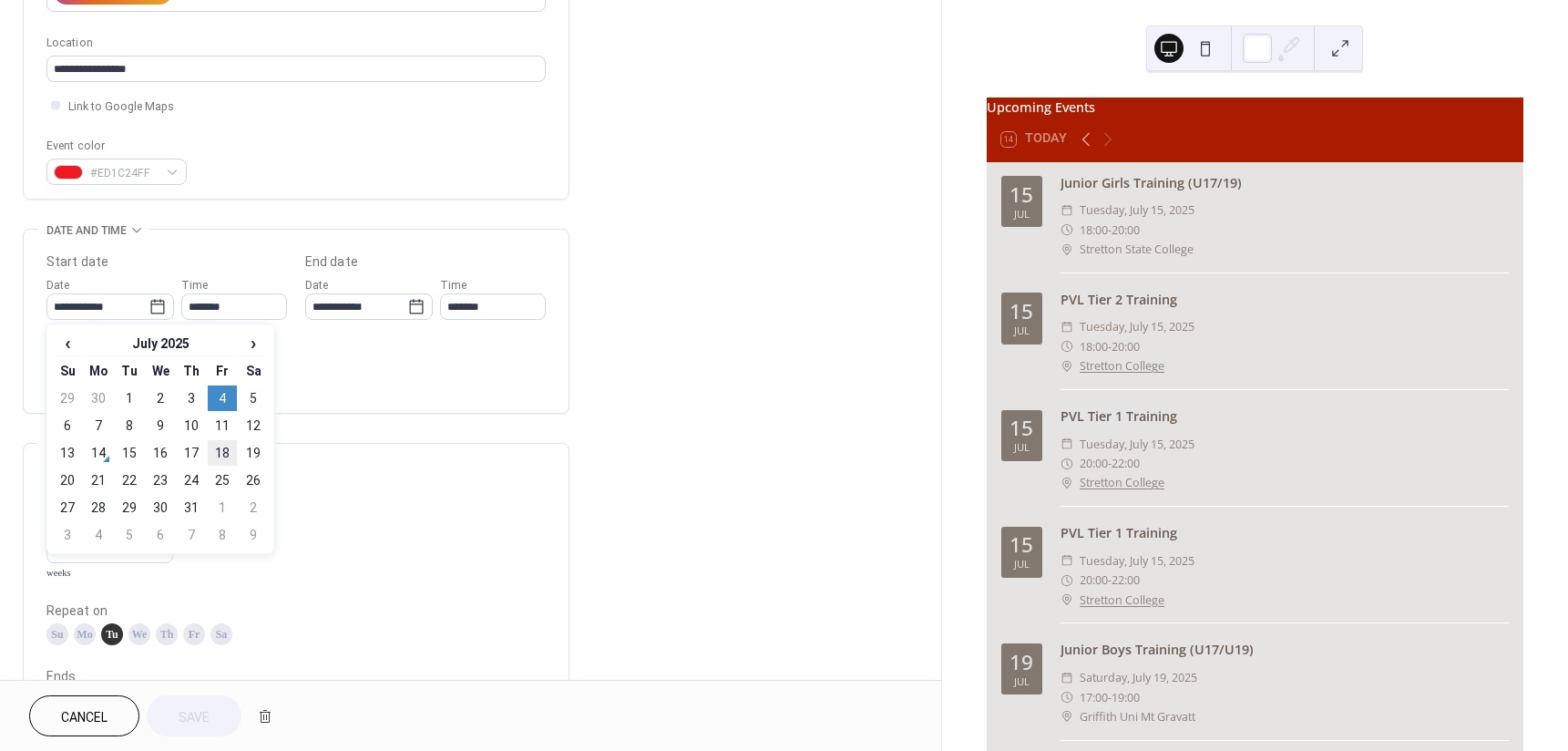 click on "18" at bounding box center (222, 453) 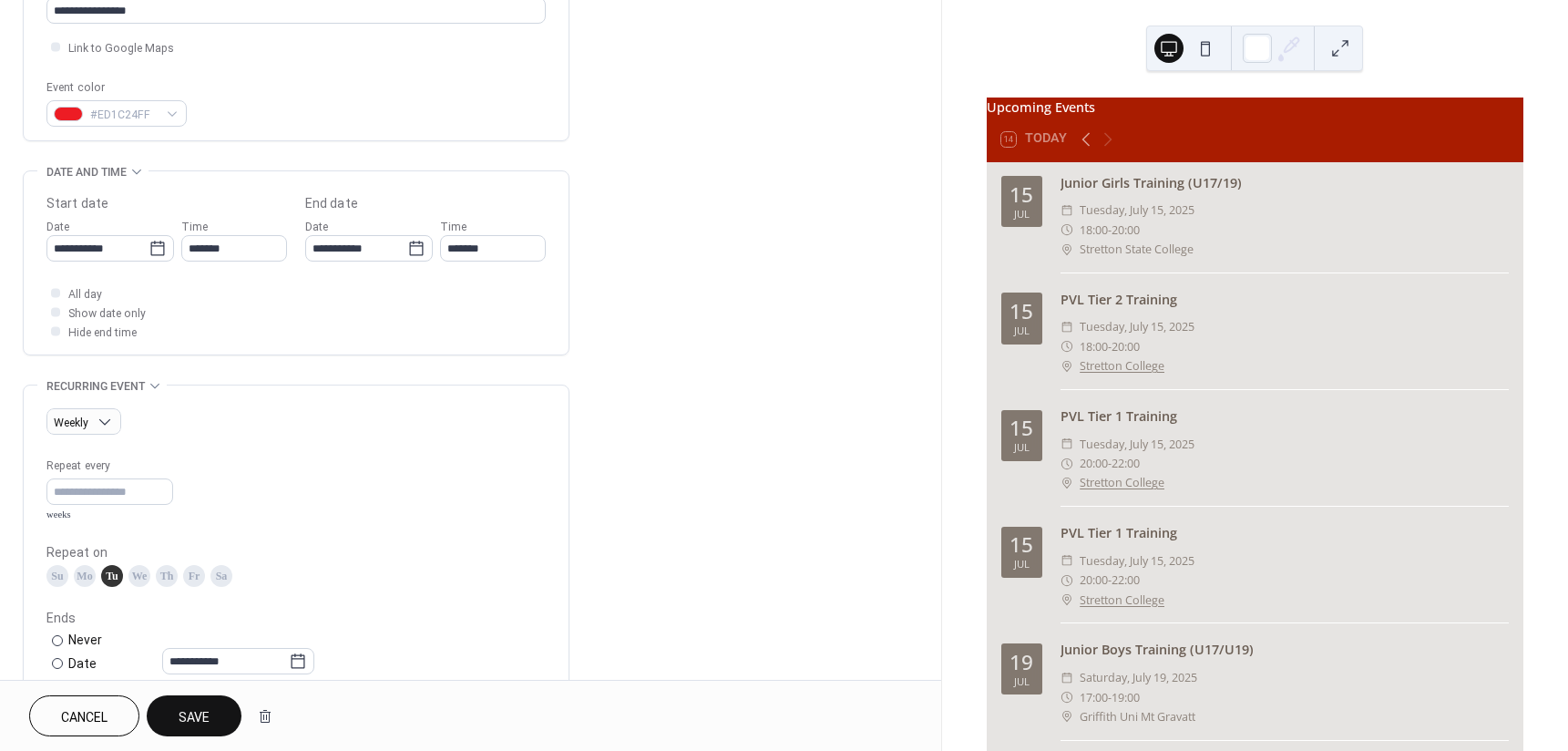 scroll, scrollTop: 638, scrollLeft: 0, axis: vertical 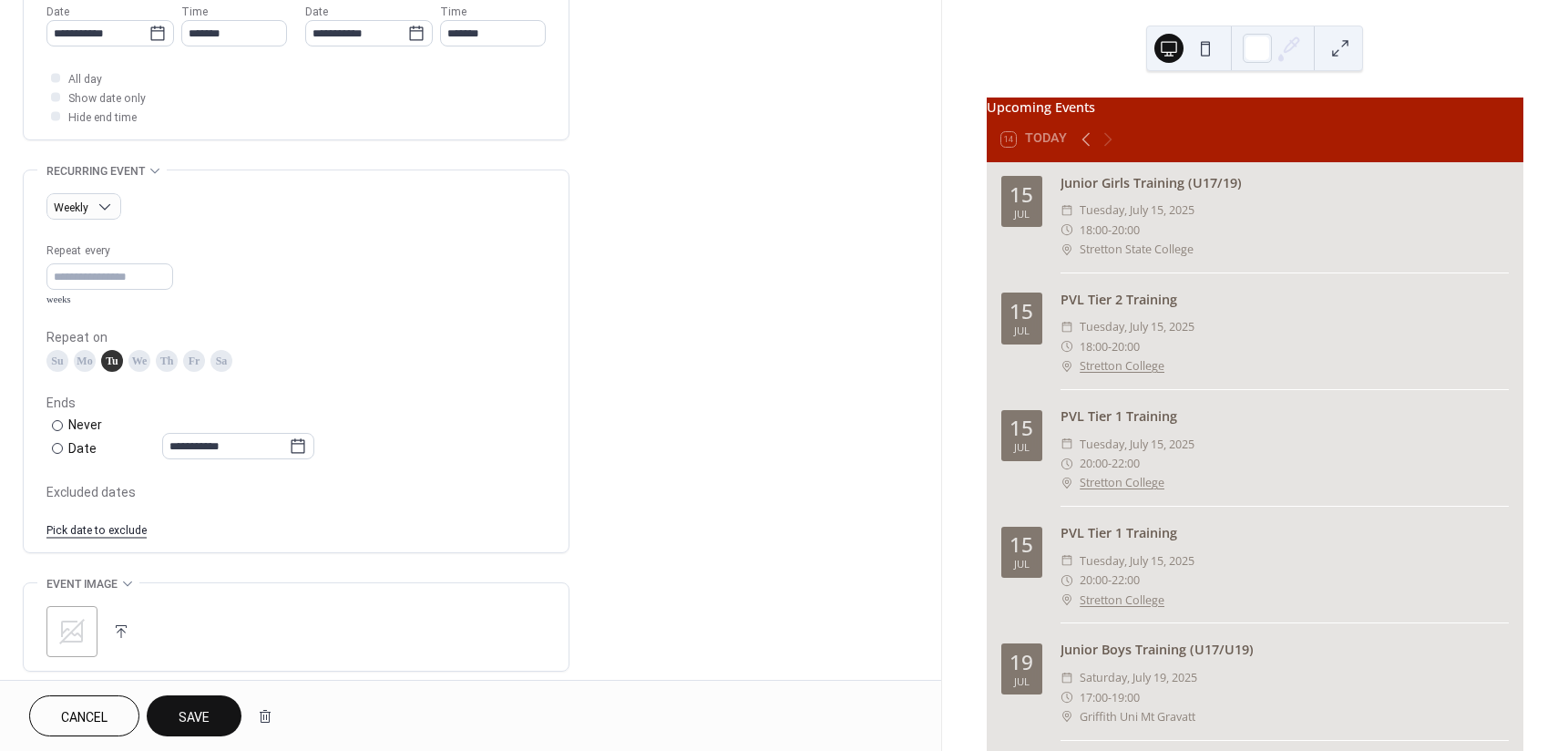 click on "Fr" at bounding box center [194, 361] 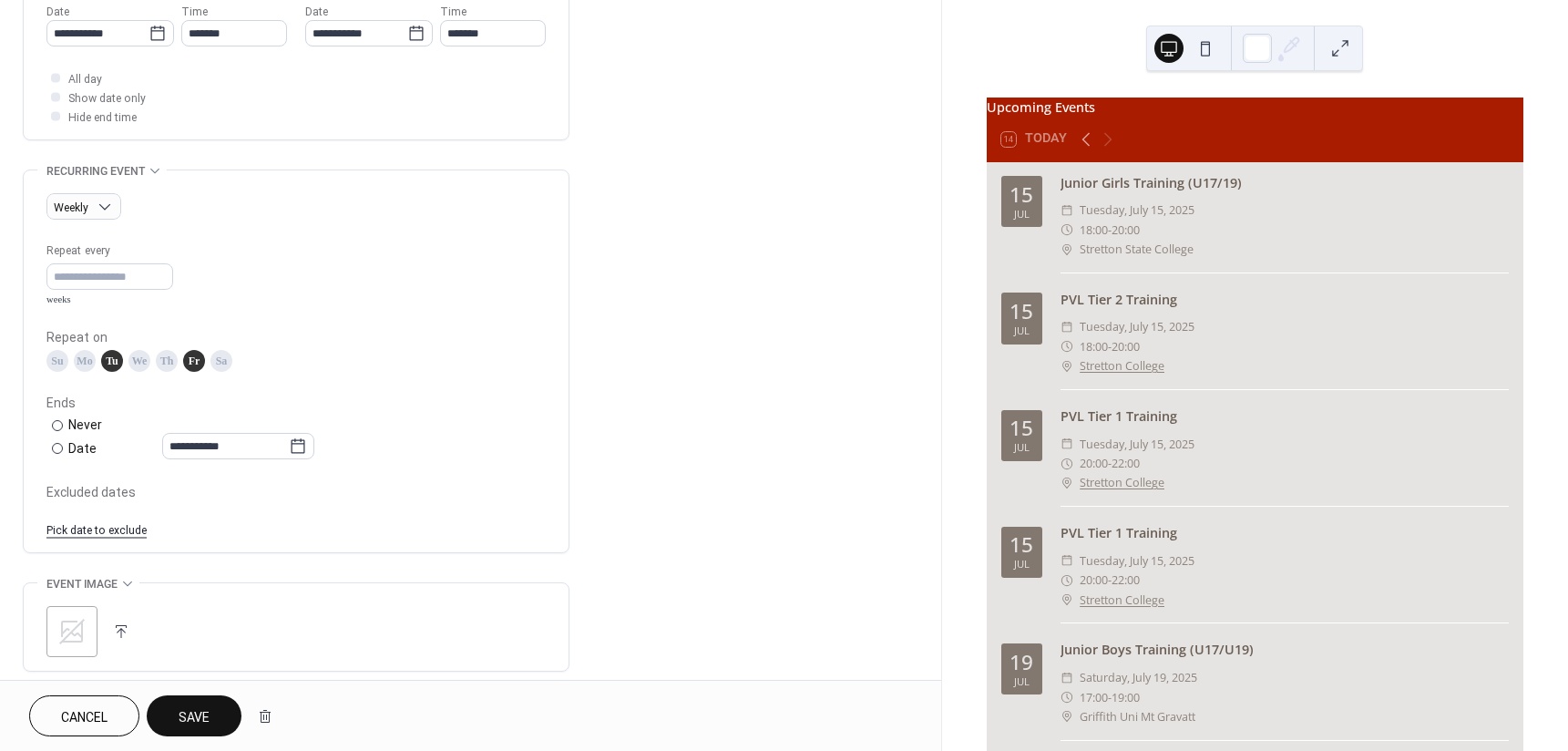click on "Tu" at bounding box center (112, 361) 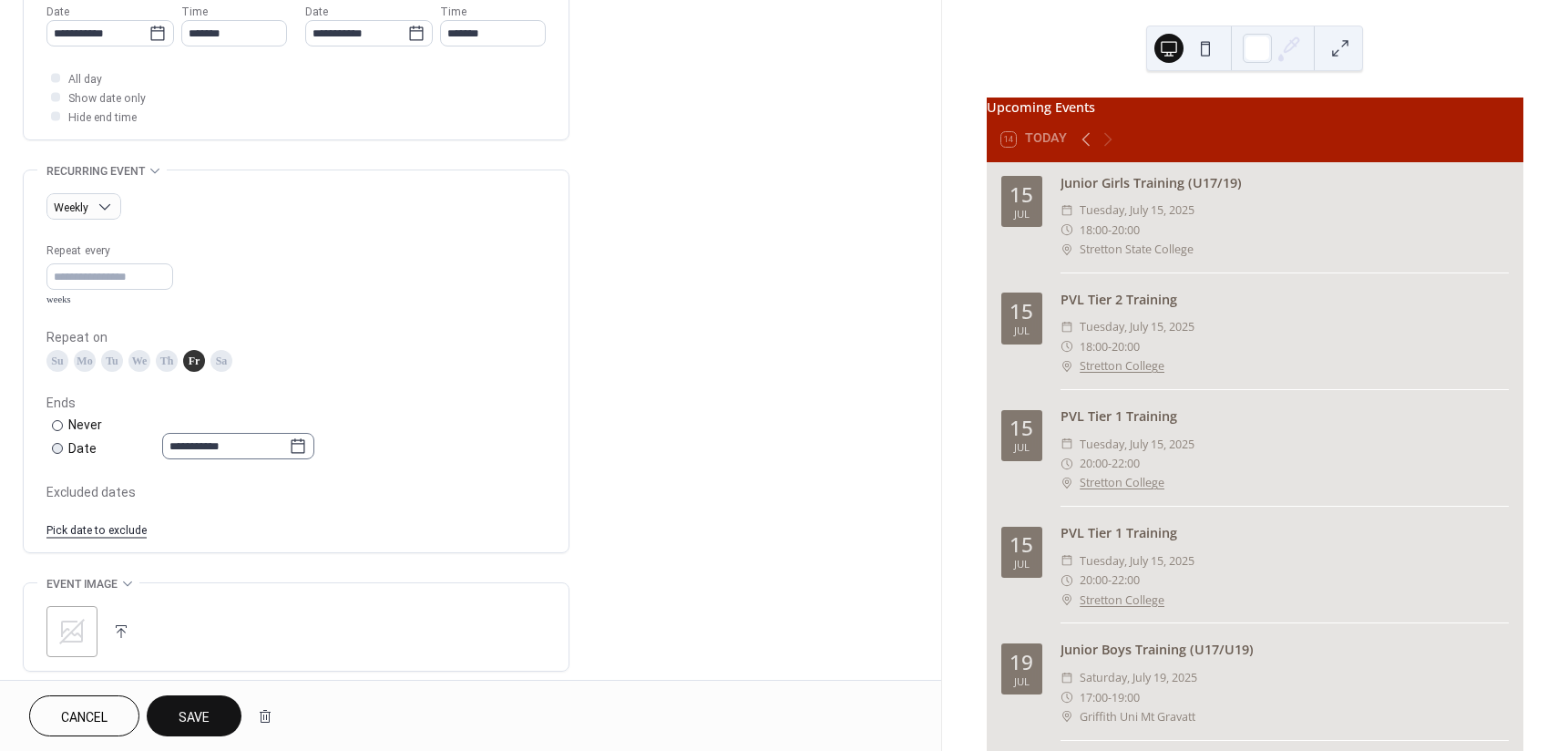 click 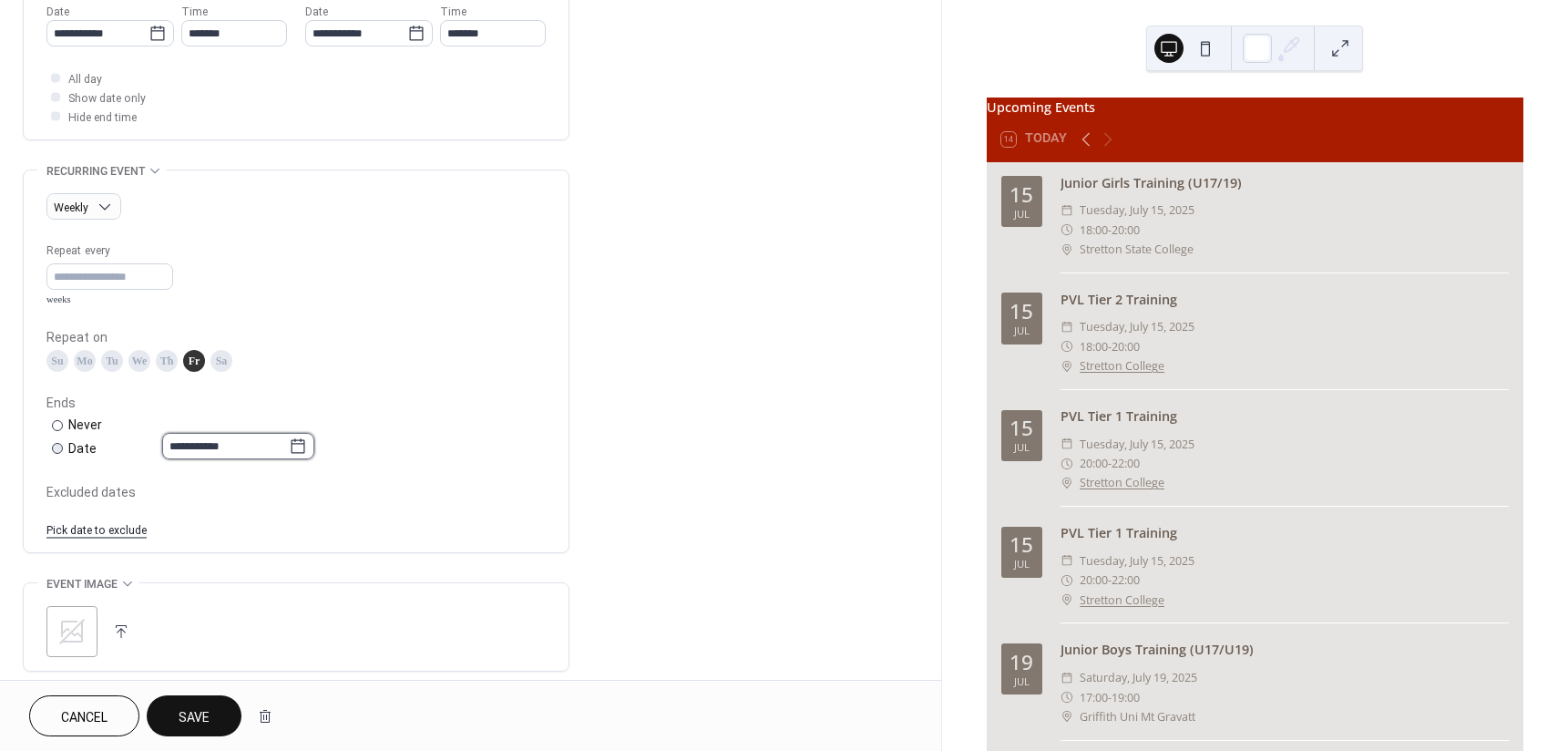 click on "**********" at bounding box center (225, 446) 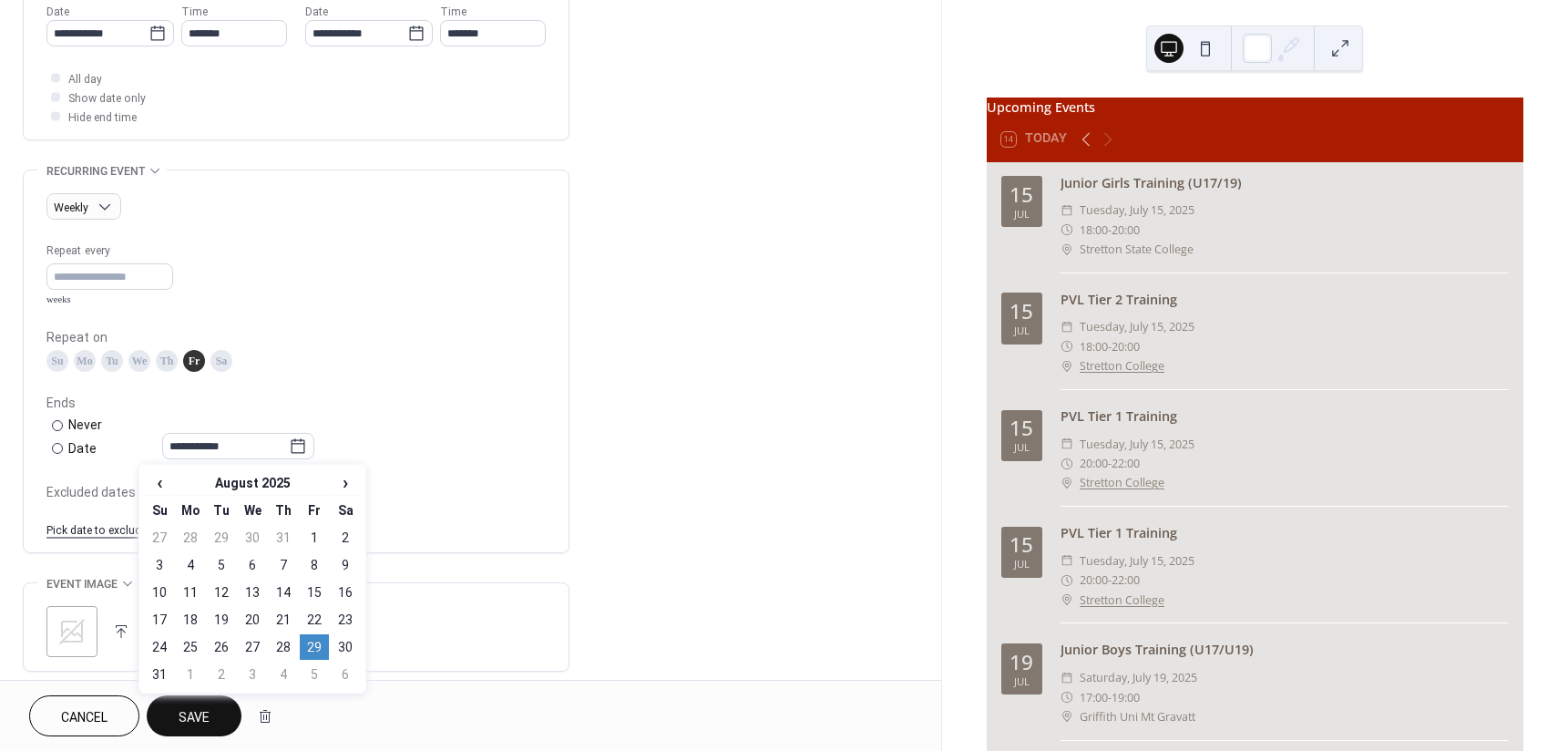 click on "29" at bounding box center [314, 647] 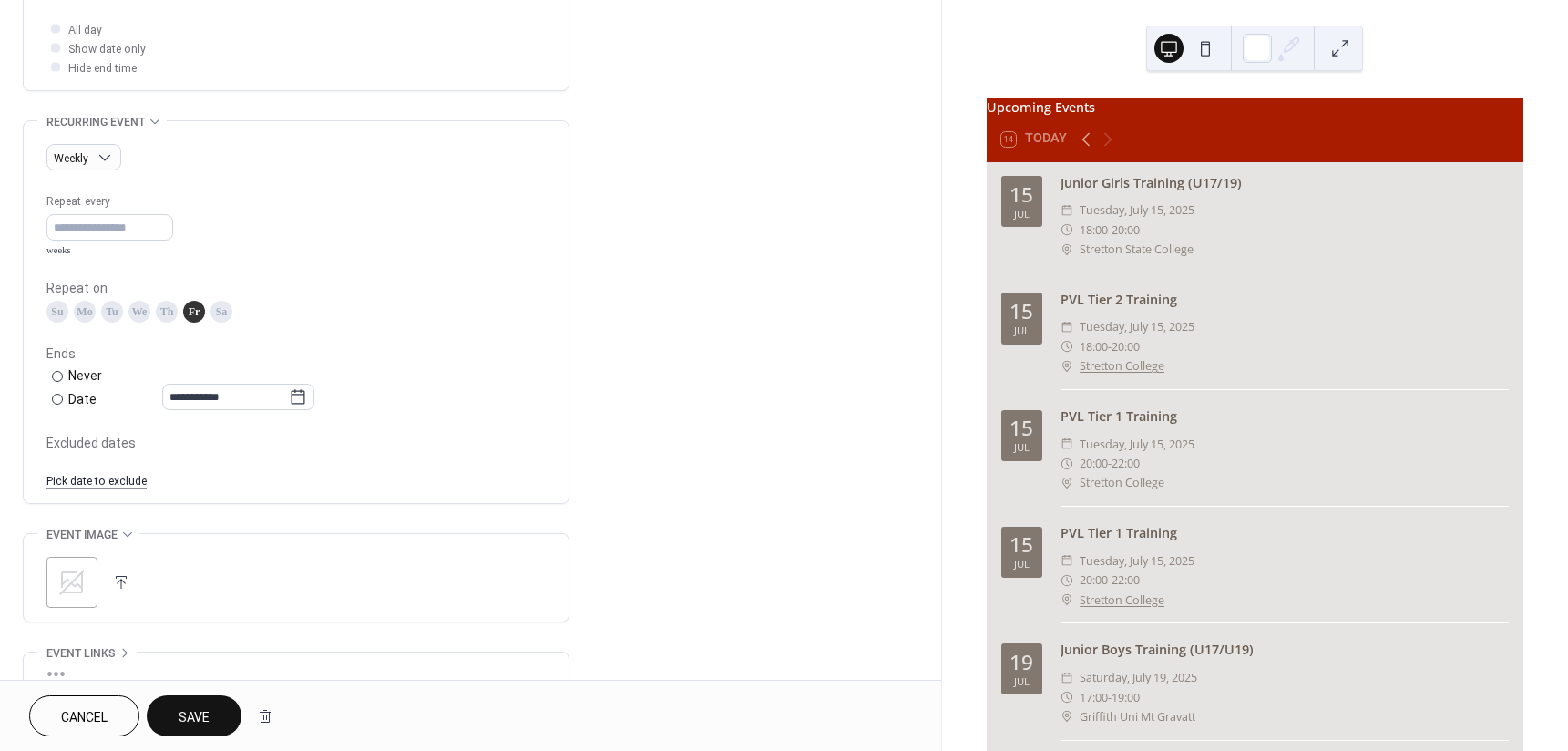 scroll, scrollTop: 849, scrollLeft: 0, axis: vertical 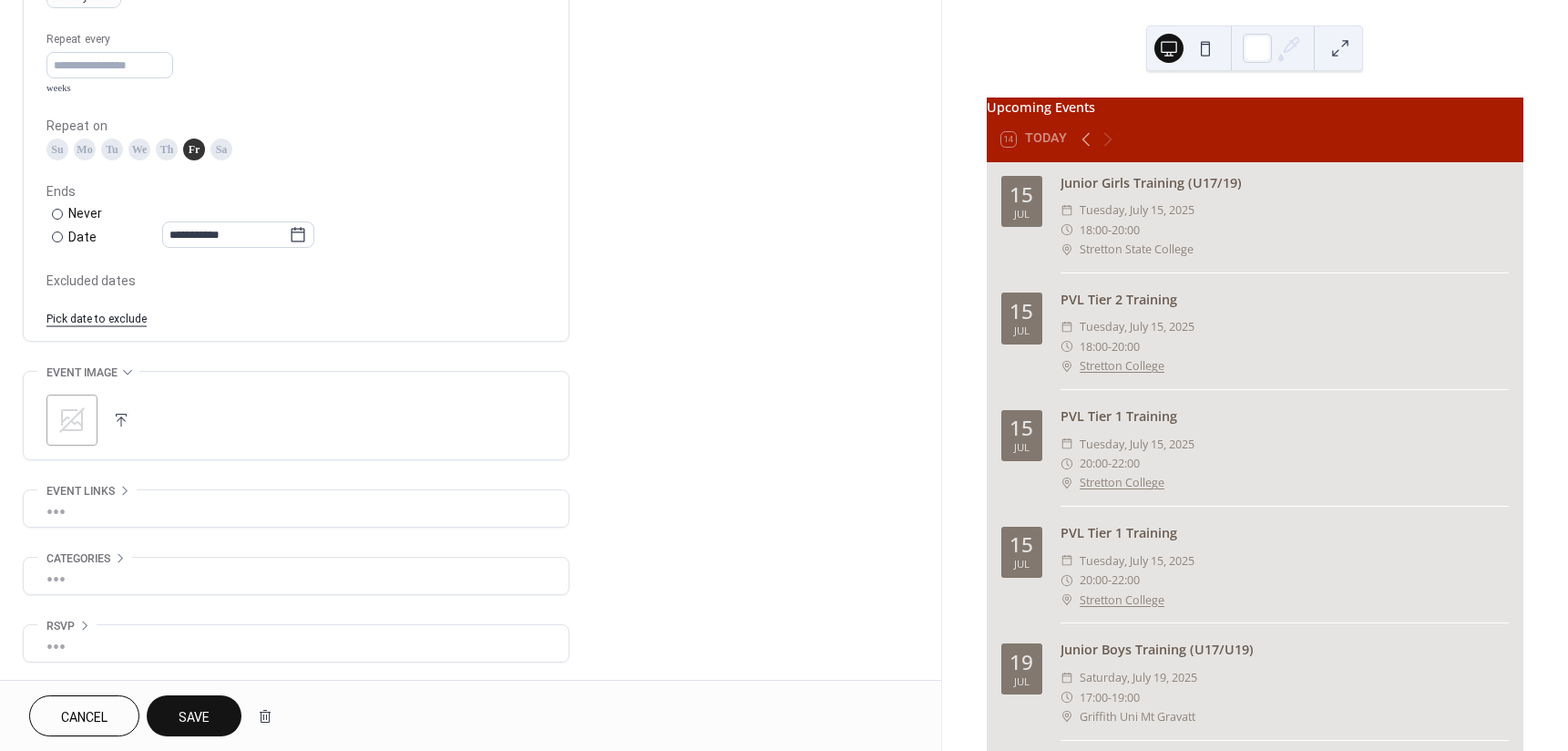 click on "Save" at bounding box center (194, 717) 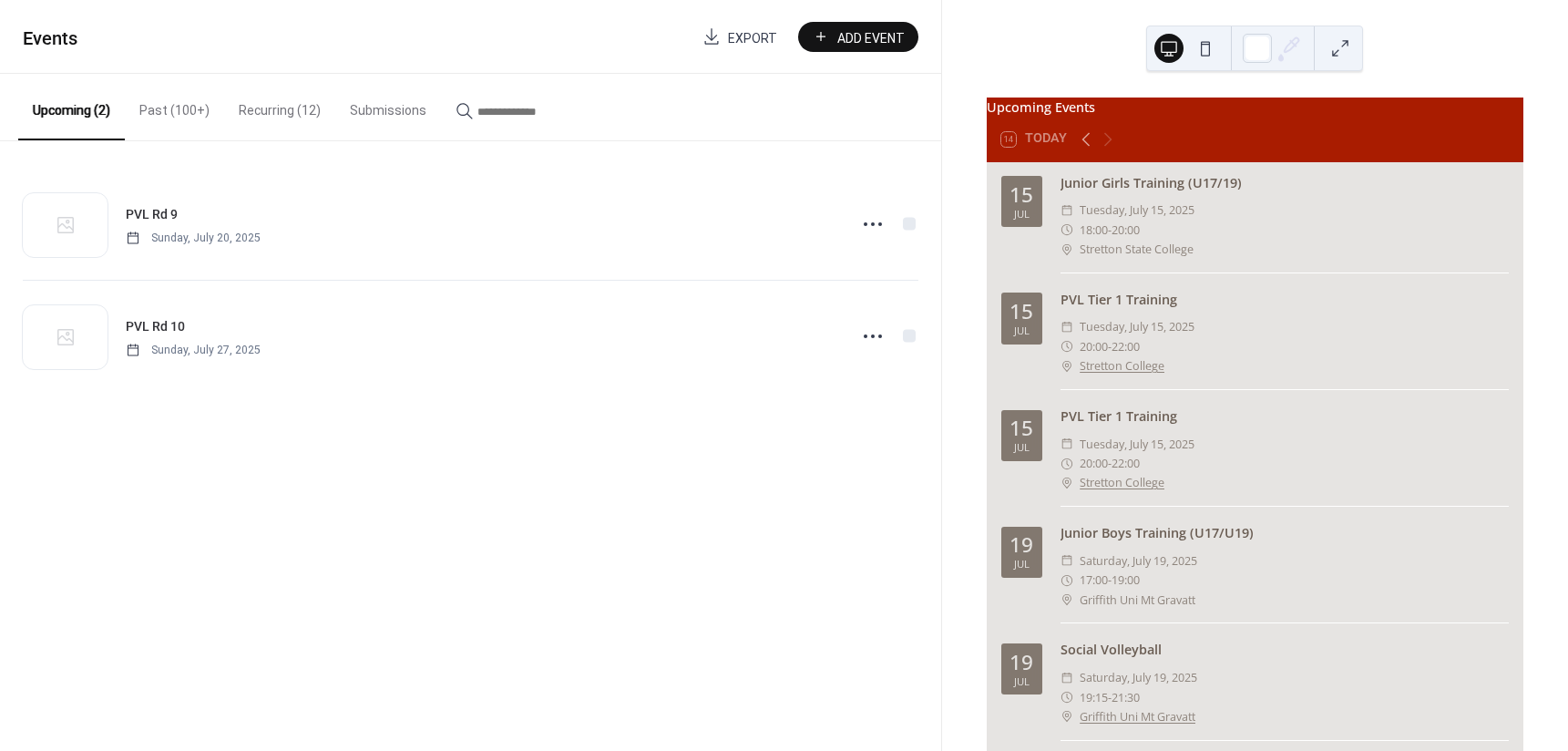 click on "Recurring (12)" at bounding box center (280, 106) 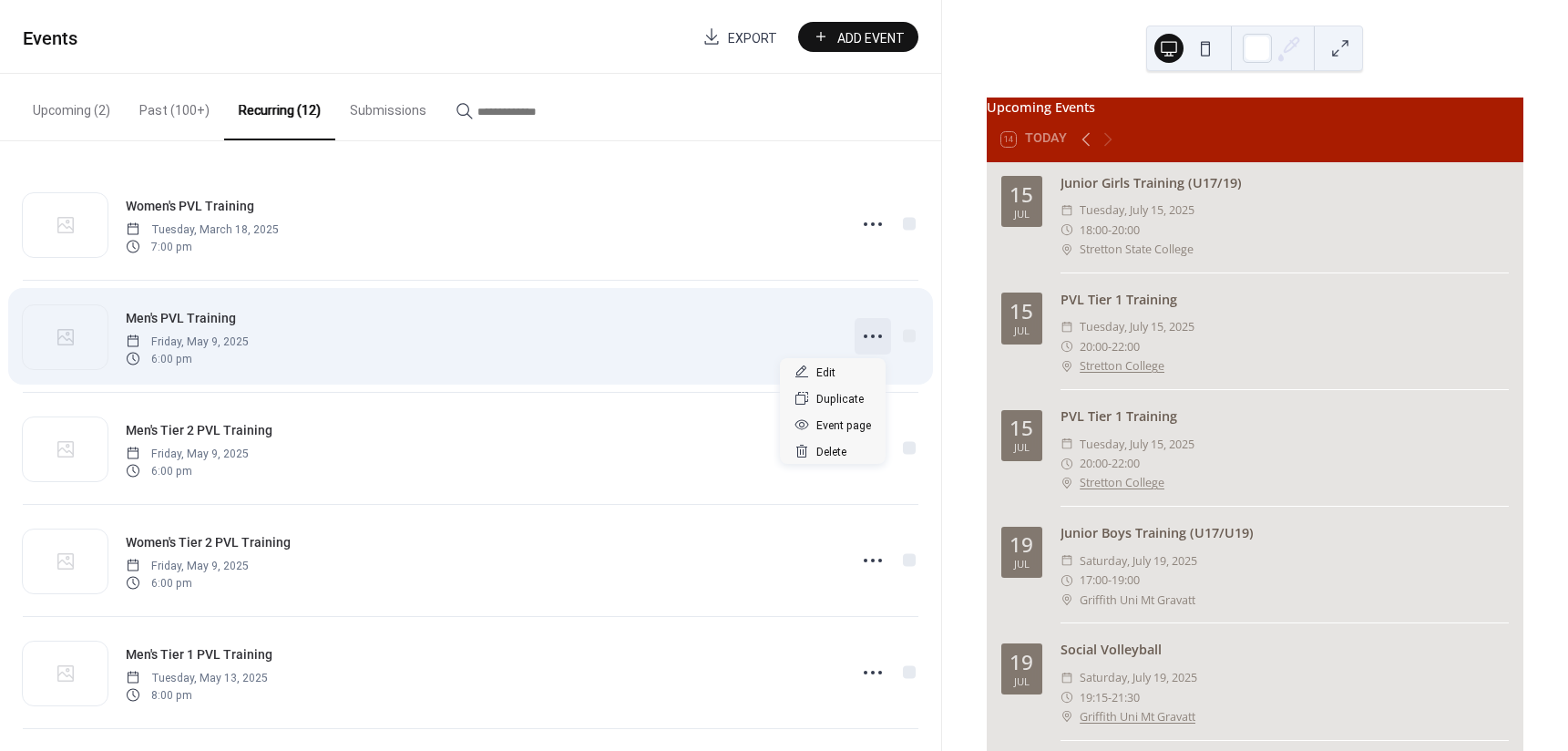 click 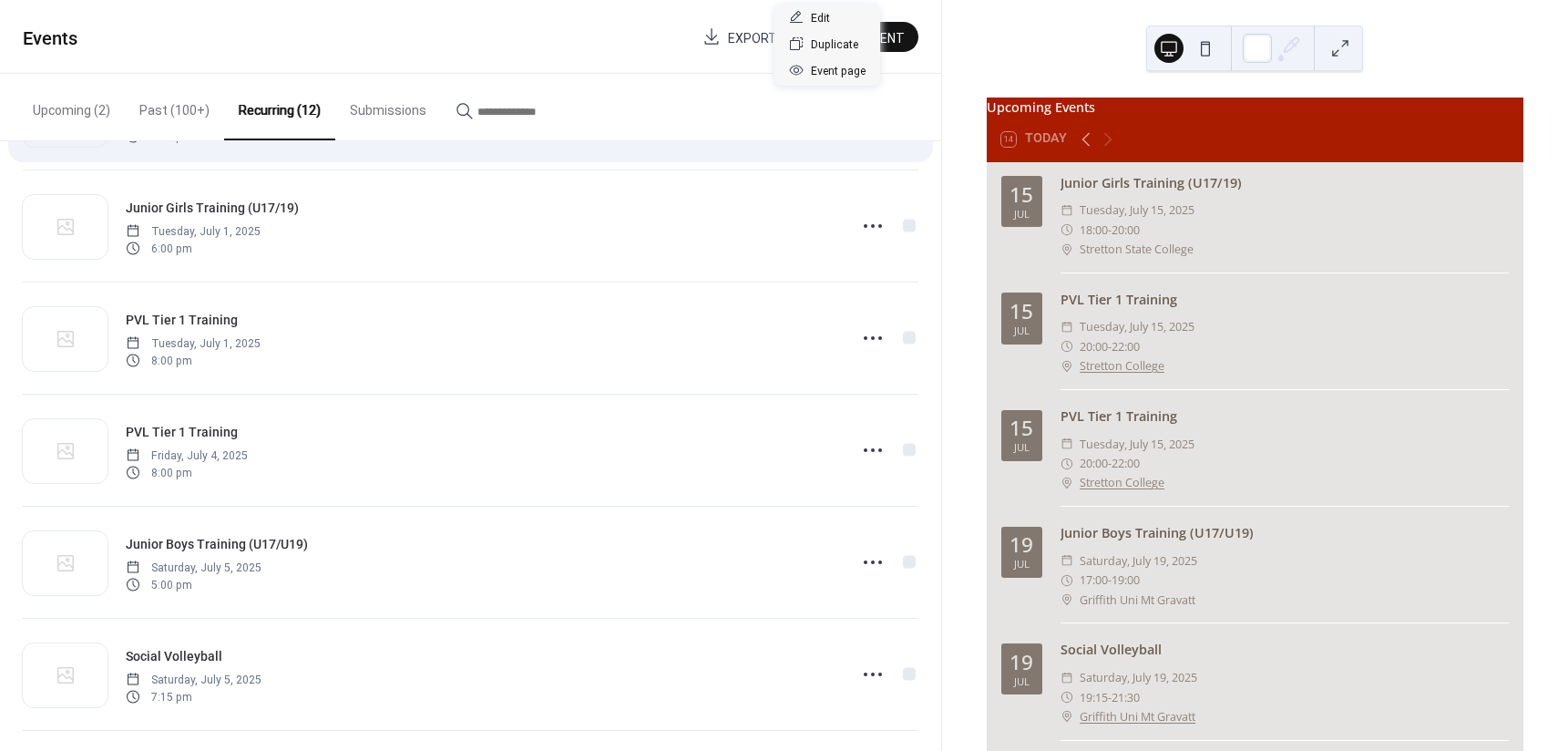 scroll, scrollTop: 729, scrollLeft: 0, axis: vertical 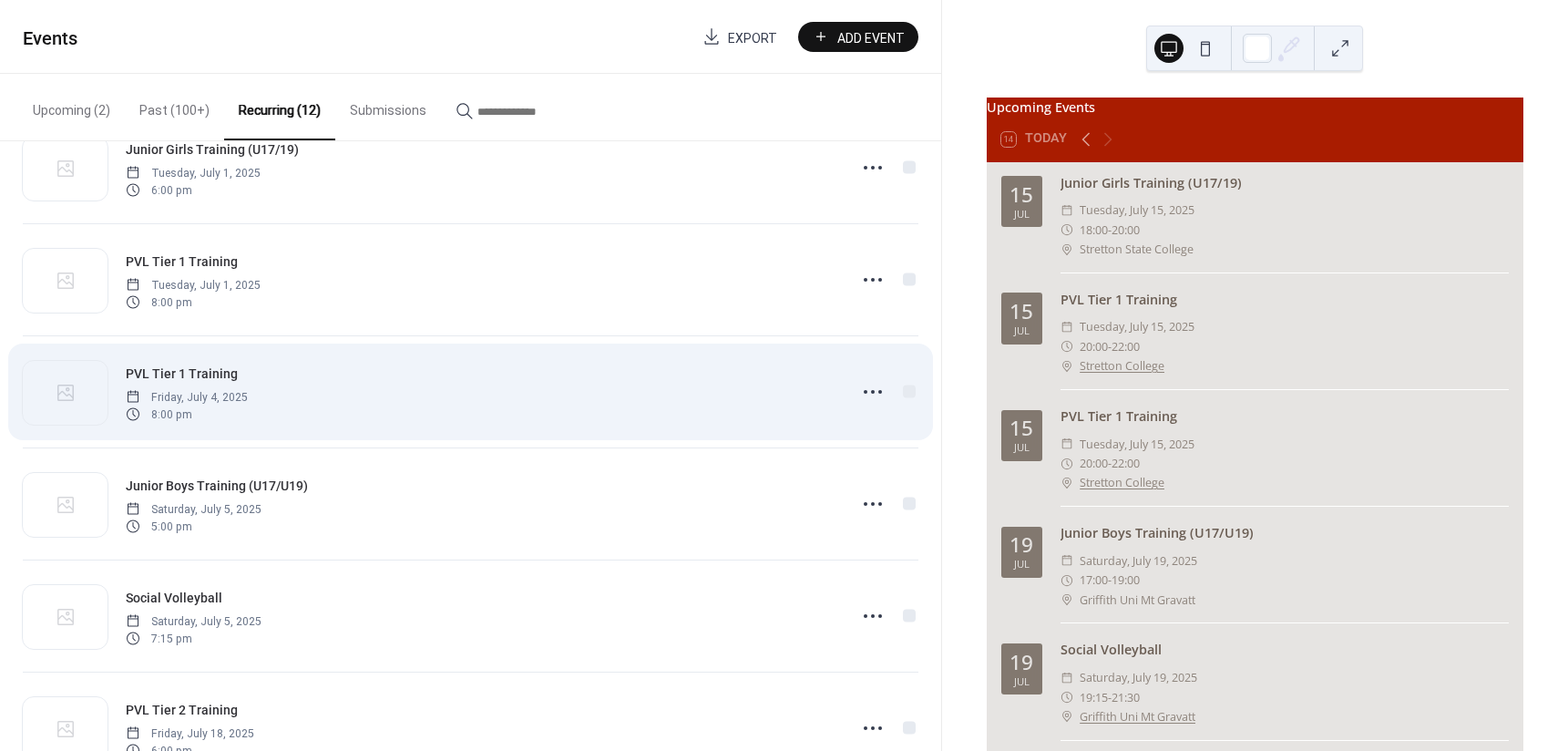 click on "PVL Tier 1 Training" at bounding box center (181, 374) 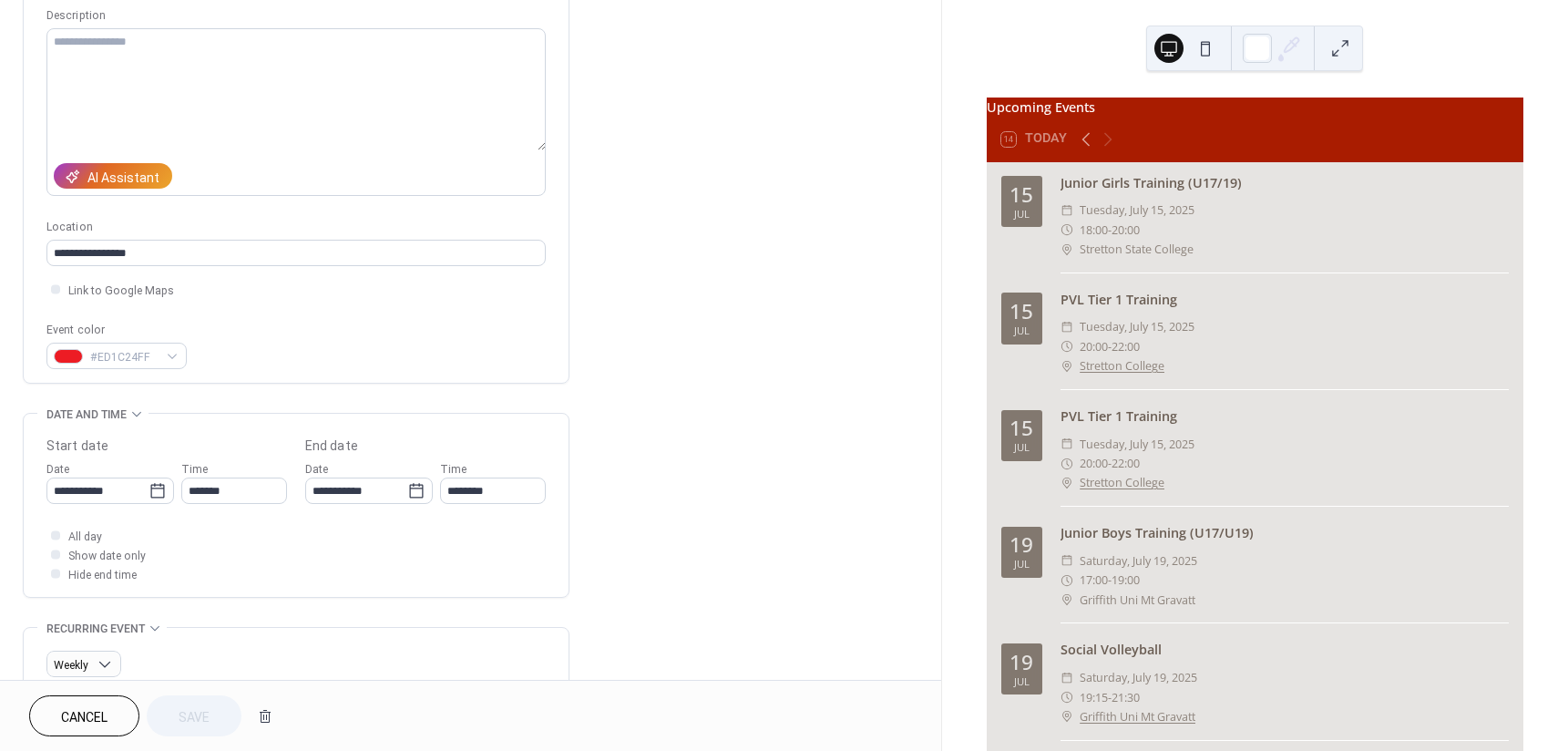scroll, scrollTop: 182, scrollLeft: 0, axis: vertical 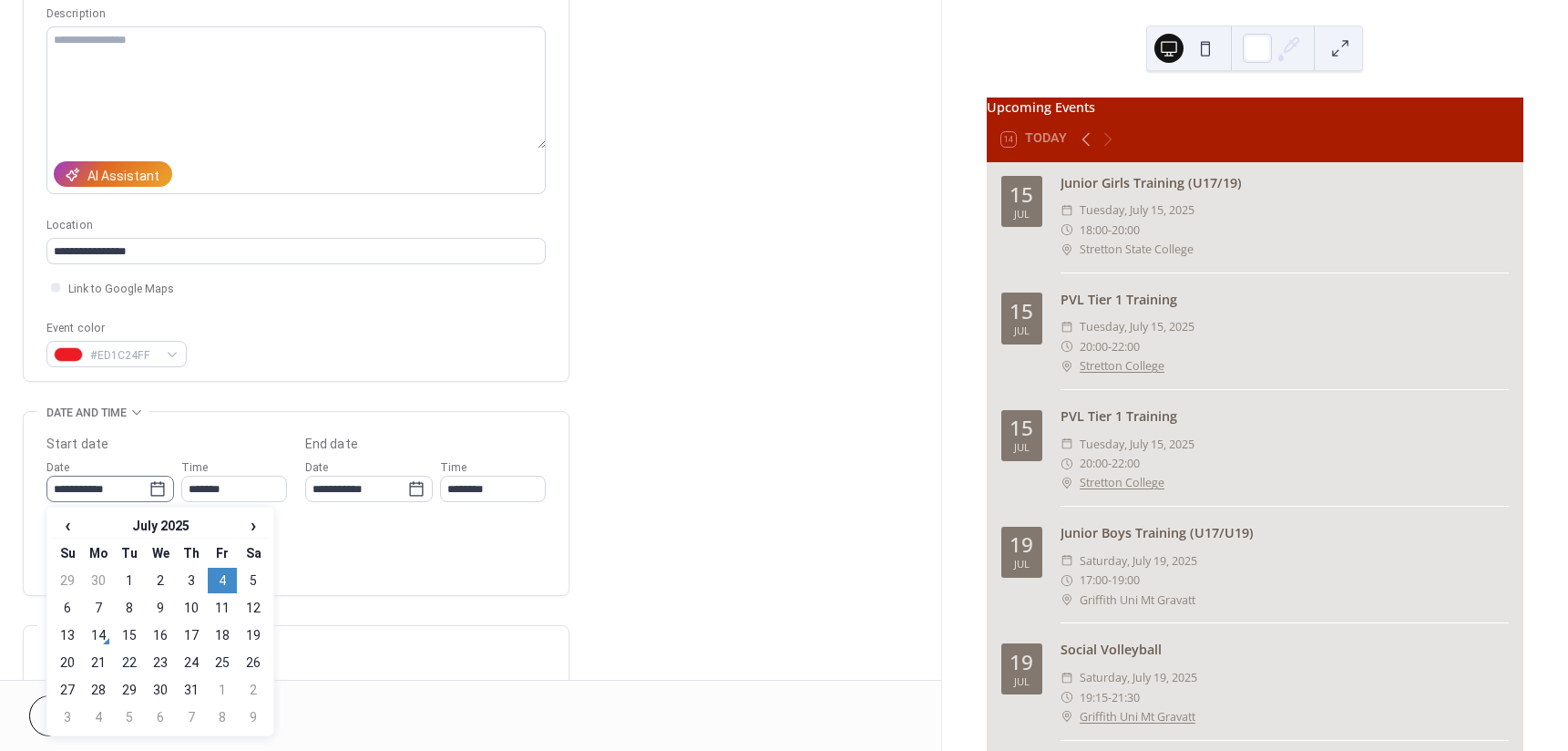 click 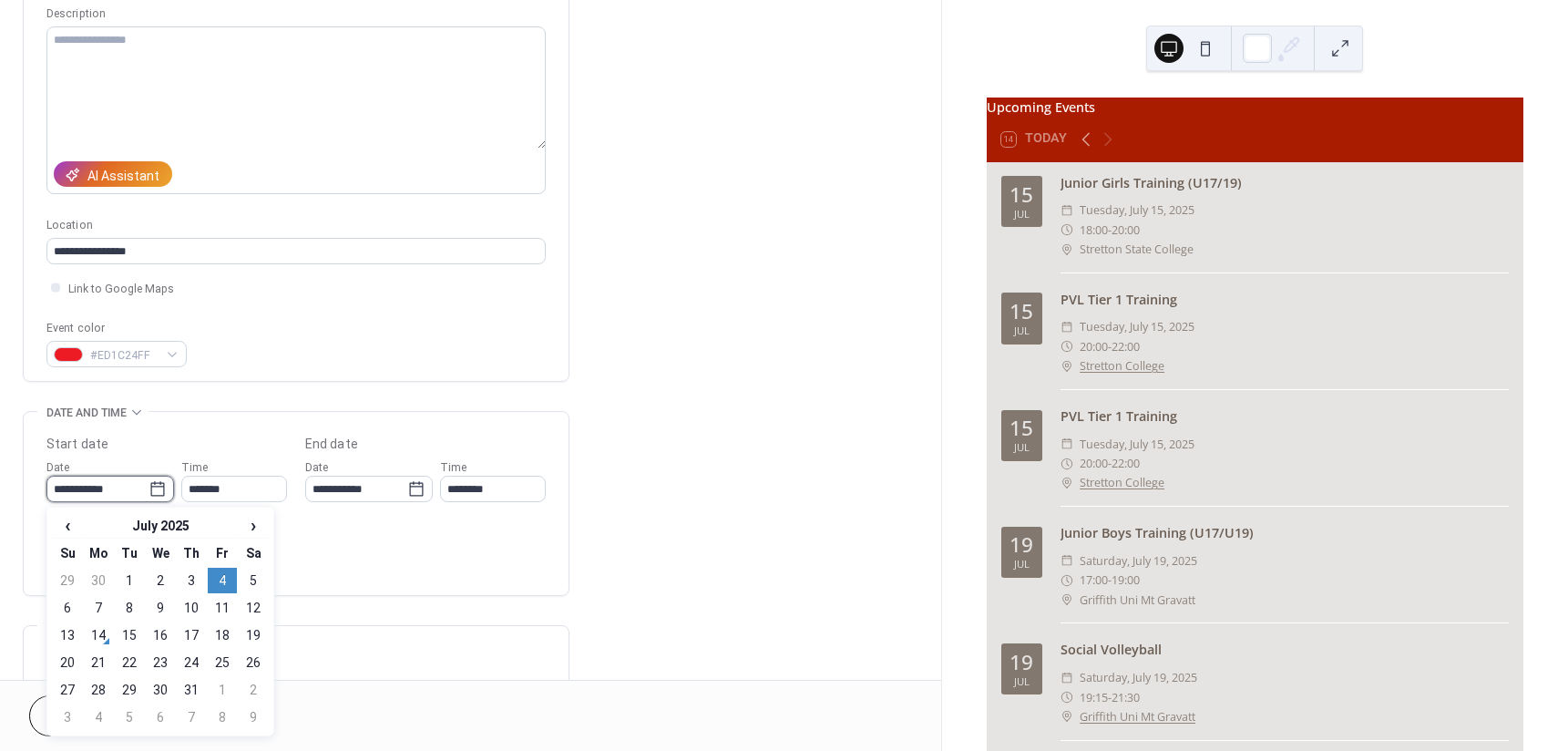 click on "**********" at bounding box center [97, 489] 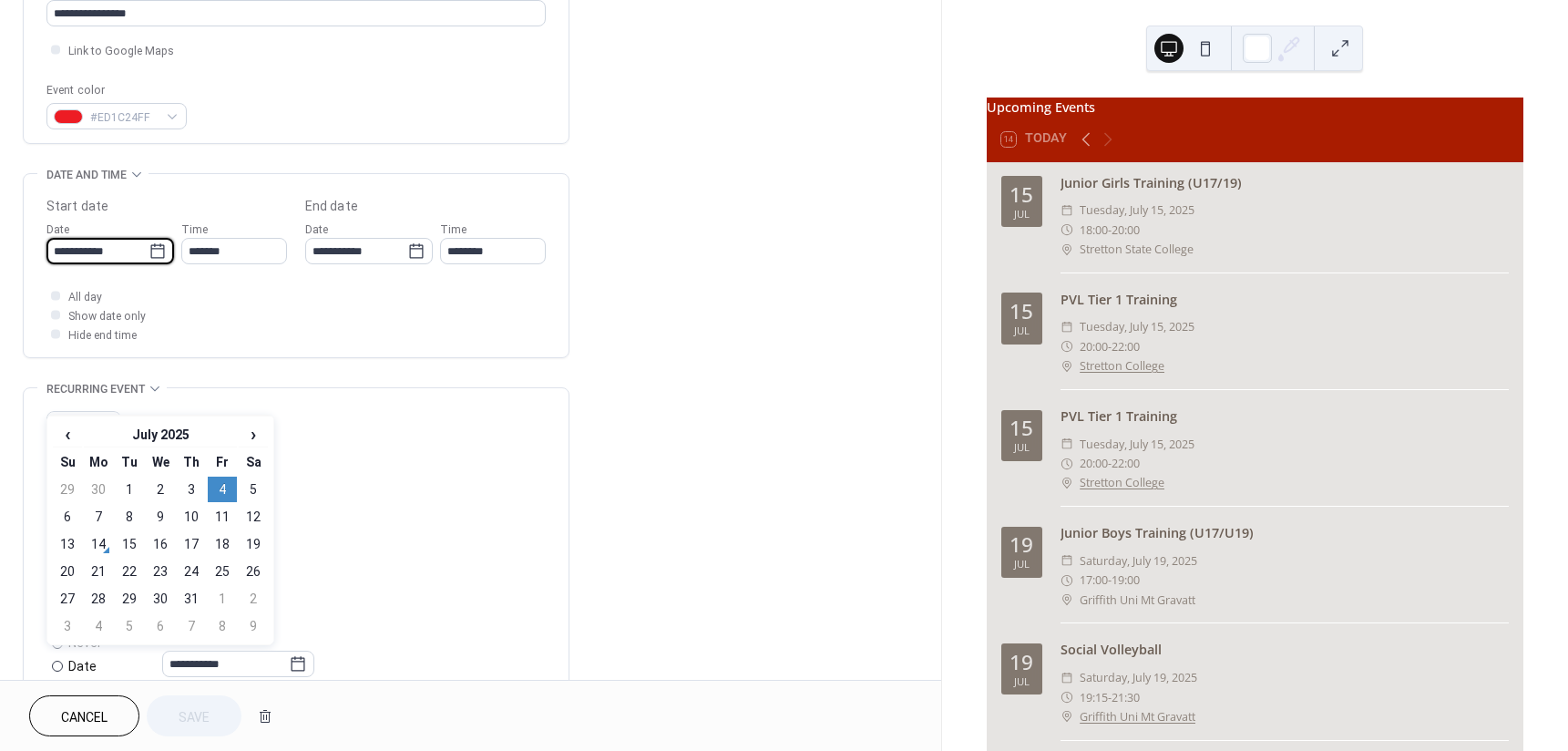 scroll, scrollTop: 456, scrollLeft: 0, axis: vertical 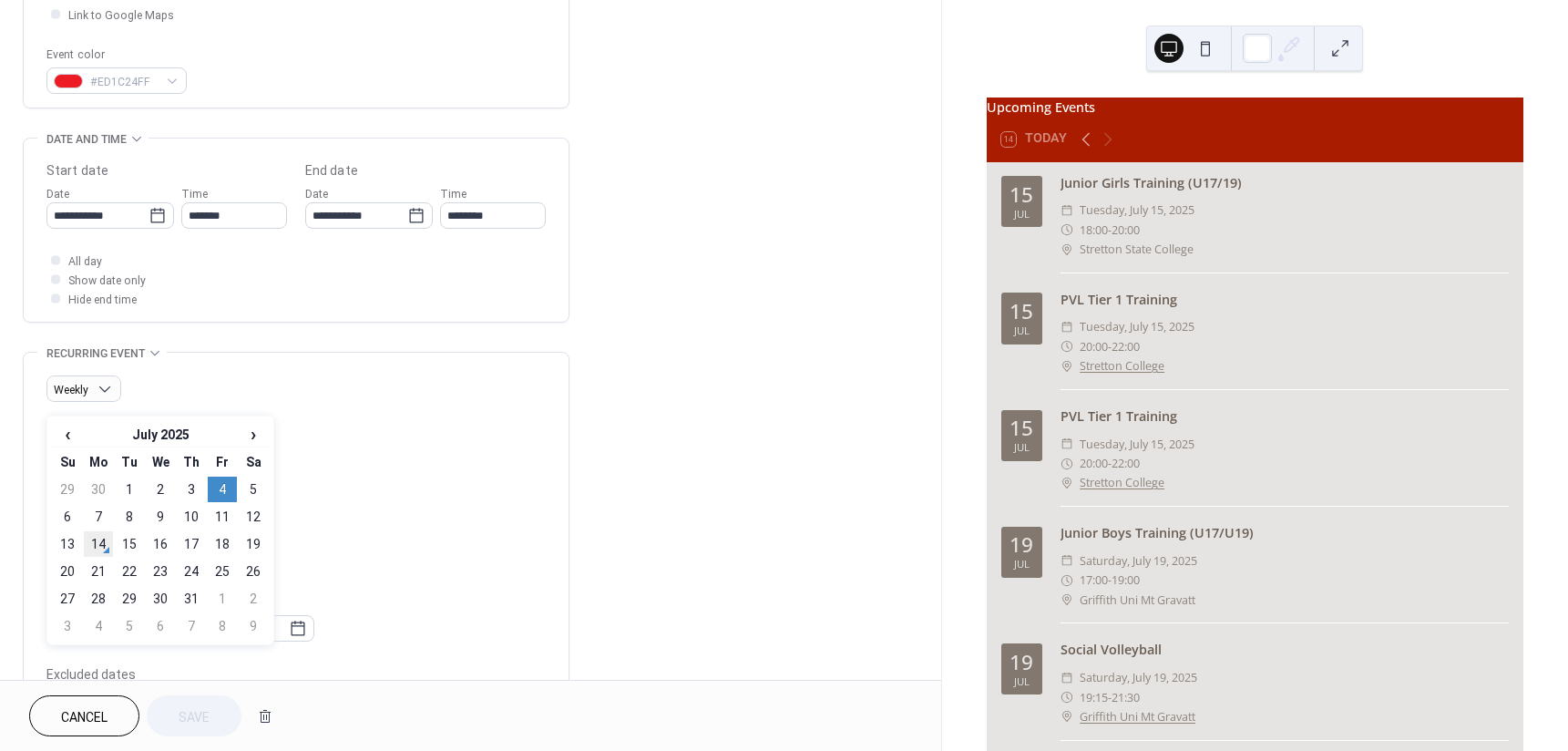 click on "14" at bounding box center (98, 544) 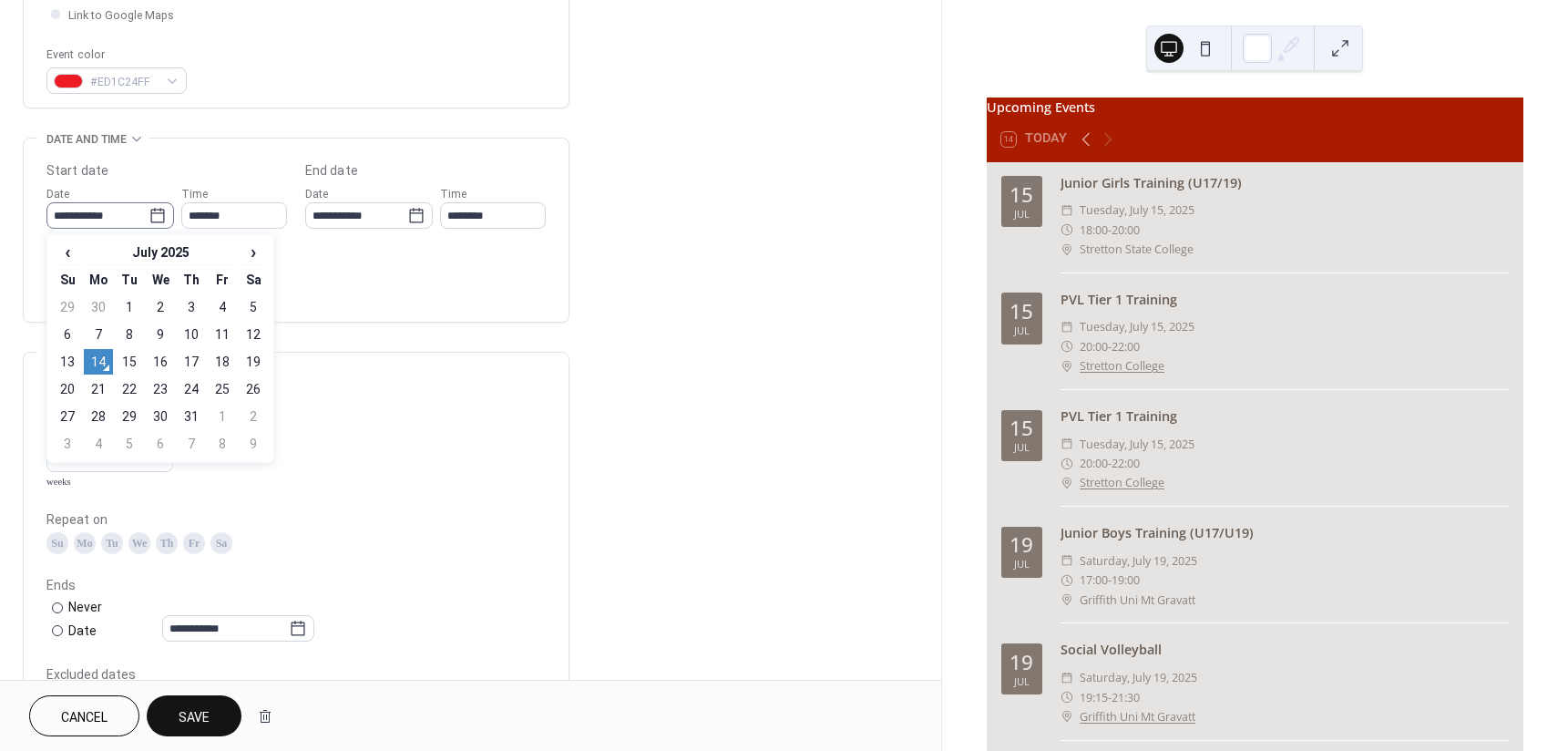 click 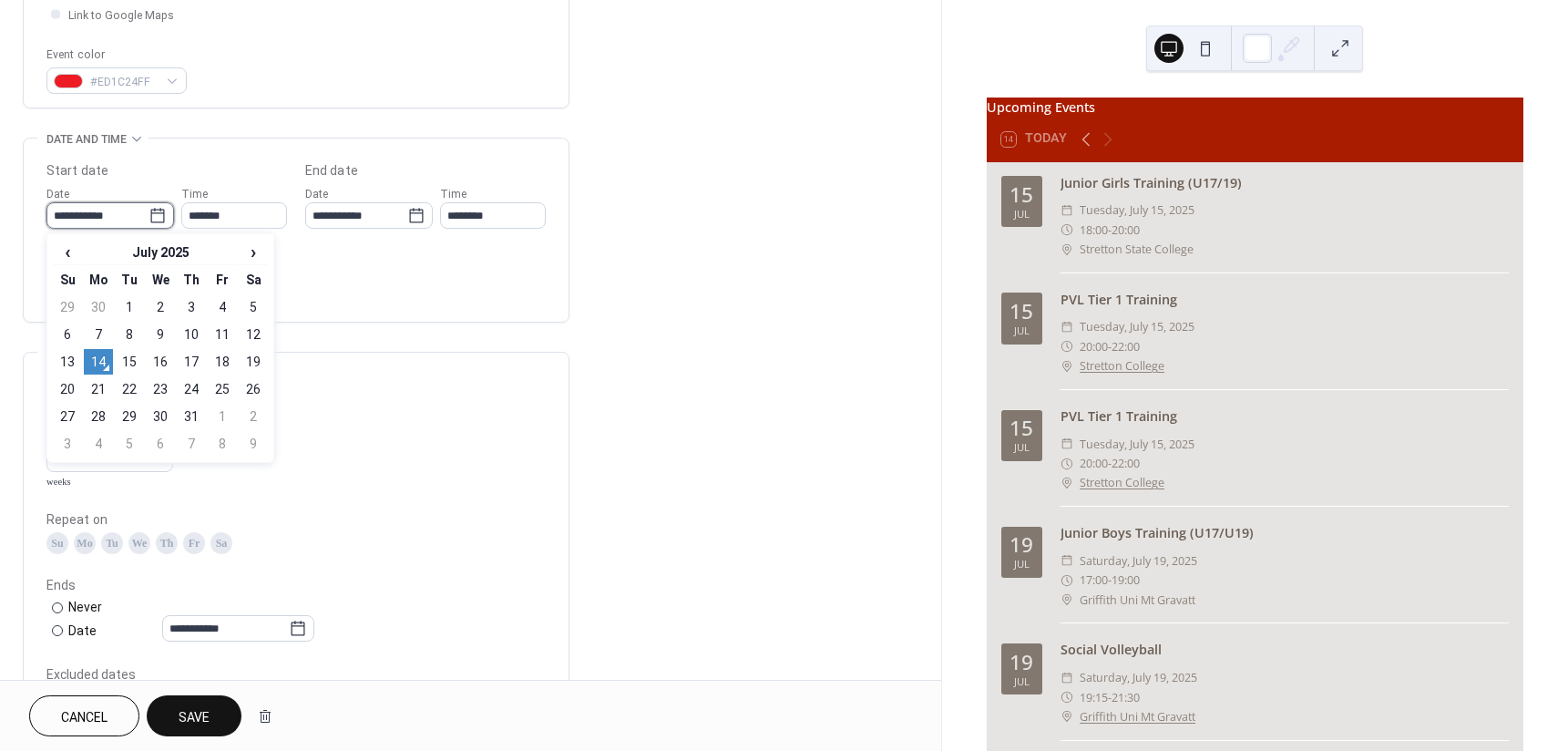 click on "**********" at bounding box center [97, 215] 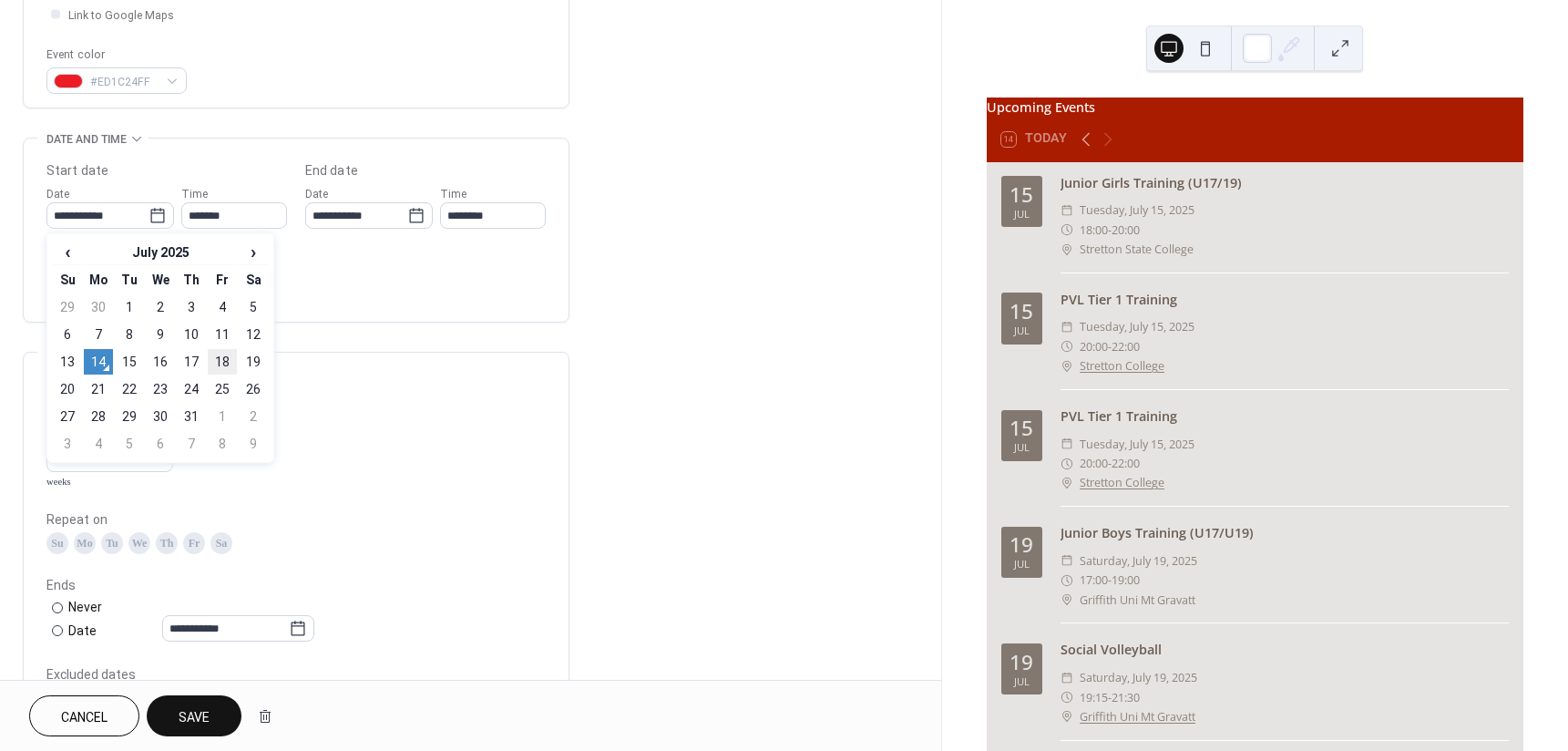 click on "18" at bounding box center [222, 362] 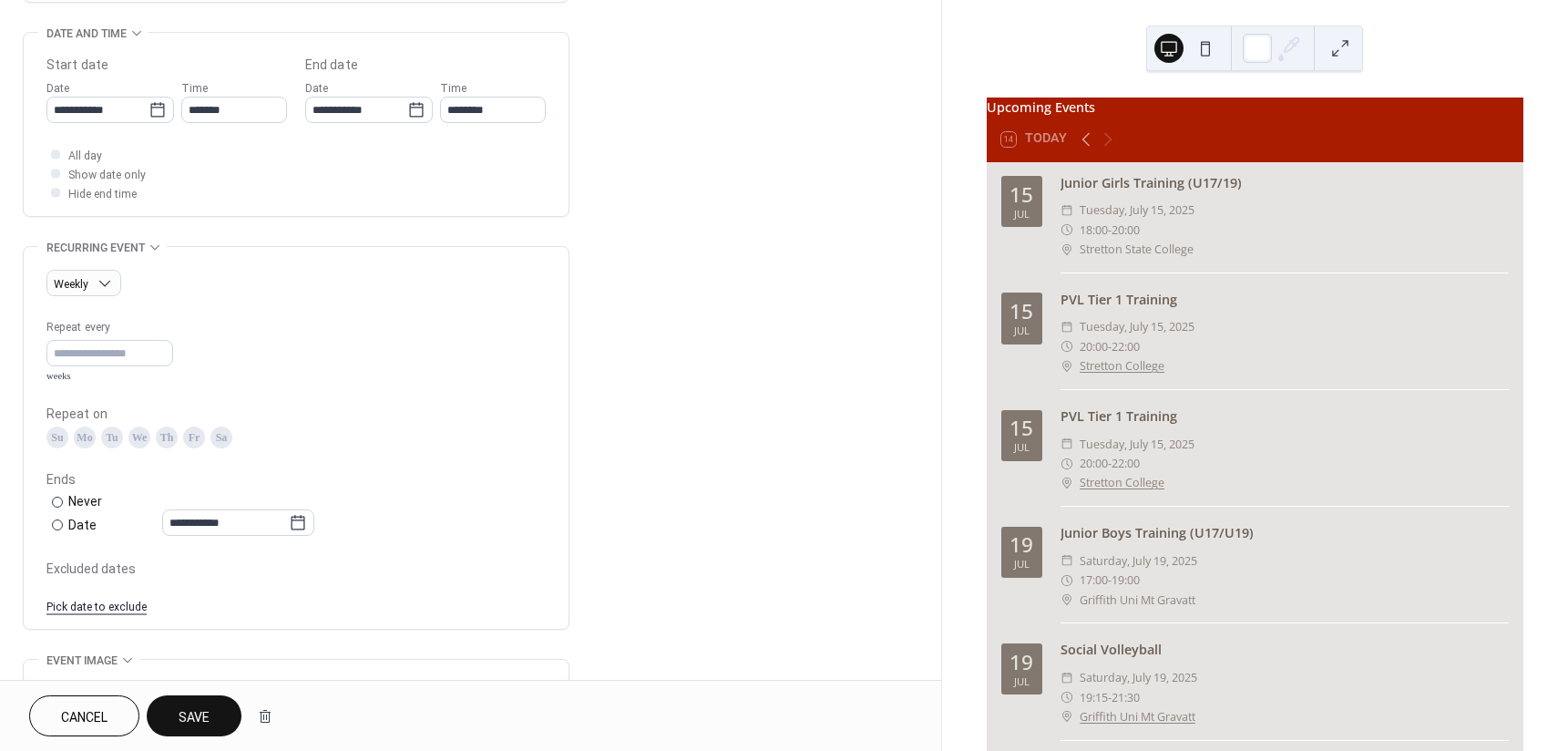 scroll, scrollTop: 638, scrollLeft: 0, axis: vertical 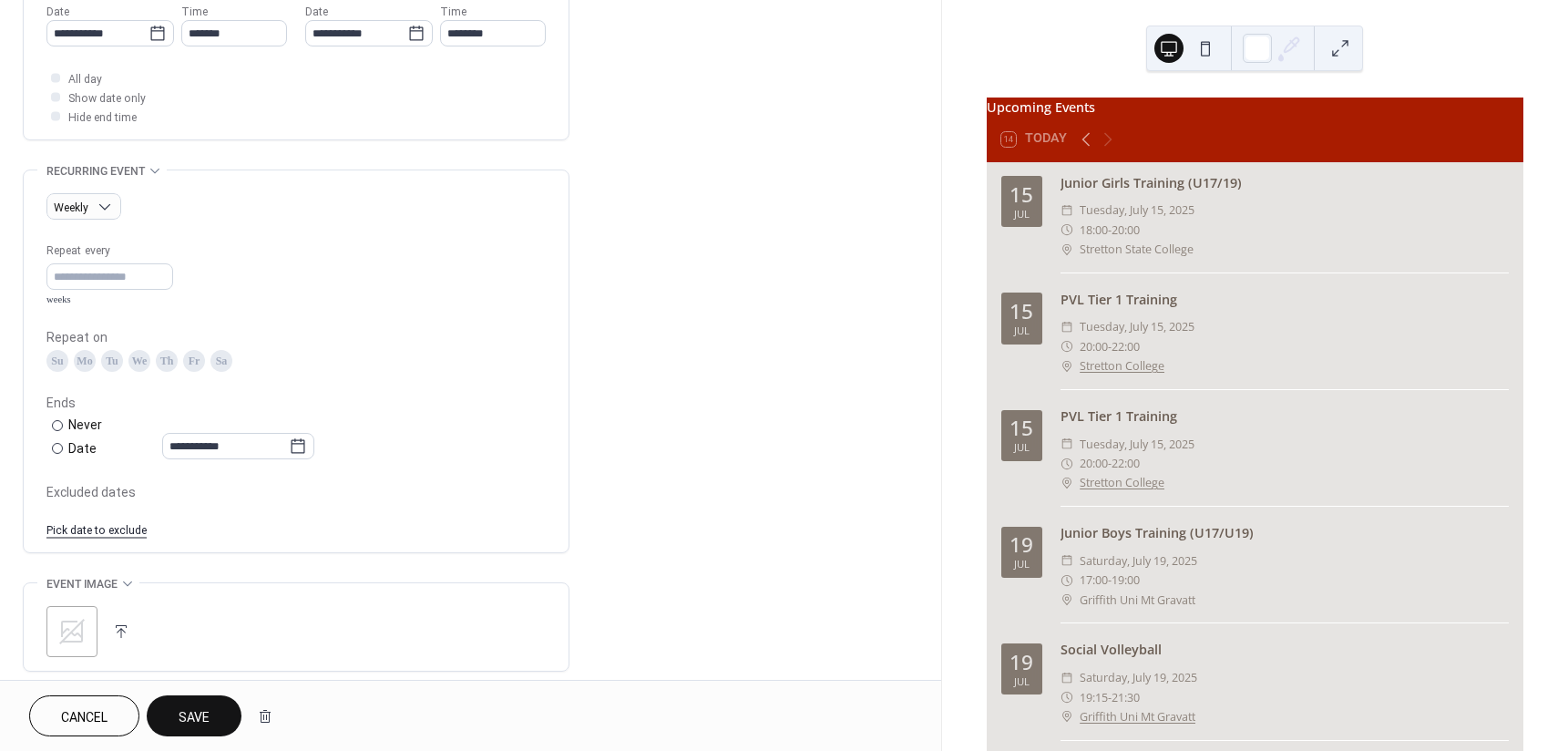 click on "Fr" at bounding box center (194, 361) 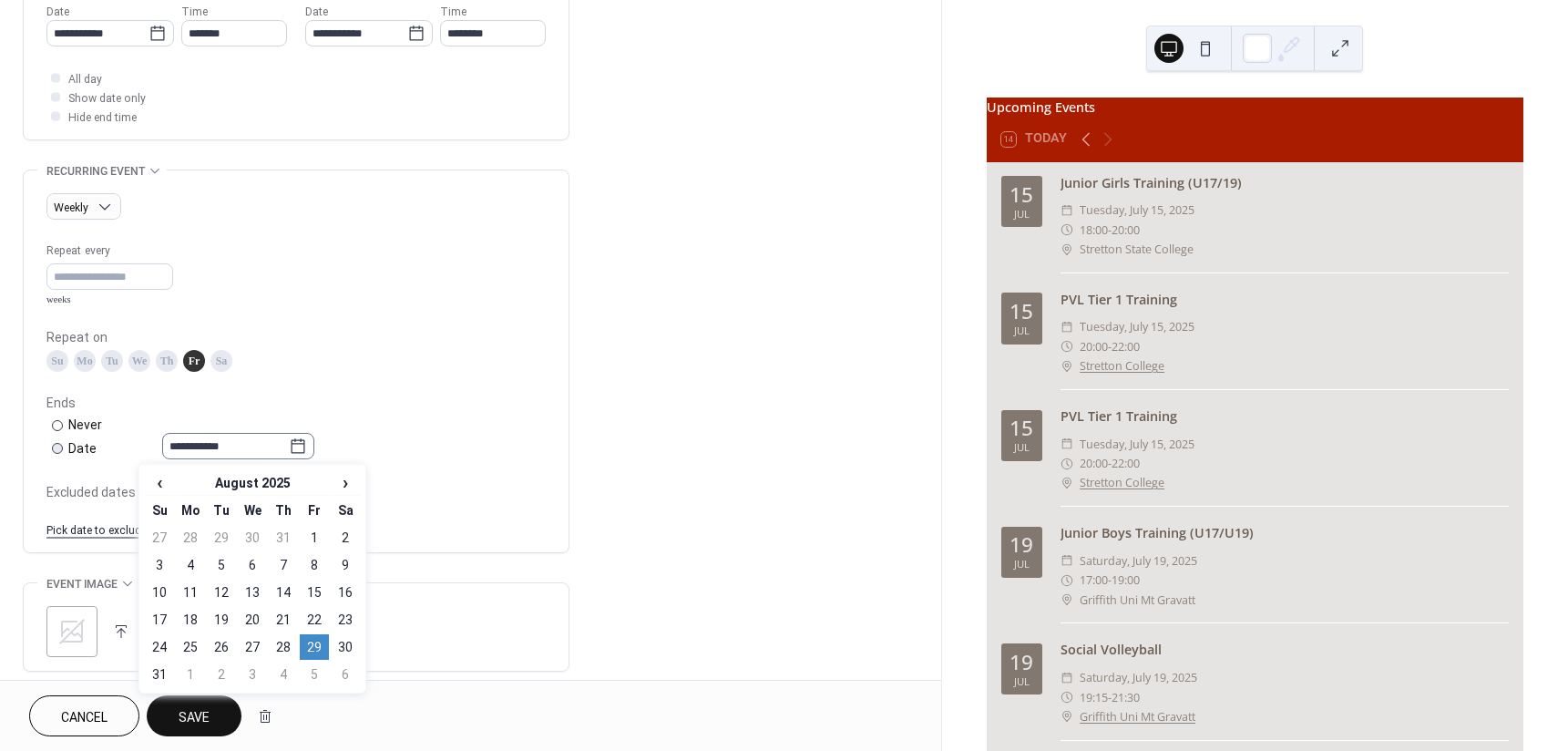 click 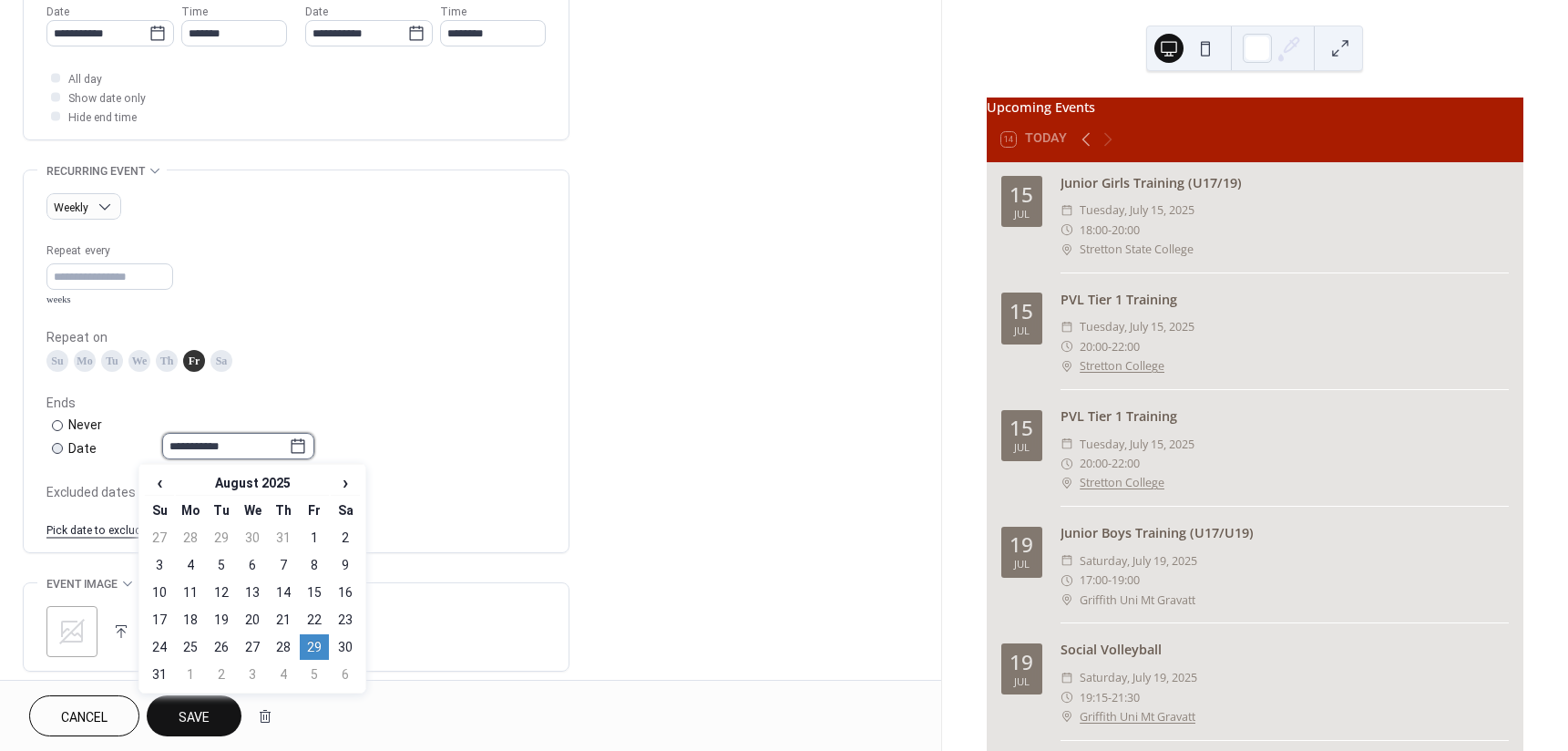click on "**********" at bounding box center [225, 446] 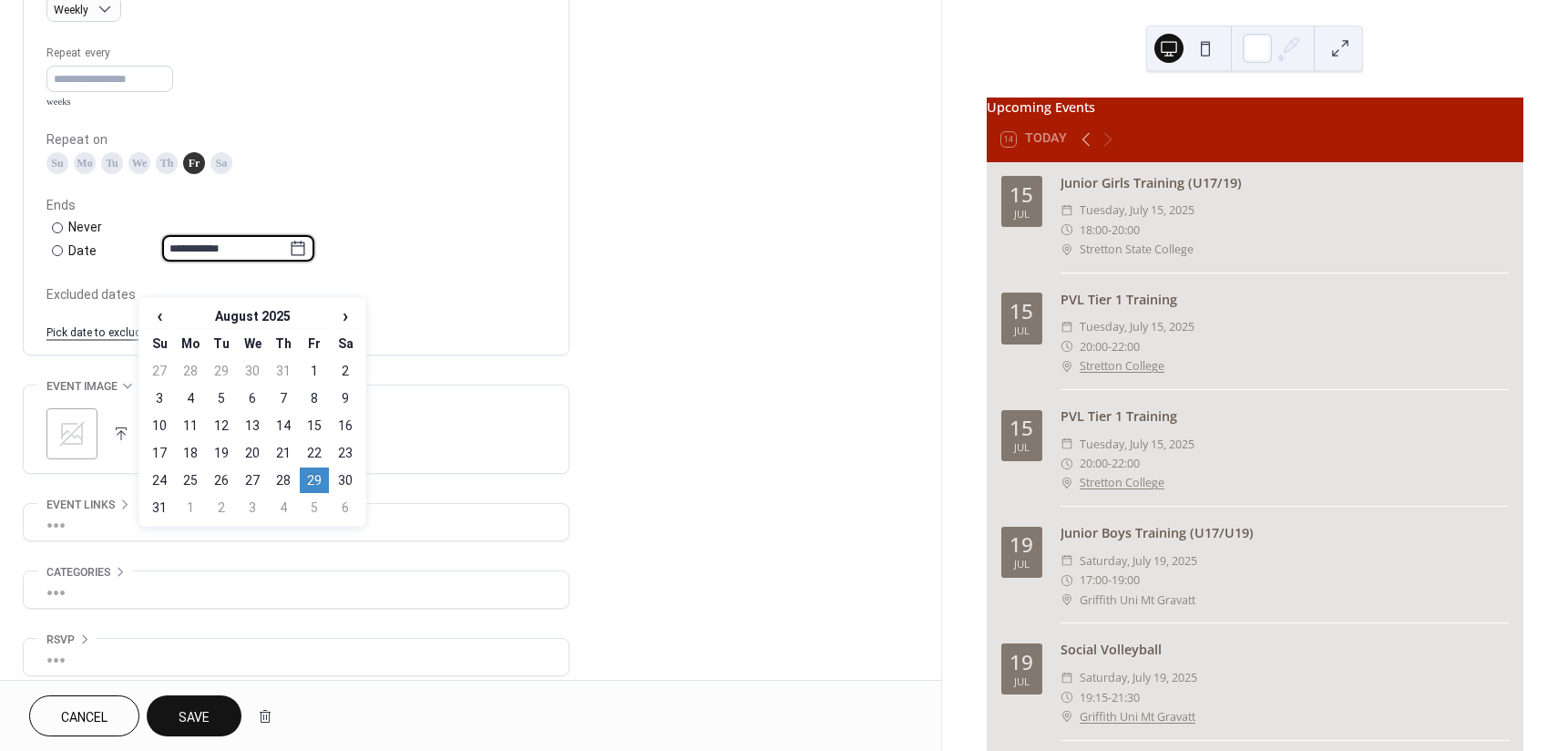 scroll, scrollTop: 849, scrollLeft: 0, axis: vertical 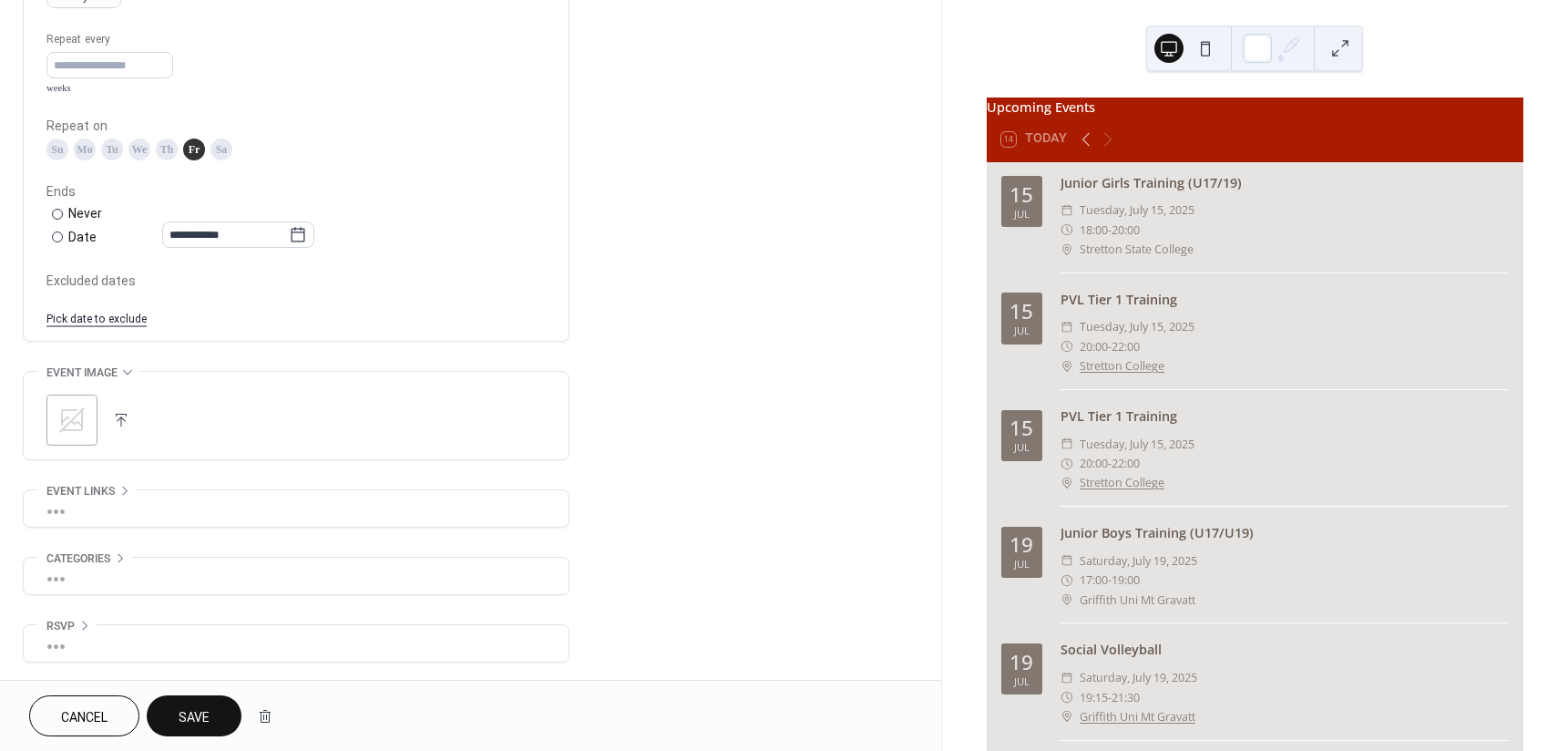 click on "Save" at bounding box center (194, 717) 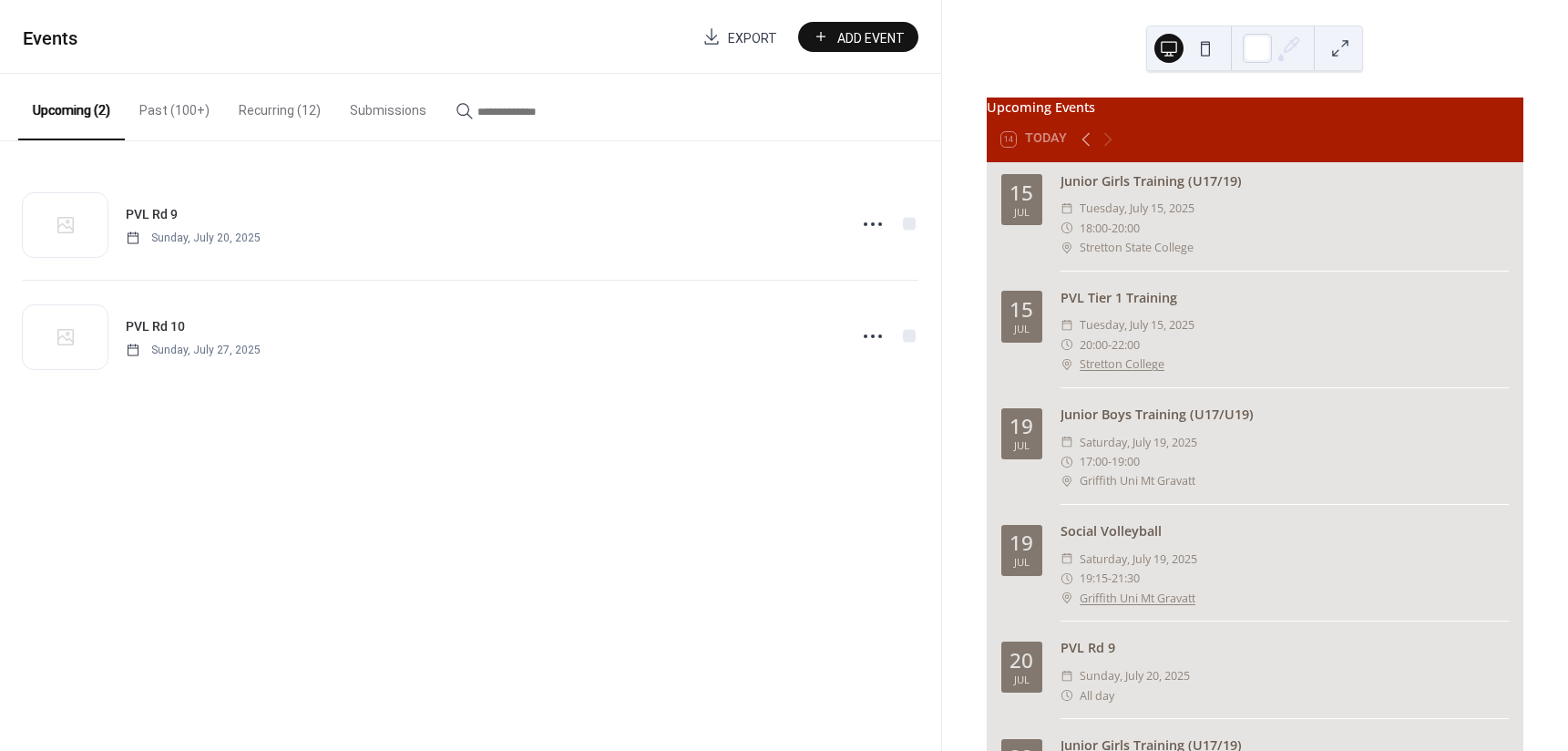 scroll, scrollTop: 0, scrollLeft: 0, axis: both 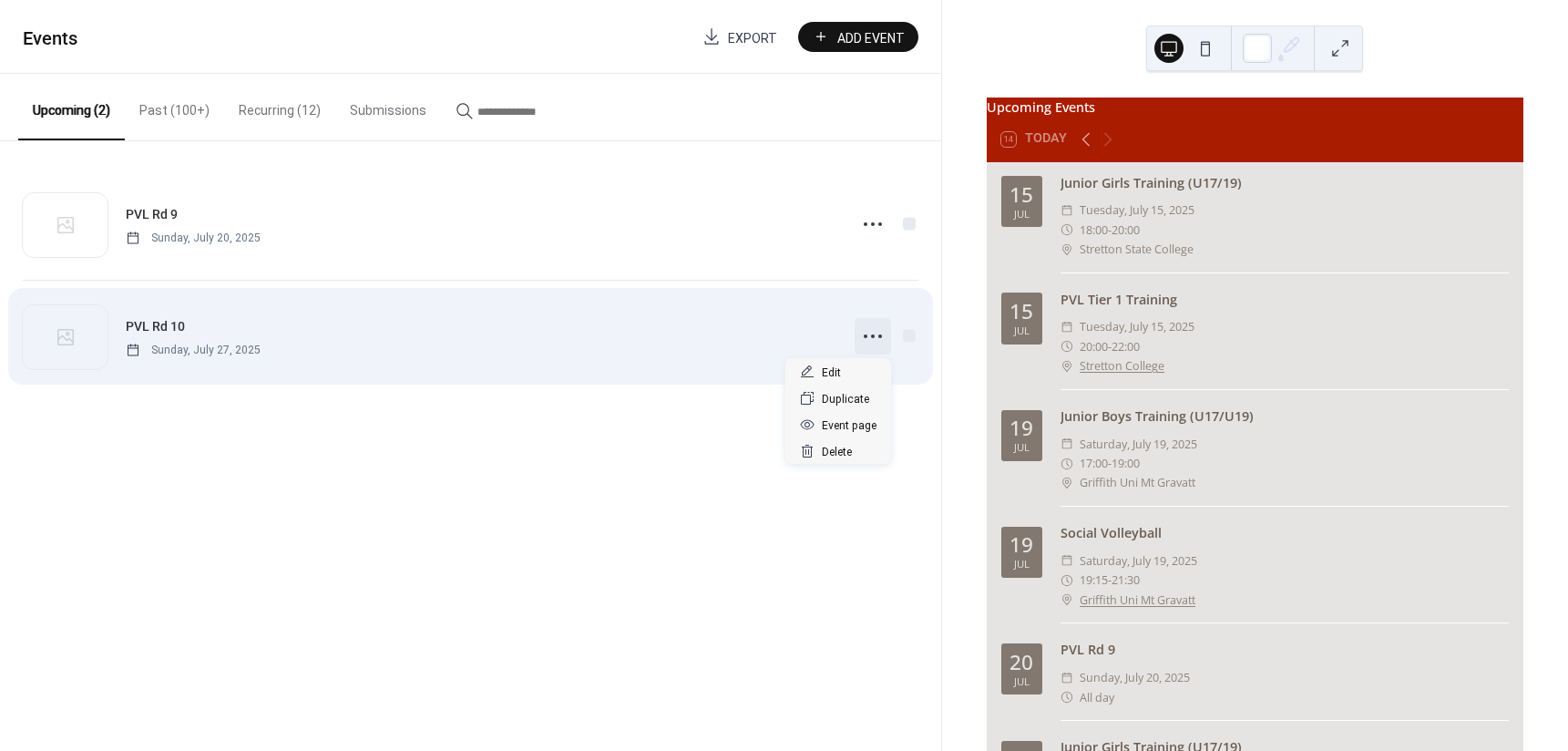 click 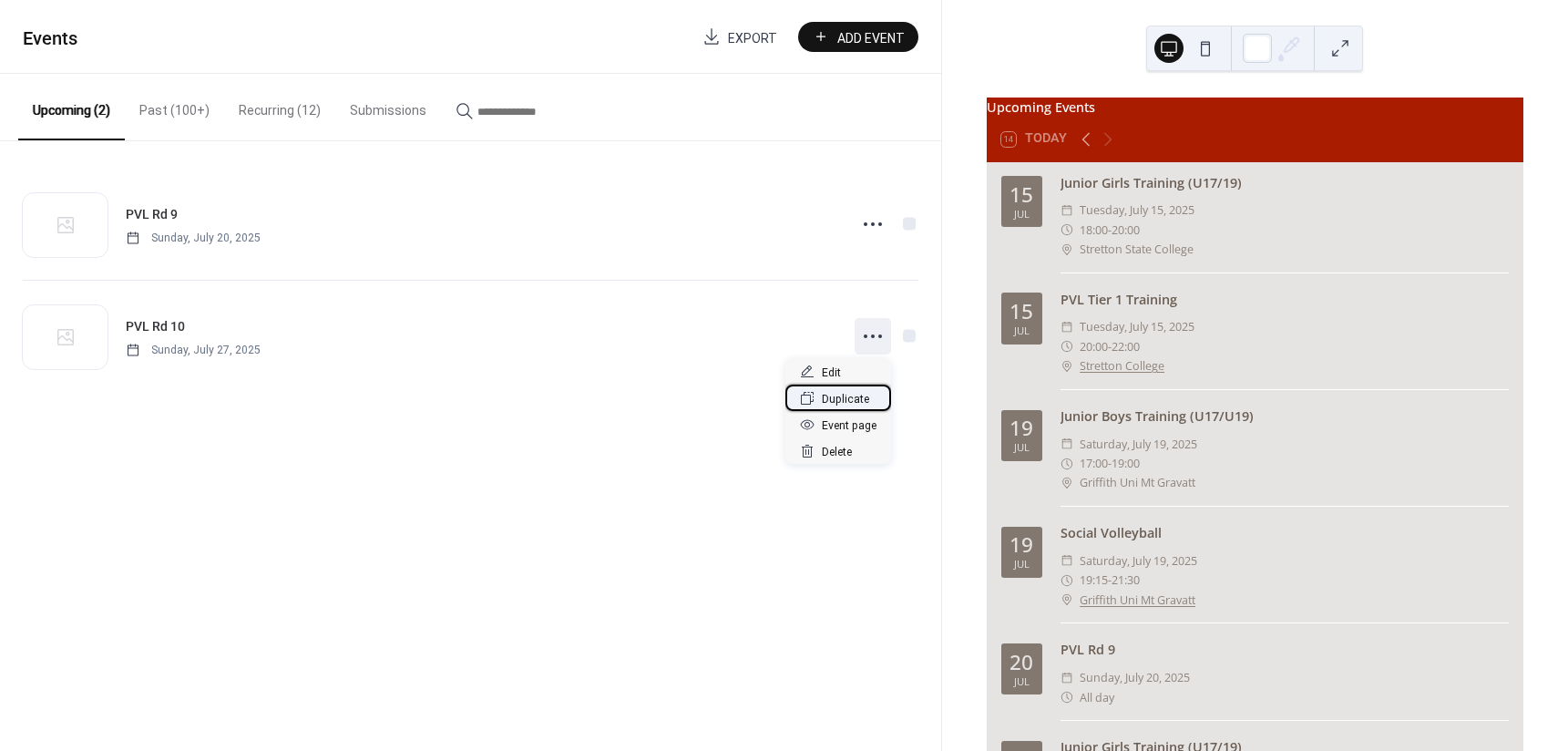 click on "Duplicate" at bounding box center (845, 399) 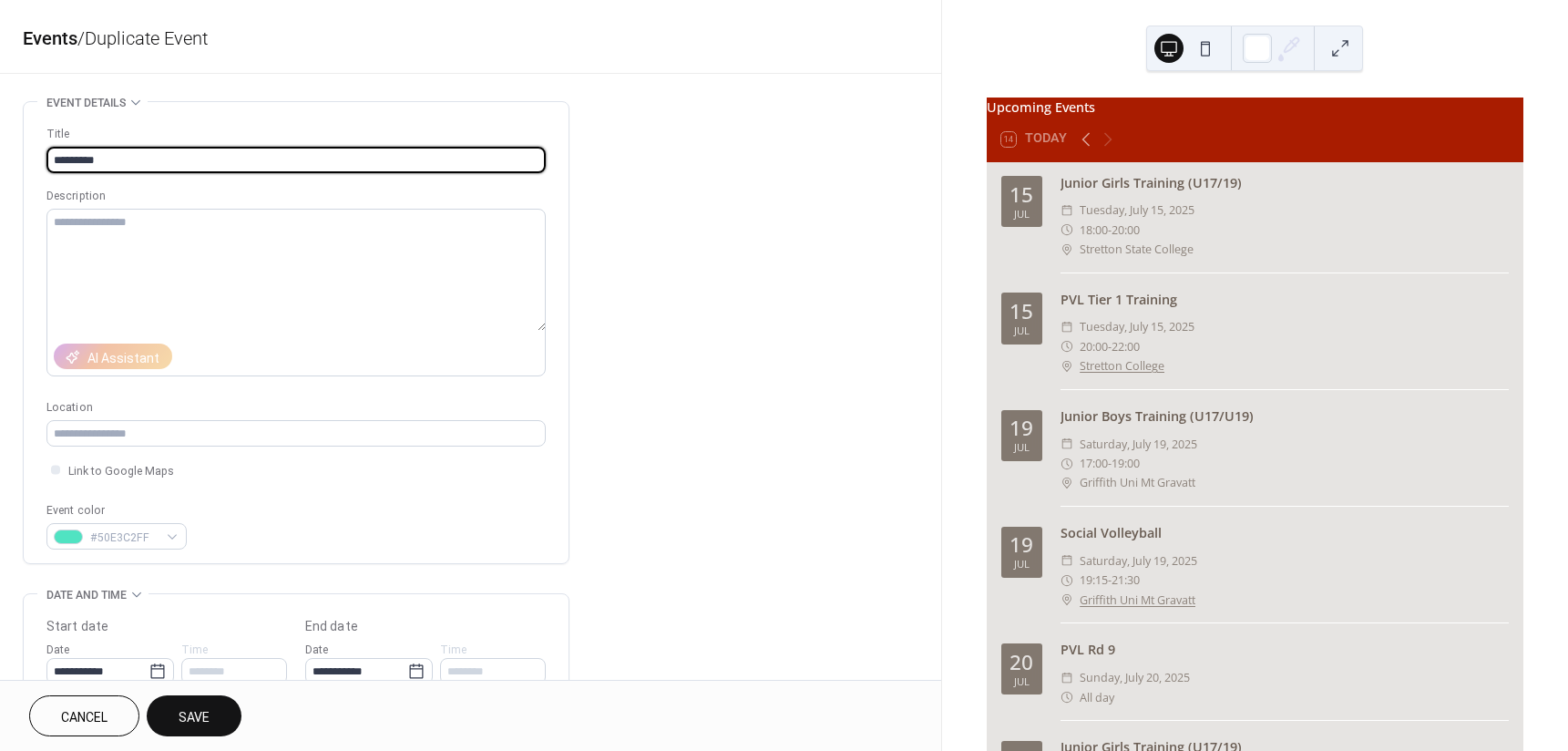 type on "*********" 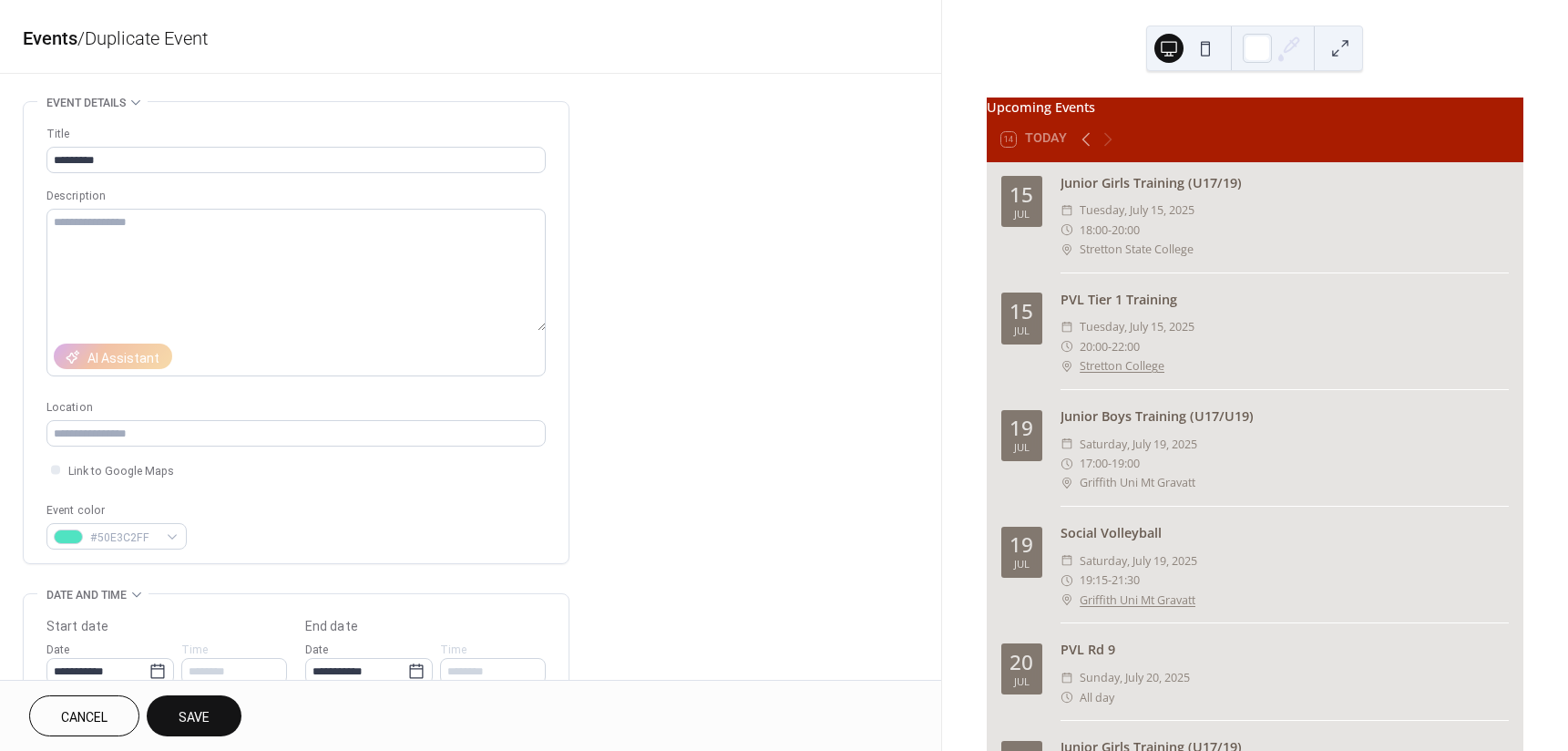click on "**********" at bounding box center [470, 656] 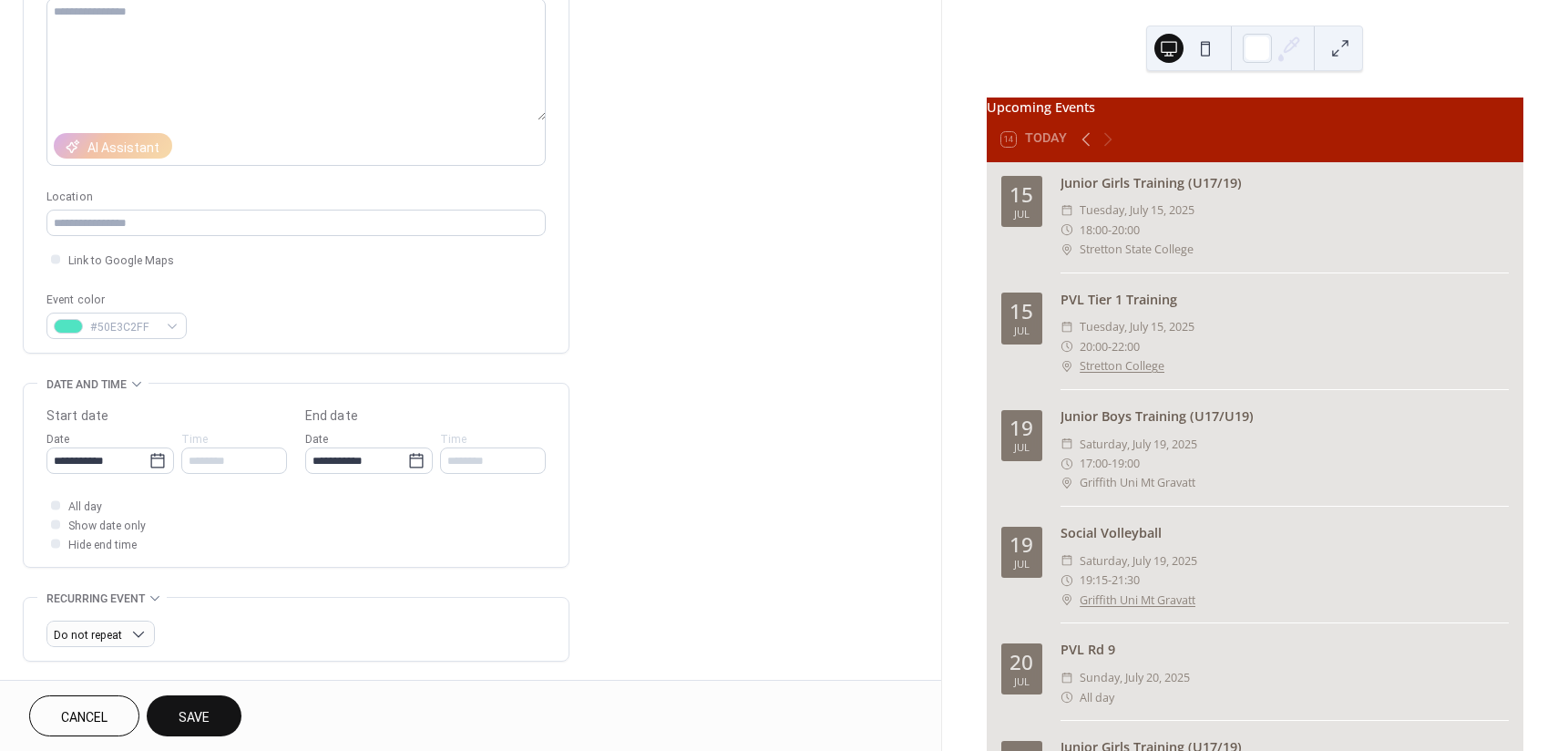 scroll, scrollTop: 273, scrollLeft: 0, axis: vertical 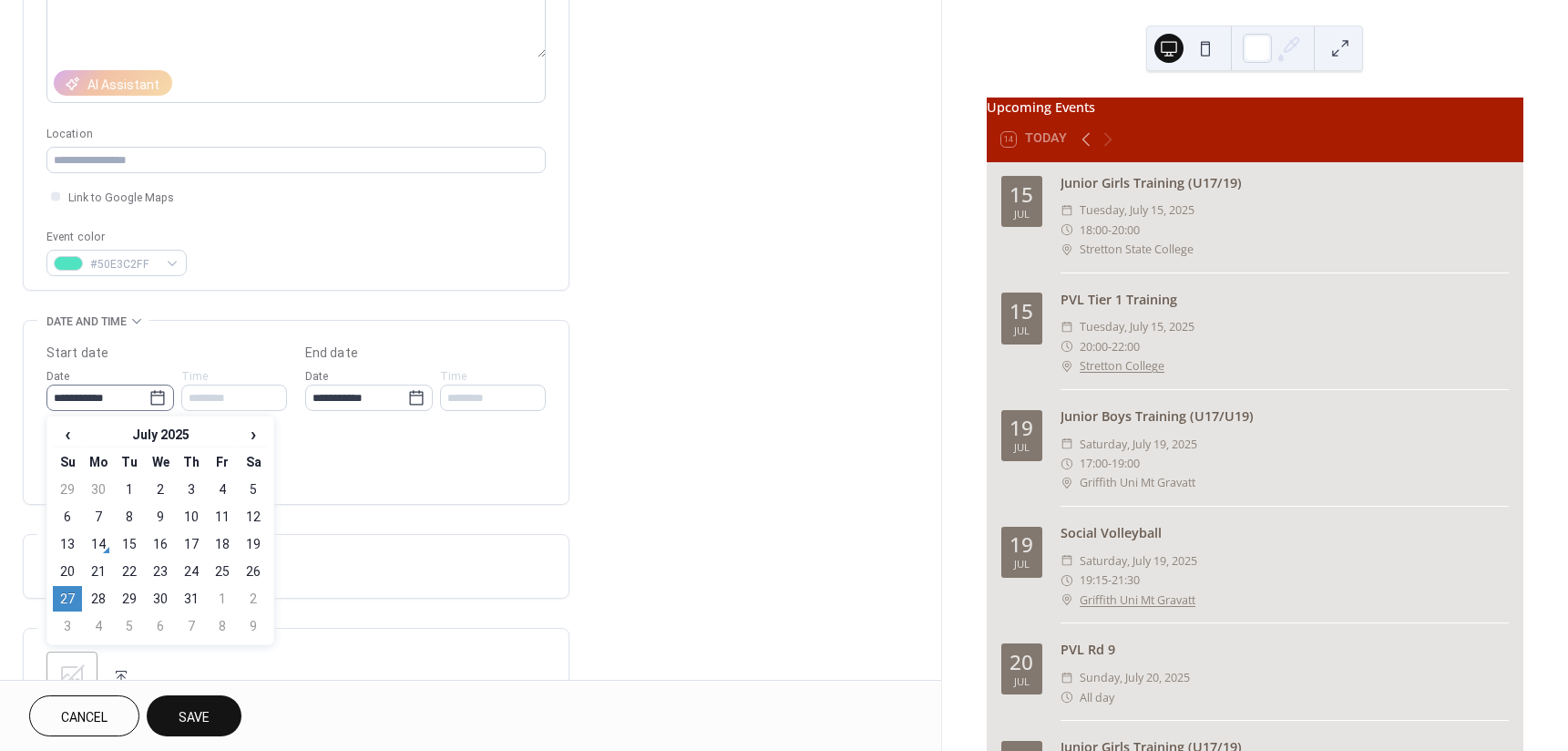 click 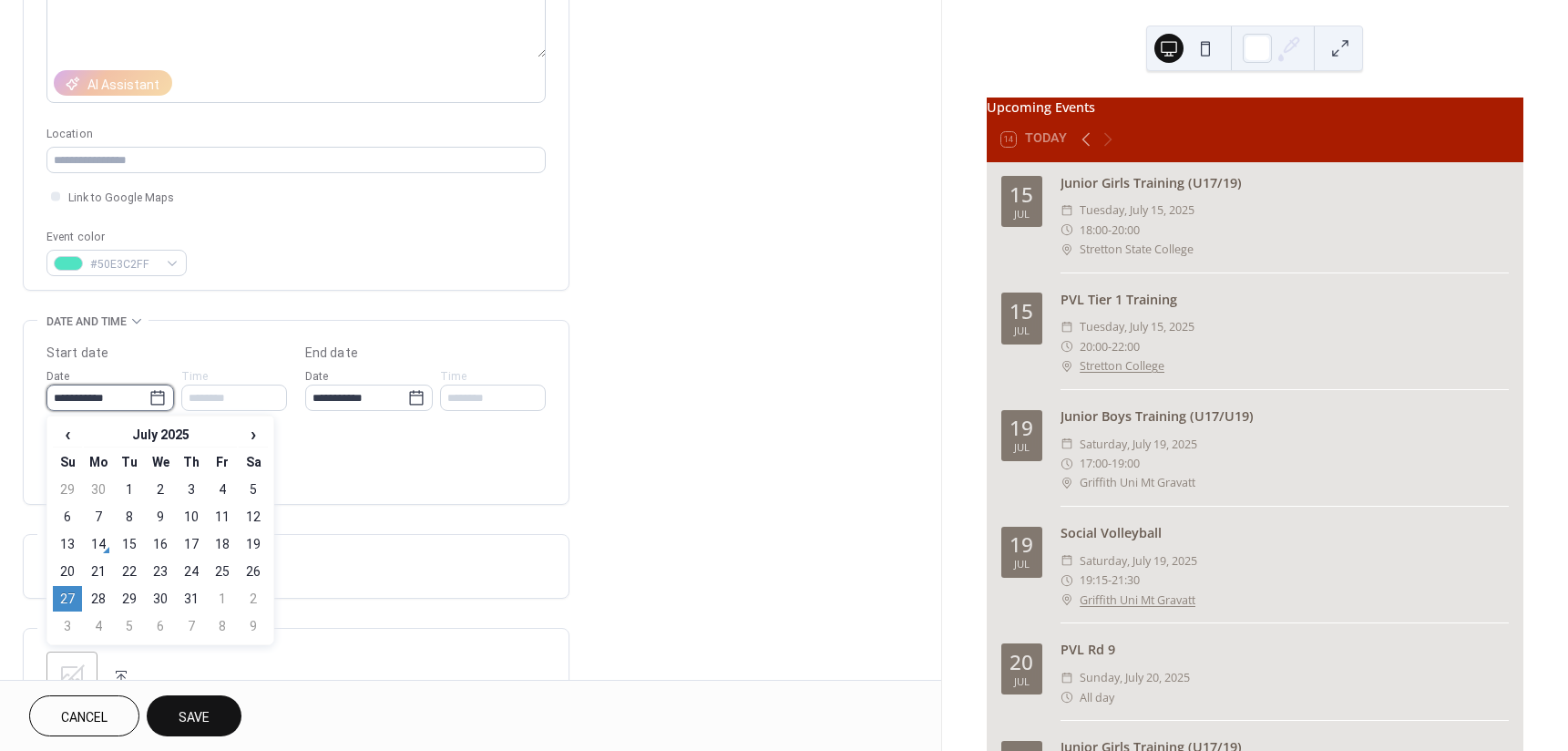 click on "**********" at bounding box center (97, 397) 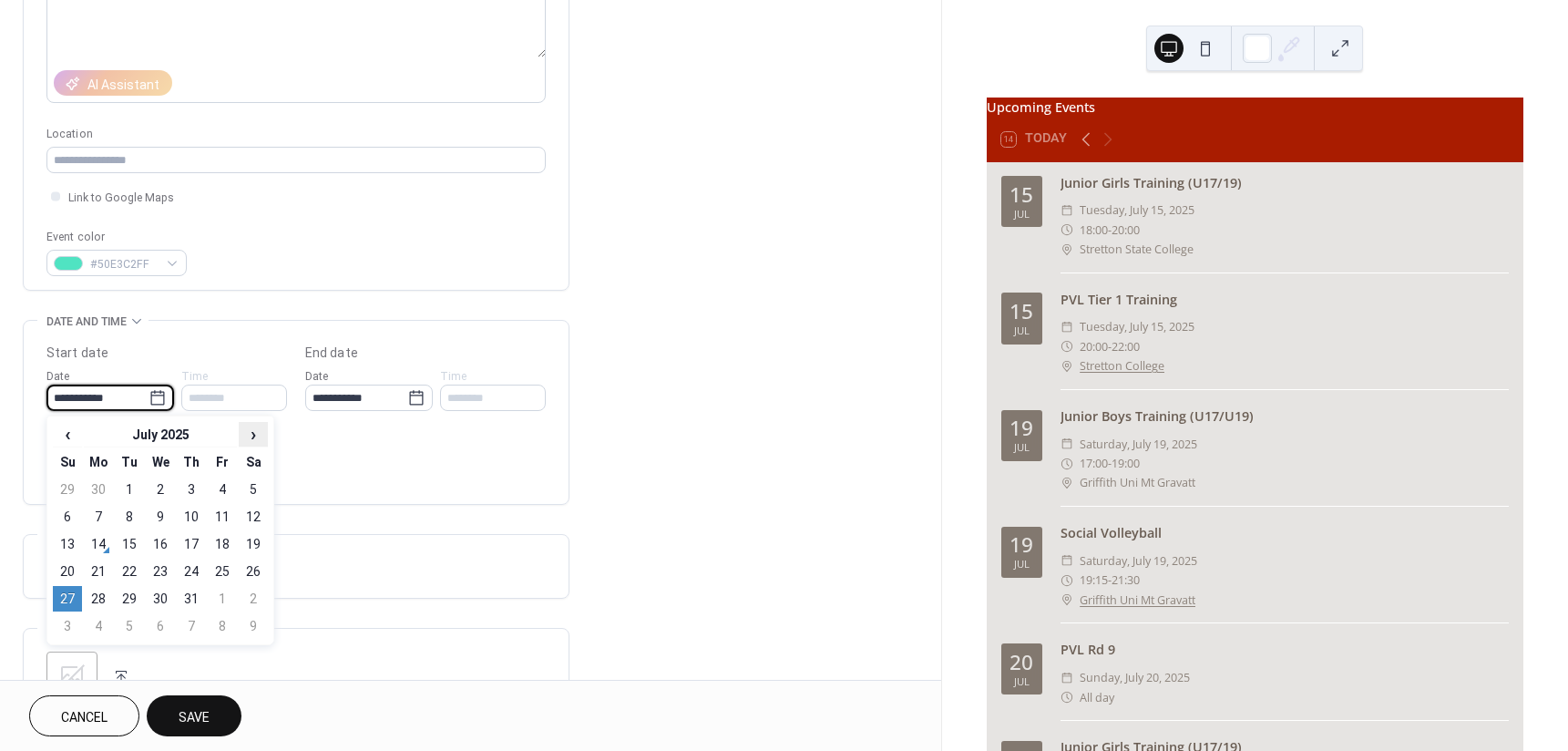 click on "›" at bounding box center (253, 434) 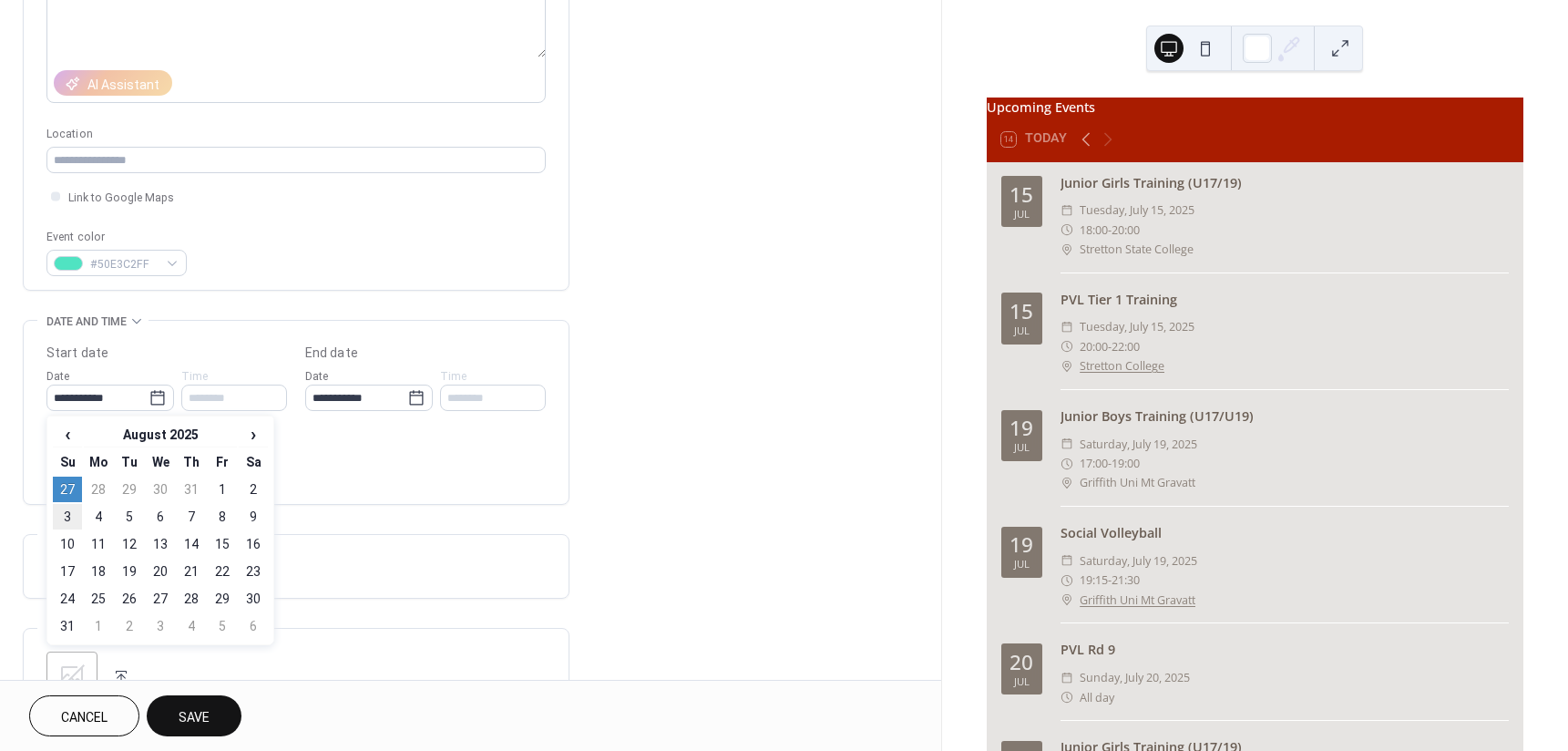 click on "3" at bounding box center (67, 517) 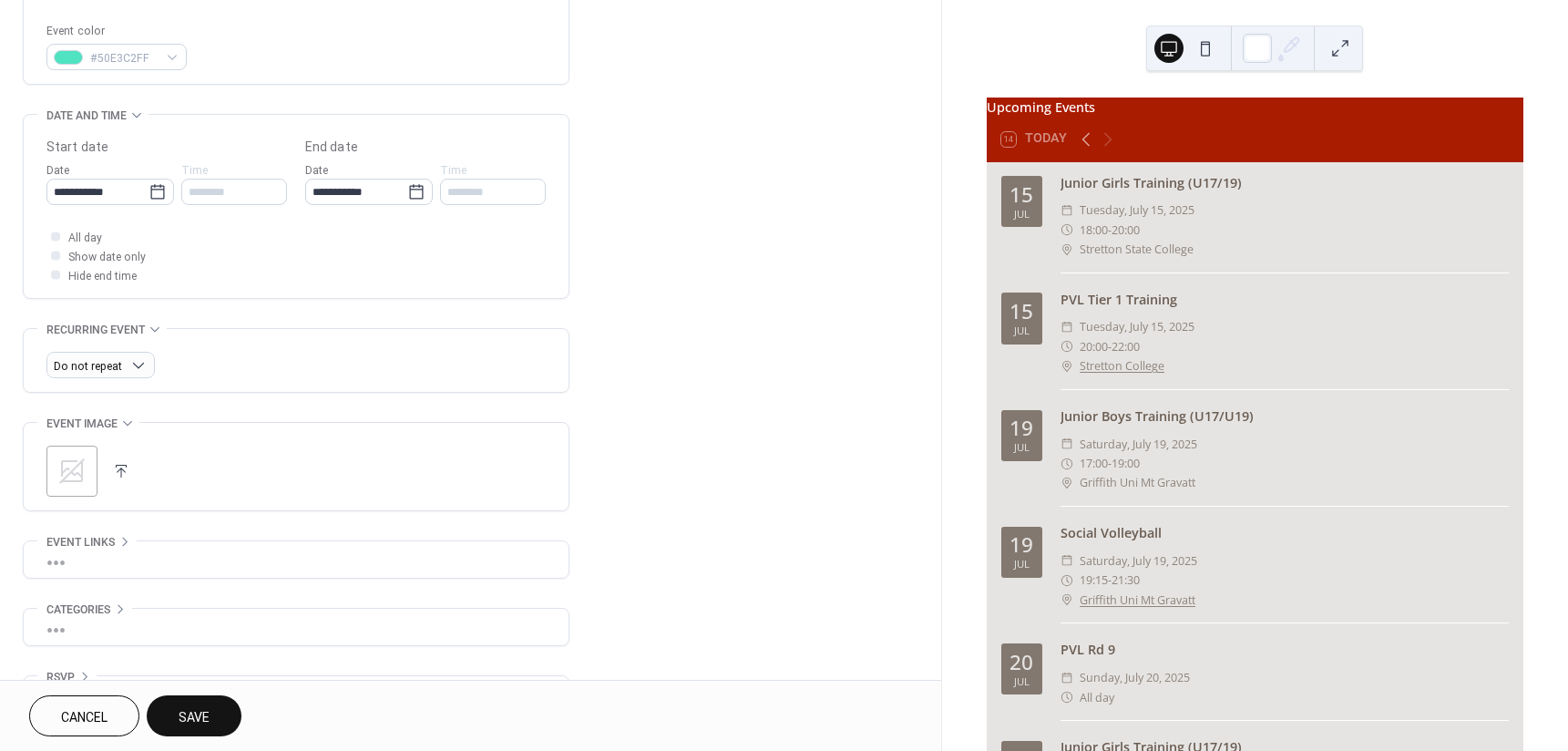scroll, scrollTop: 531, scrollLeft: 0, axis: vertical 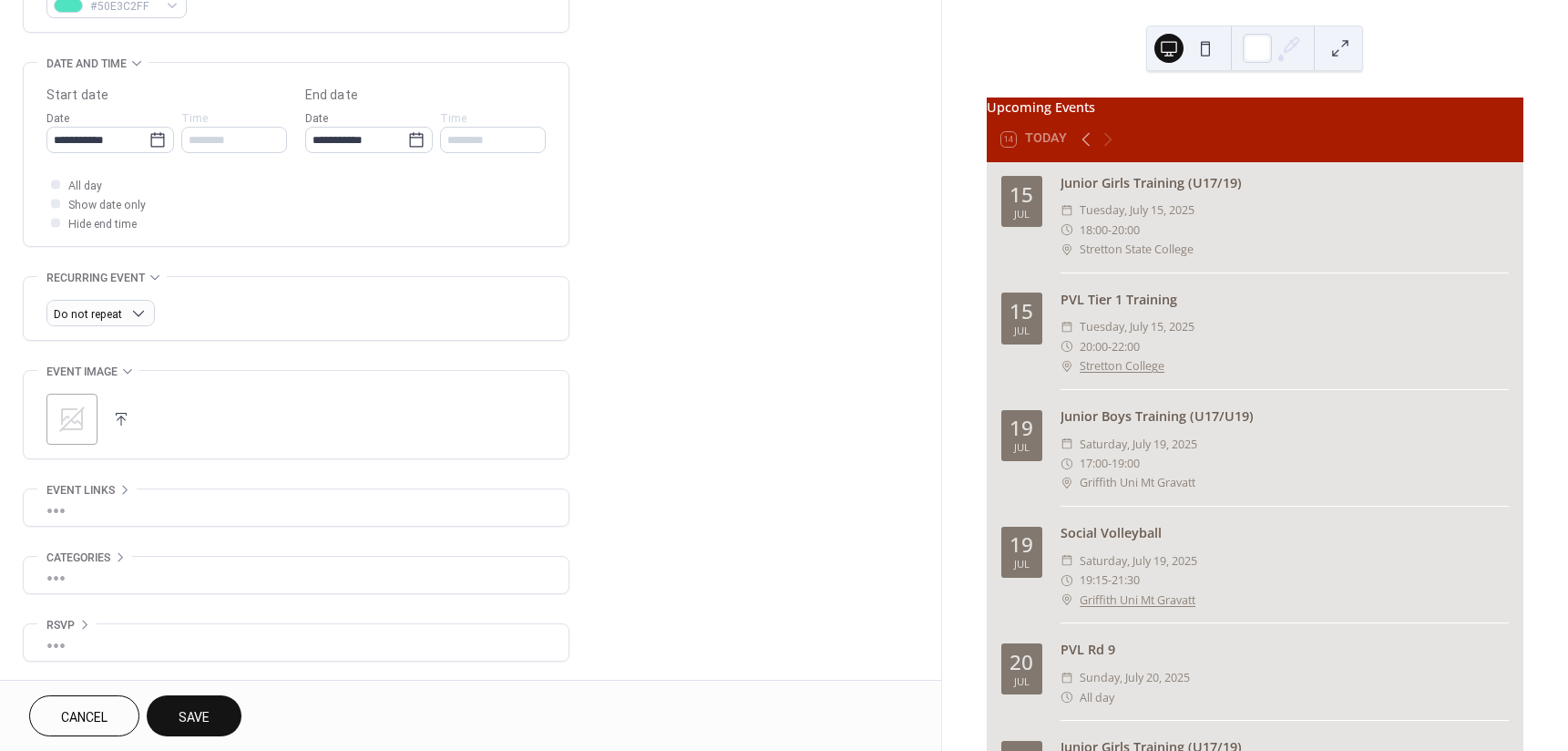 click on "Save" at bounding box center [194, 717] 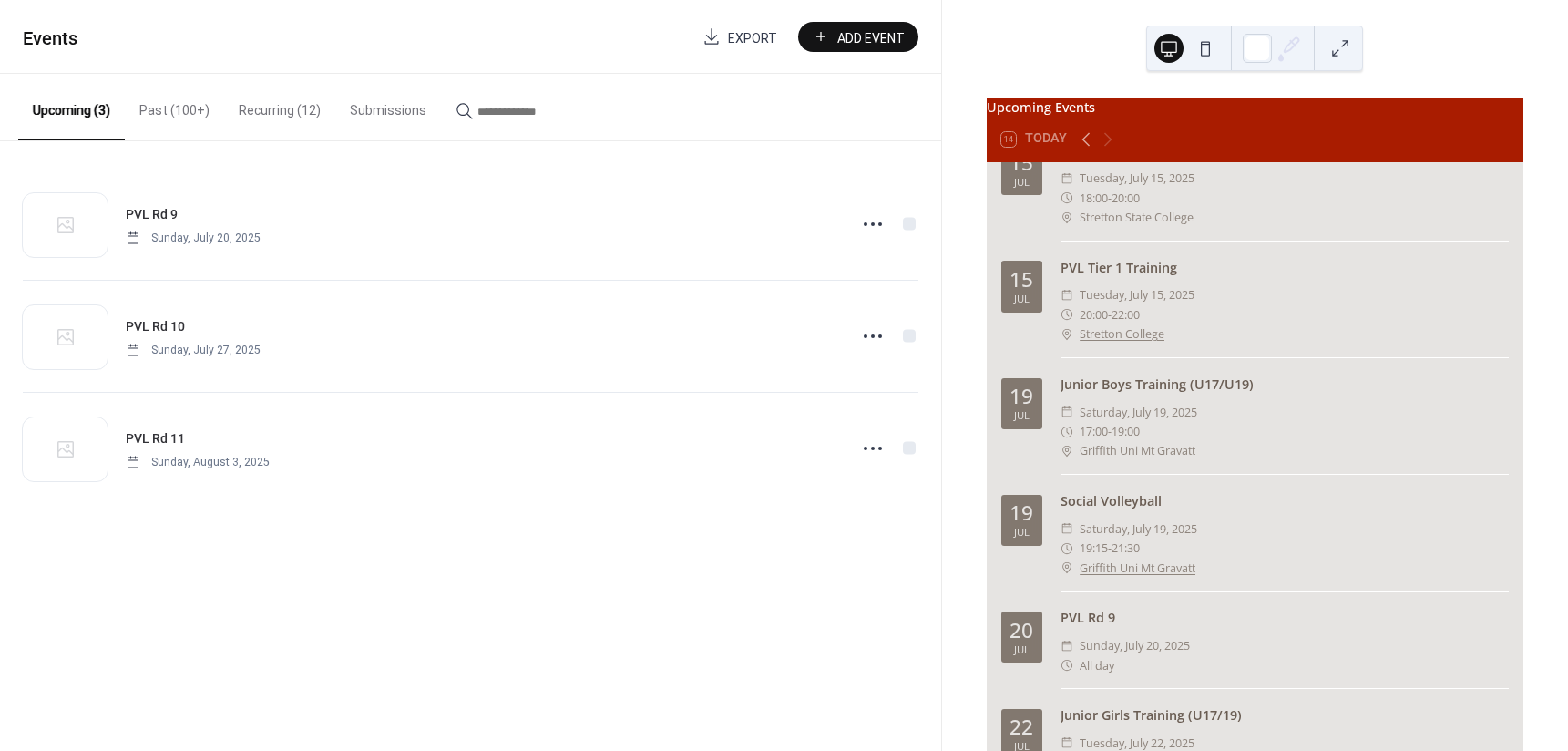 scroll, scrollTop: 0, scrollLeft: 0, axis: both 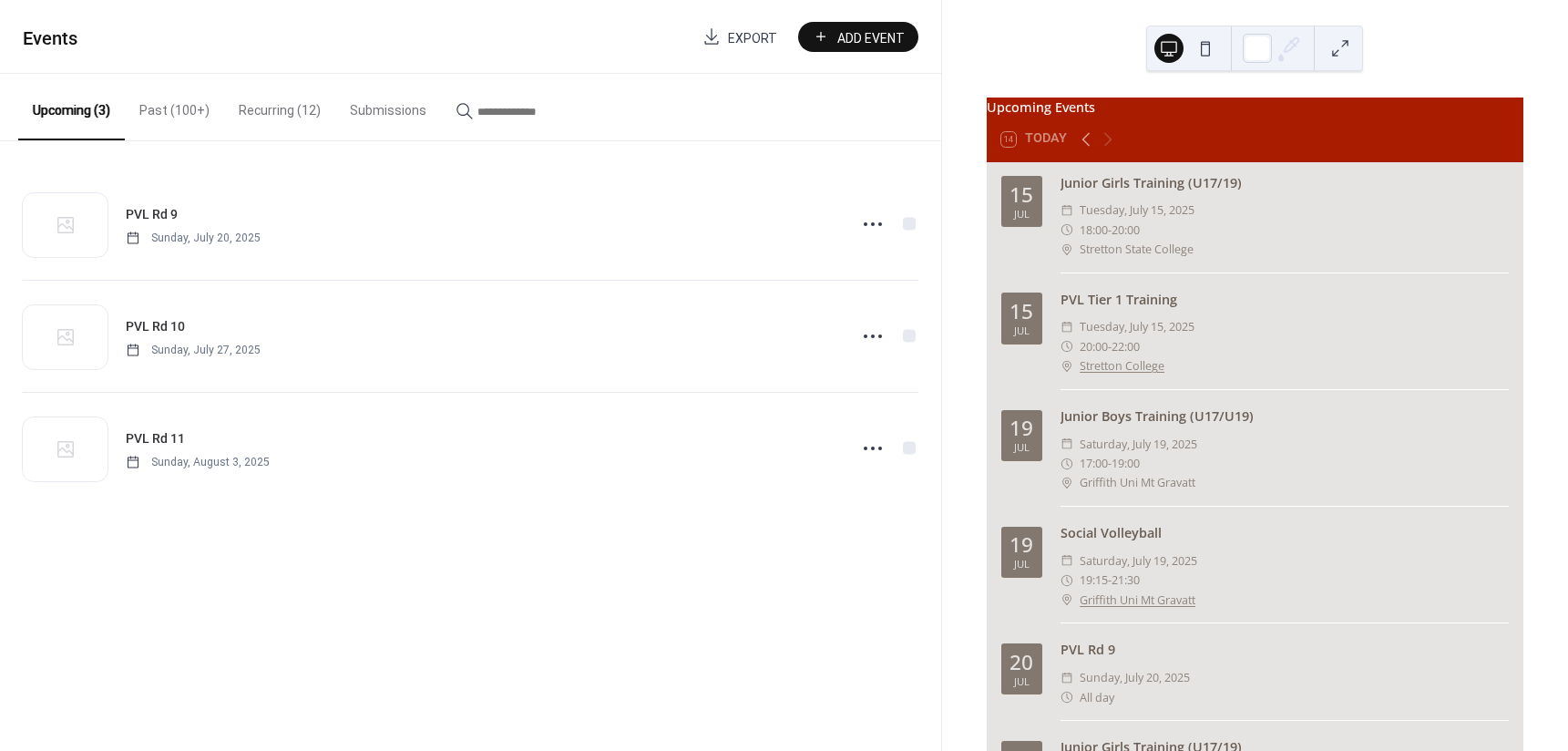 click on "Recurring (12)" at bounding box center [280, 106] 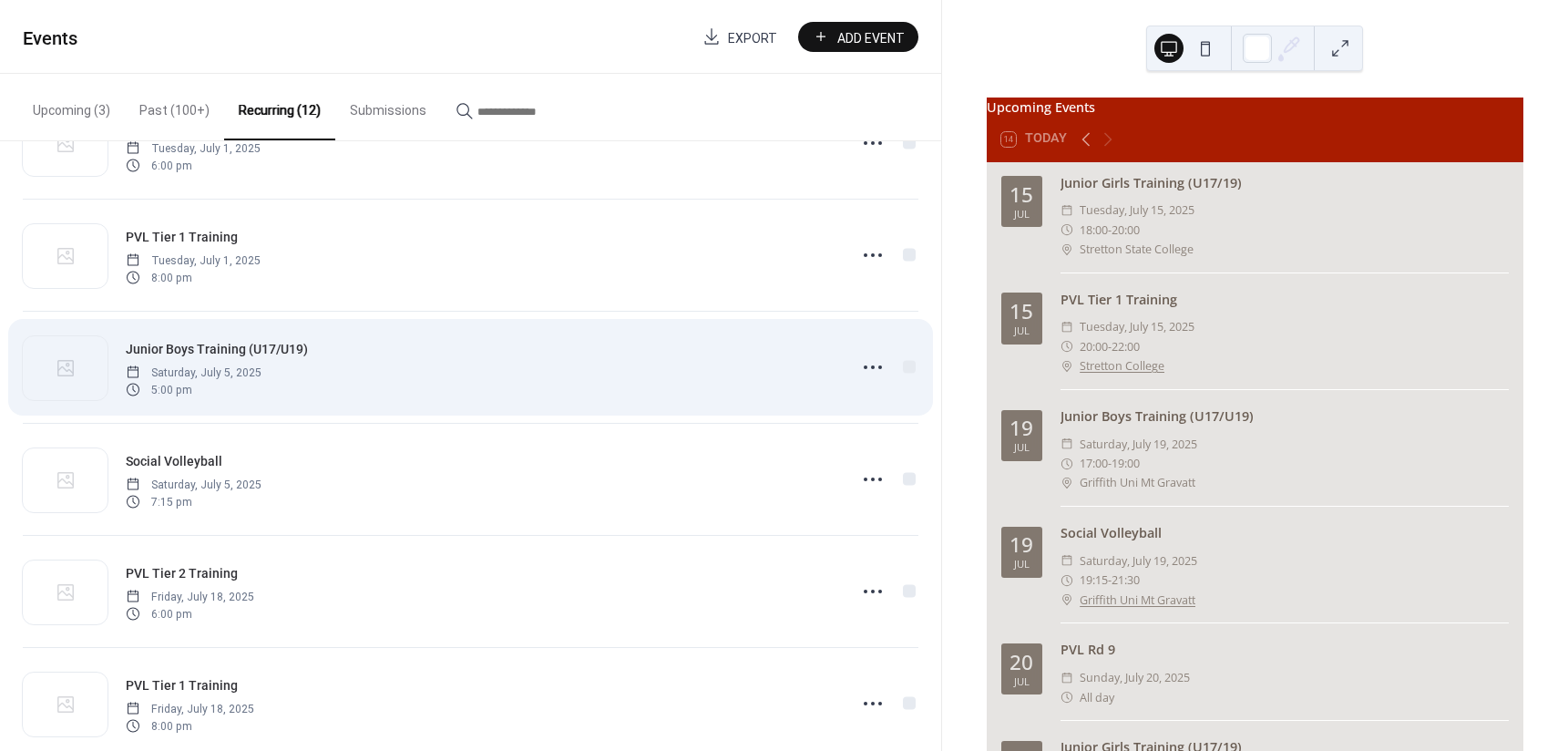 scroll, scrollTop: 789, scrollLeft: 0, axis: vertical 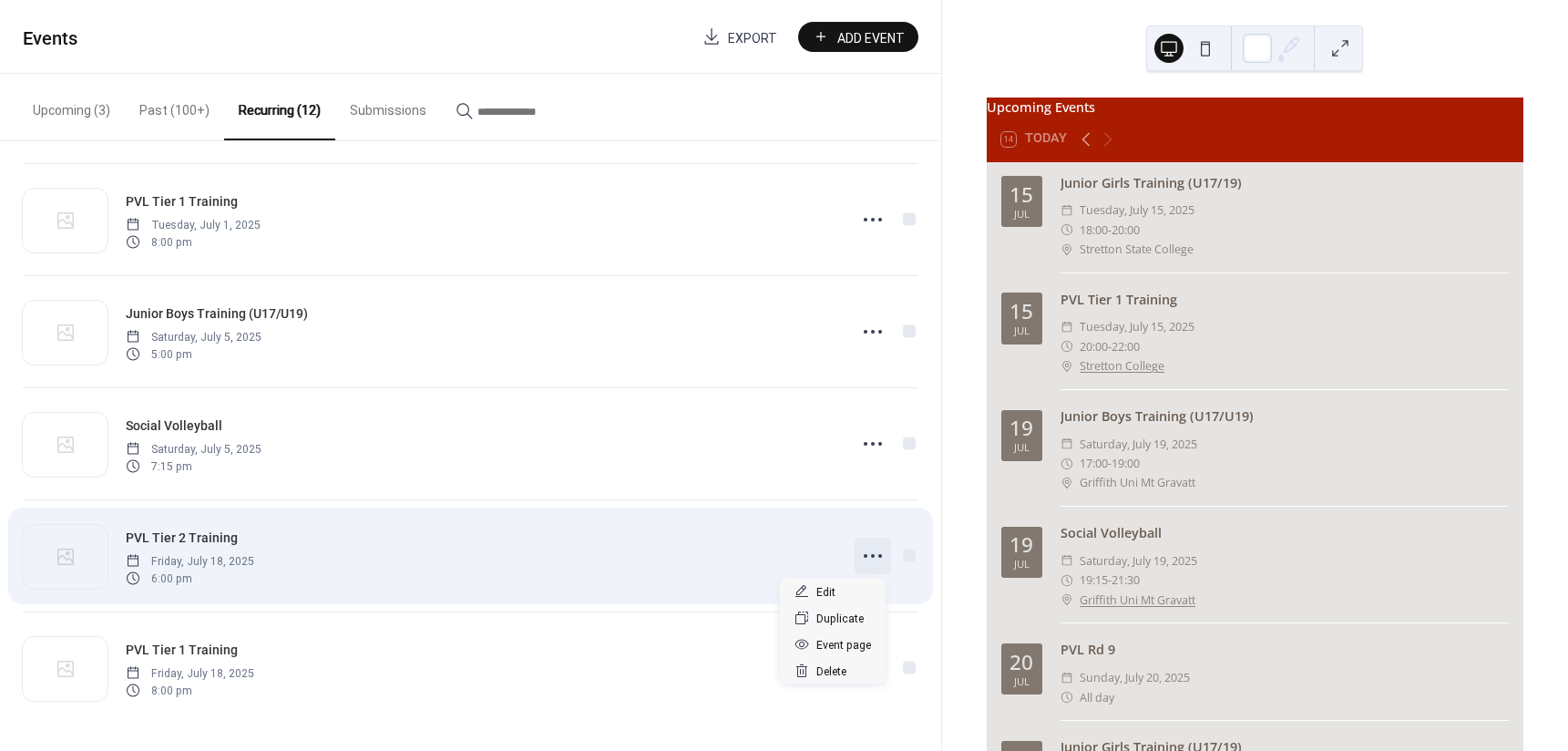 click 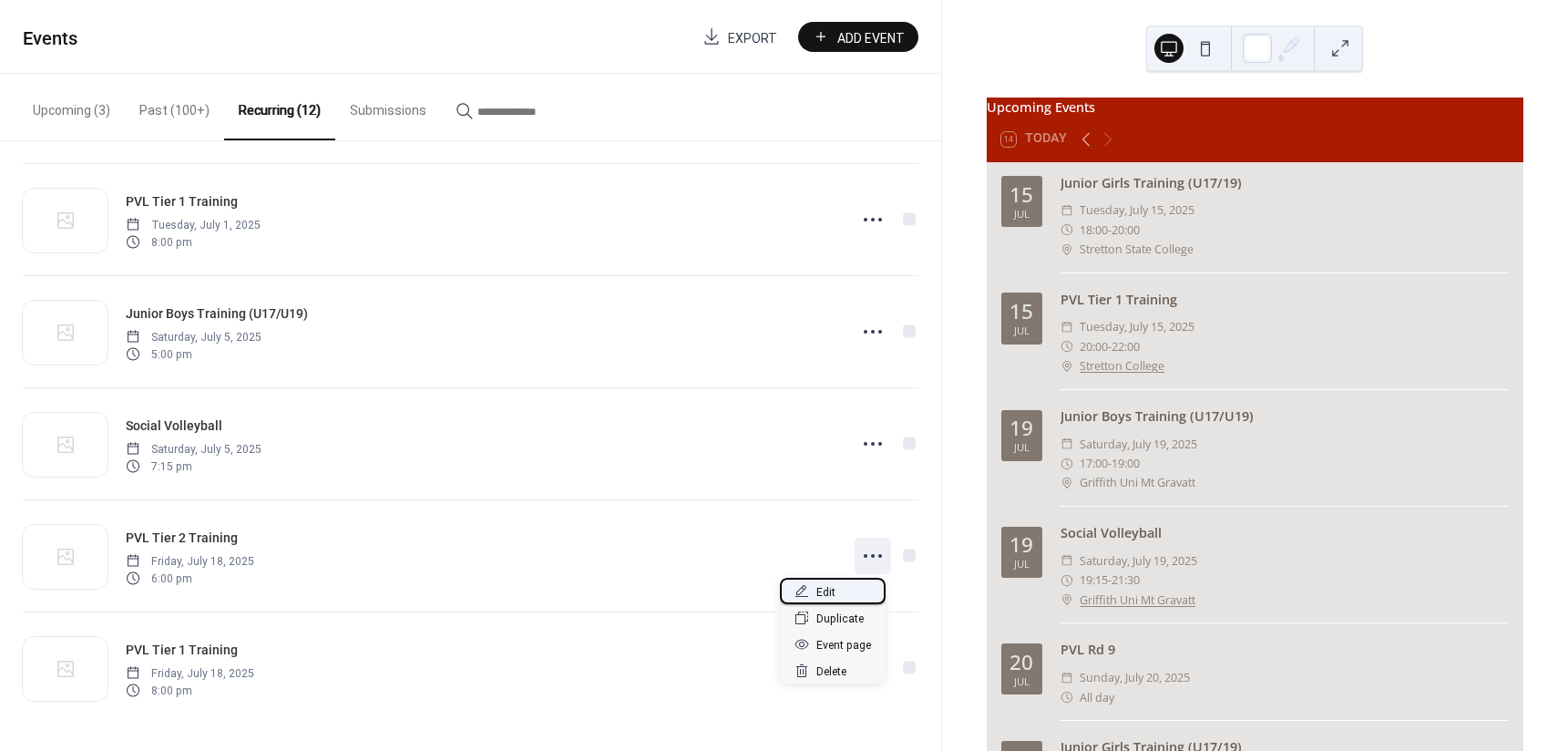 click on "Edit" at bounding box center (833, 591) 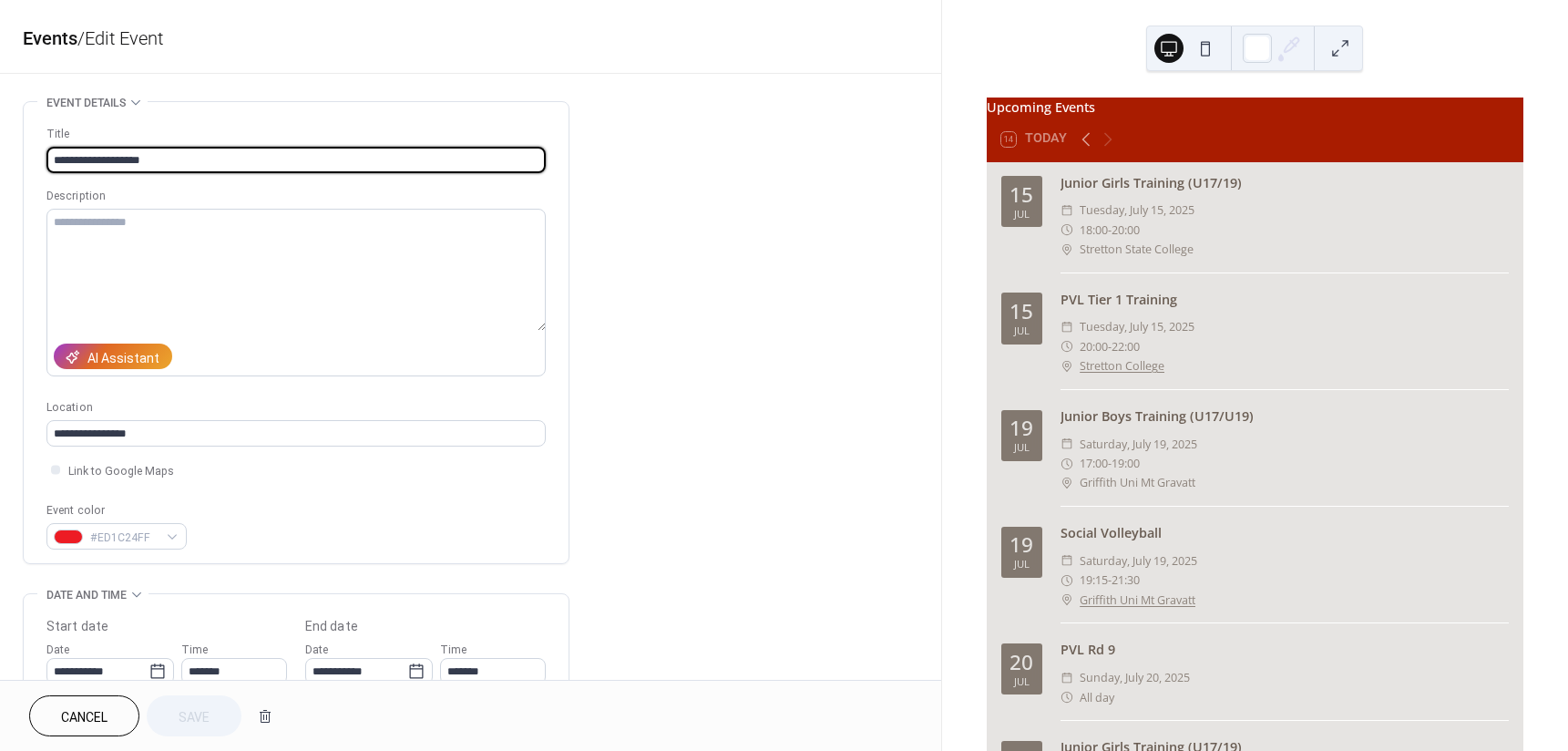 type on "**********" 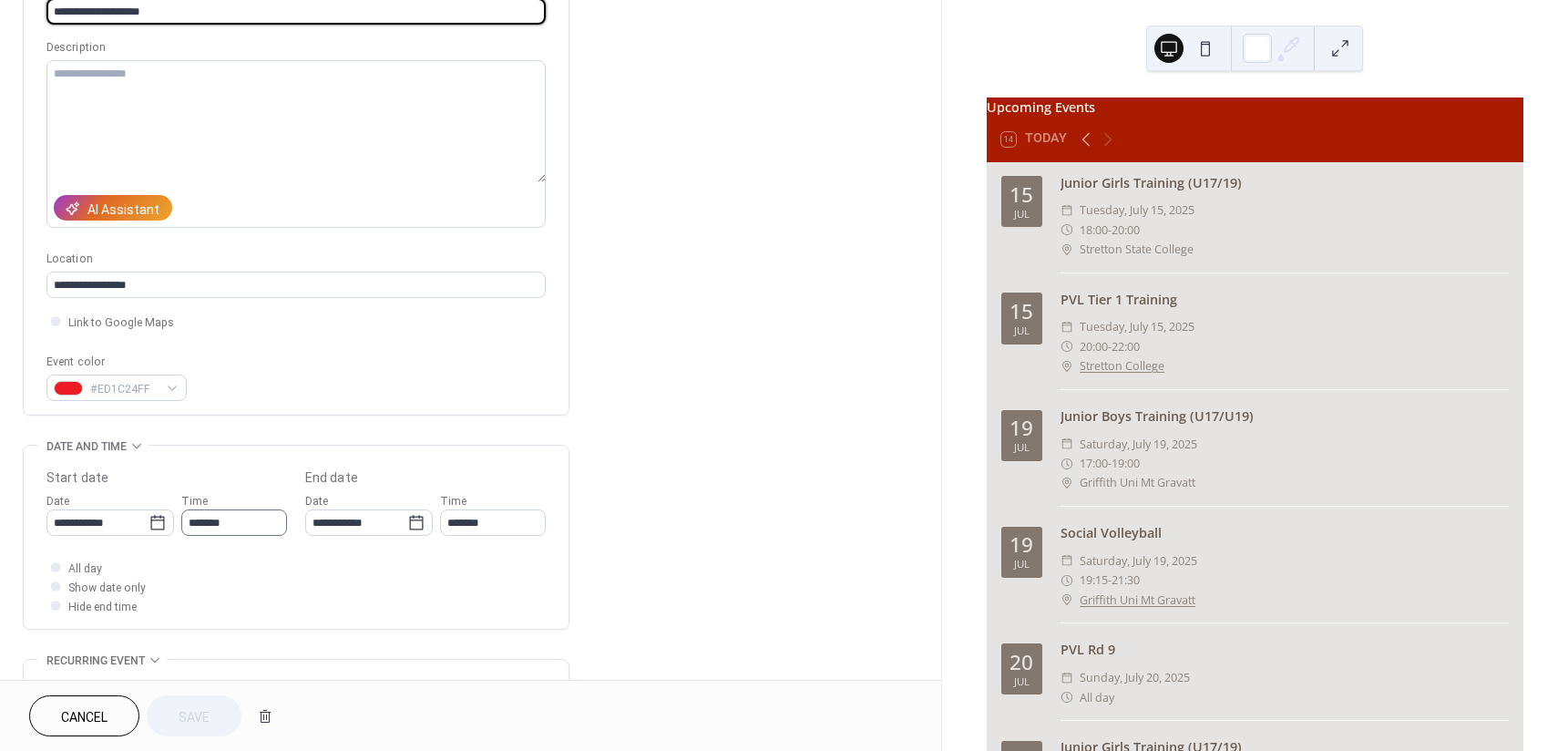 scroll, scrollTop: 182, scrollLeft: 0, axis: vertical 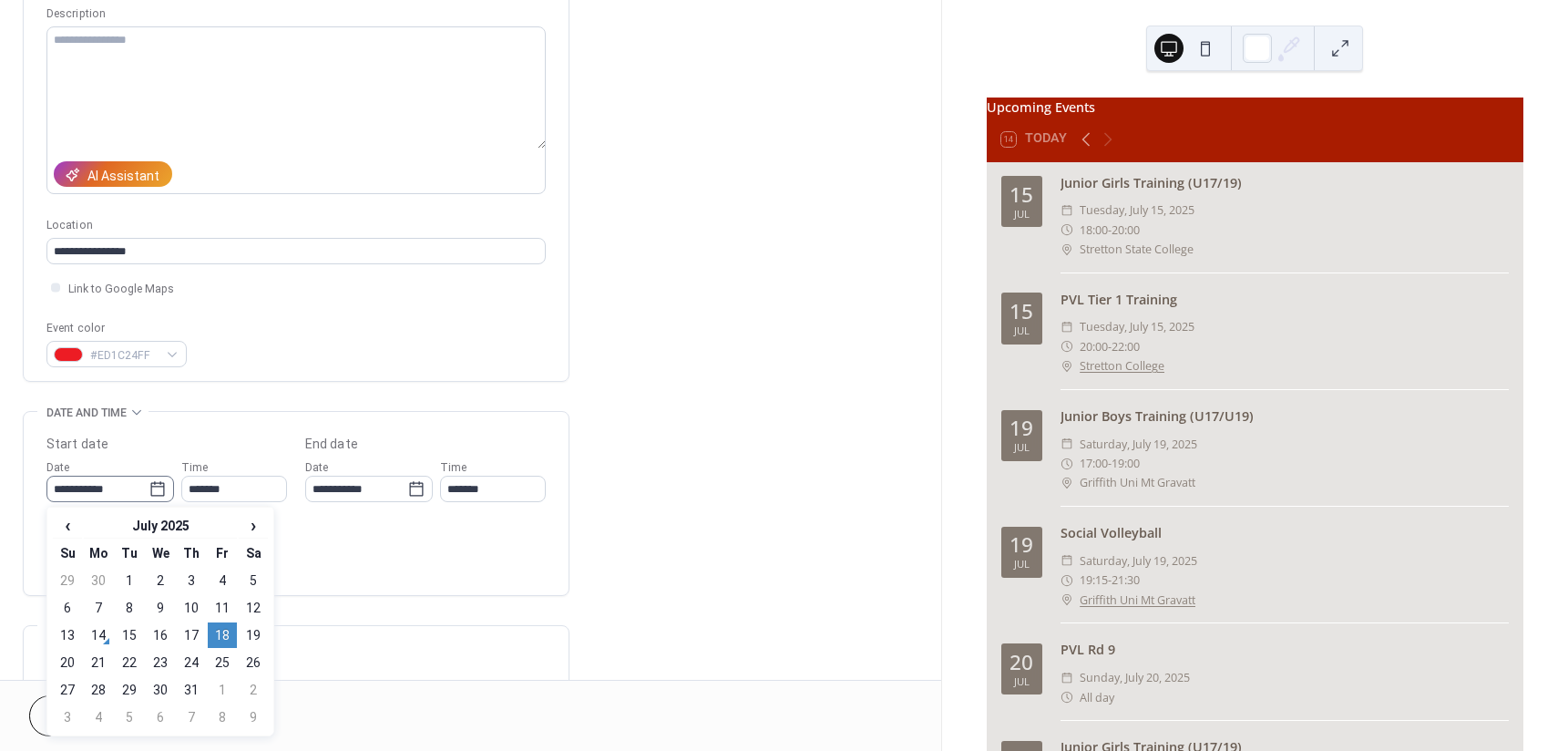click 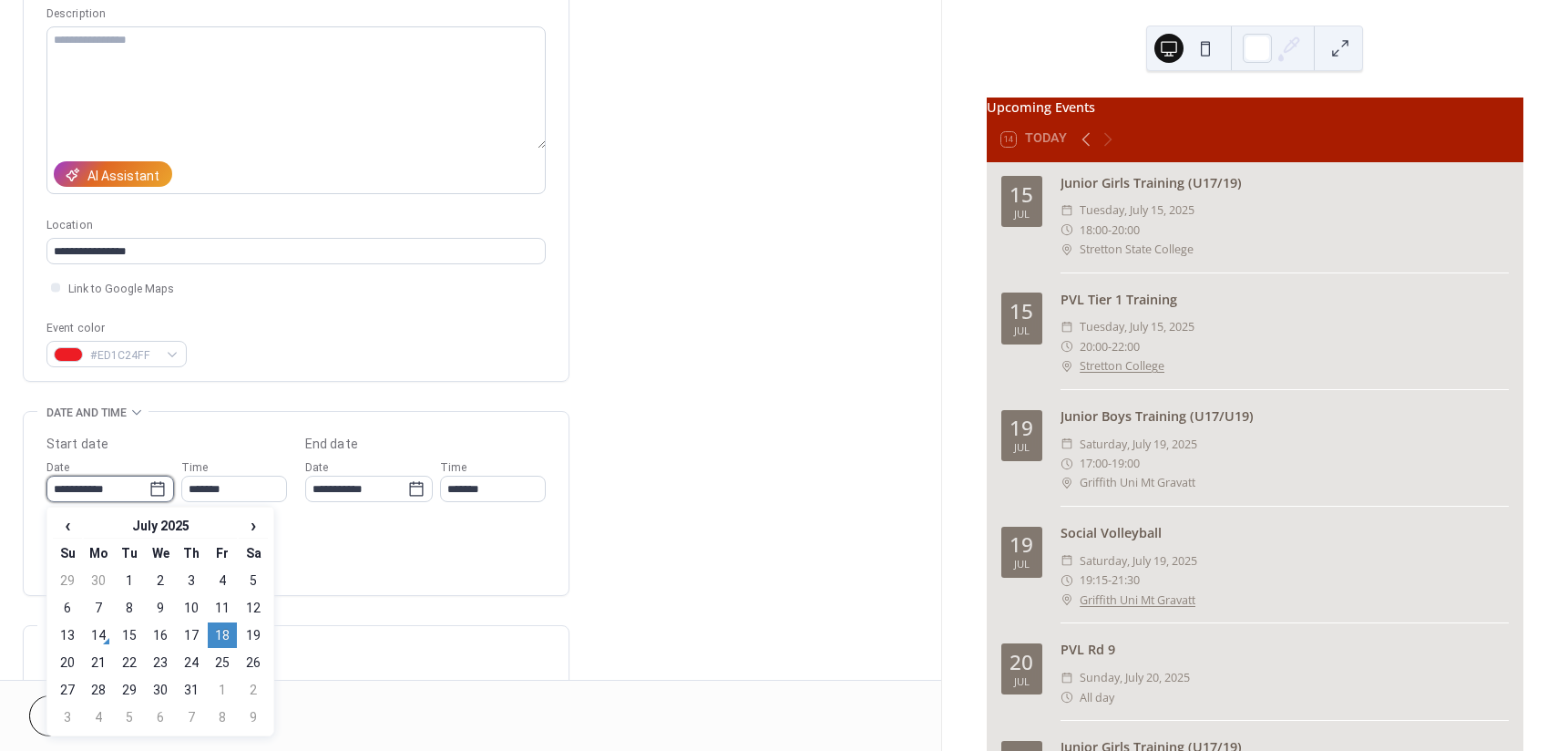 click on "**********" at bounding box center [97, 489] 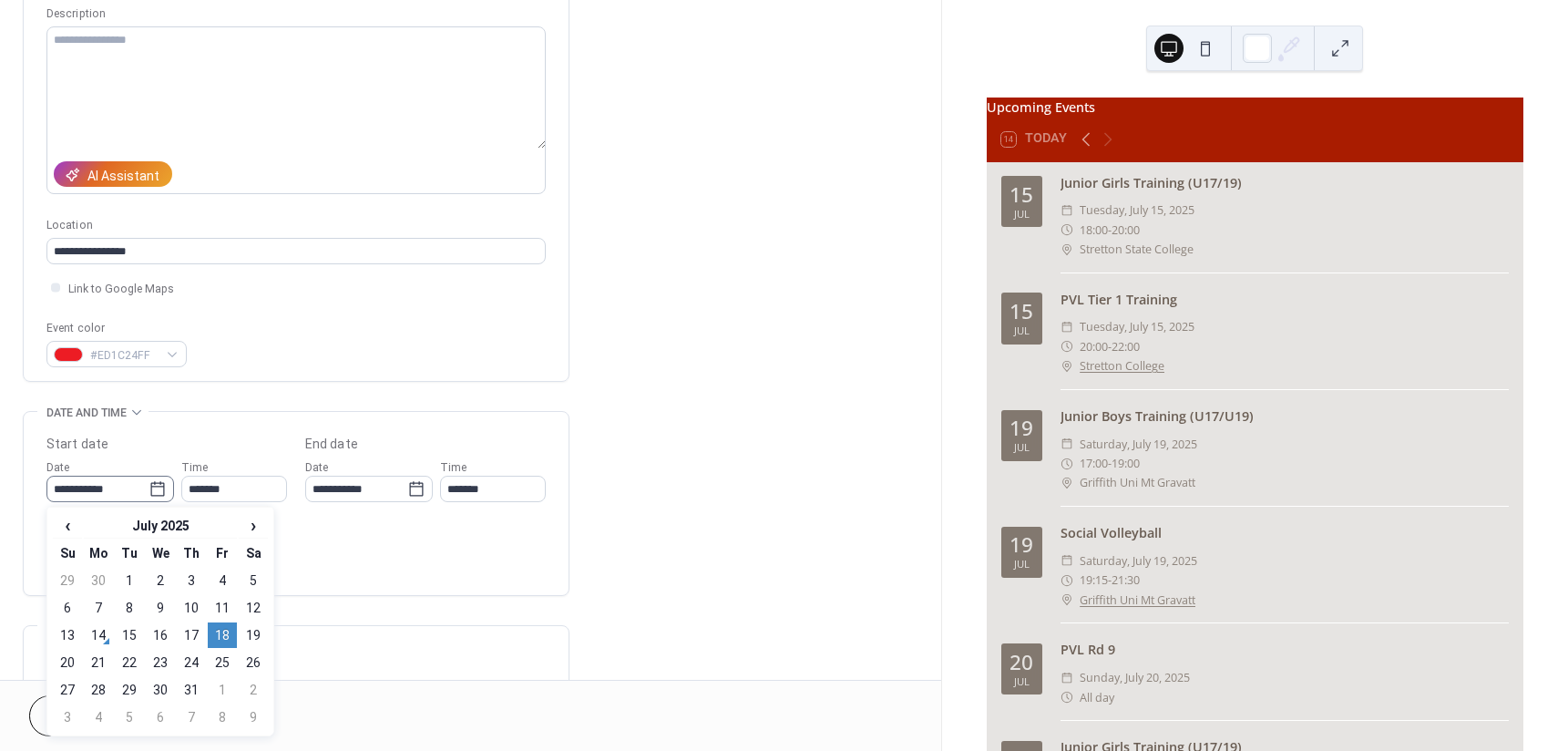 click 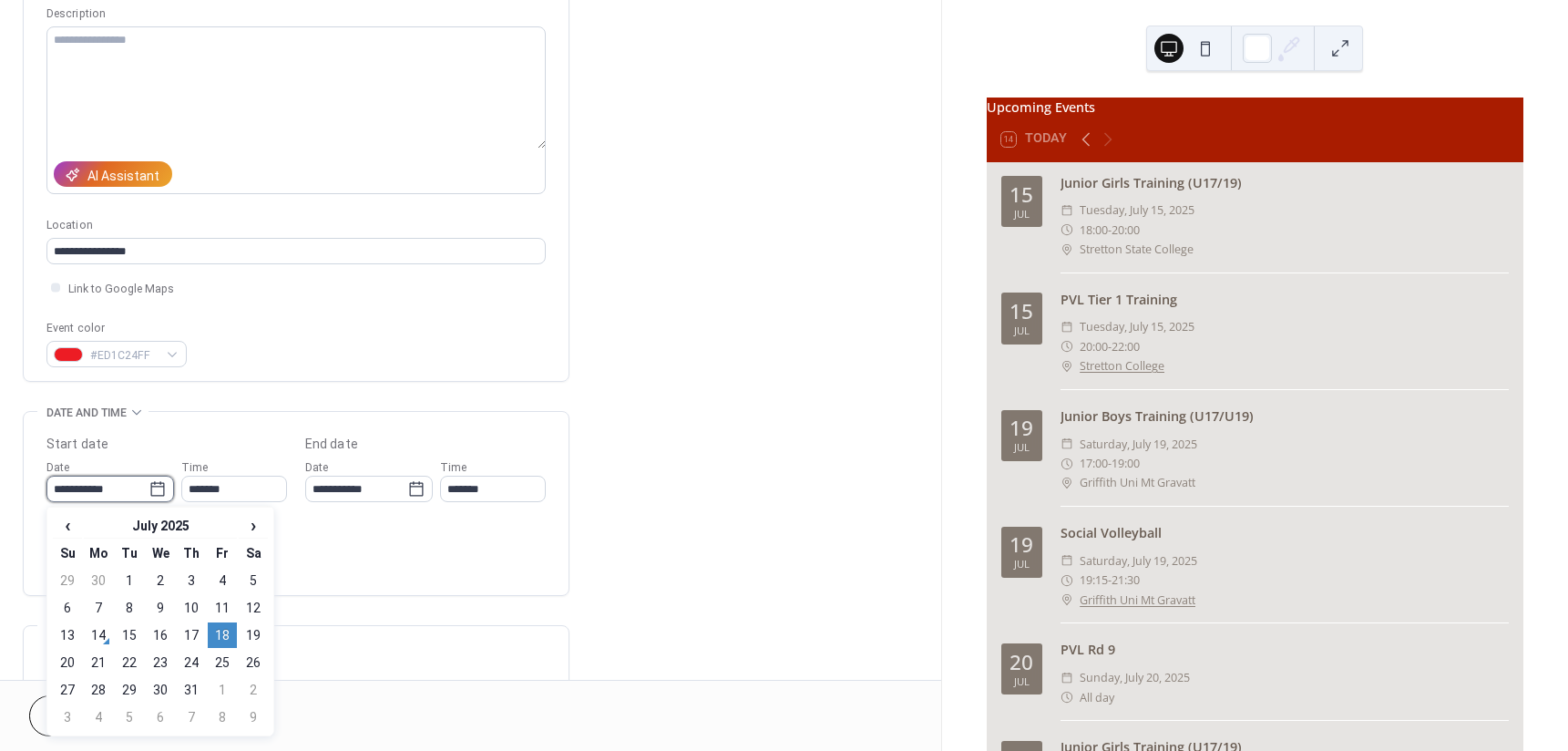 click on "**********" at bounding box center [97, 489] 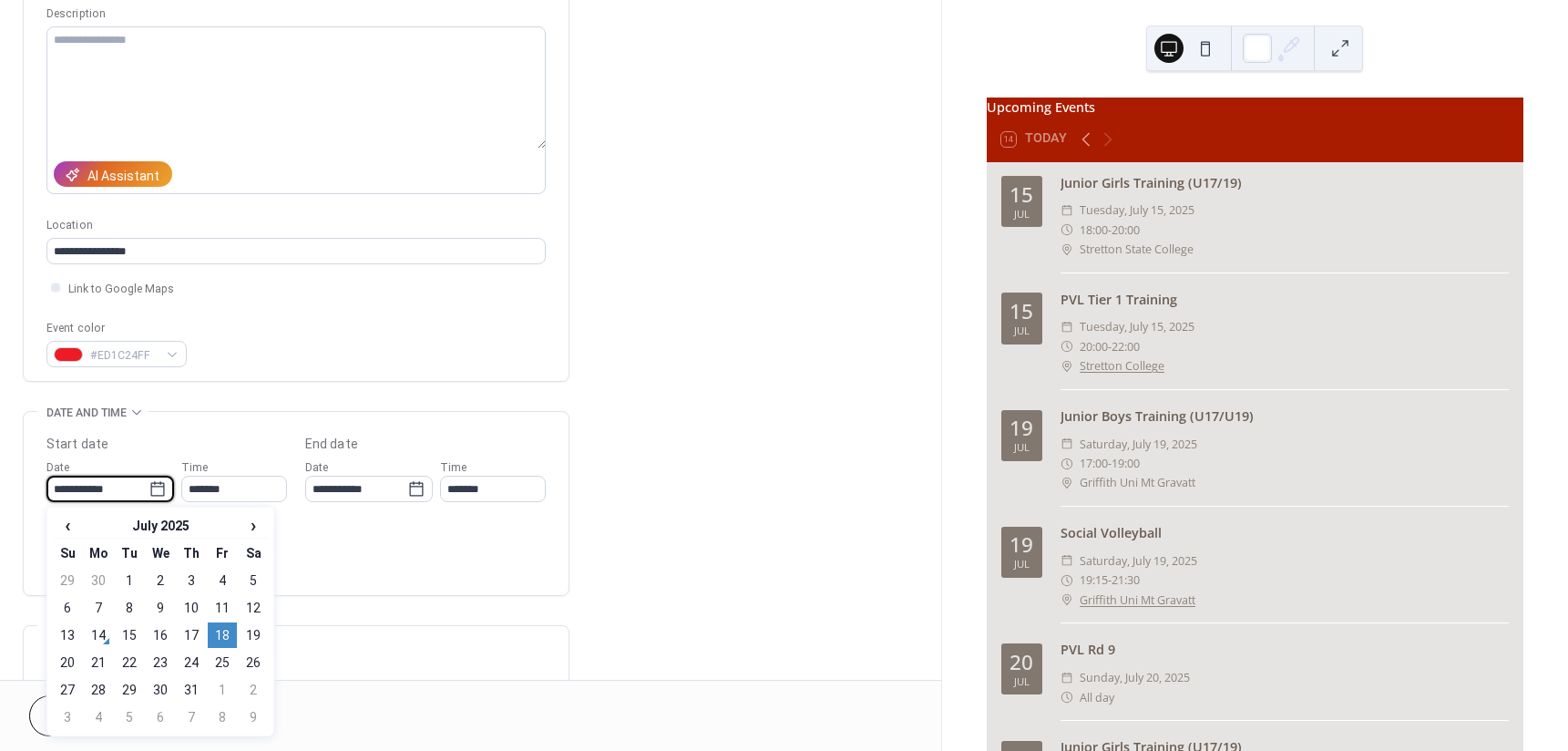 click on "**********" at bounding box center [470, 633] 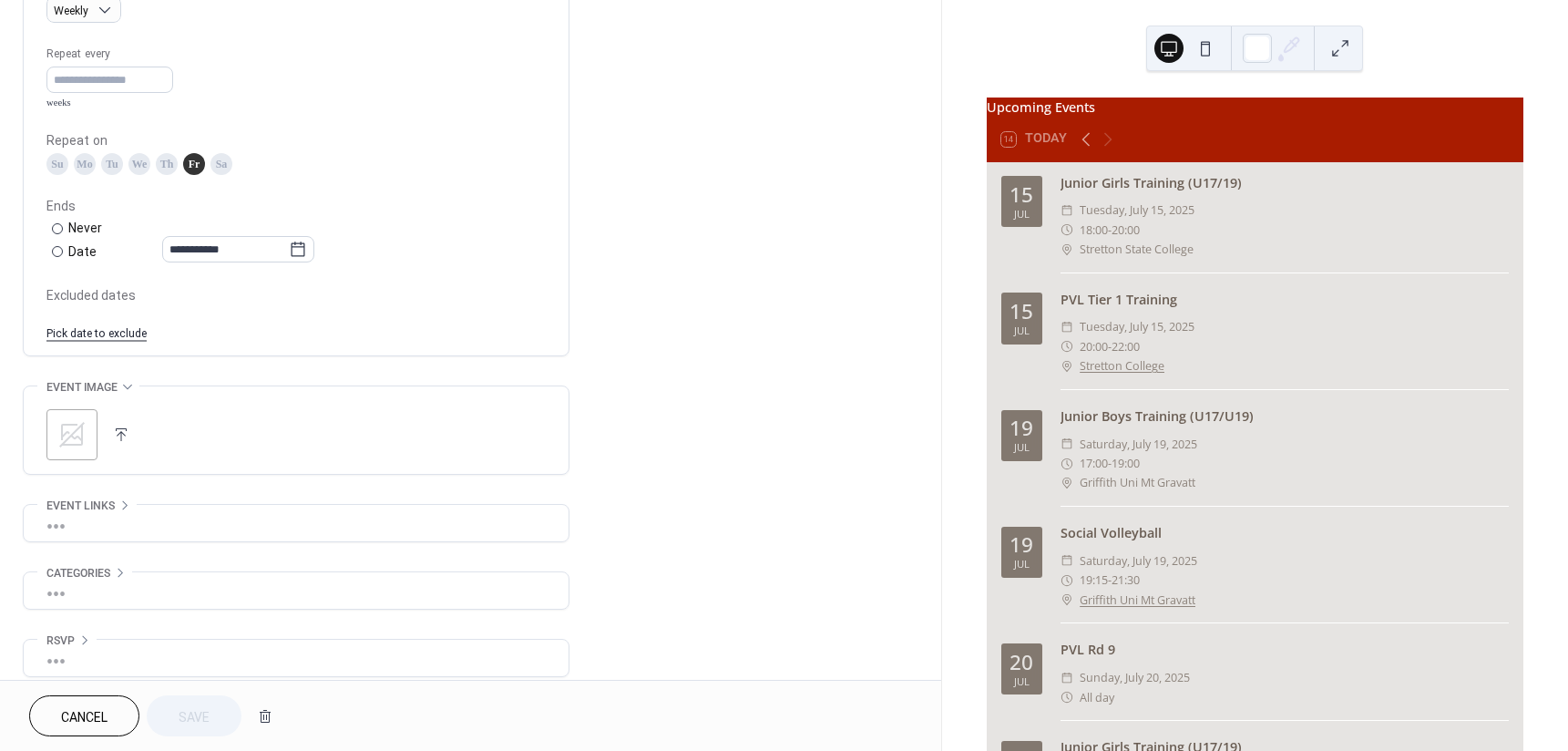 scroll, scrollTop: 849, scrollLeft: 0, axis: vertical 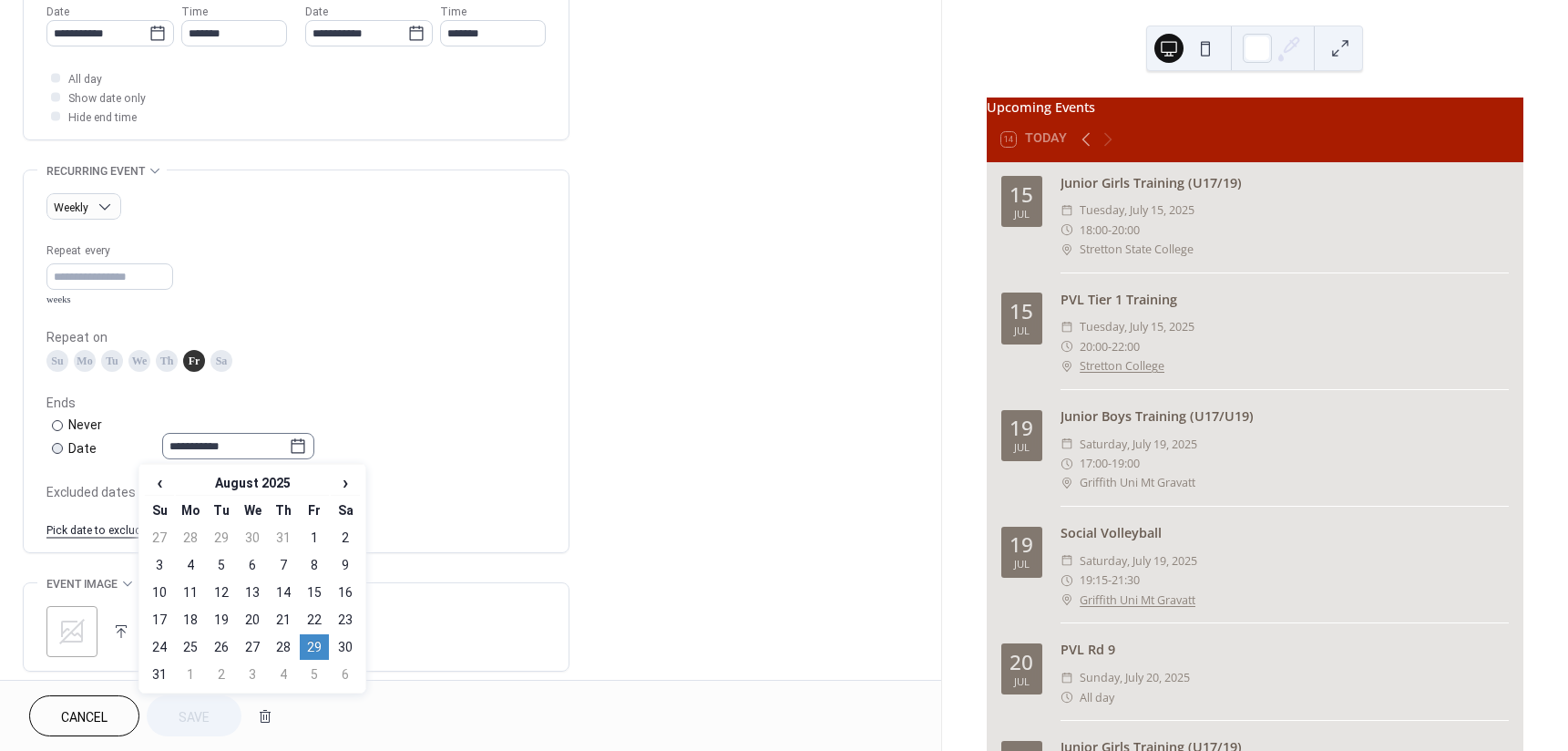 click 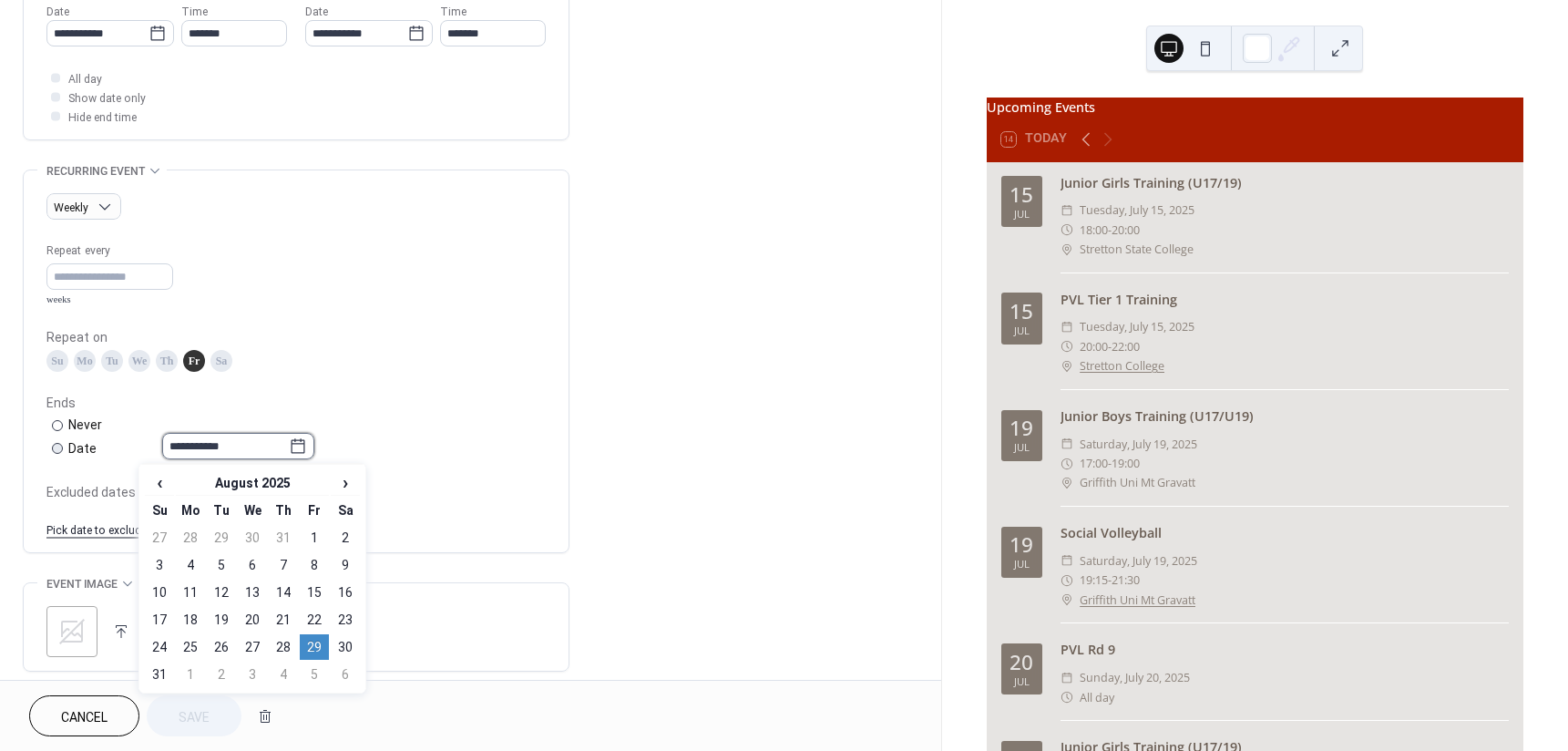 click on "**********" at bounding box center (225, 446) 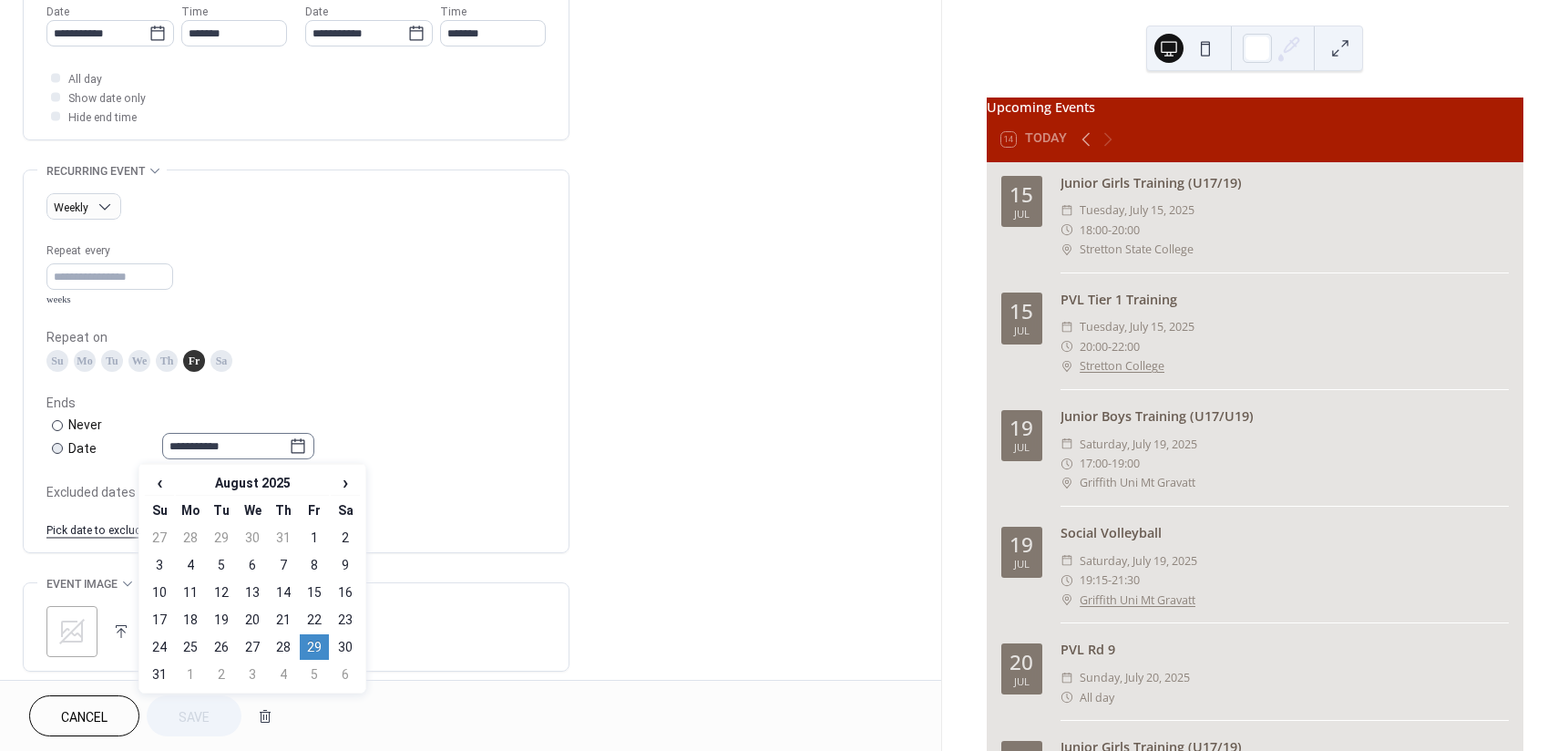 click 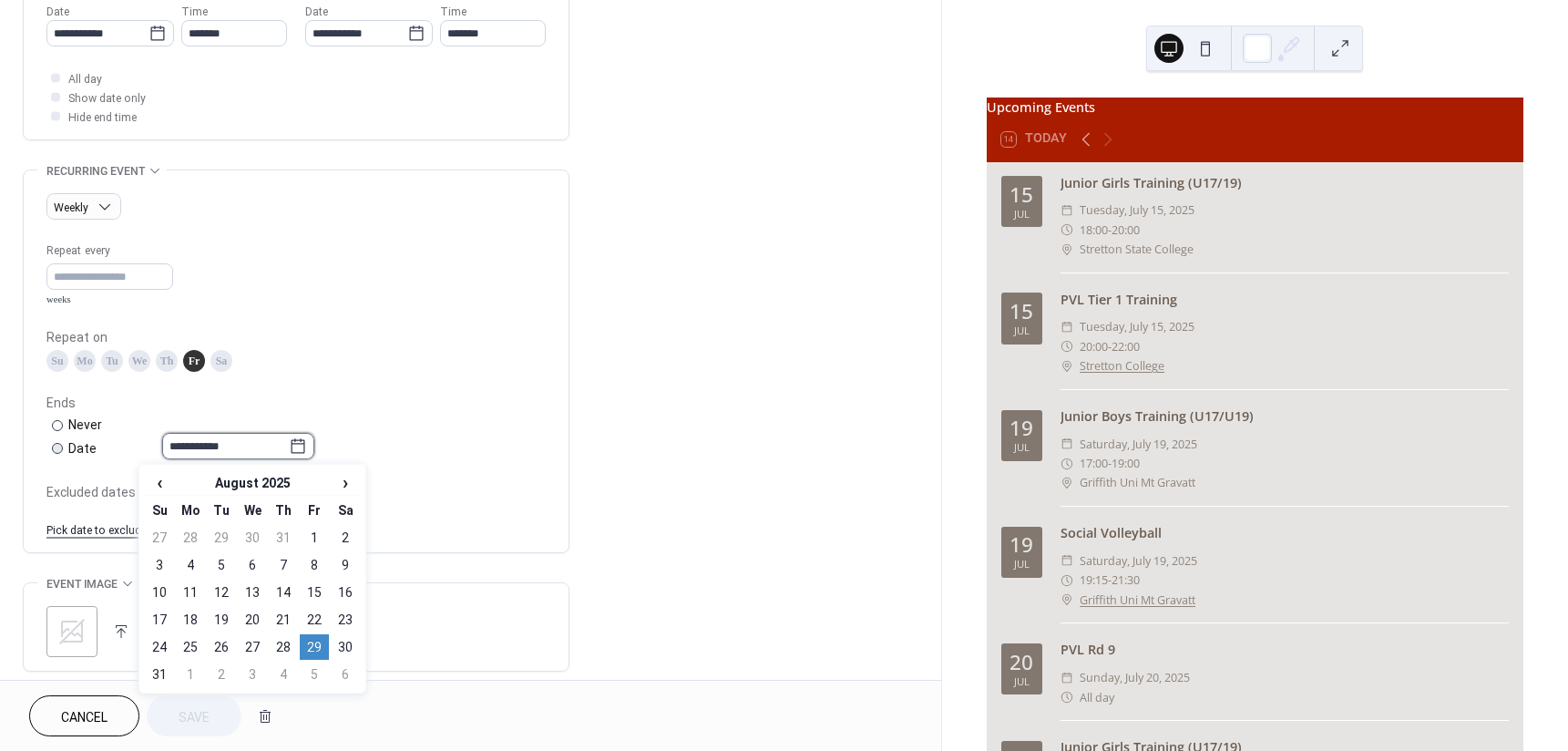 click on "**********" at bounding box center (225, 446) 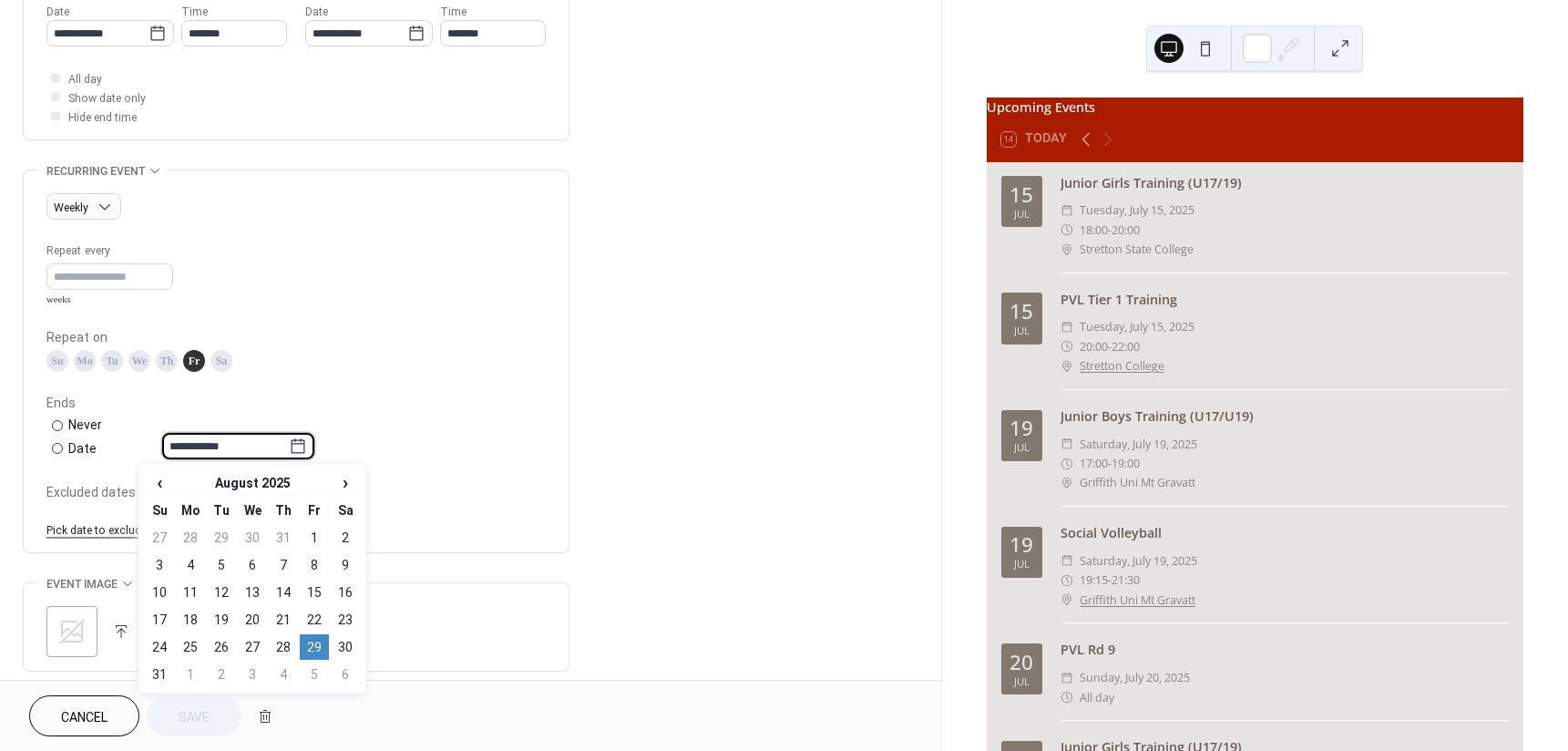 click on "Ends" at bounding box center (294, 403) 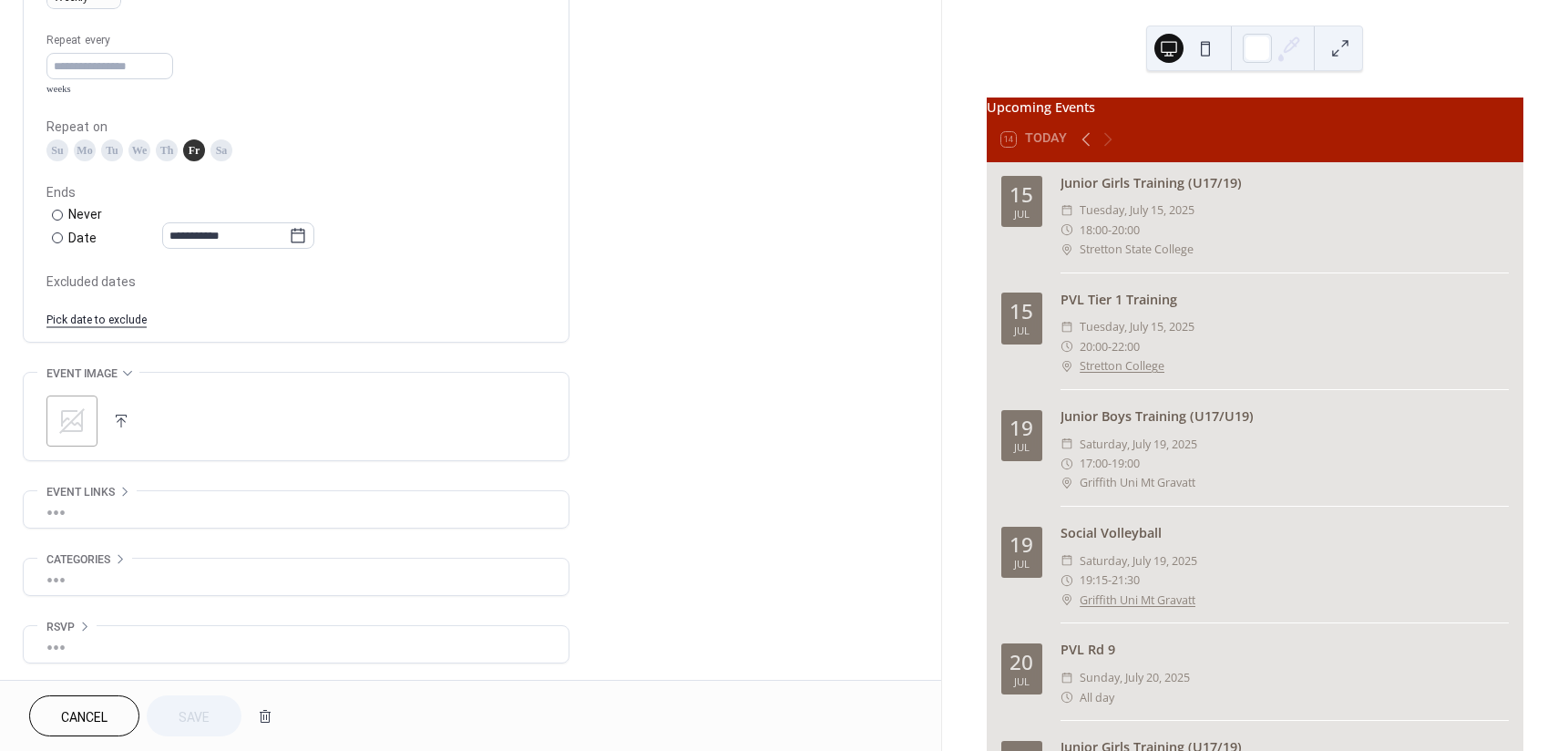 scroll, scrollTop: 849, scrollLeft: 0, axis: vertical 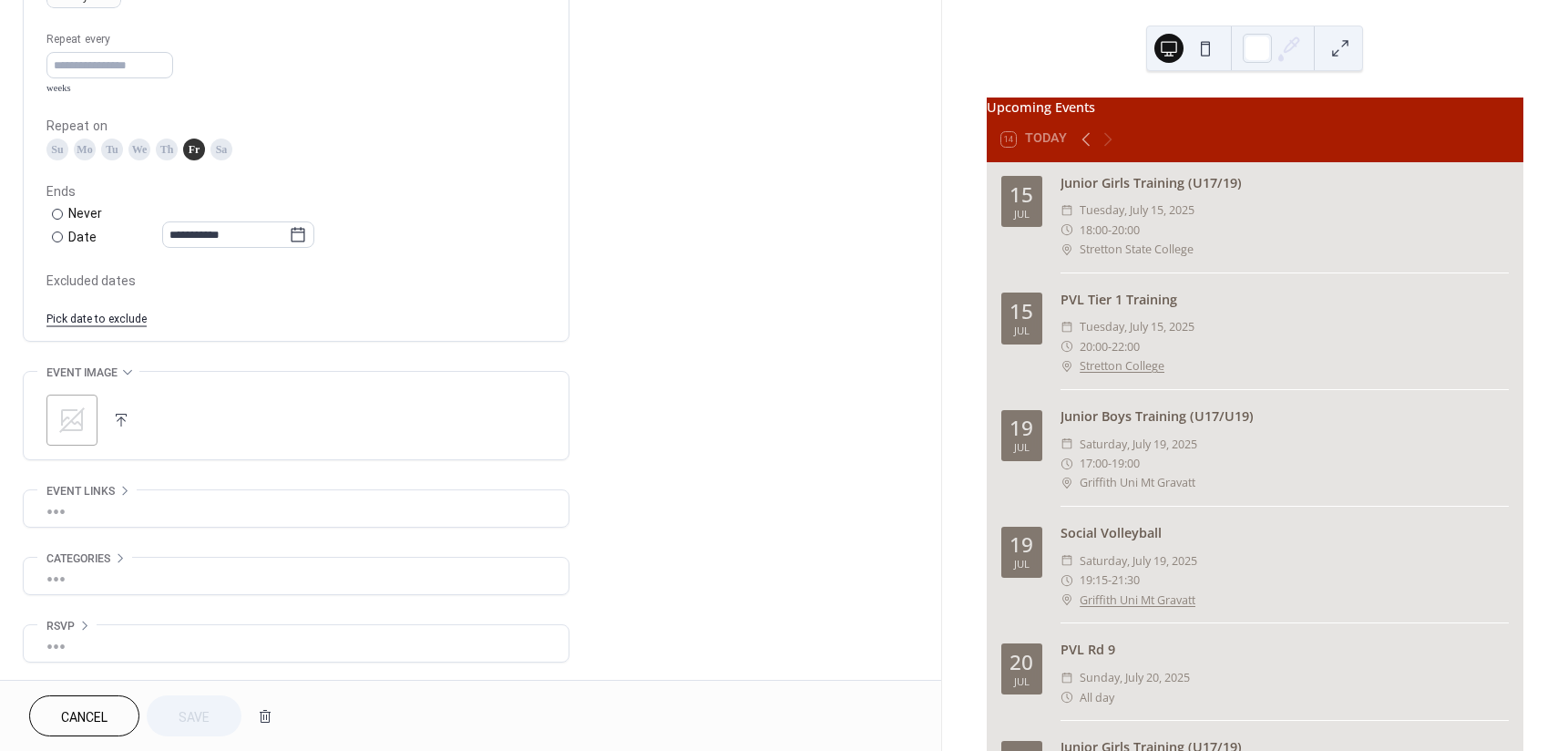 click on "Cancel Save" at bounding box center (155, 715) 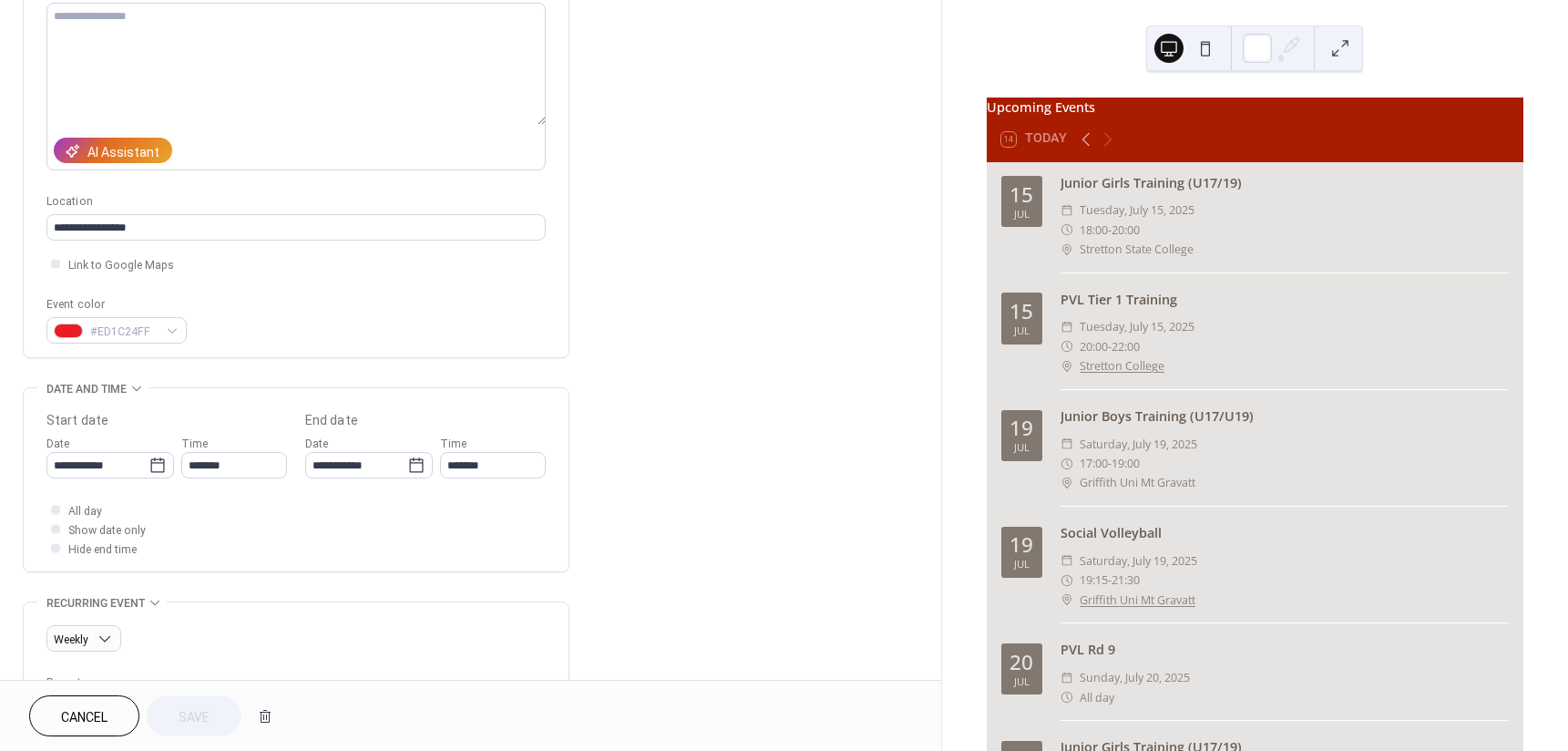 scroll, scrollTop: 0, scrollLeft: 0, axis: both 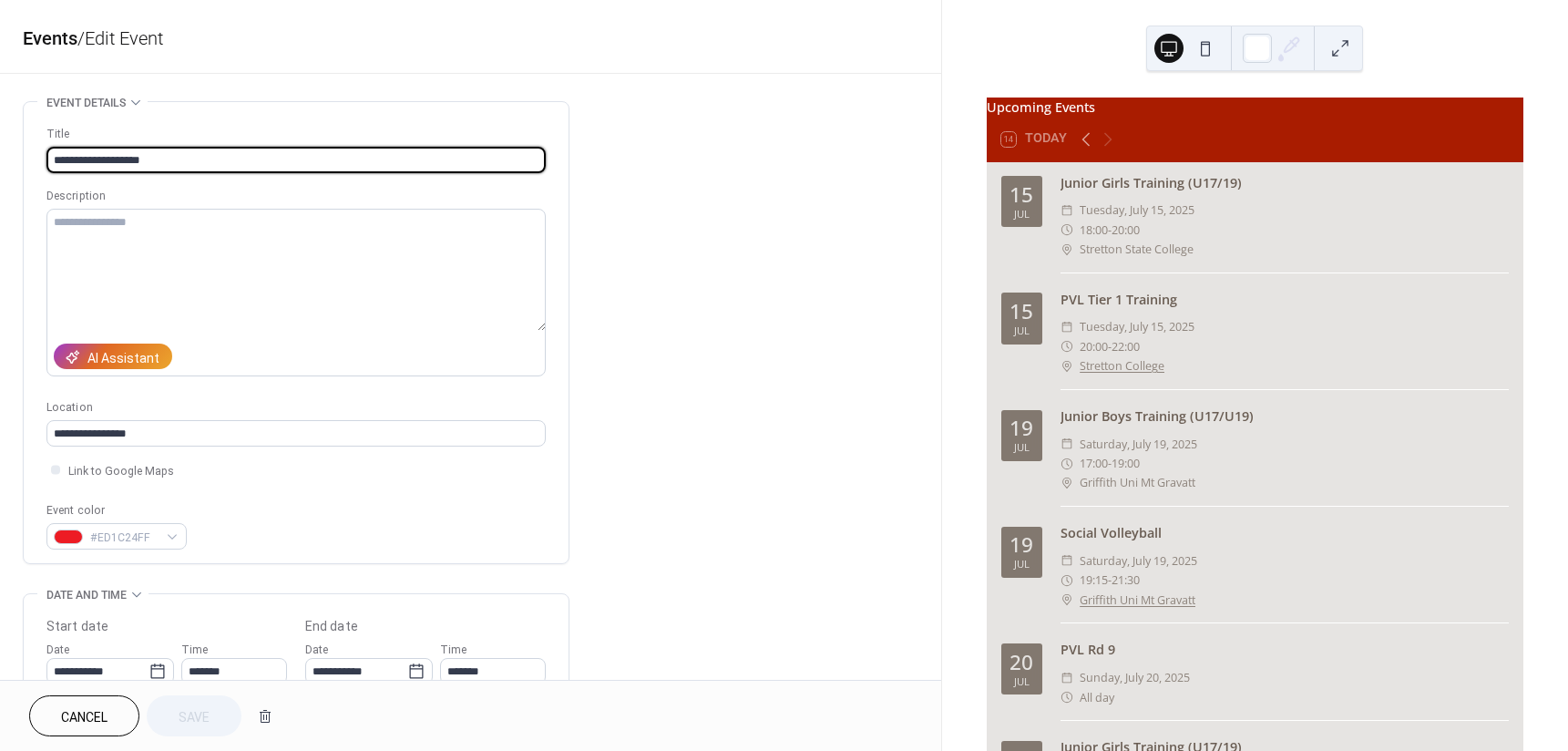 click on "**********" at bounding box center (296, 159) 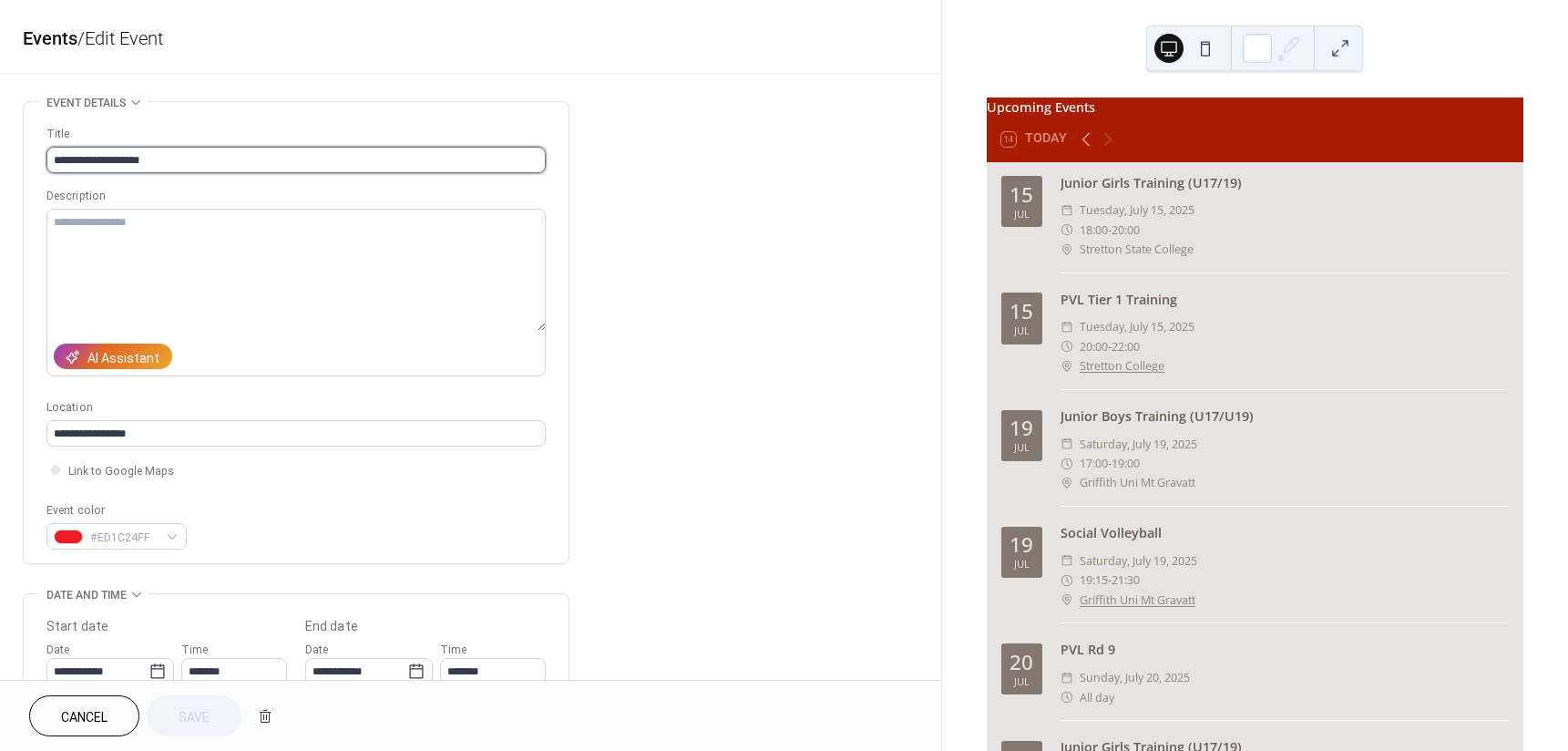 click on "**********" at bounding box center [296, 159] 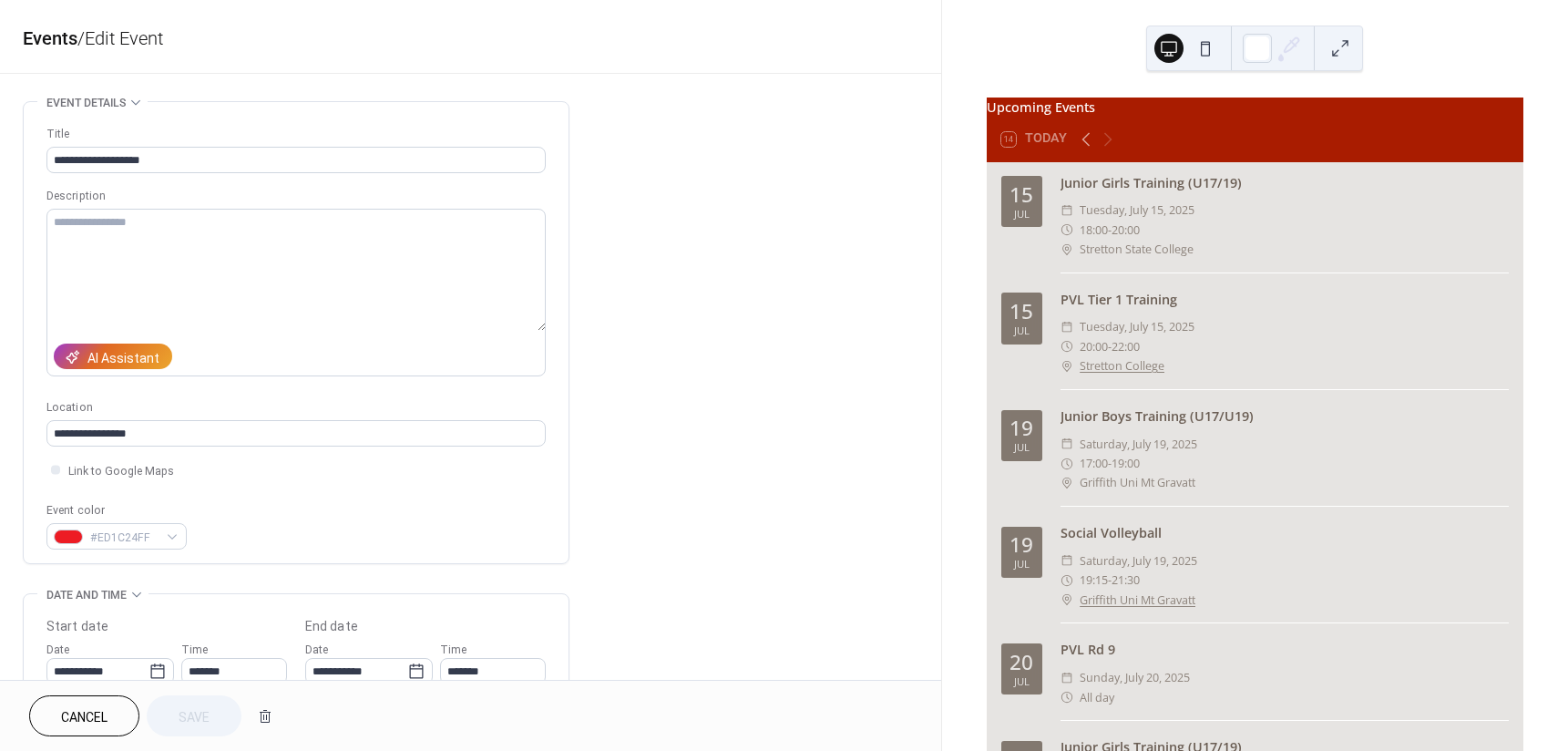 click on "**********" at bounding box center [470, 816] 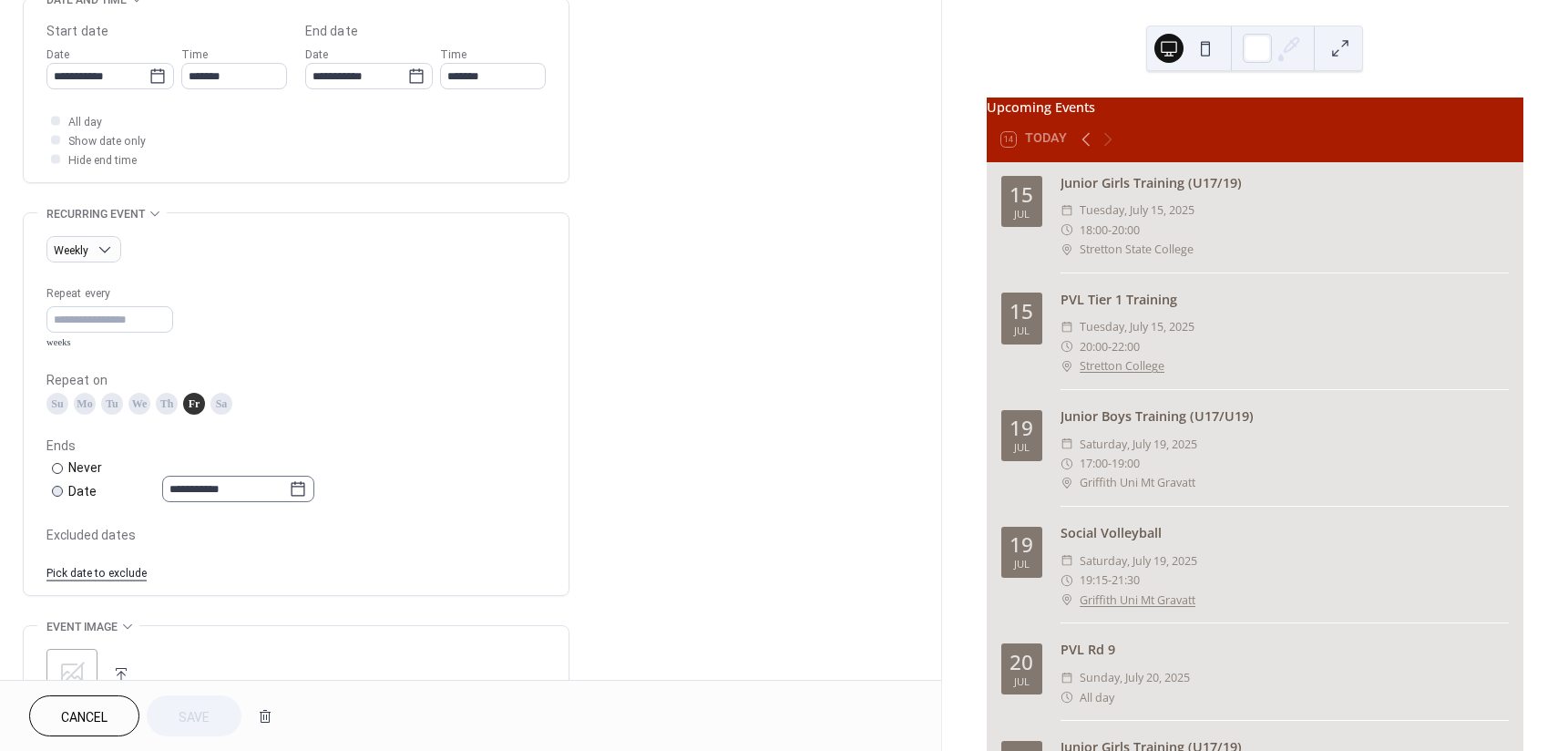 scroll, scrollTop: 638, scrollLeft: 0, axis: vertical 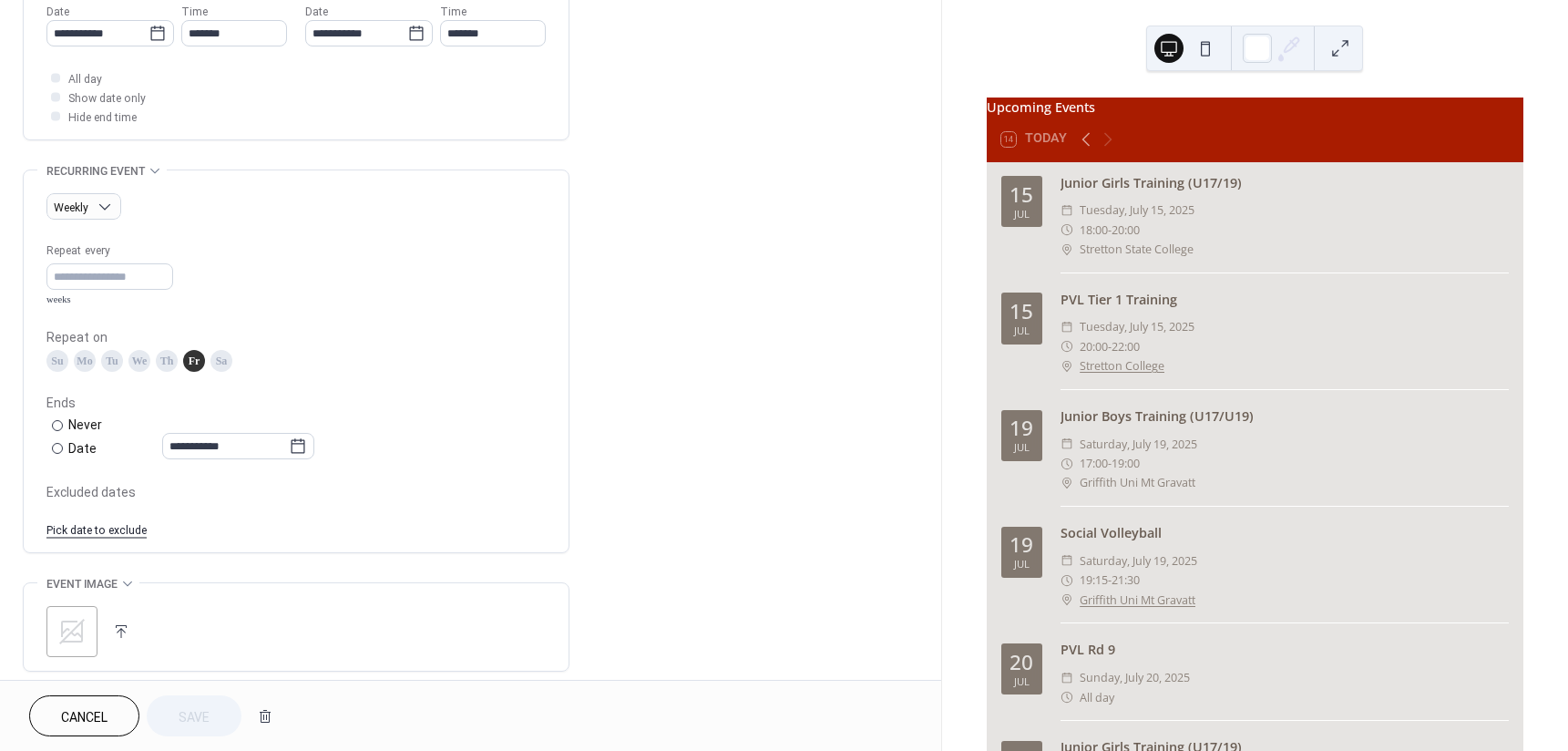 click on "Th" at bounding box center [167, 361] 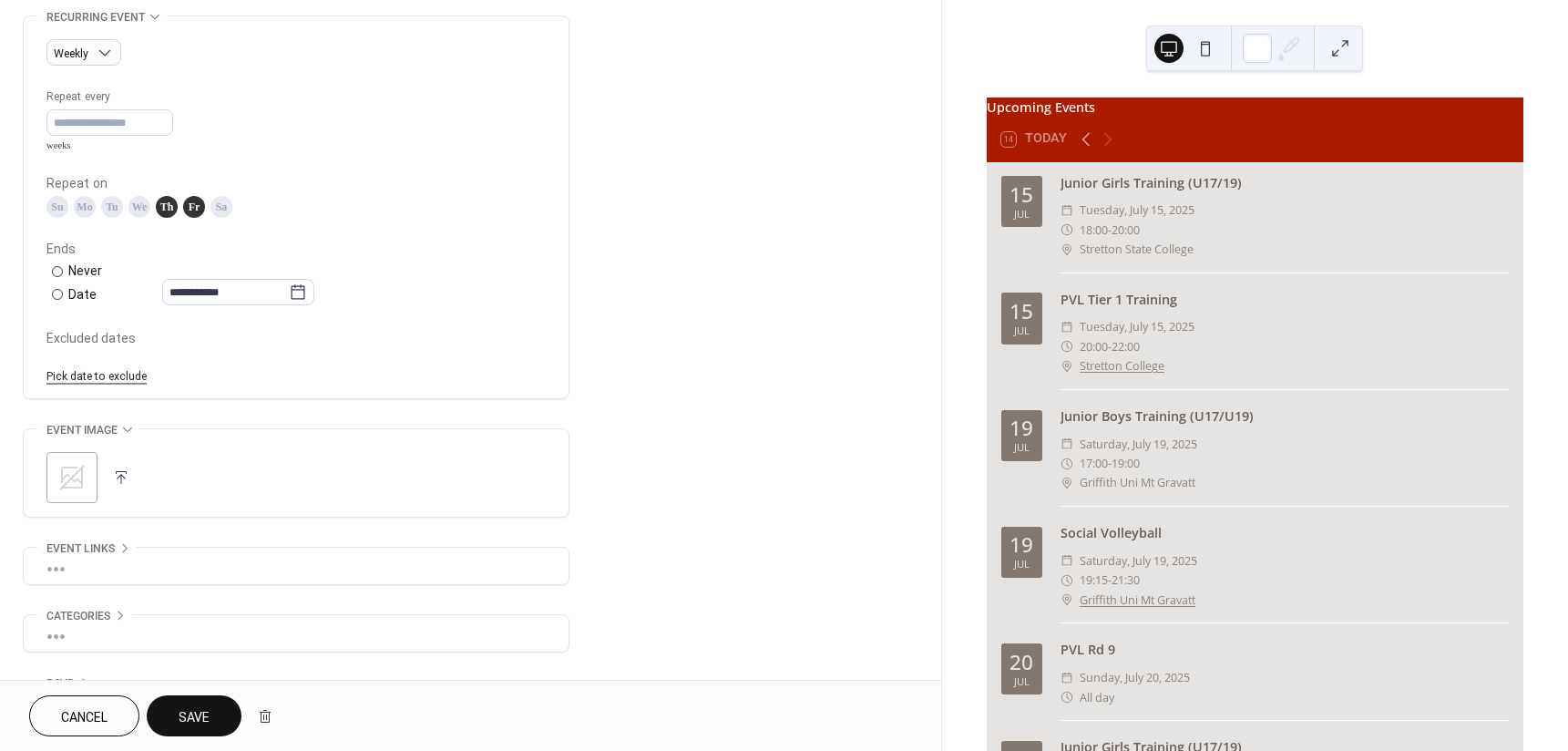 scroll, scrollTop: 820, scrollLeft: 0, axis: vertical 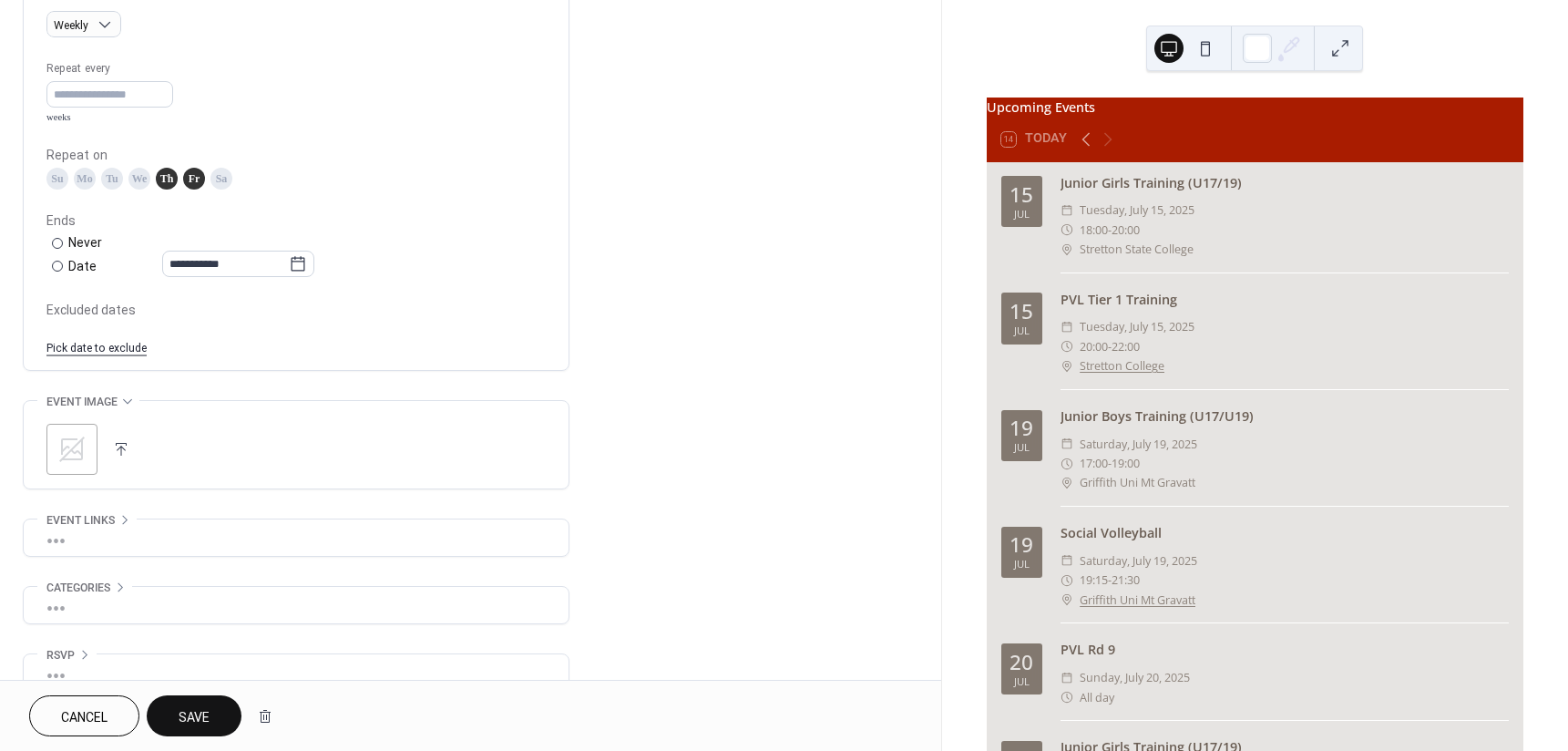 click on "Fr" at bounding box center [194, 179] 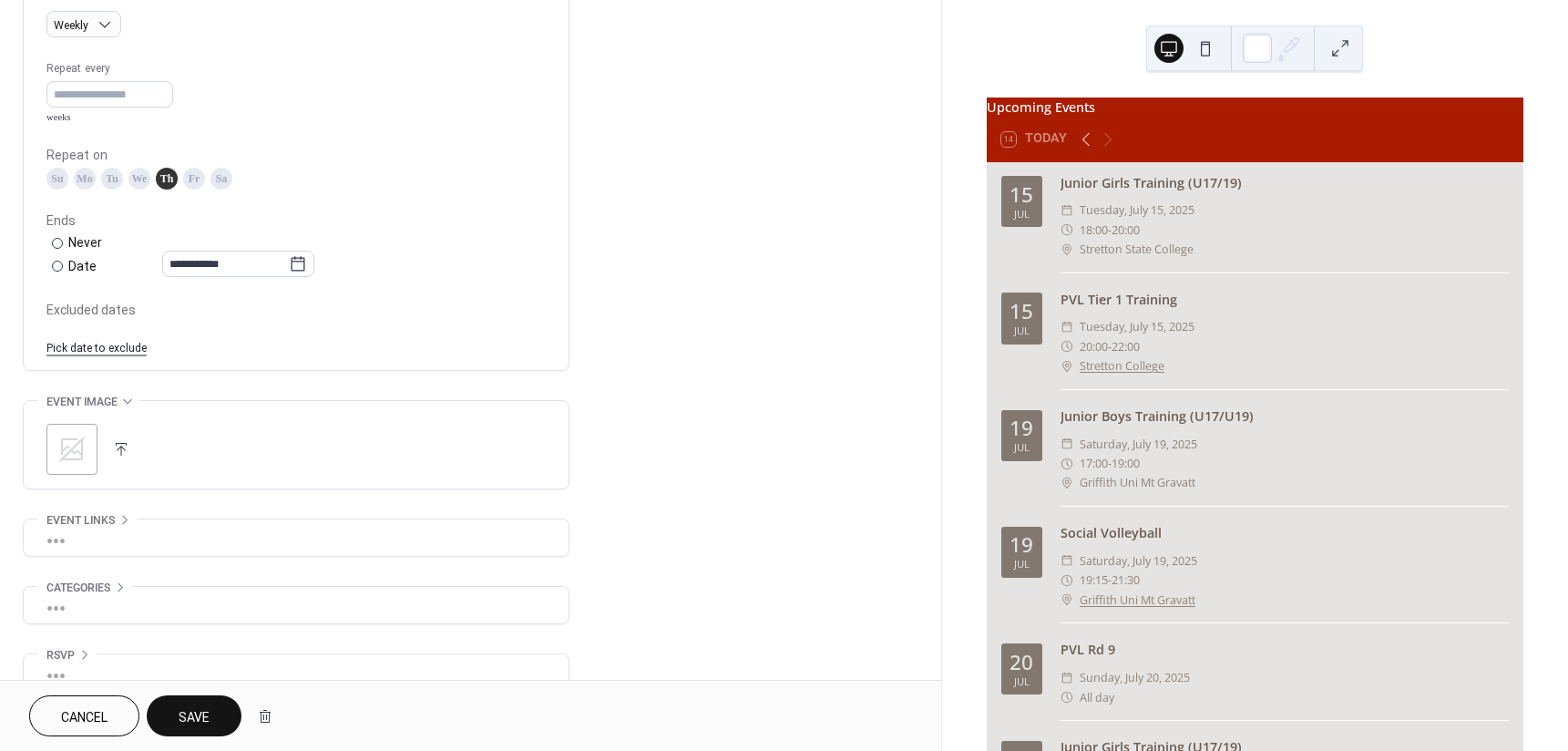 click on "Th" at bounding box center [167, 179] 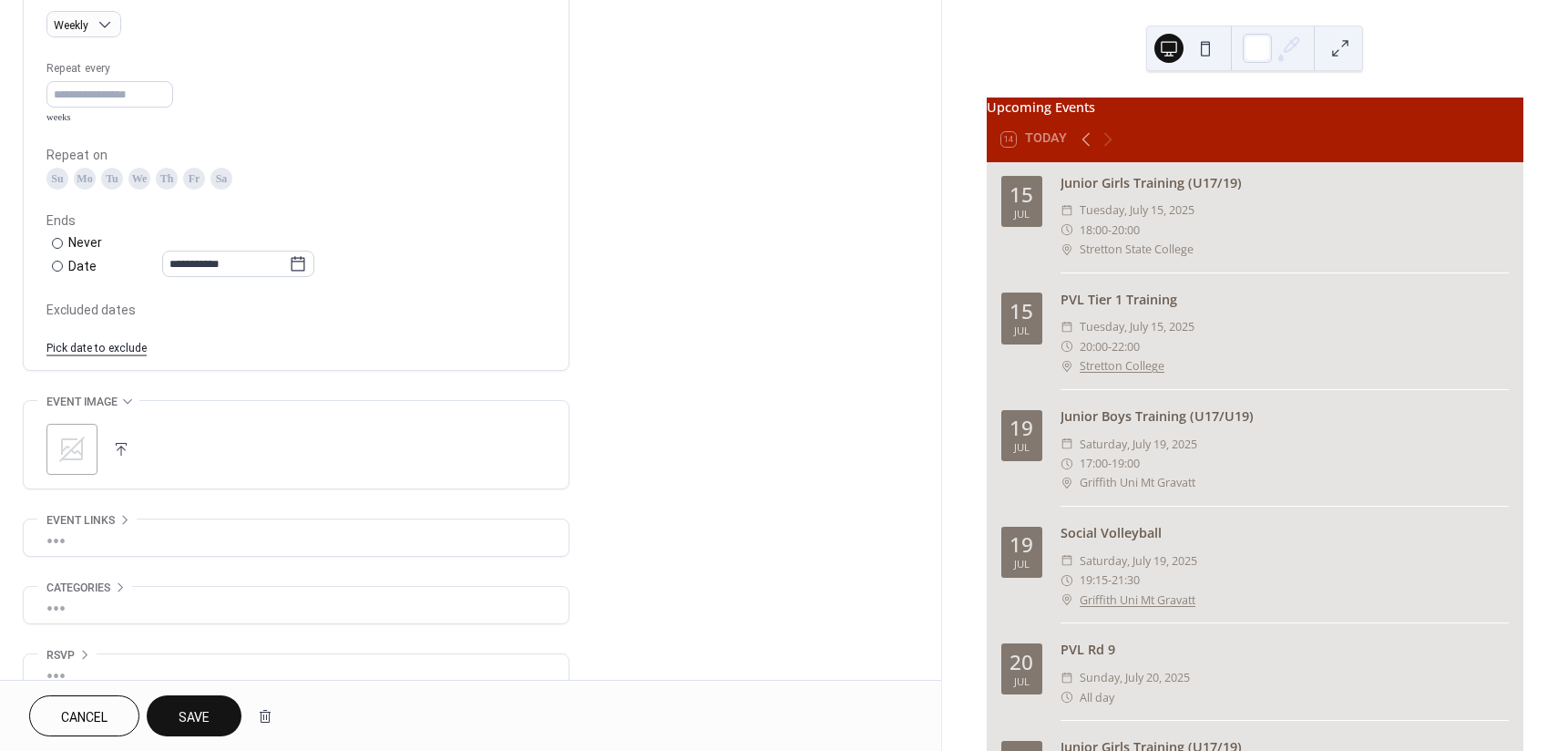 click on "Fr" at bounding box center [194, 179] 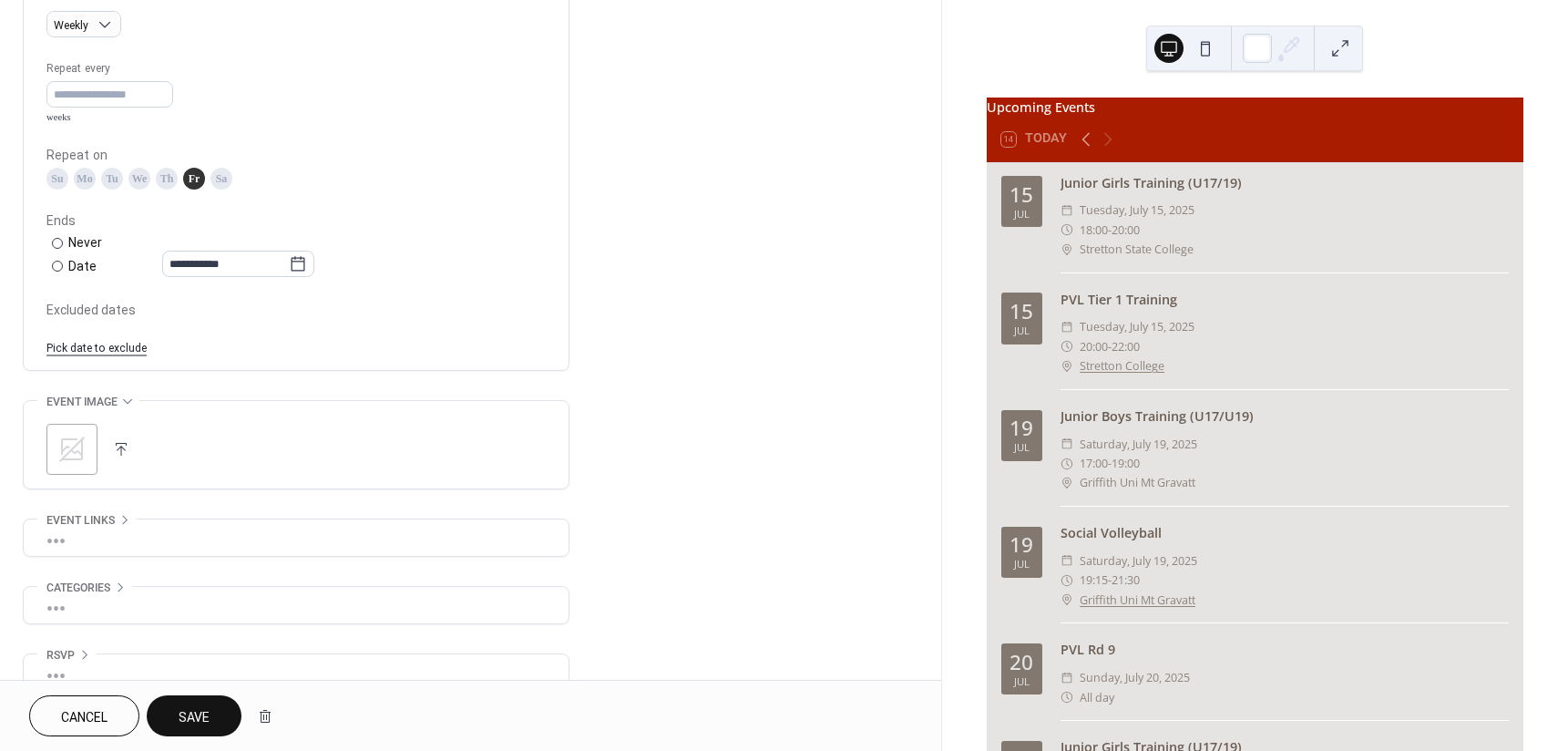 click on "Save" at bounding box center [194, 717] 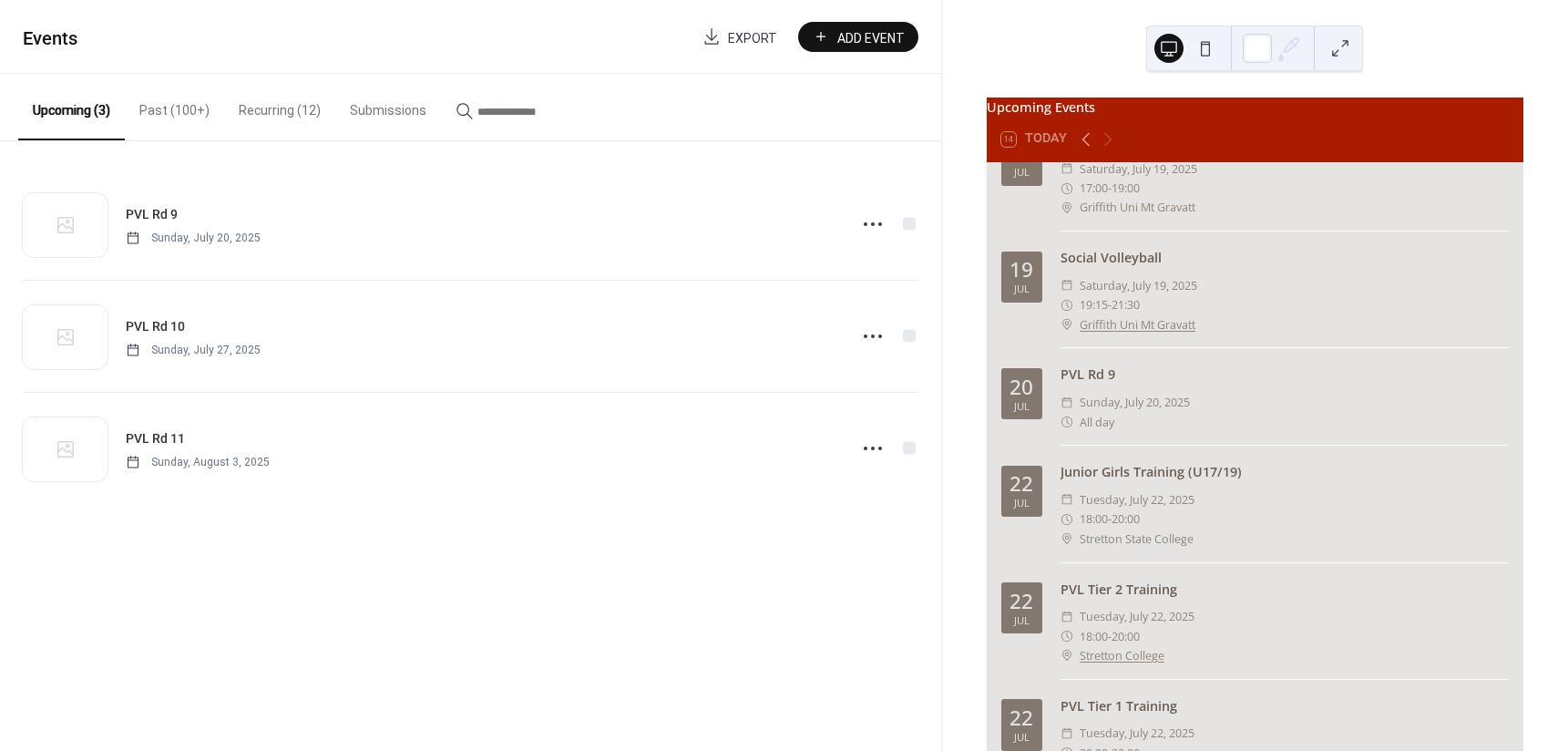 scroll, scrollTop: 273, scrollLeft: 0, axis: vertical 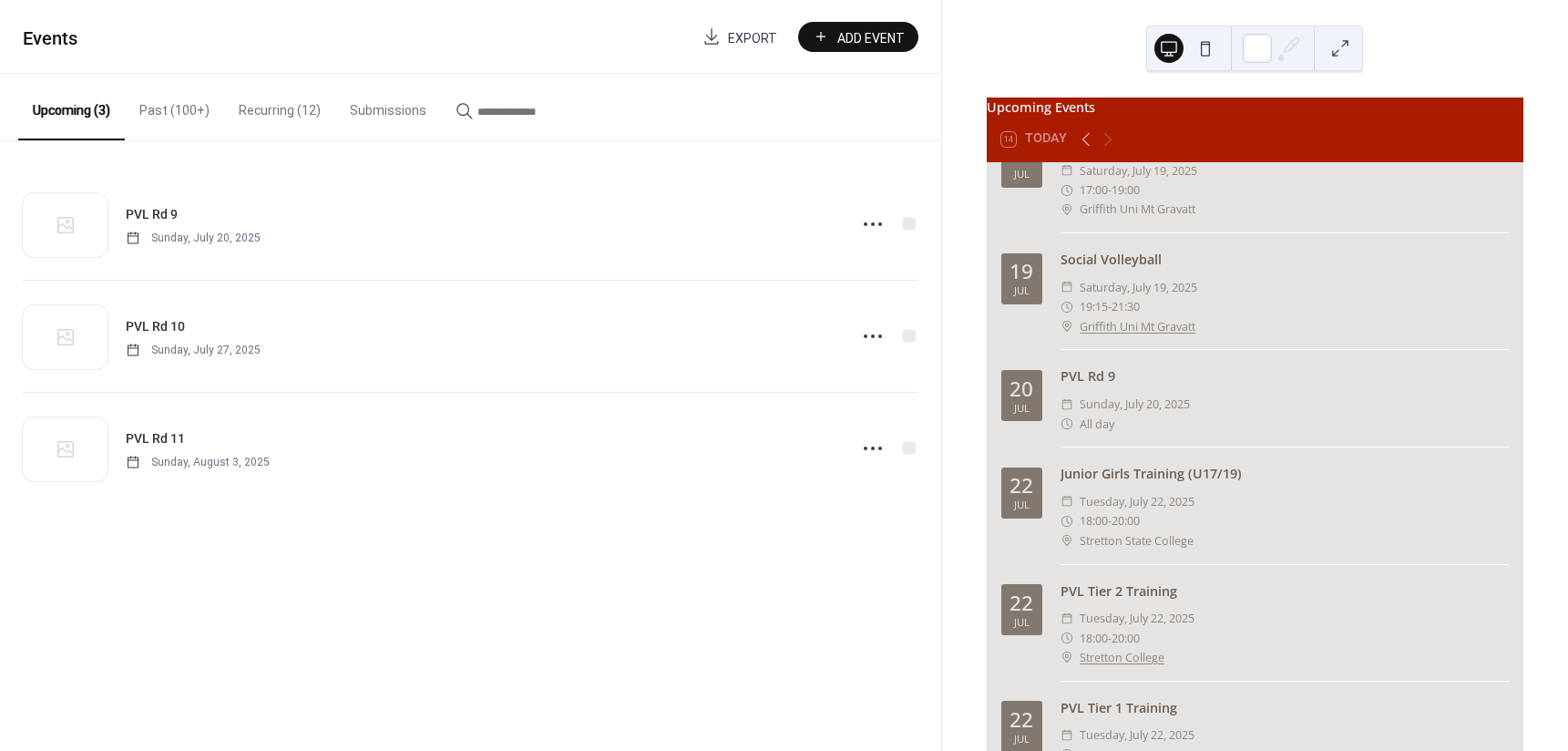 click on "Recurring (12)" at bounding box center (280, 106) 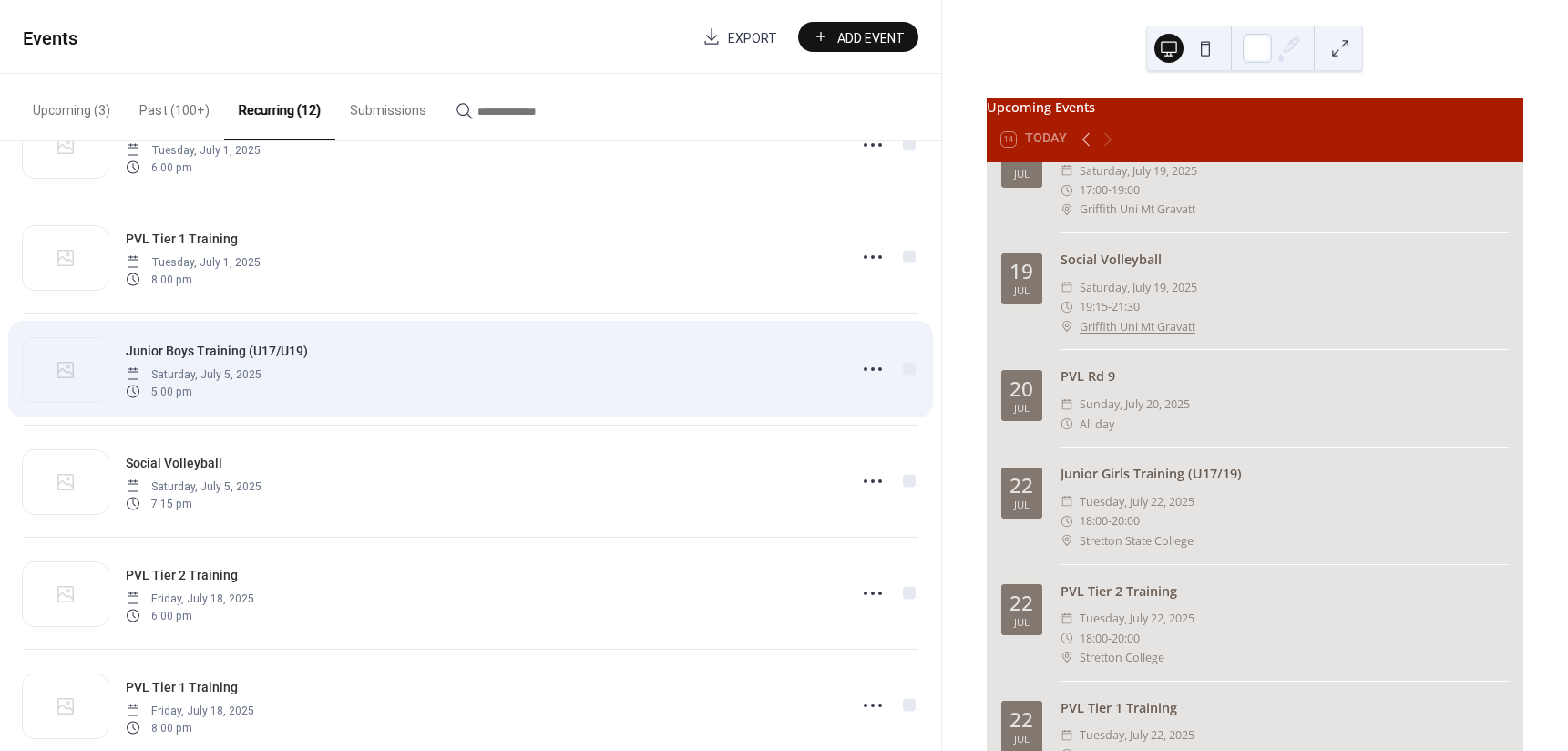 scroll, scrollTop: 789, scrollLeft: 0, axis: vertical 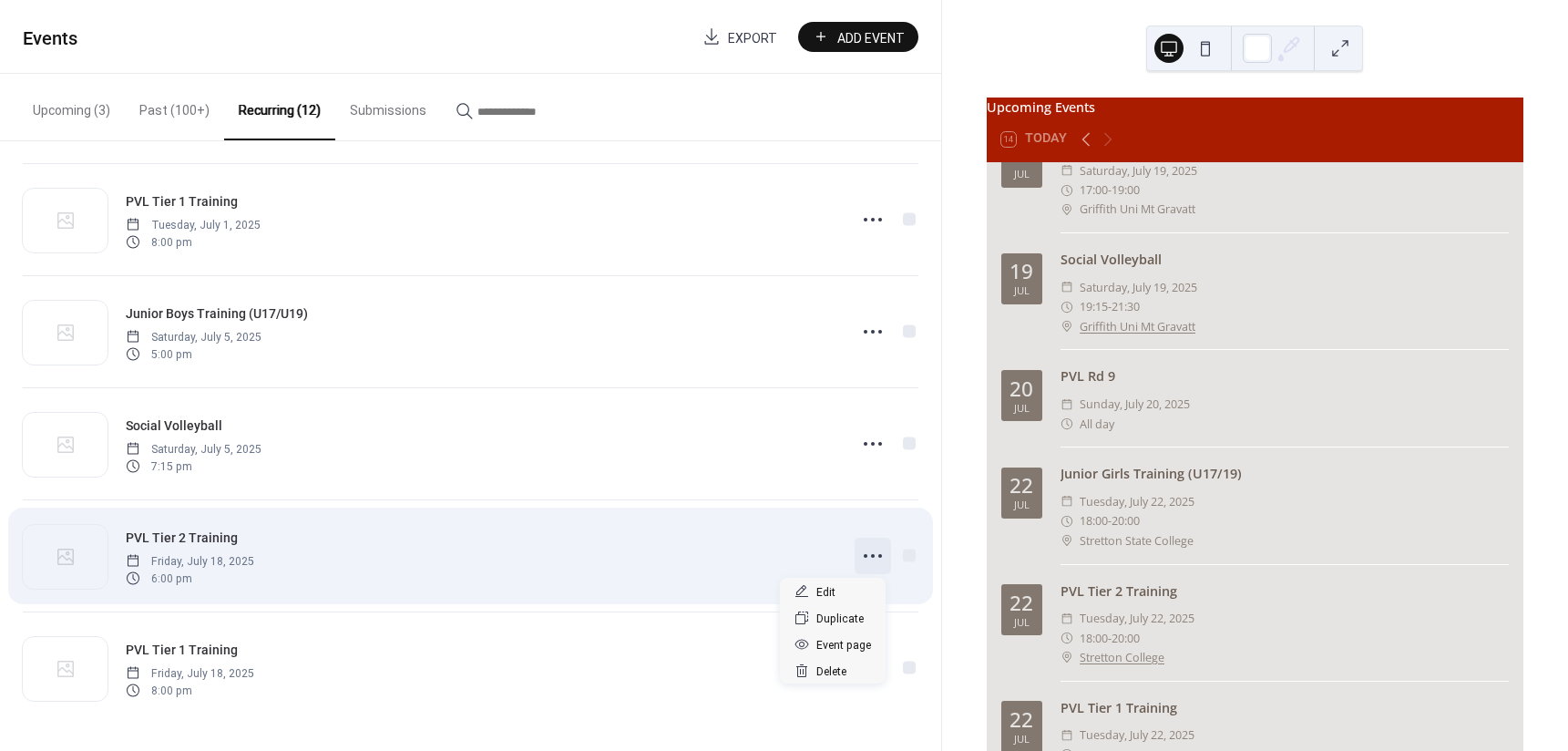 click 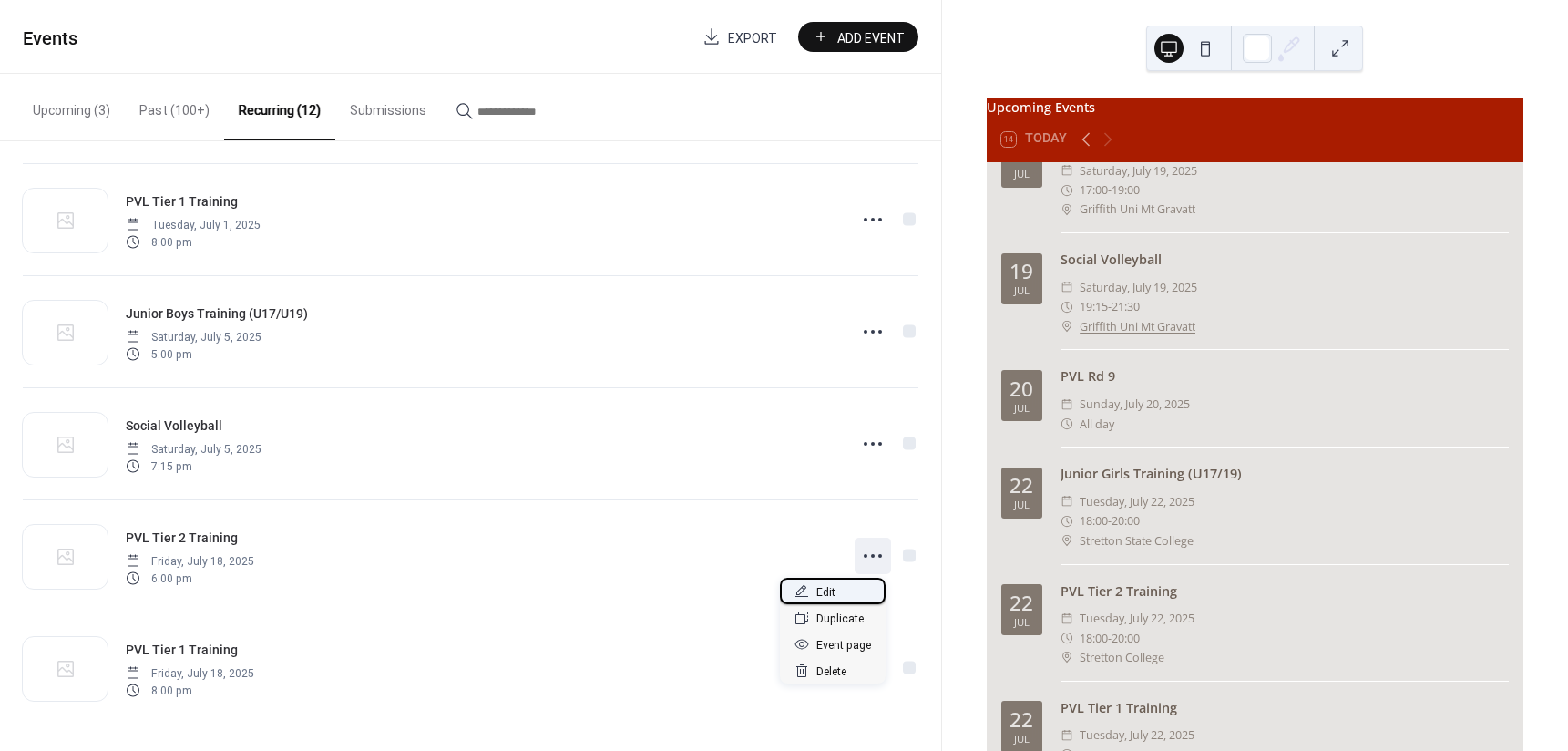 click on "Edit" at bounding box center (825, 592) 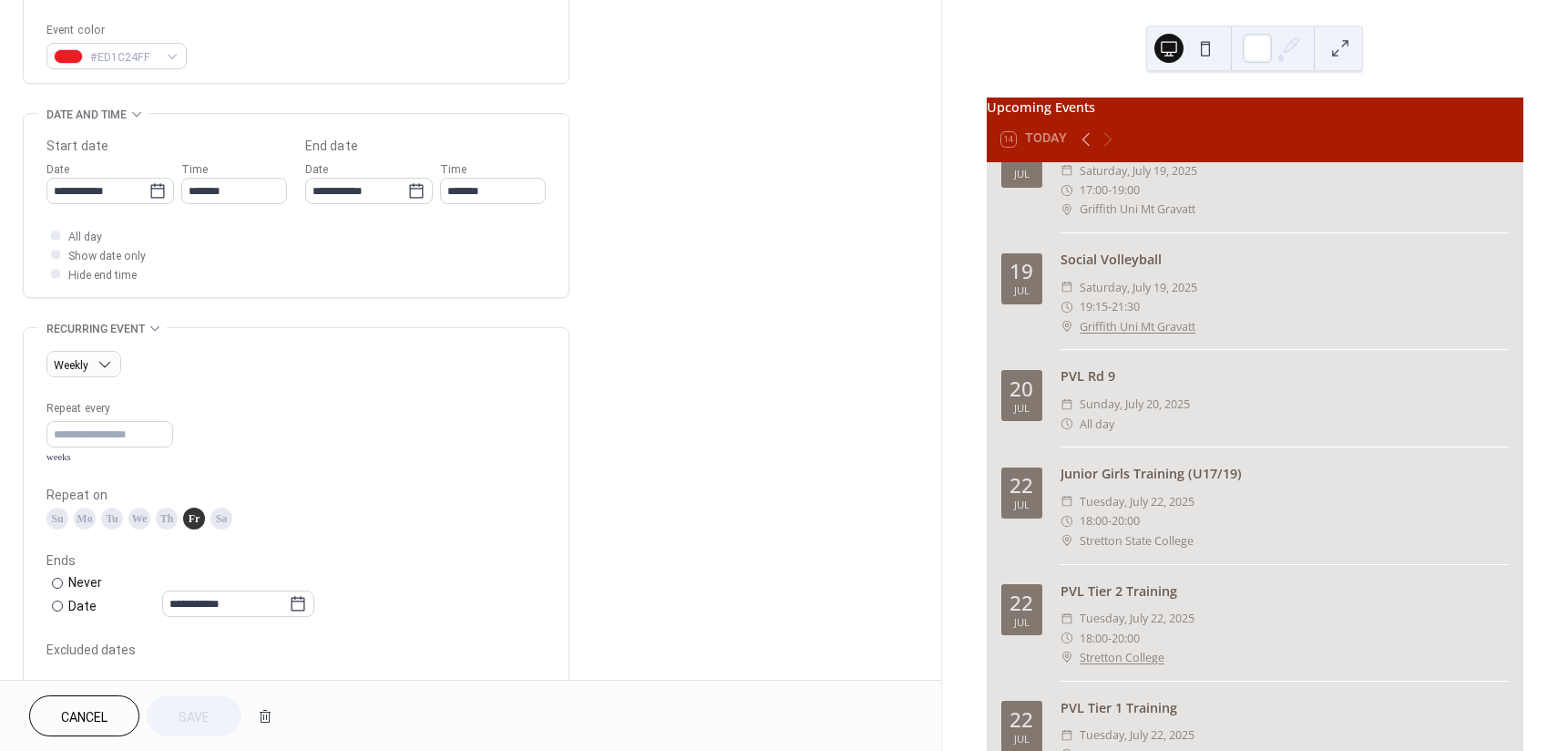 scroll, scrollTop: 485, scrollLeft: 0, axis: vertical 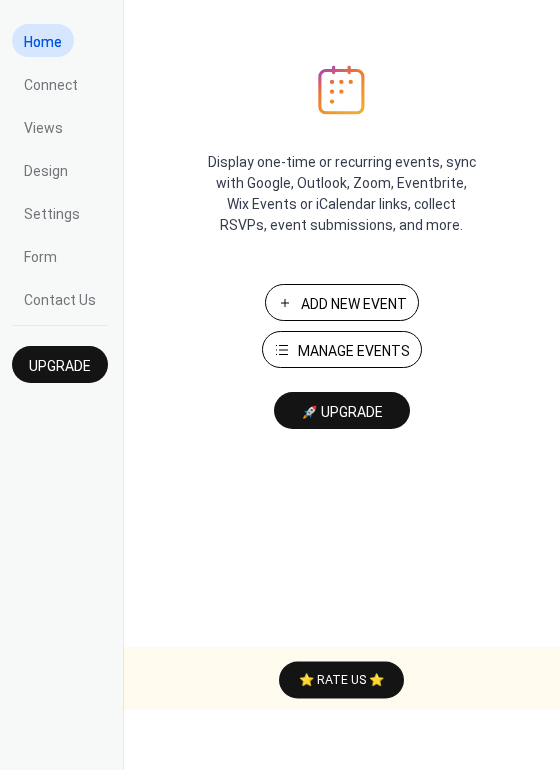 click on "Manage Events" at bounding box center (354, 351) 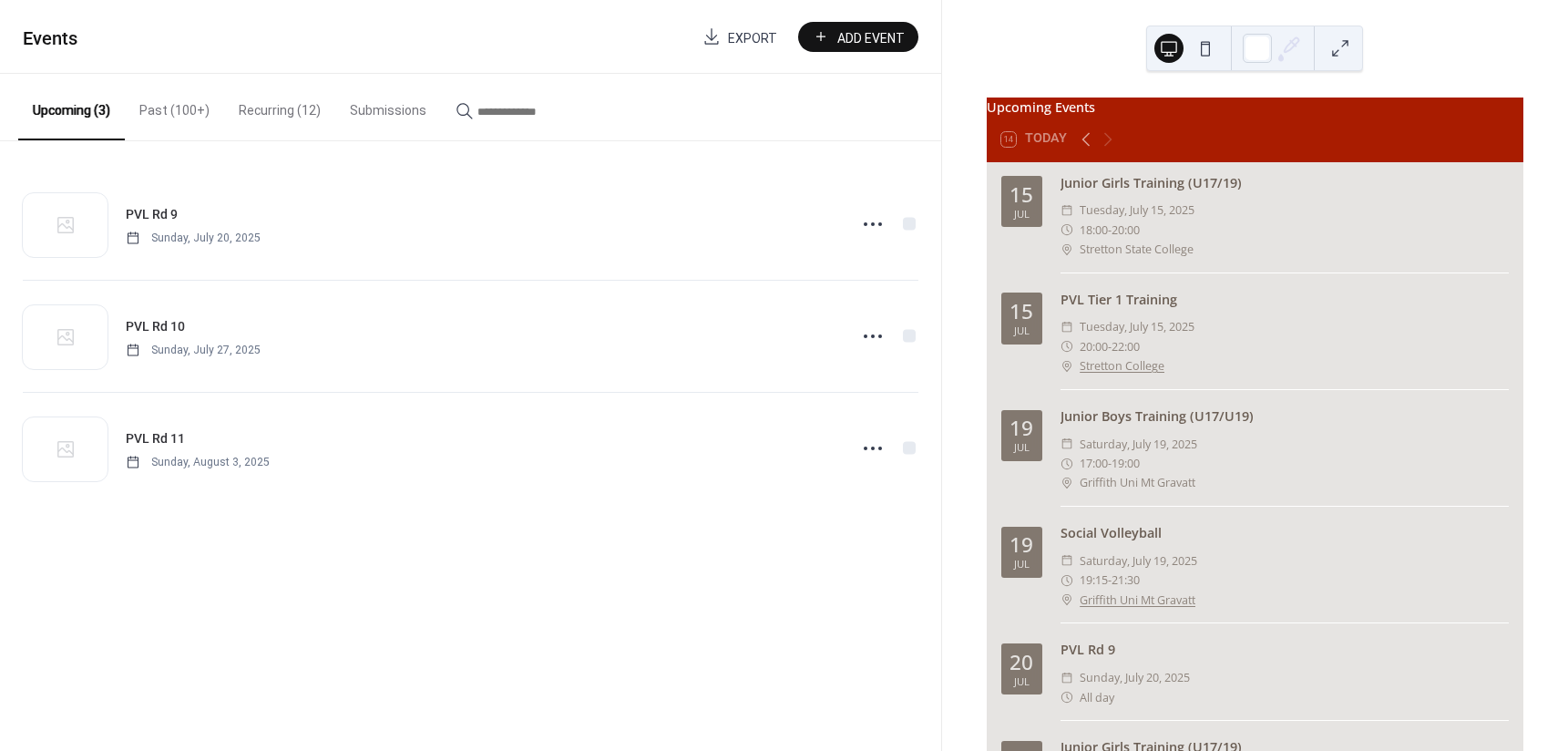scroll, scrollTop: 0, scrollLeft: 0, axis: both 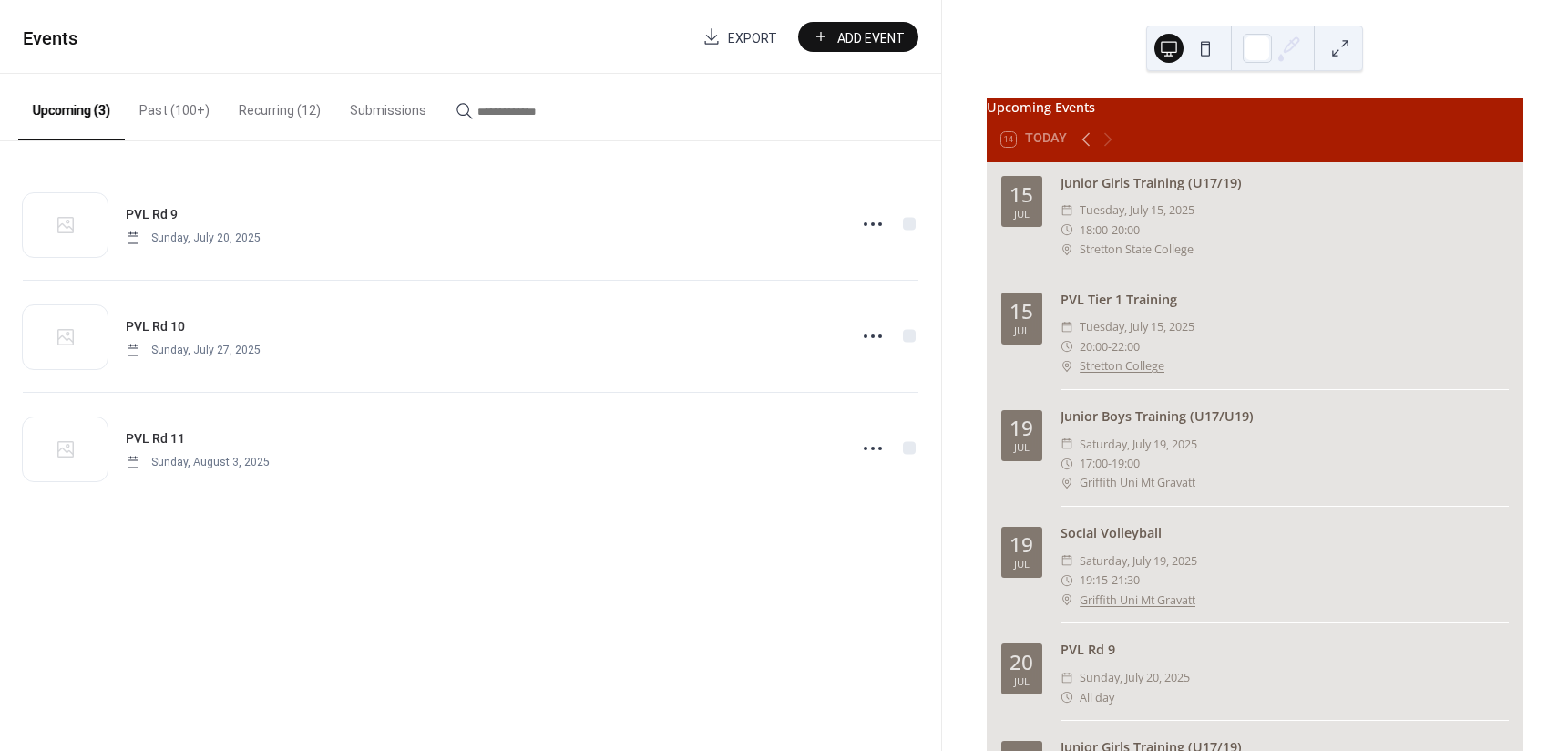 click on "Recurring (12)" at bounding box center [280, 106] 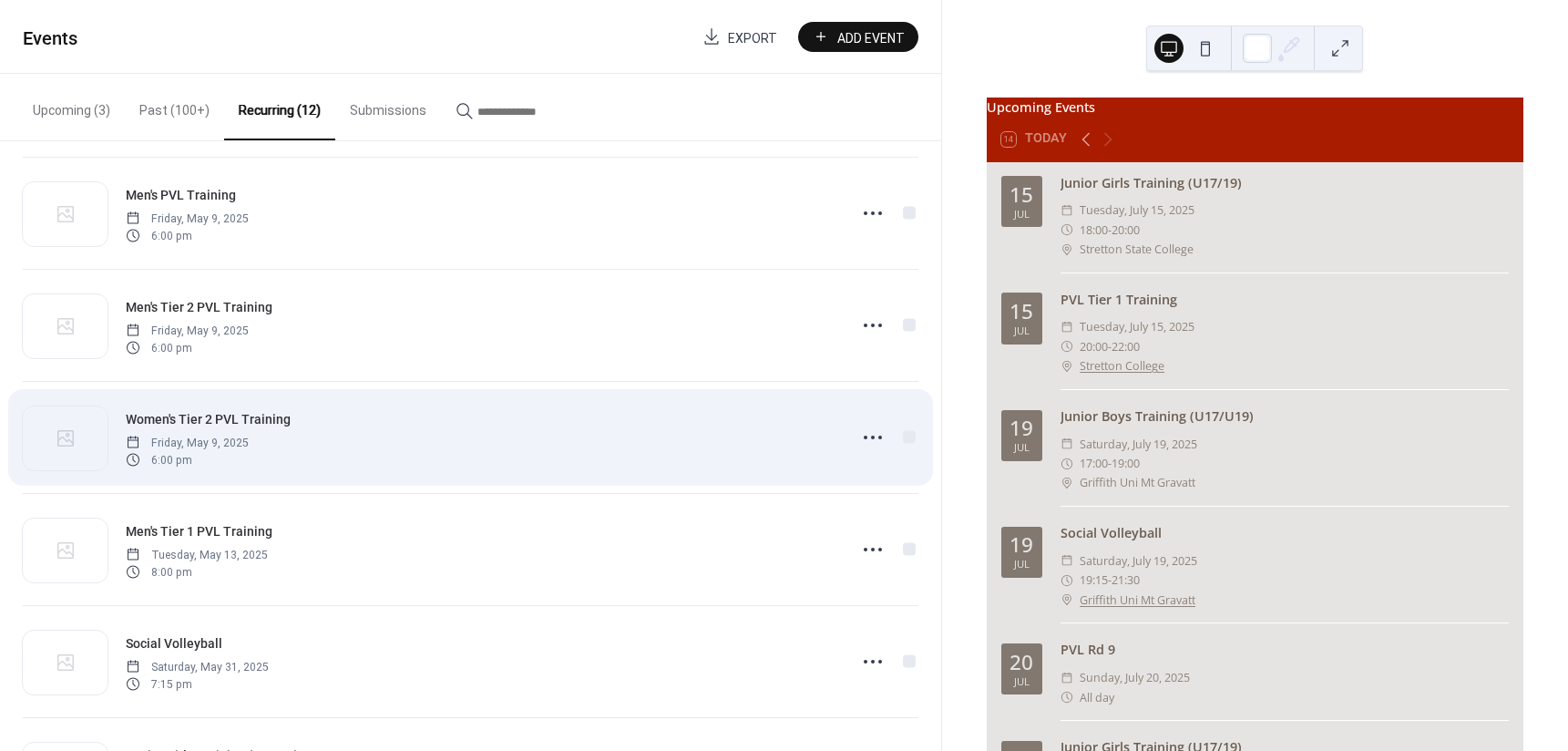 scroll, scrollTop: 91, scrollLeft: 0, axis: vertical 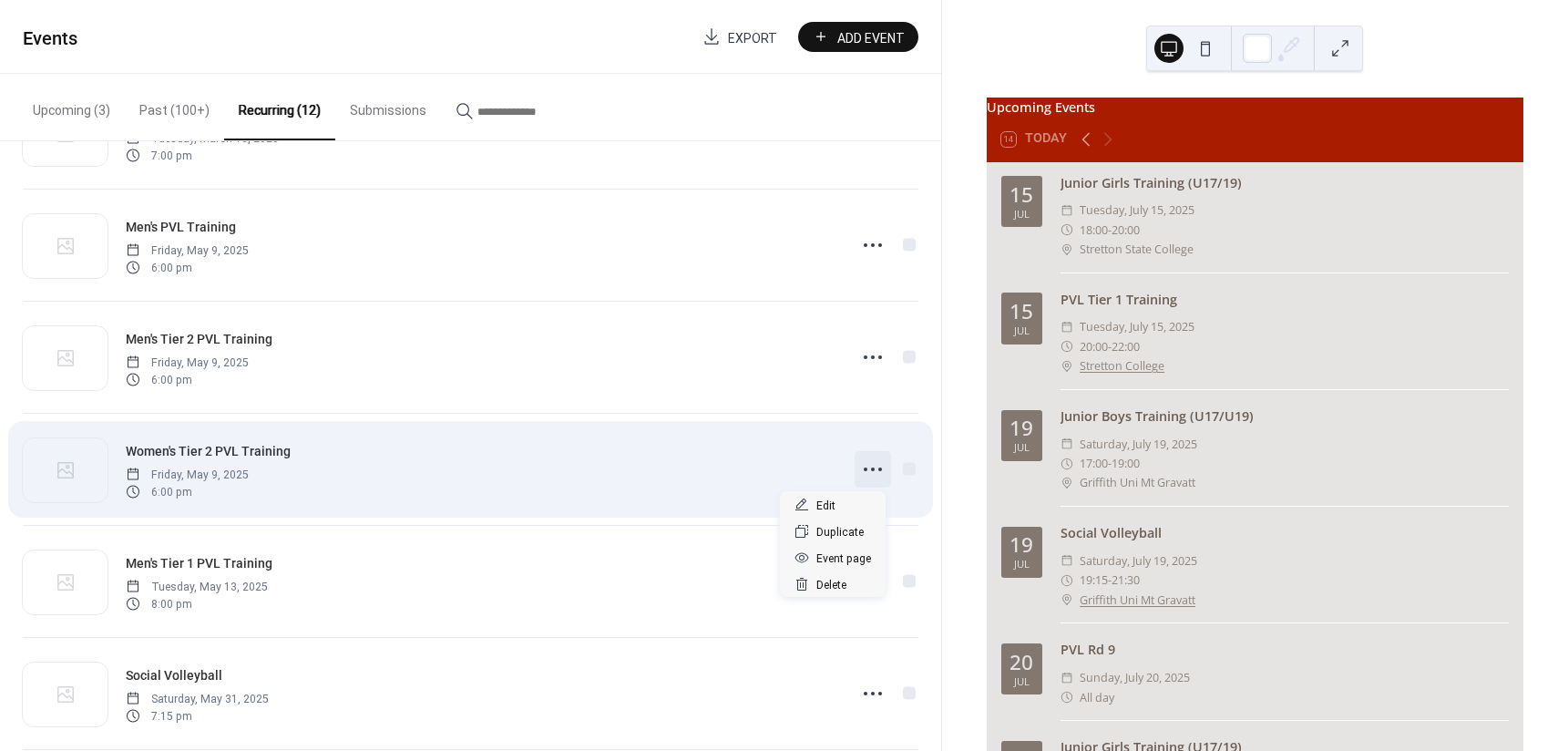 click 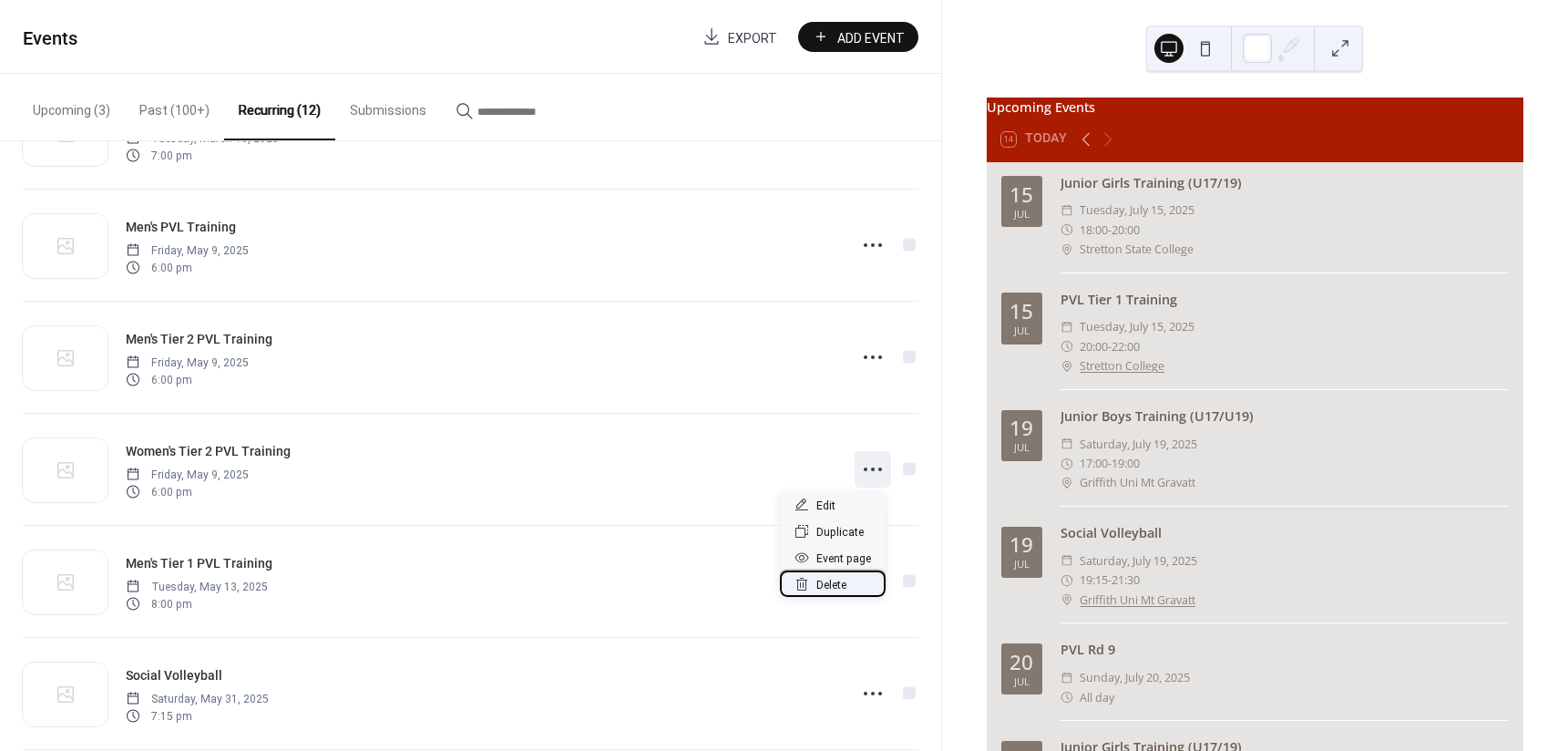 click on "Delete" at bounding box center [831, 585] 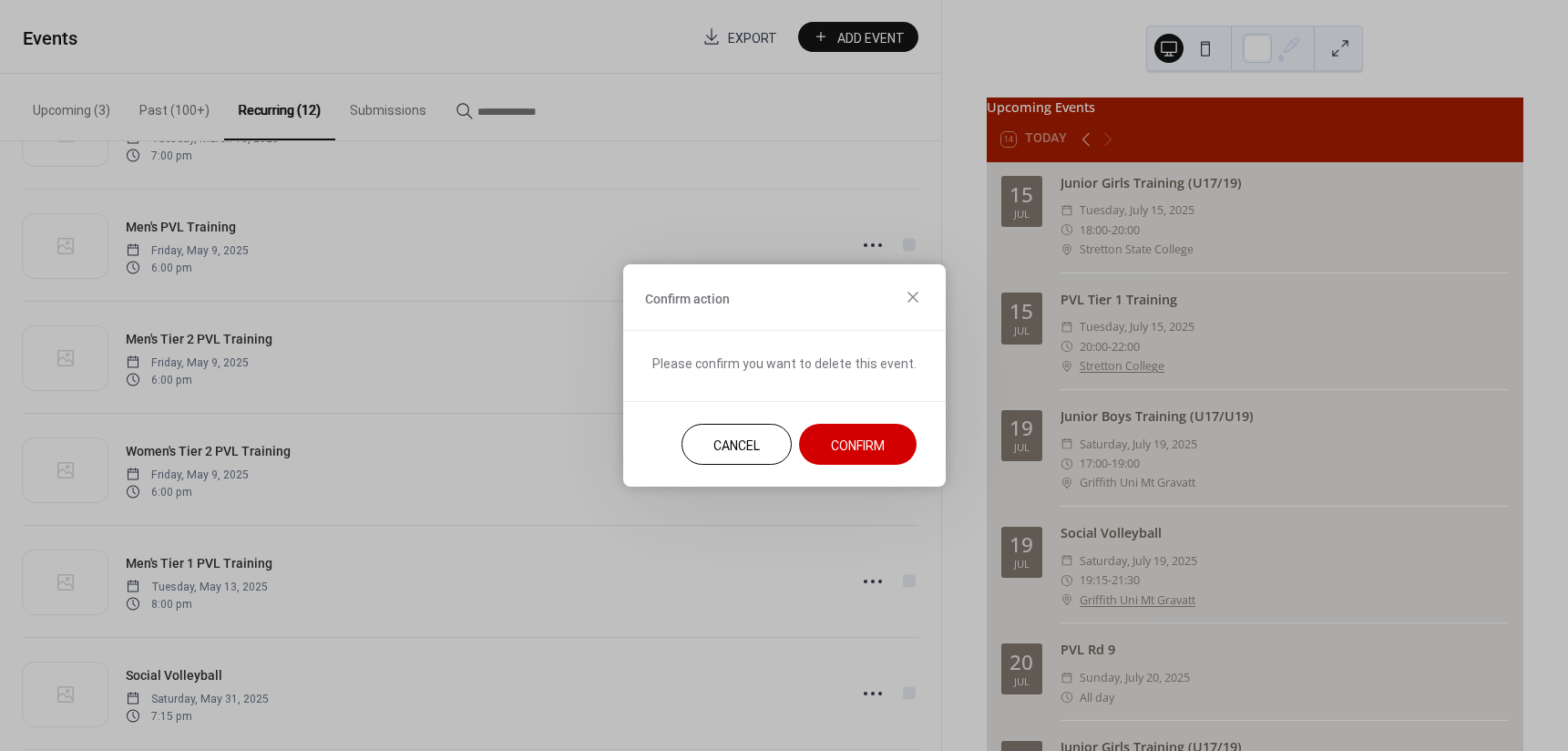 click on "Confirm" at bounding box center [857, 446] 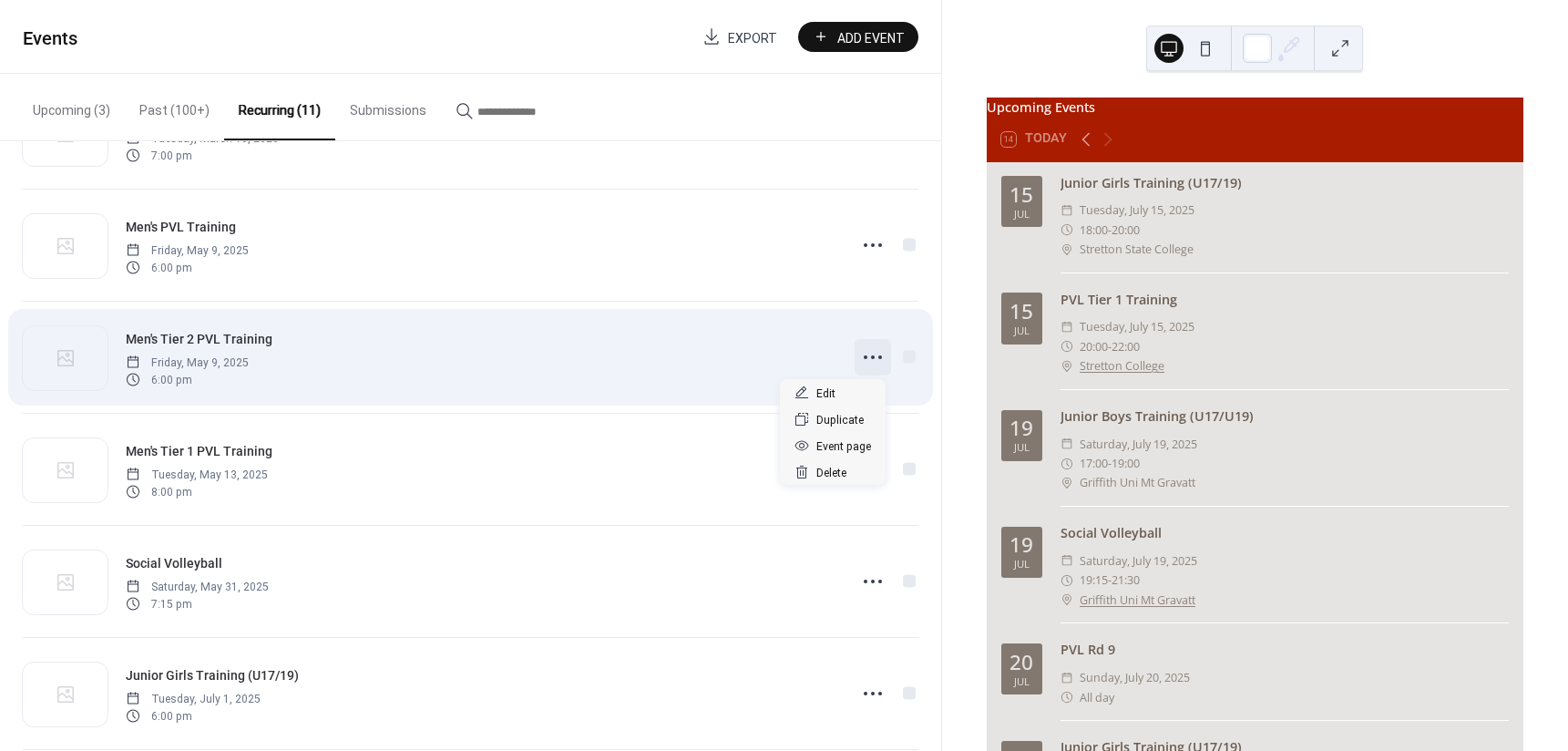 click 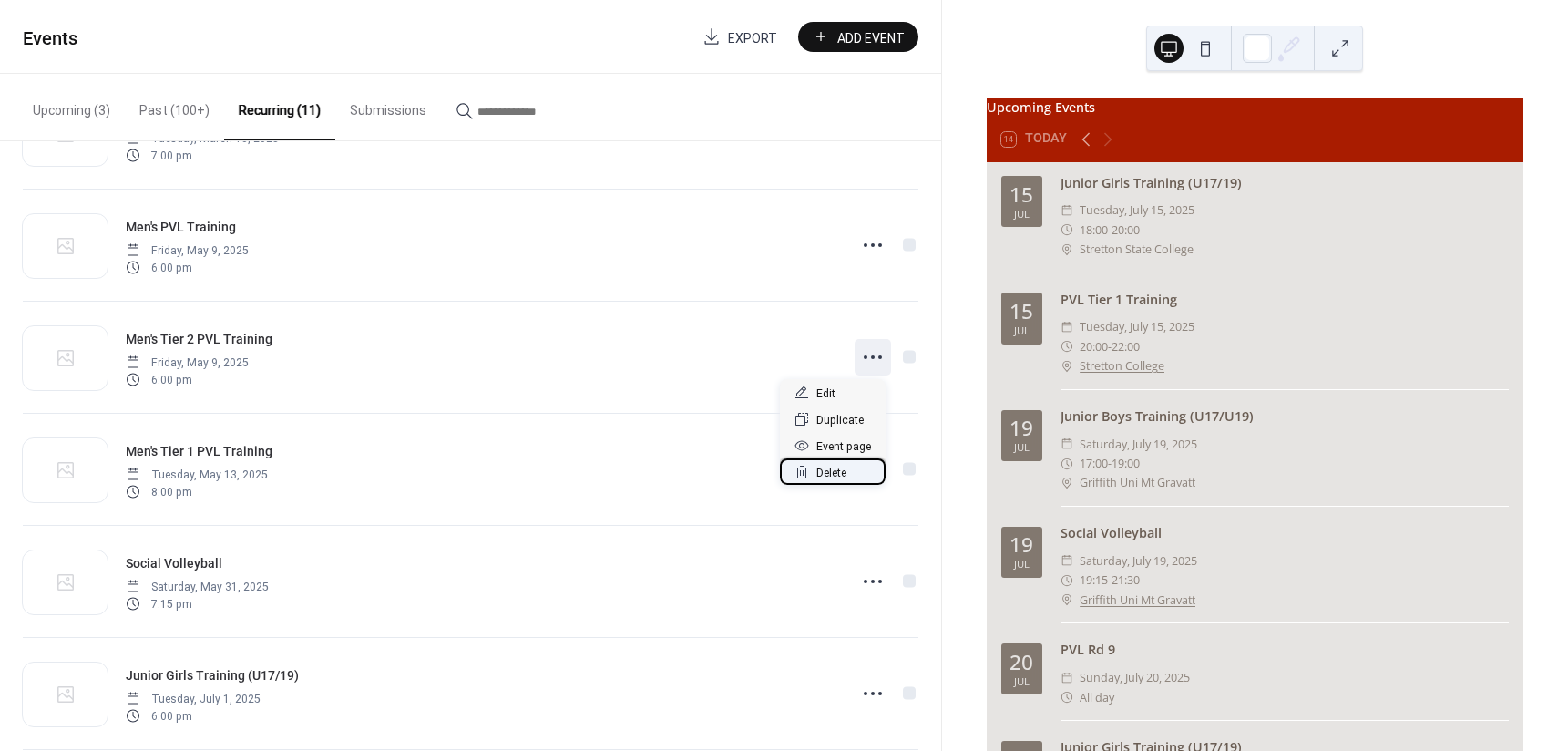 click on "Delete" at bounding box center (831, 473) 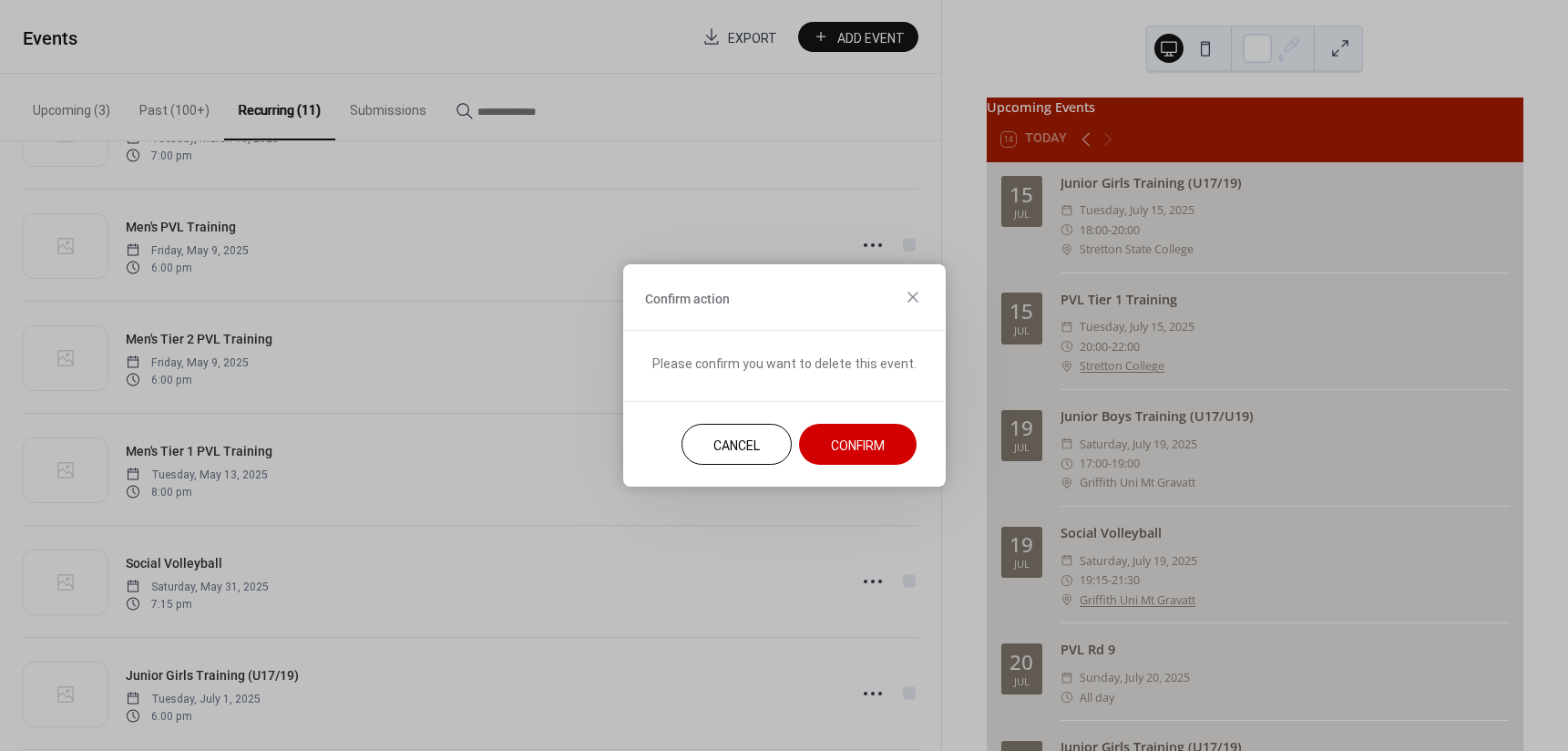 click on "Confirm" at bounding box center (857, 446) 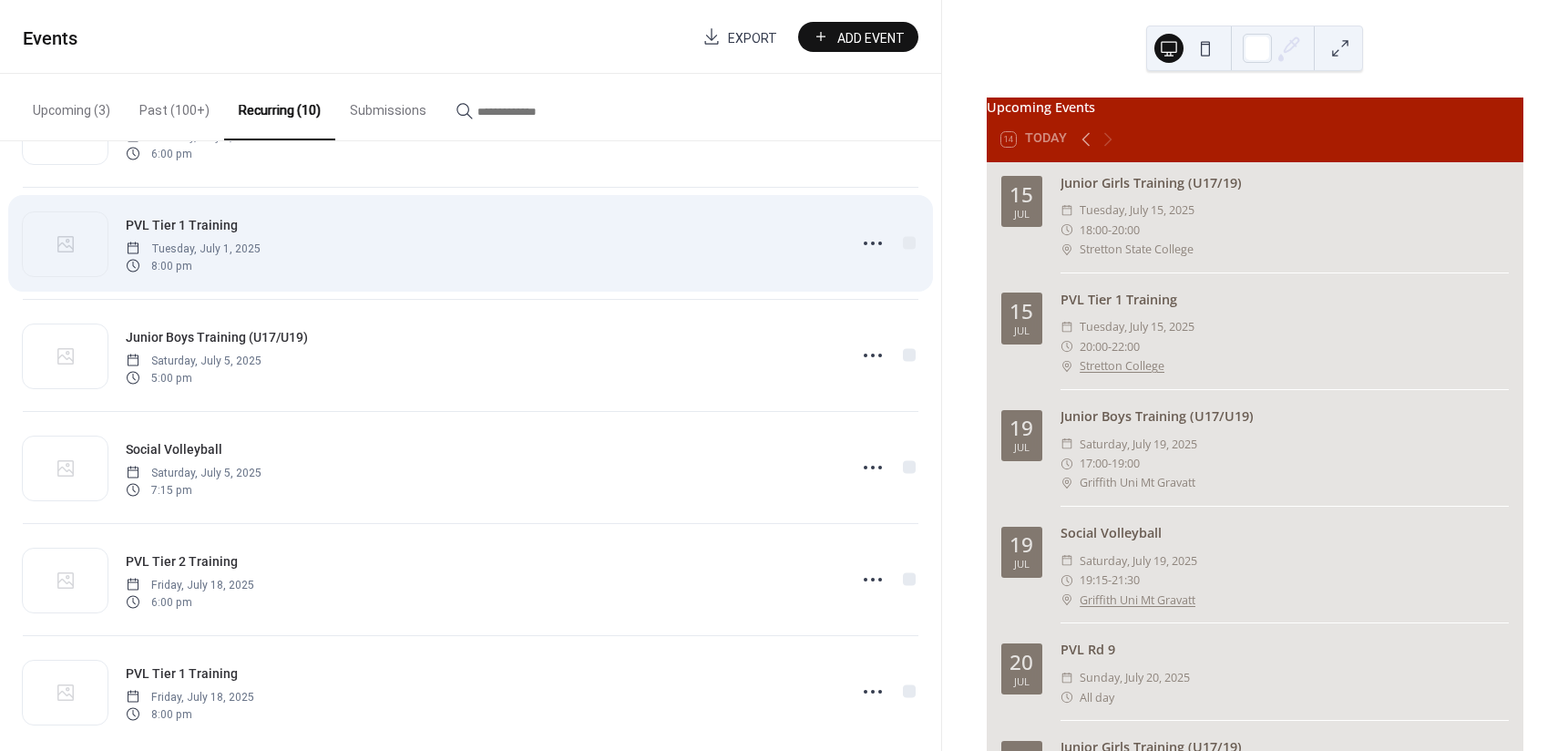 scroll, scrollTop: 565, scrollLeft: 0, axis: vertical 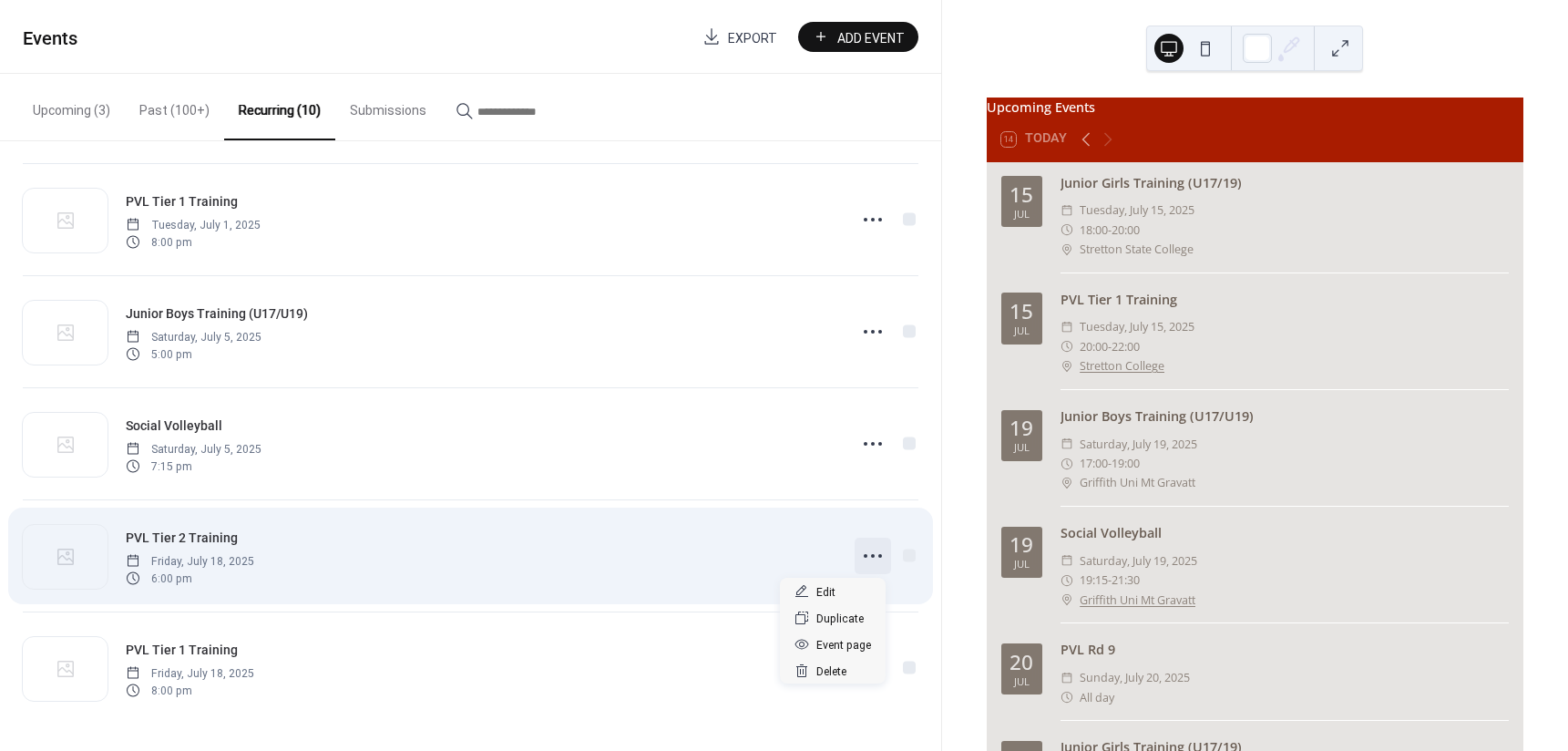 click 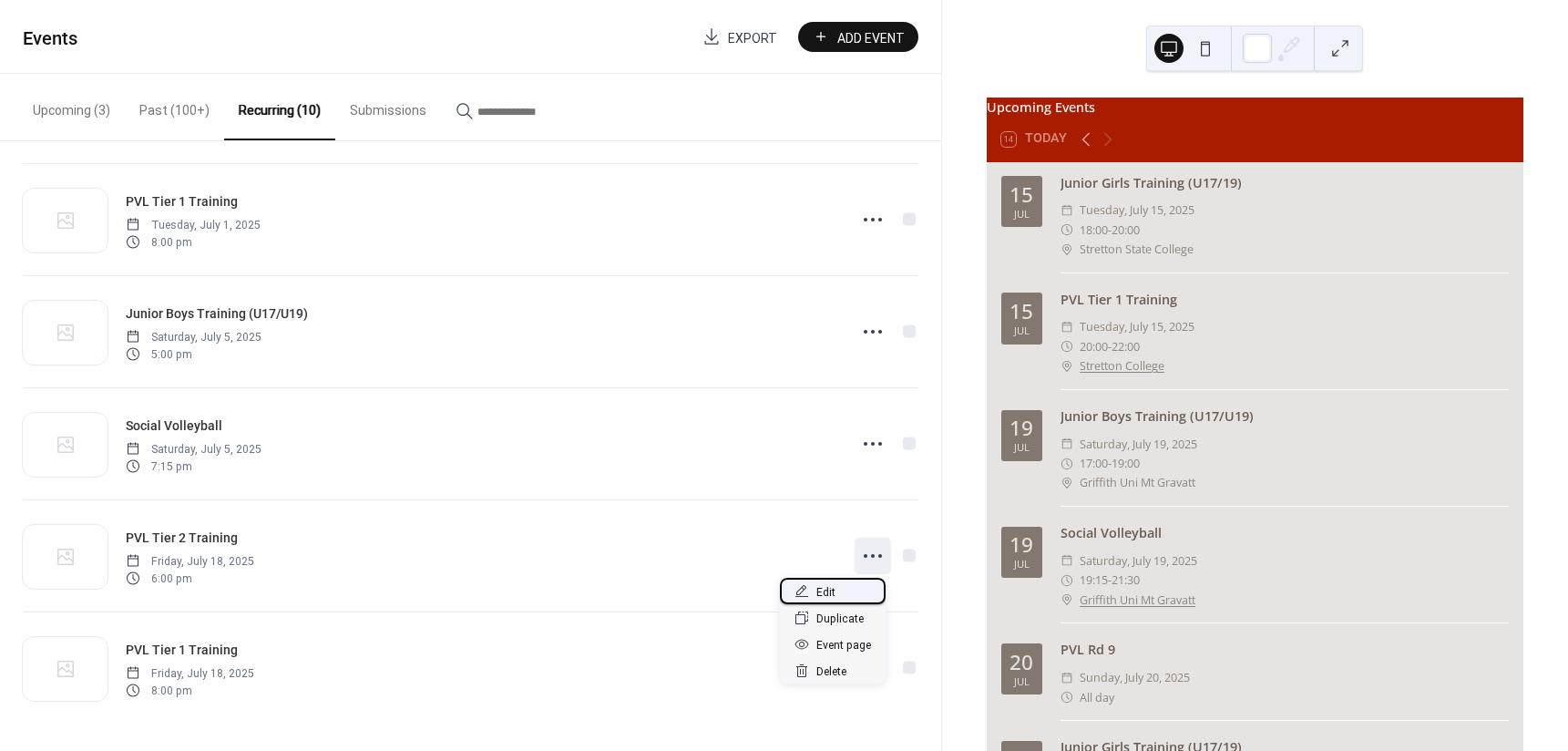 click on "Edit" at bounding box center [825, 592] 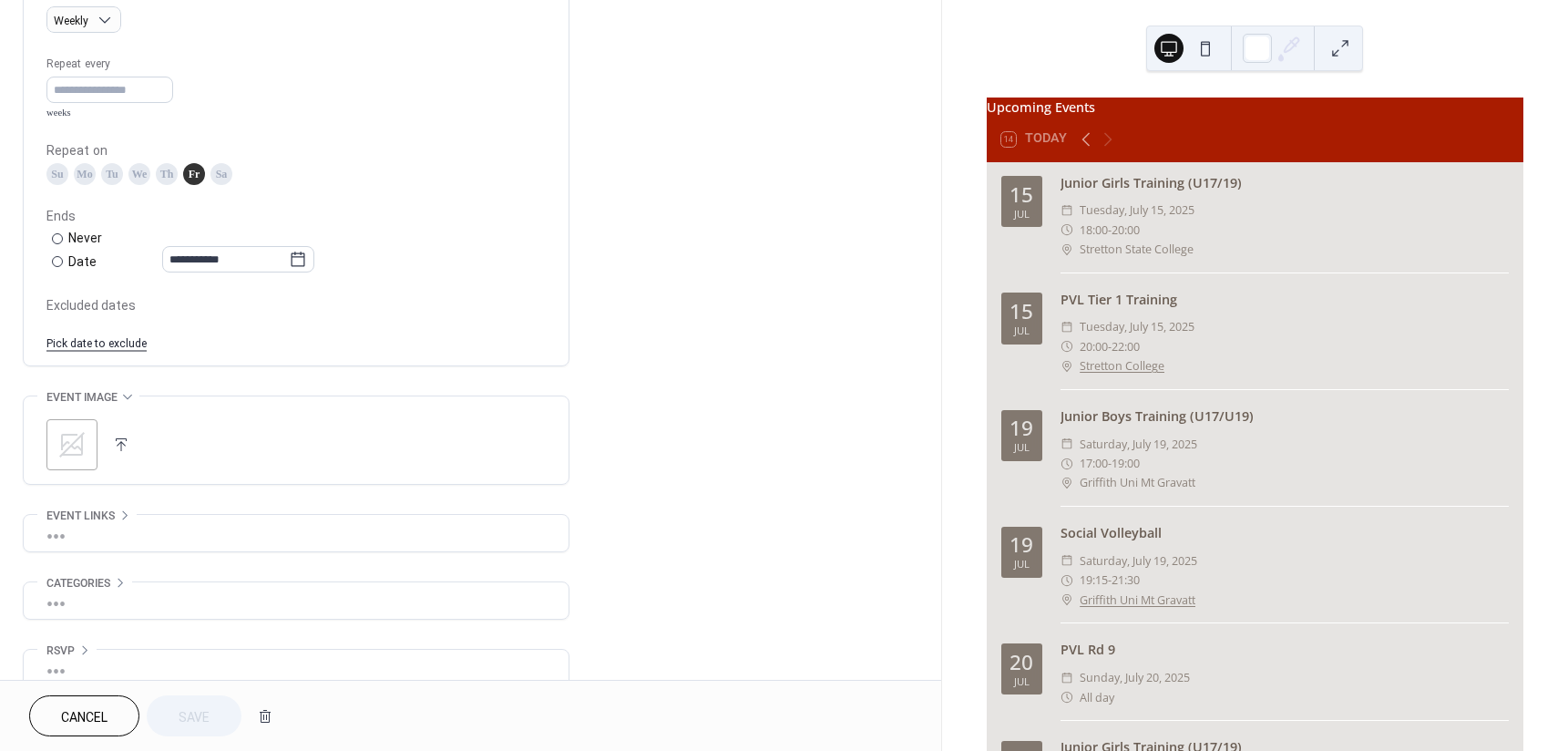 scroll, scrollTop: 849, scrollLeft: 0, axis: vertical 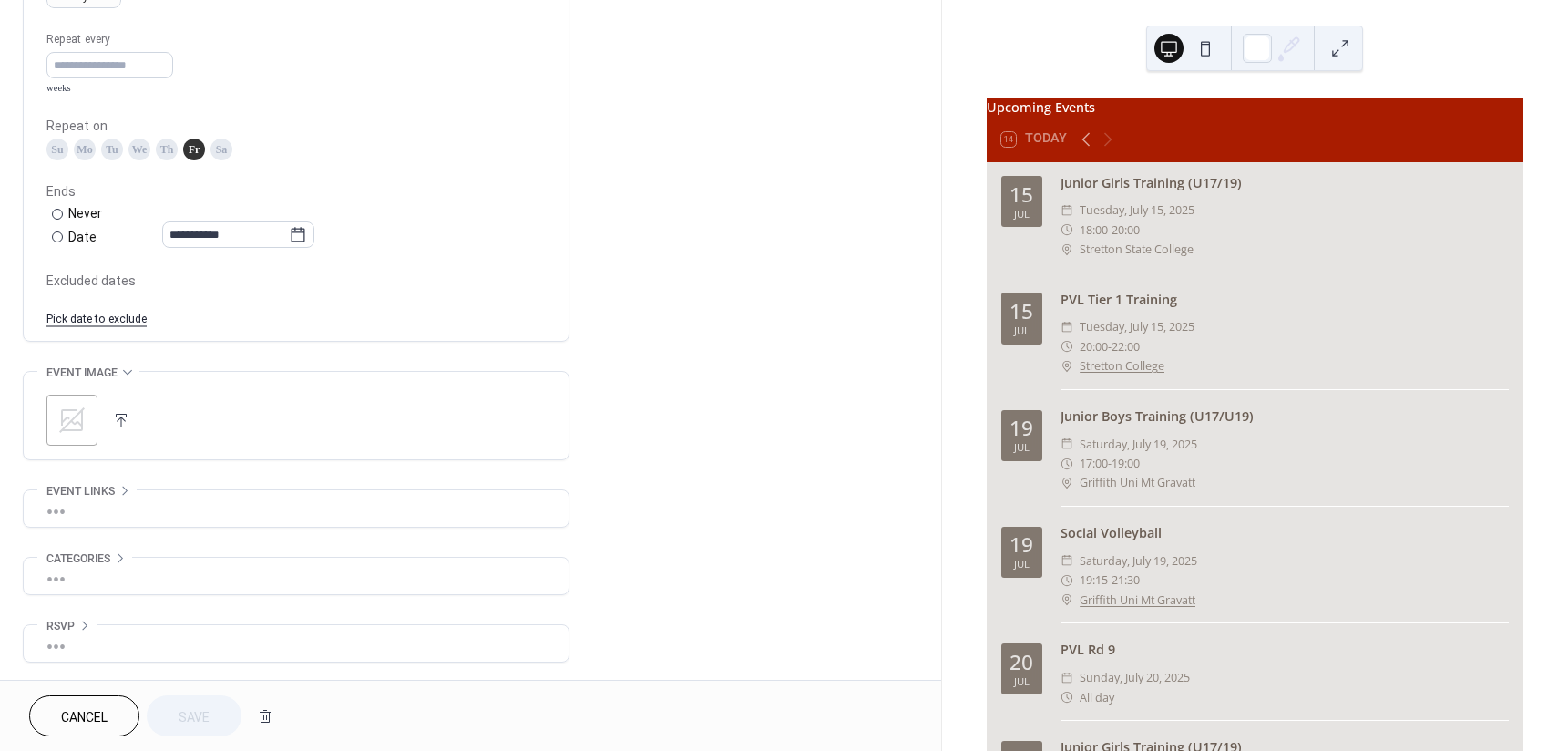 click on "Cancel" at bounding box center (84, 717) 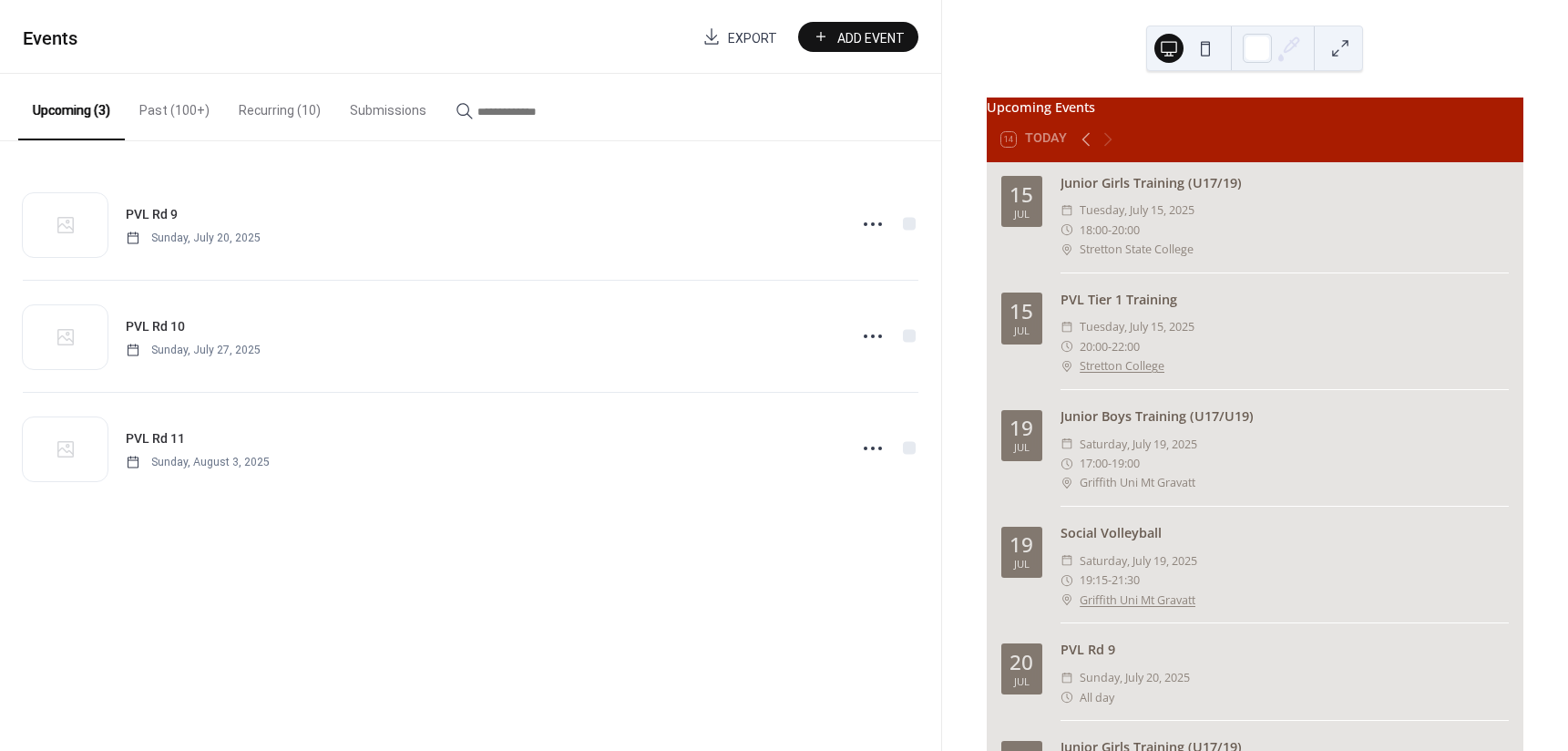click on "Past (100+)" at bounding box center (174, 106) 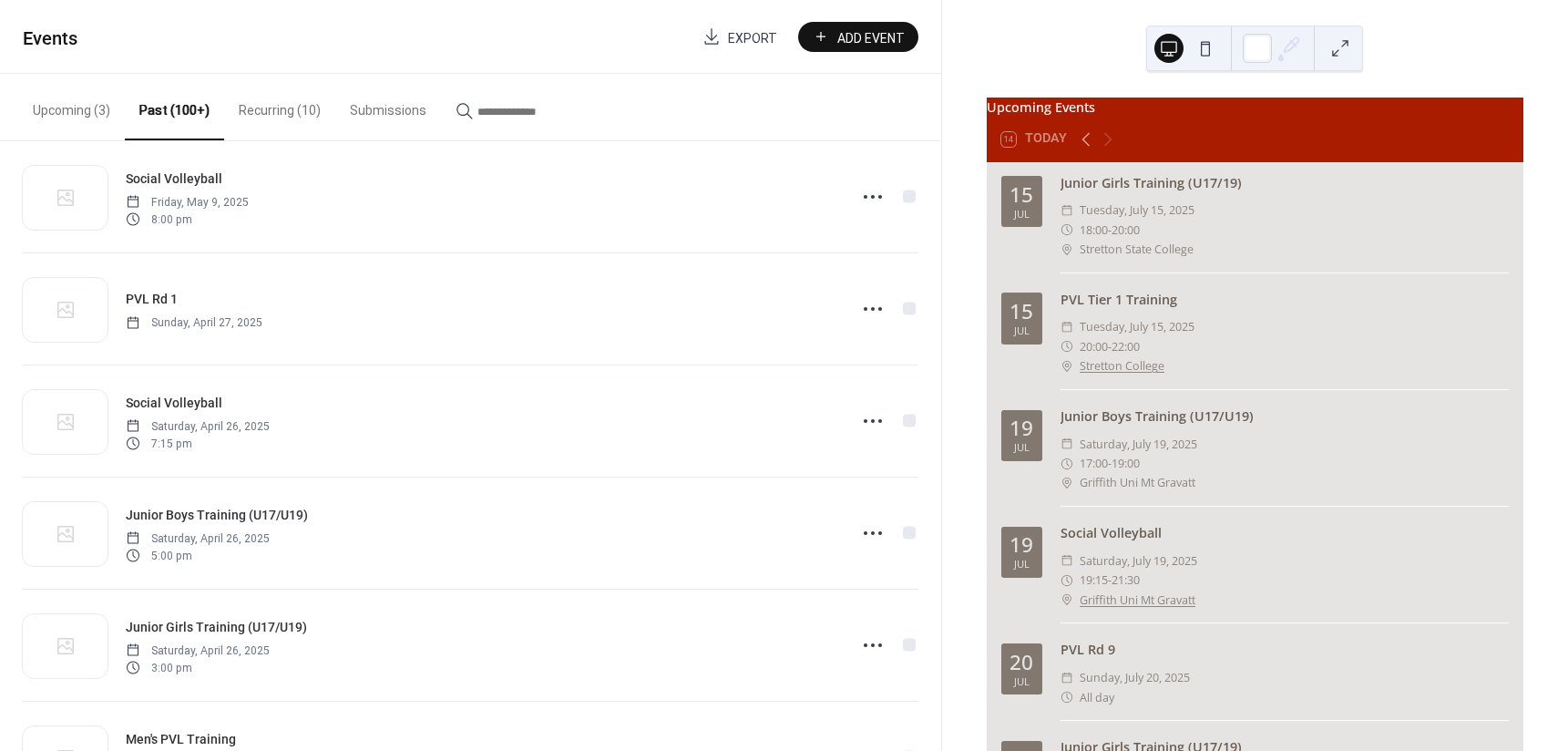 scroll, scrollTop: 2461, scrollLeft: 0, axis: vertical 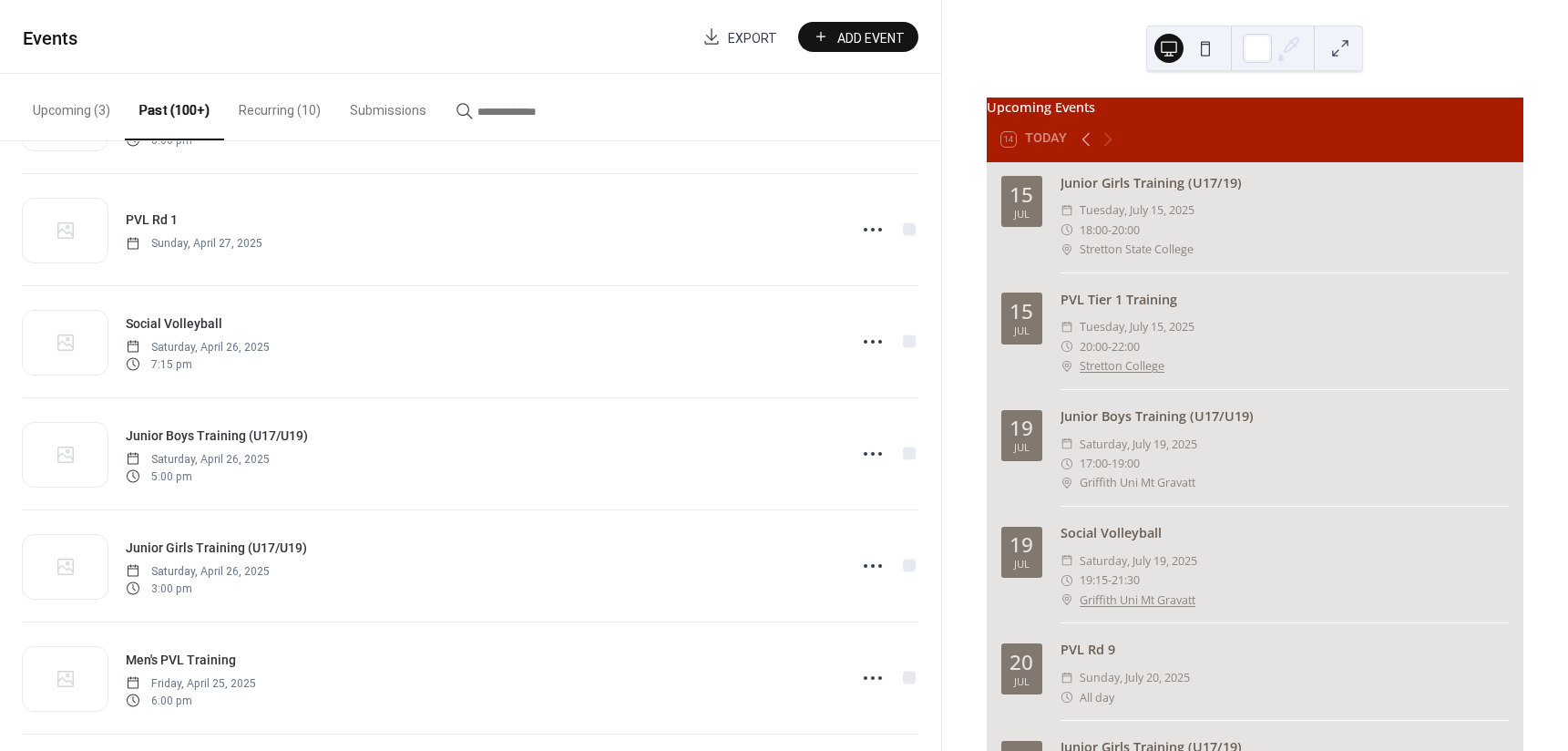 click on "Recurring (10)" at bounding box center [280, 106] 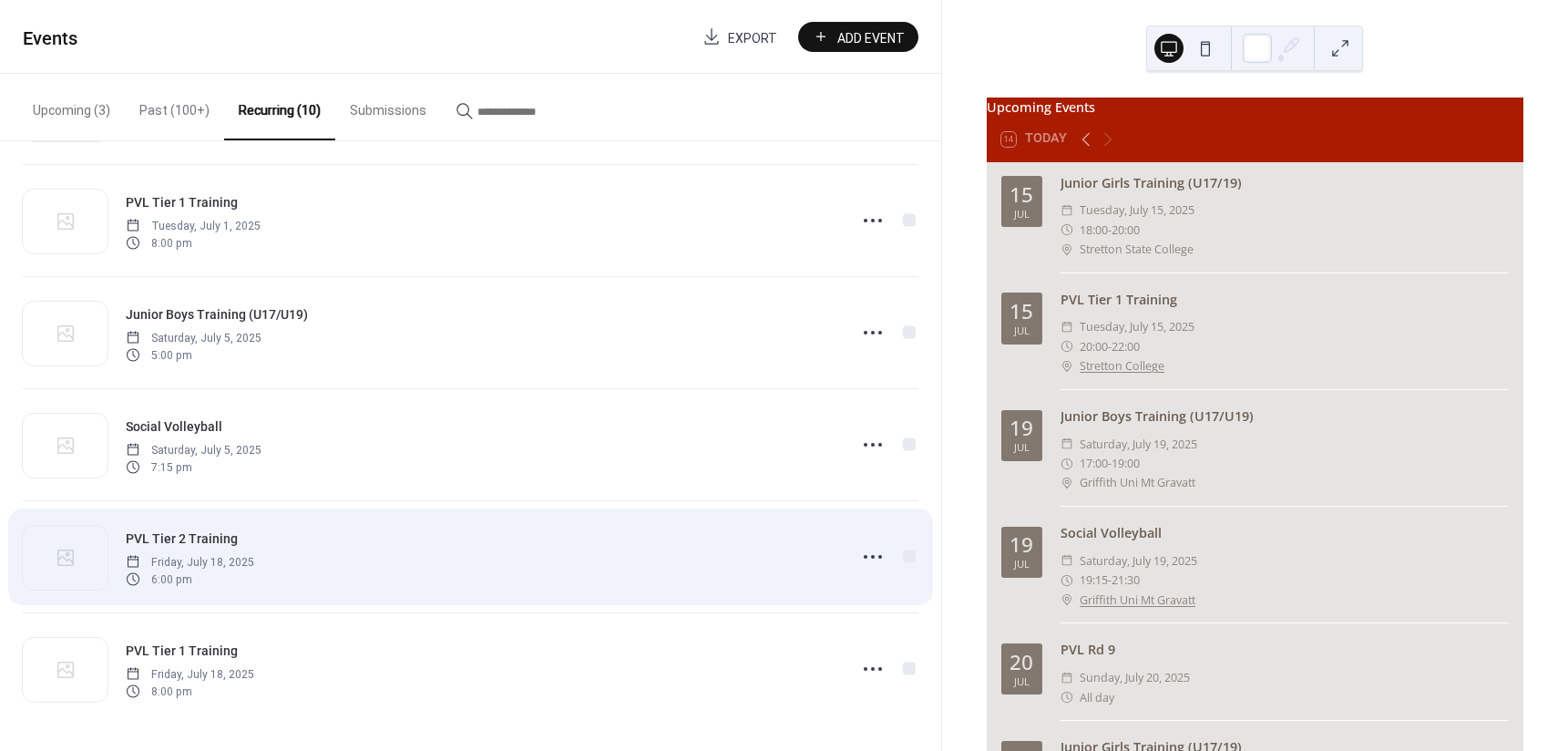 scroll, scrollTop: 565, scrollLeft: 0, axis: vertical 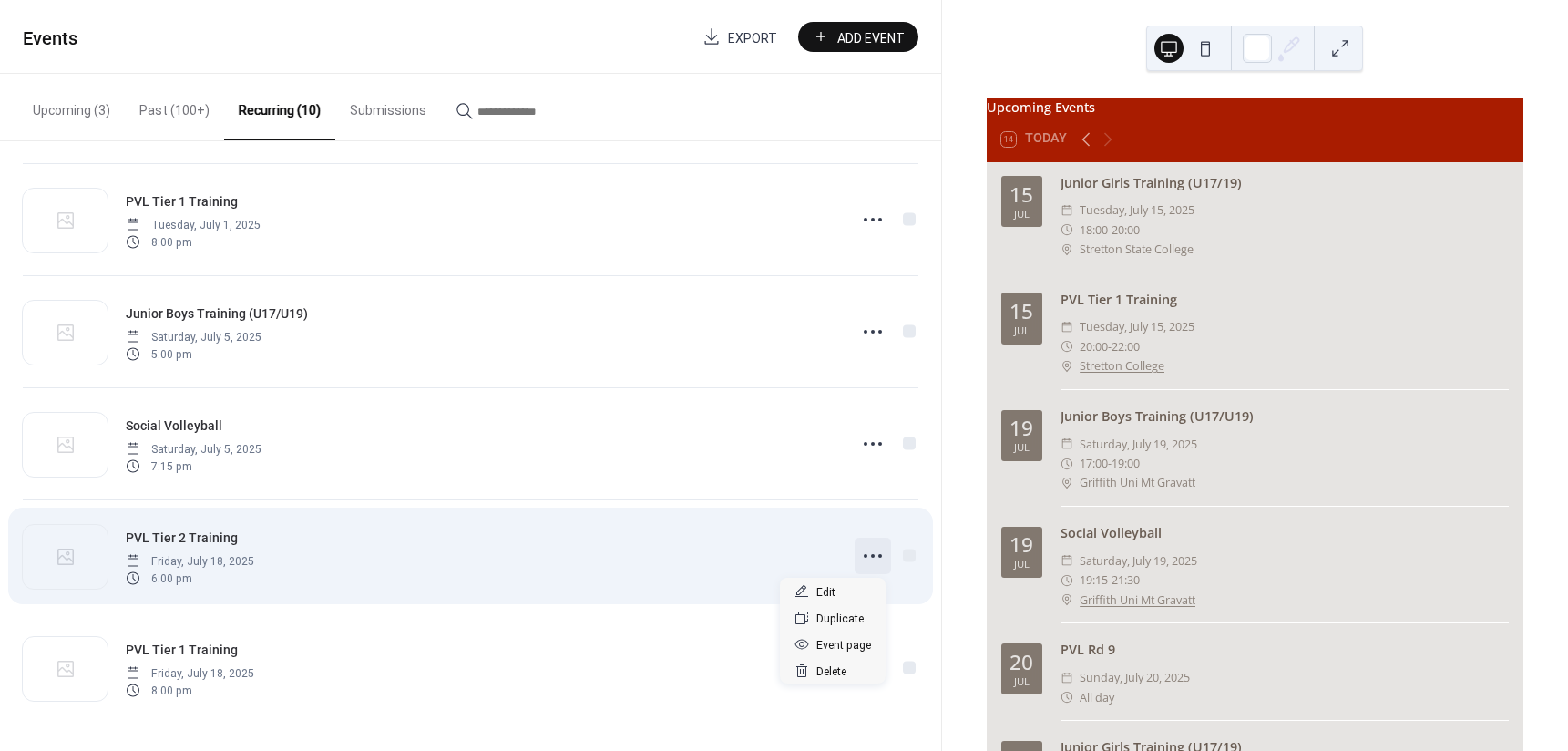 click 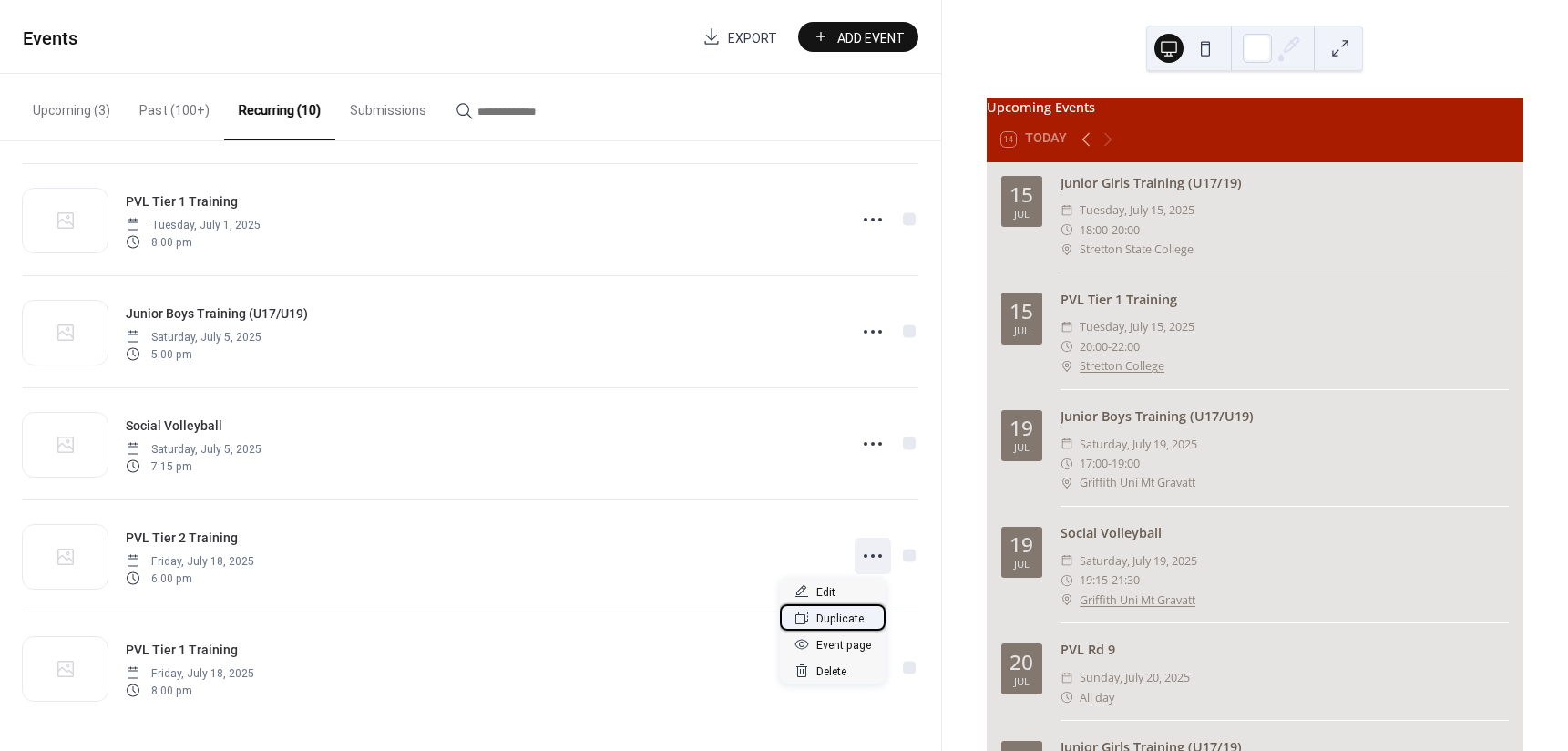 click on "Duplicate" at bounding box center [840, 619] 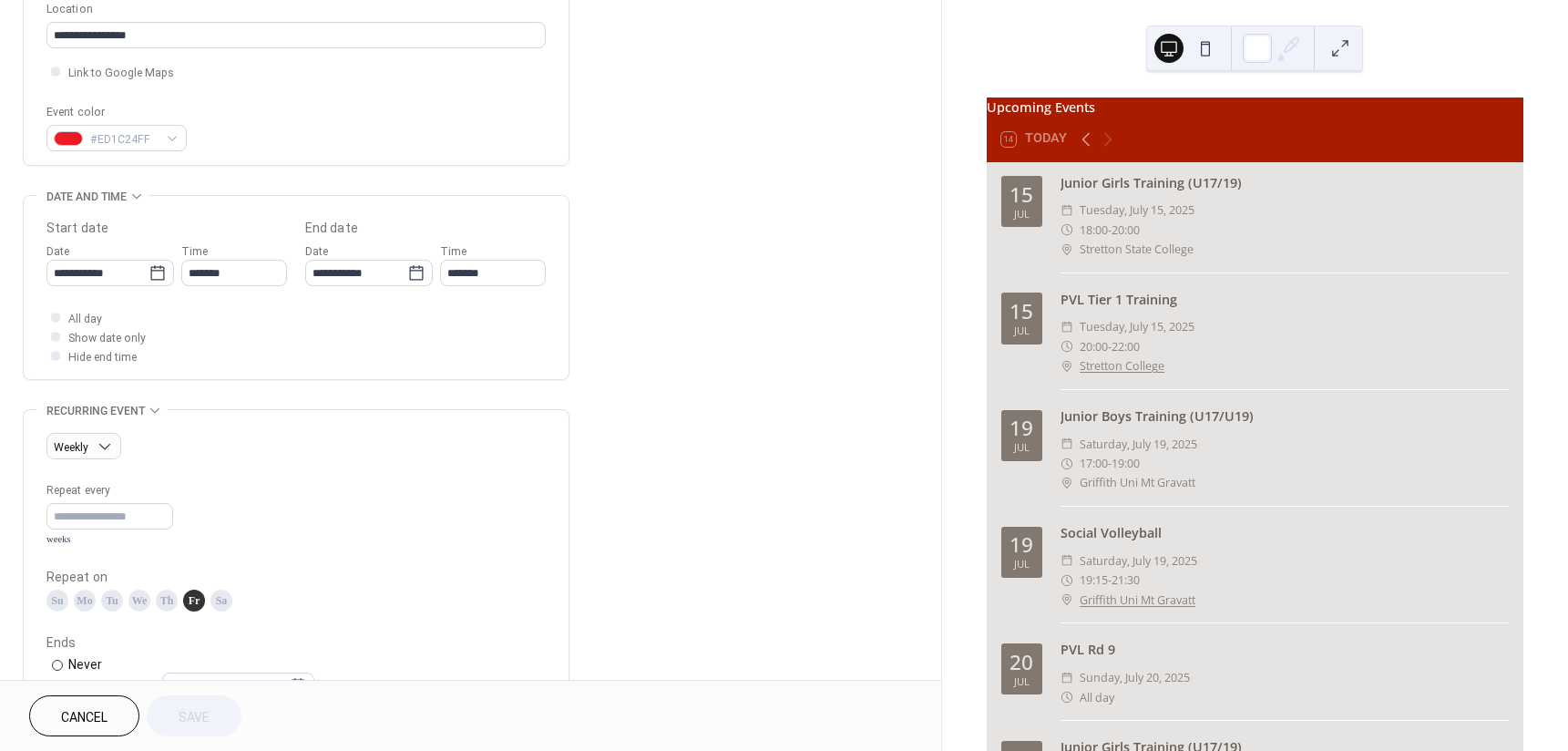 scroll, scrollTop: 456, scrollLeft: 0, axis: vertical 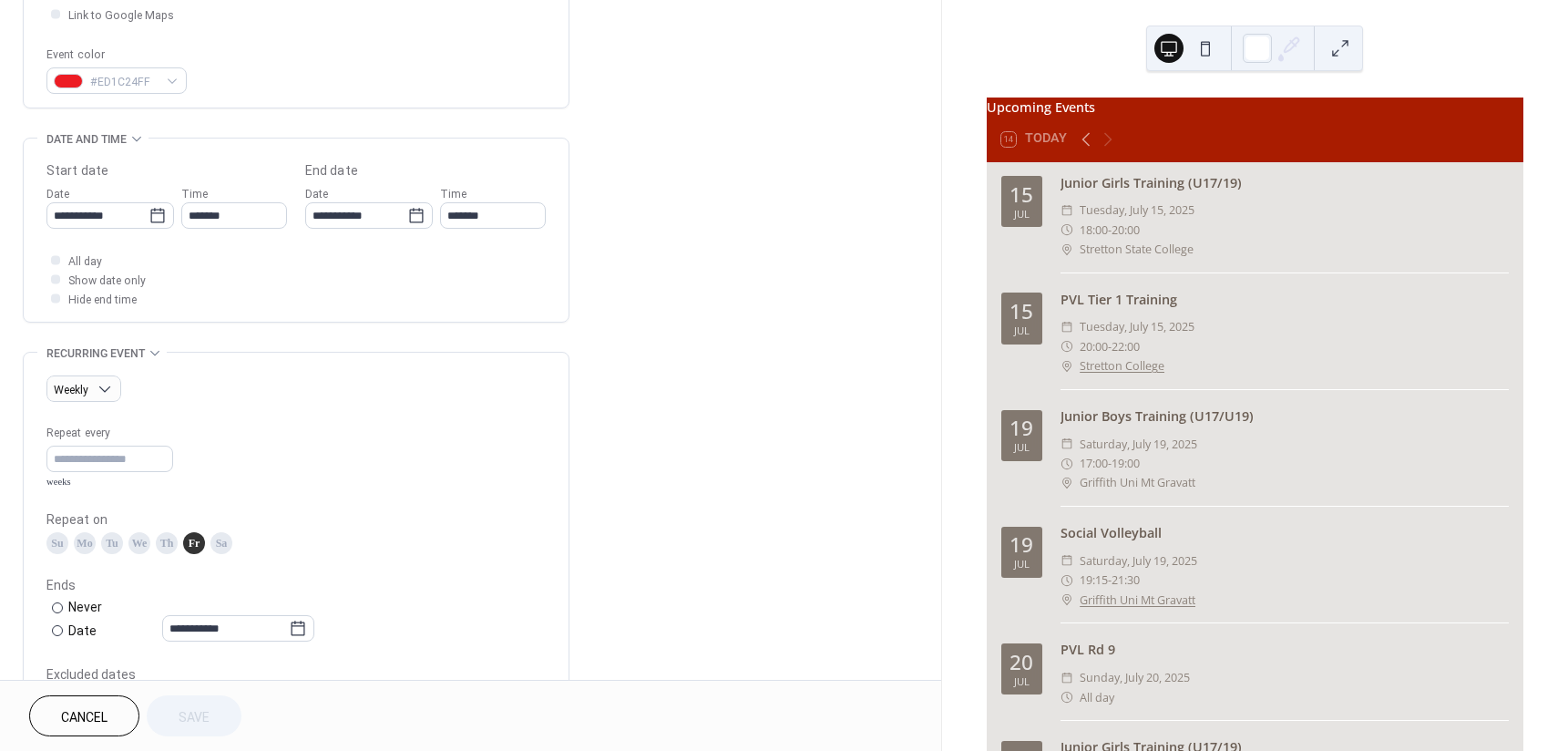 click on "Fr" at bounding box center [194, 543] 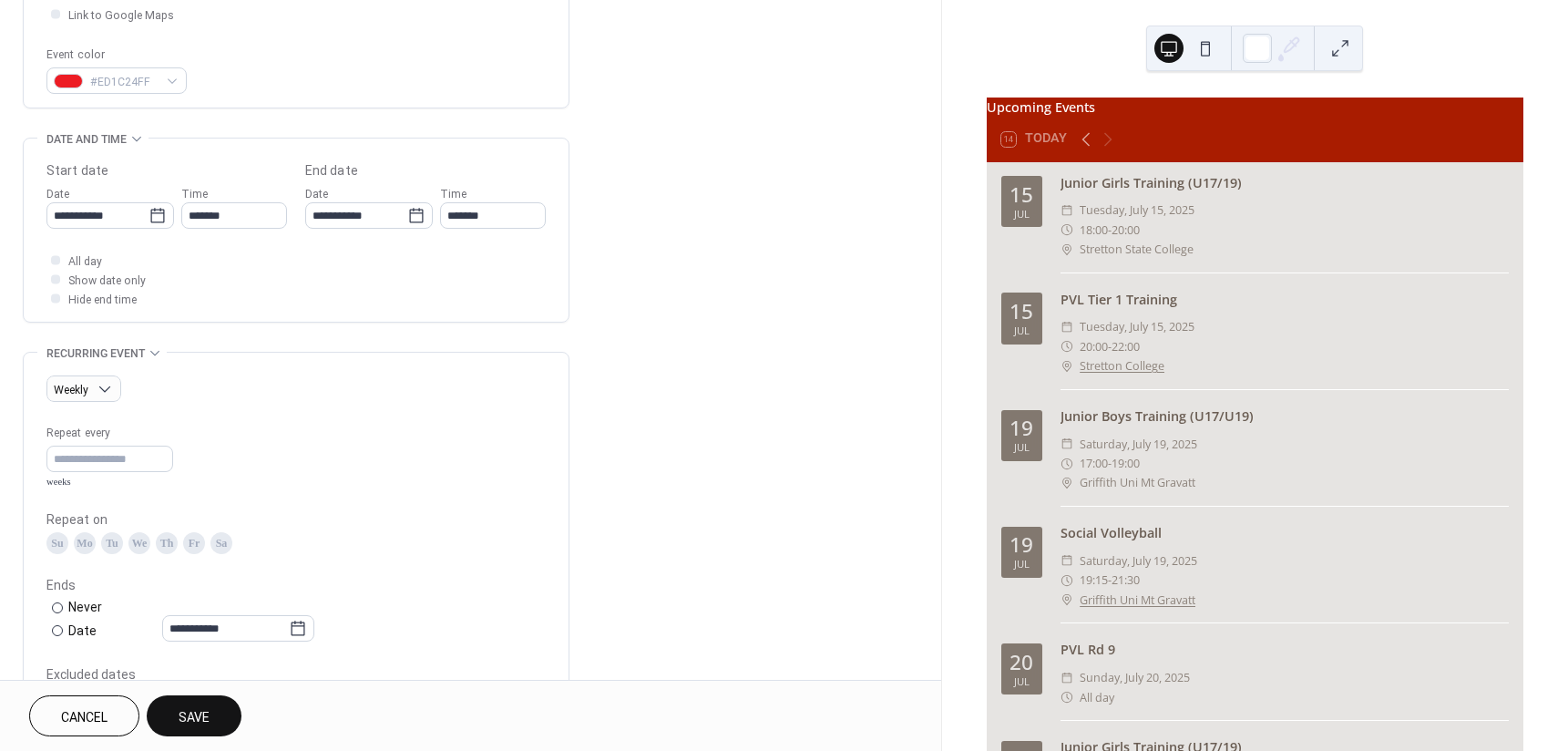 click on "Fr" at bounding box center (194, 543) 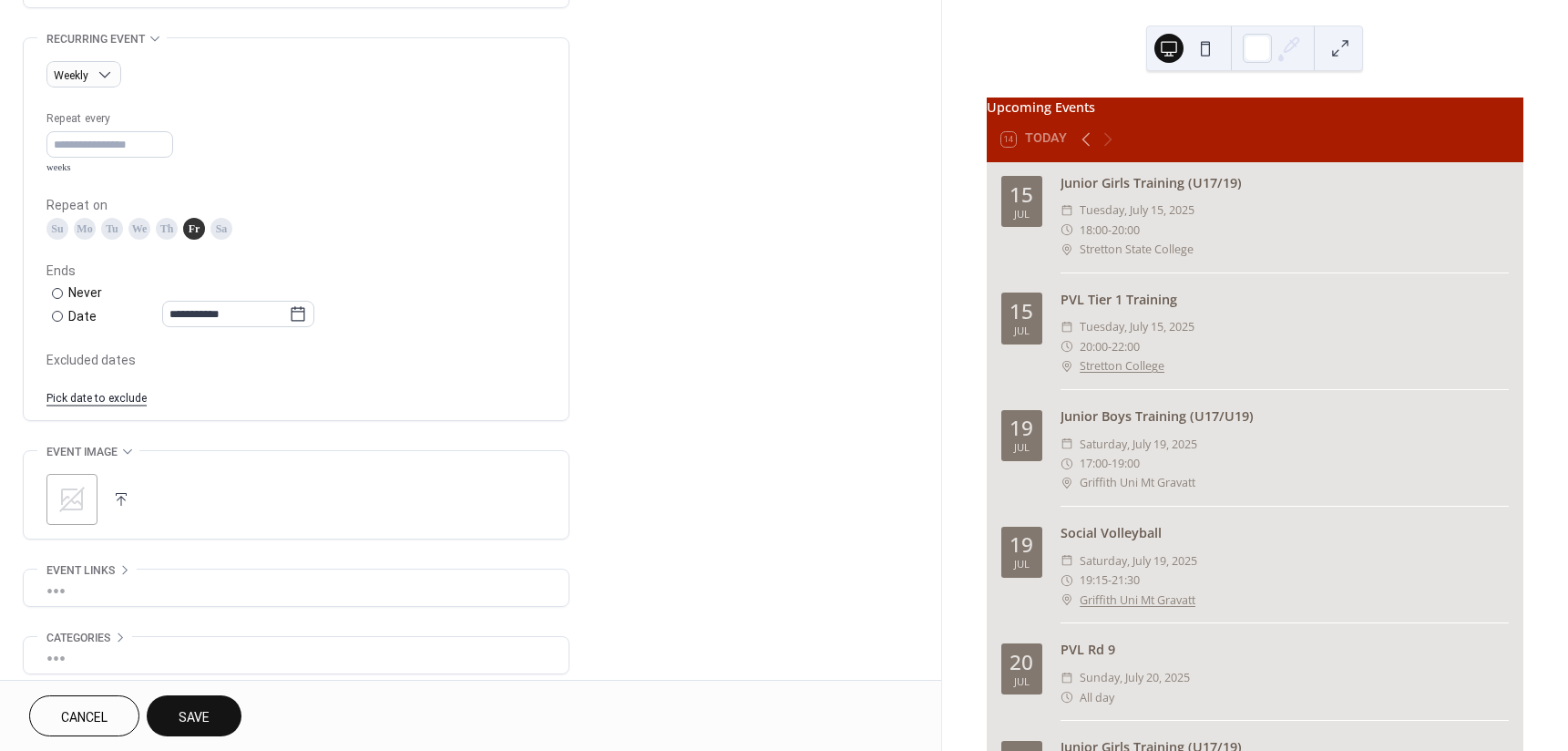 scroll, scrollTop: 820, scrollLeft: 0, axis: vertical 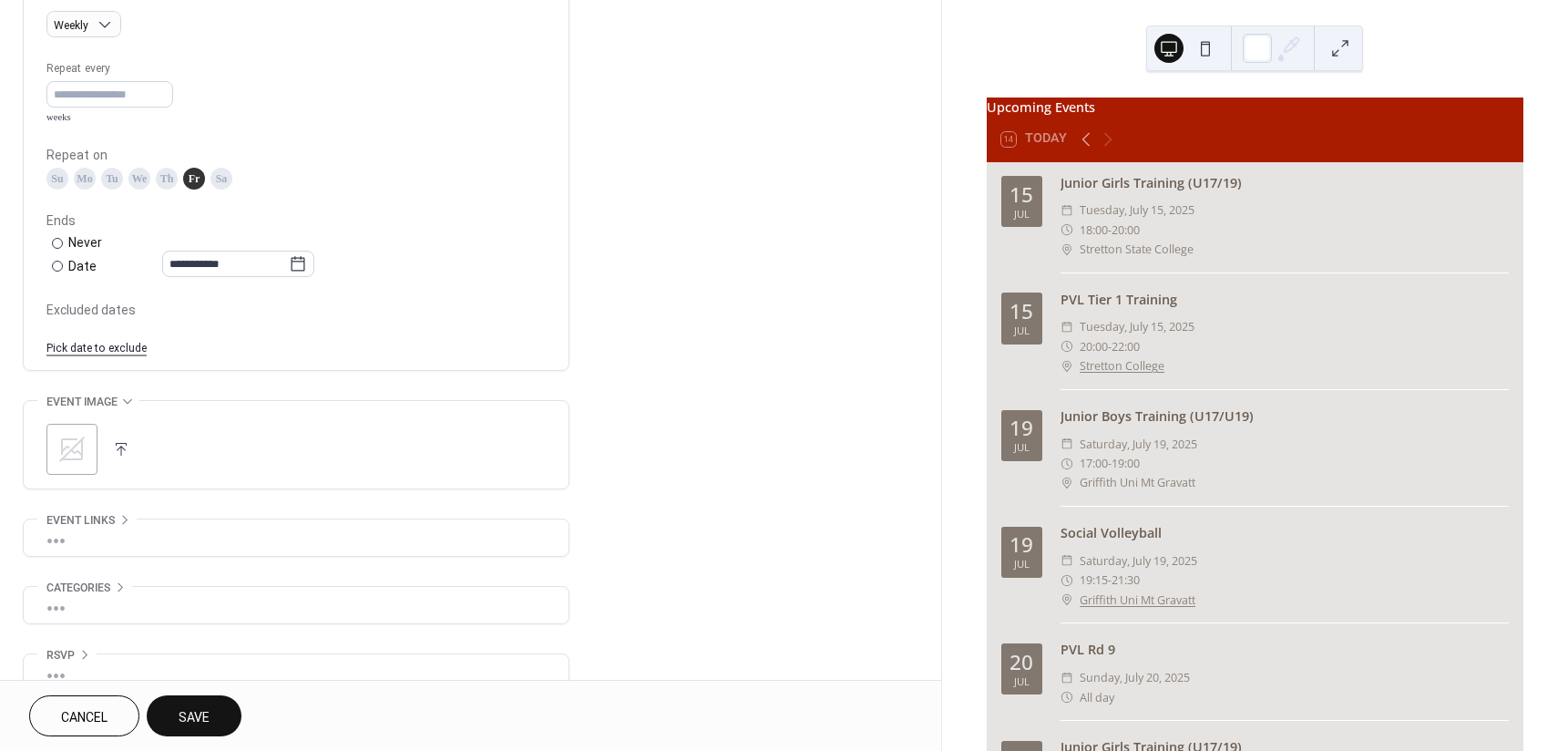 click on "Save" at bounding box center (194, 715) 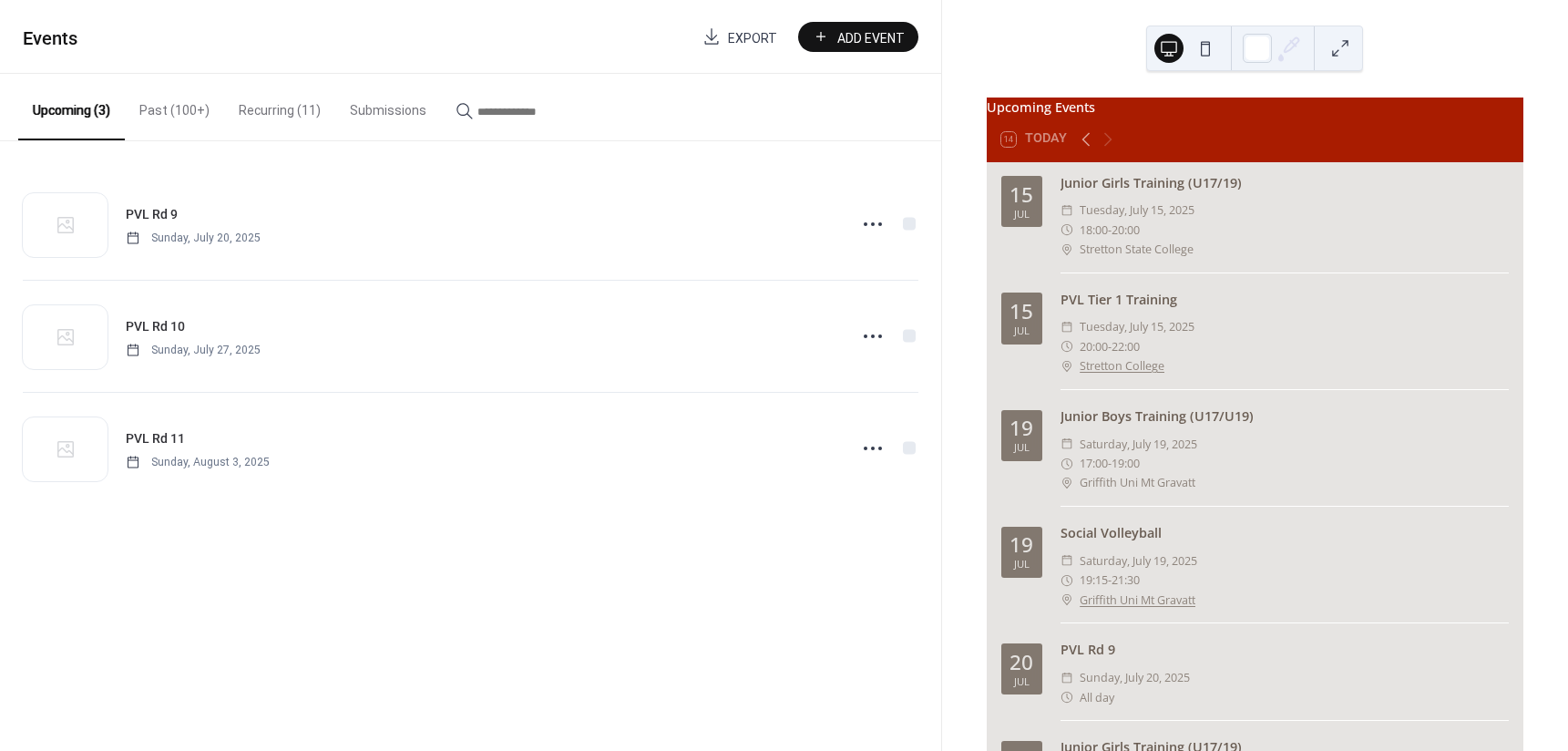 click on "Past (100+)" at bounding box center (174, 106) 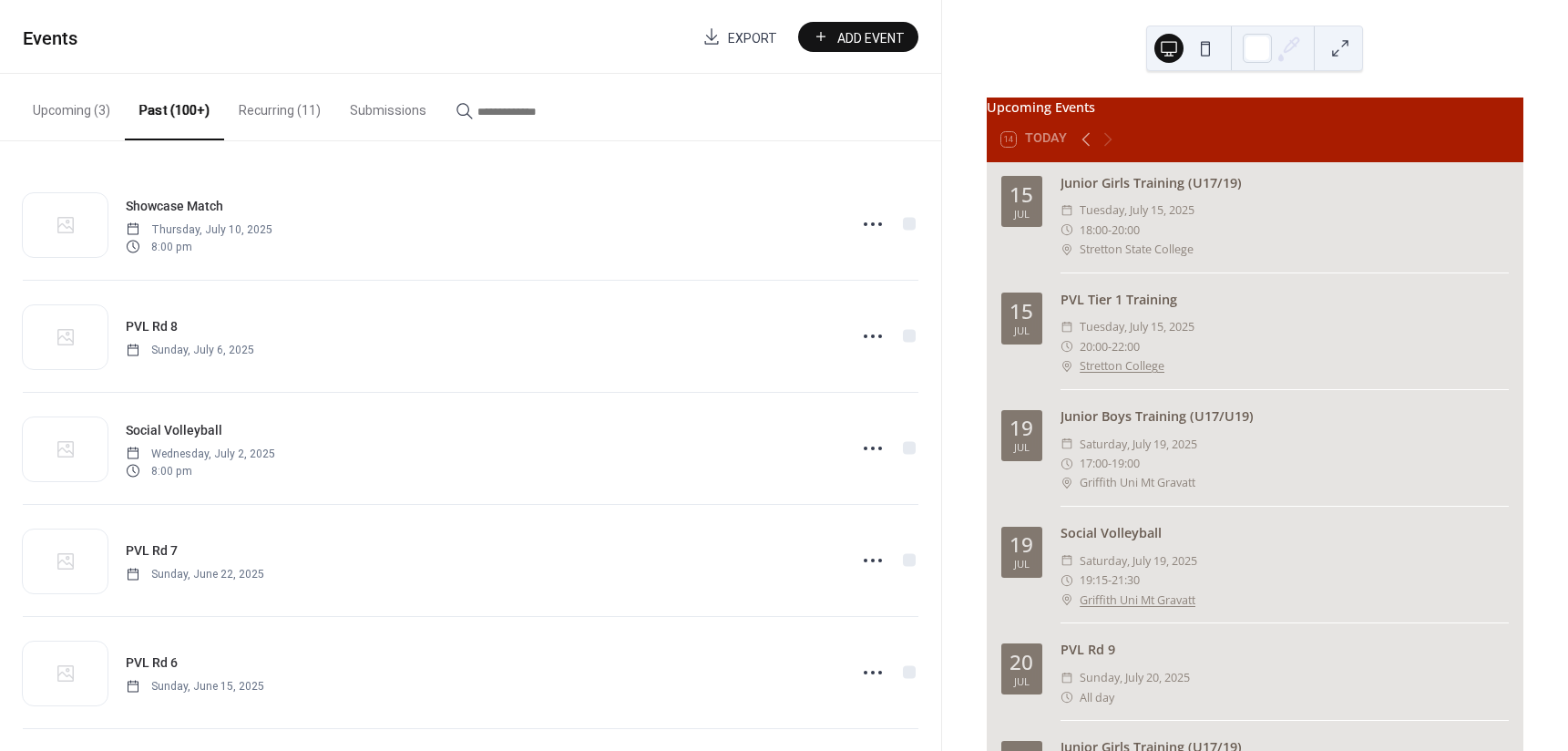 click on "Recurring (11)" at bounding box center [280, 106] 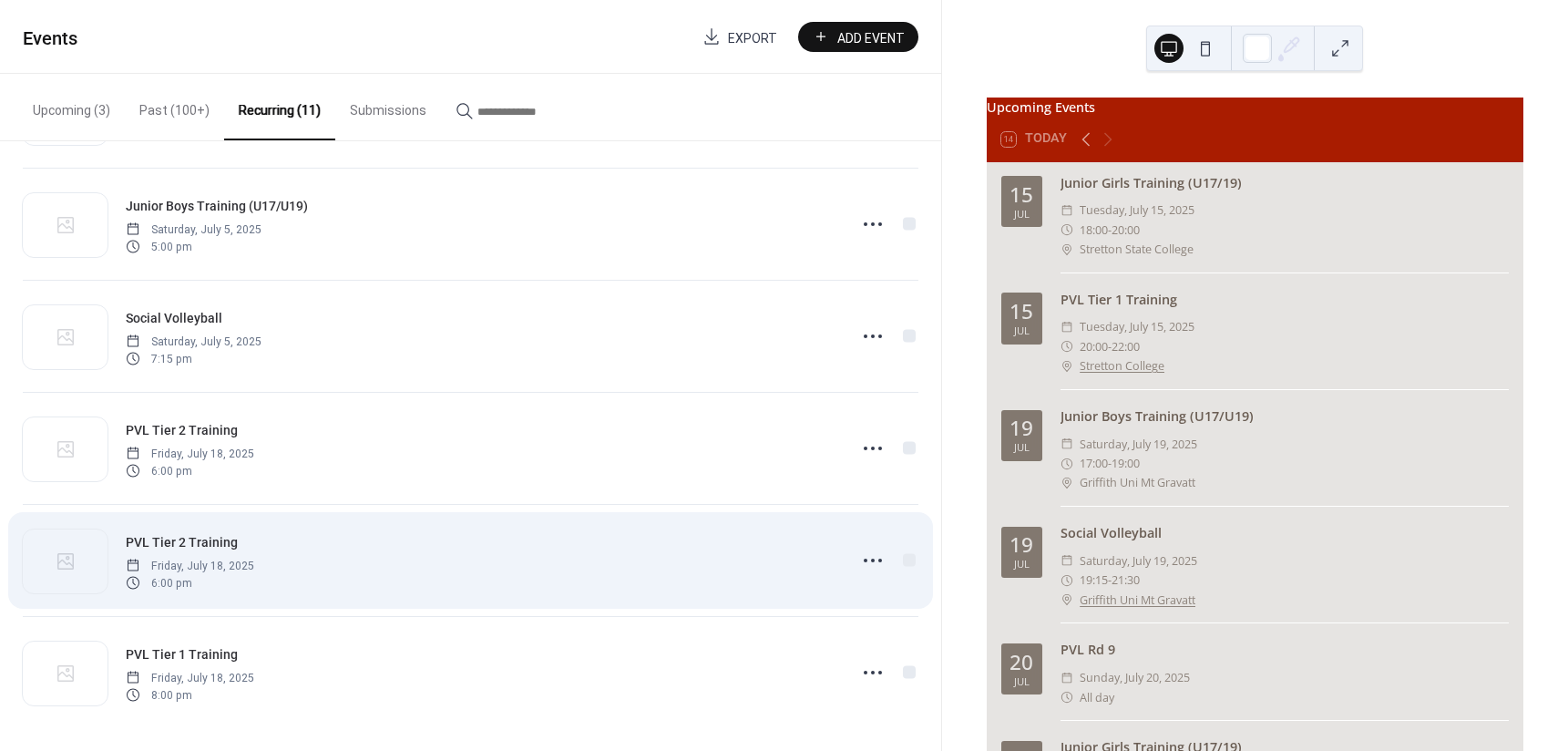 scroll, scrollTop: 677, scrollLeft: 0, axis: vertical 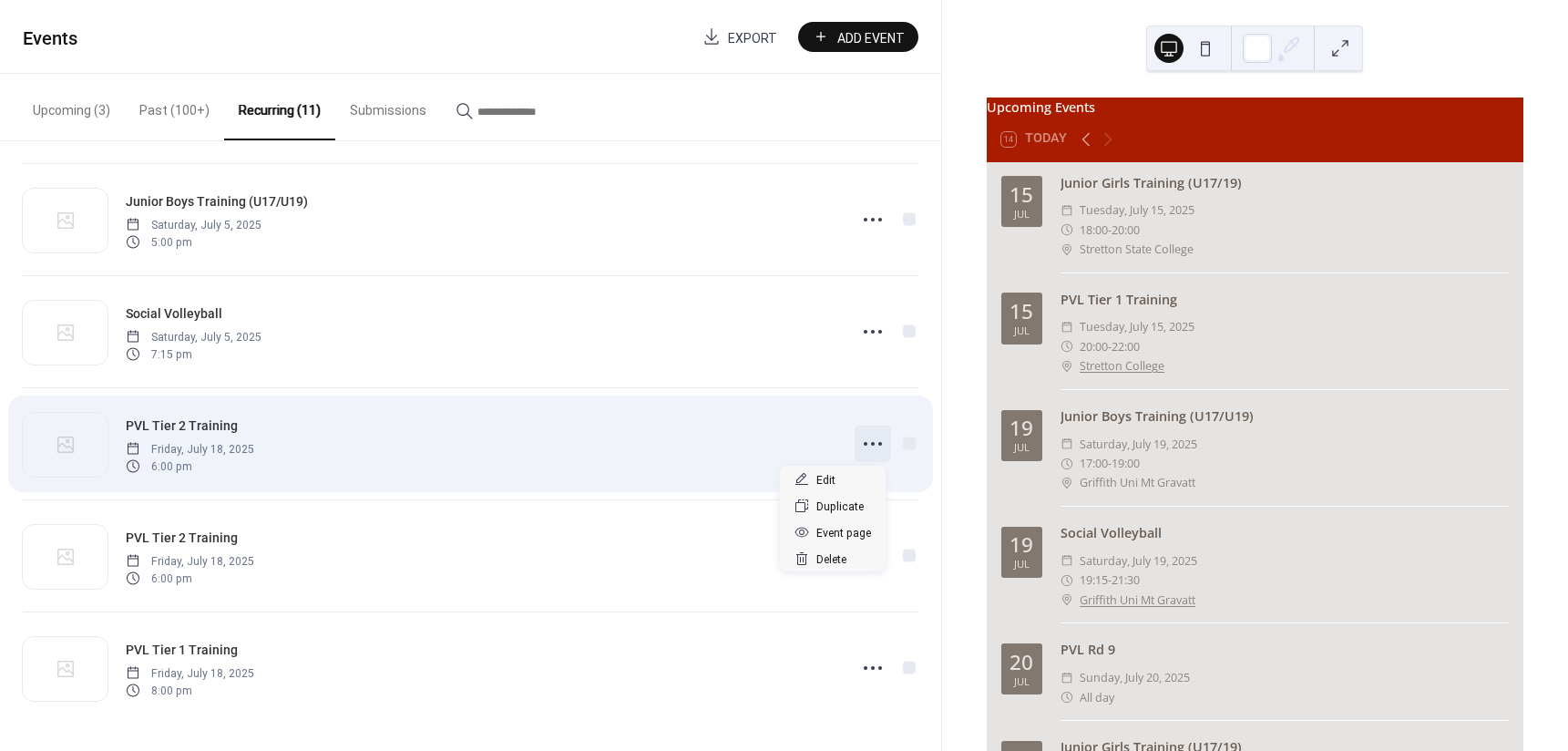 click 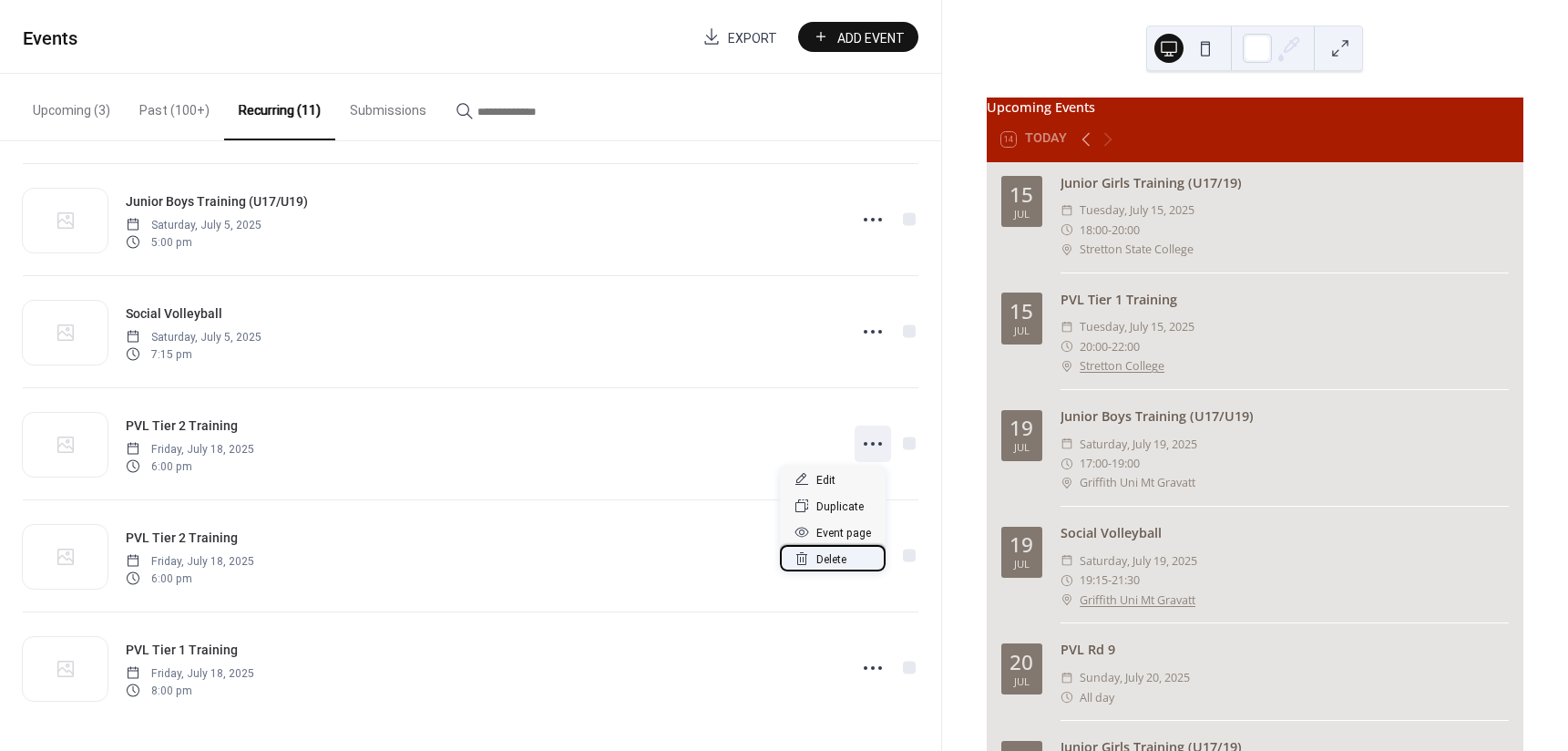 click on "Delete" at bounding box center [831, 560] 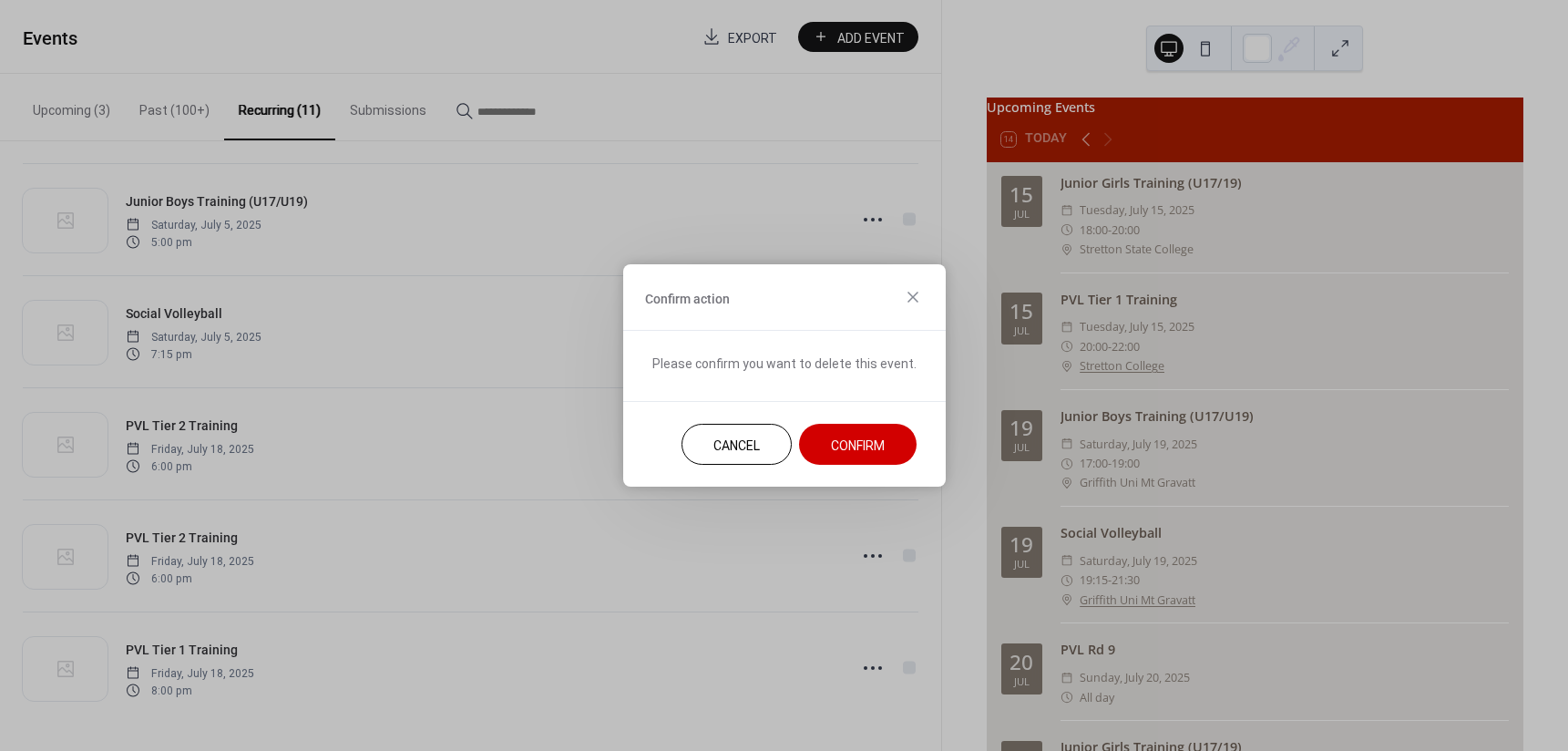click on "Confirm" at bounding box center [857, 446] 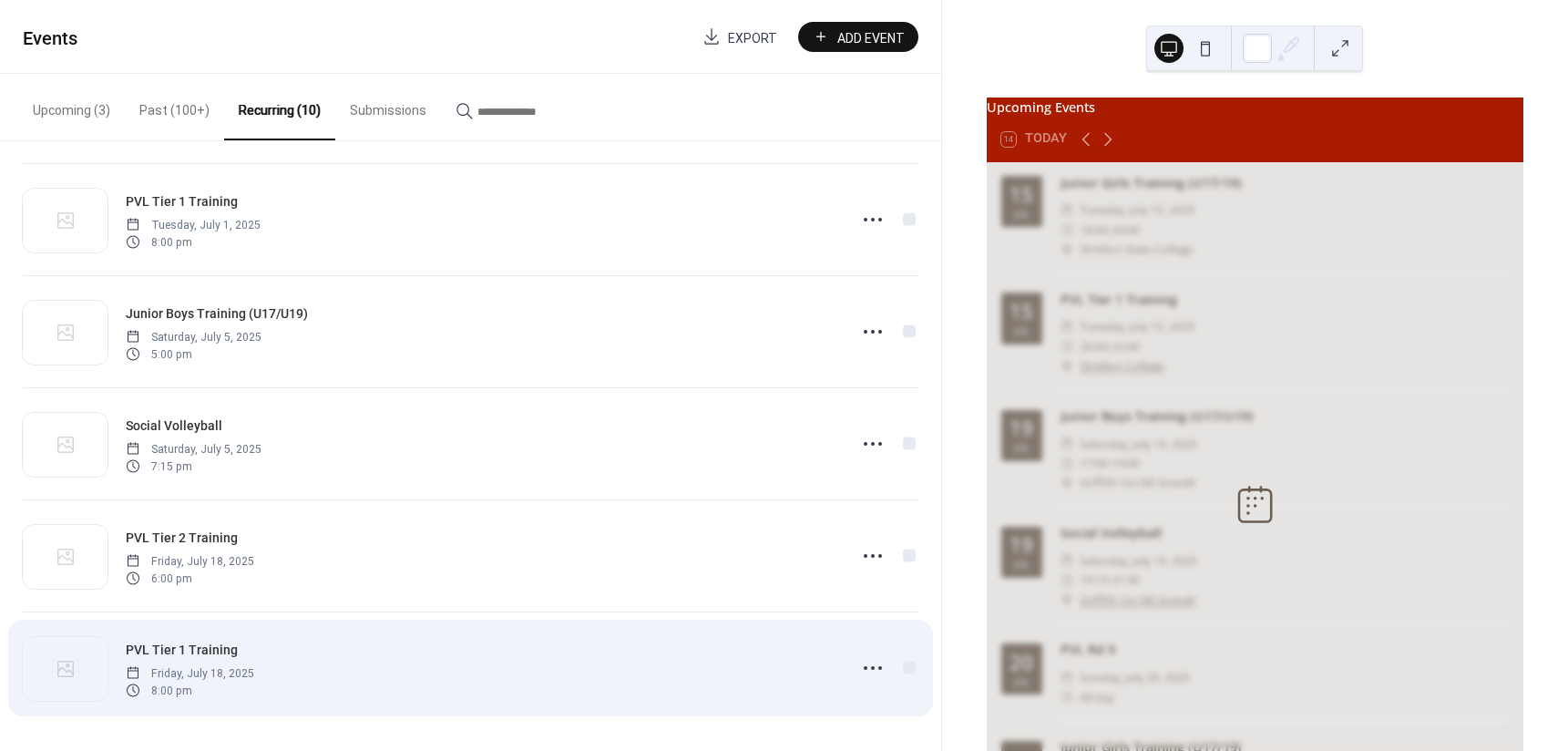 scroll, scrollTop: 565, scrollLeft: 0, axis: vertical 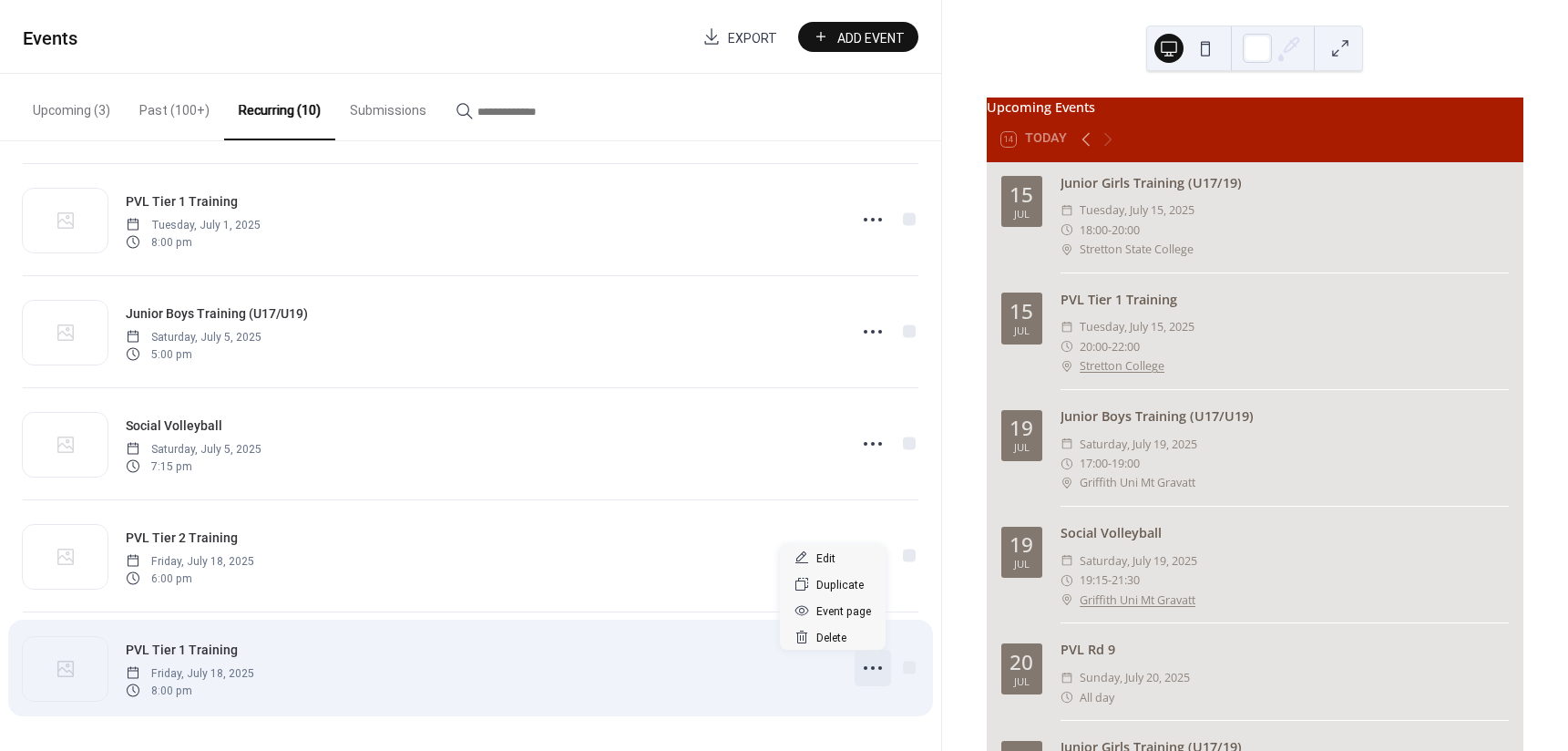 click 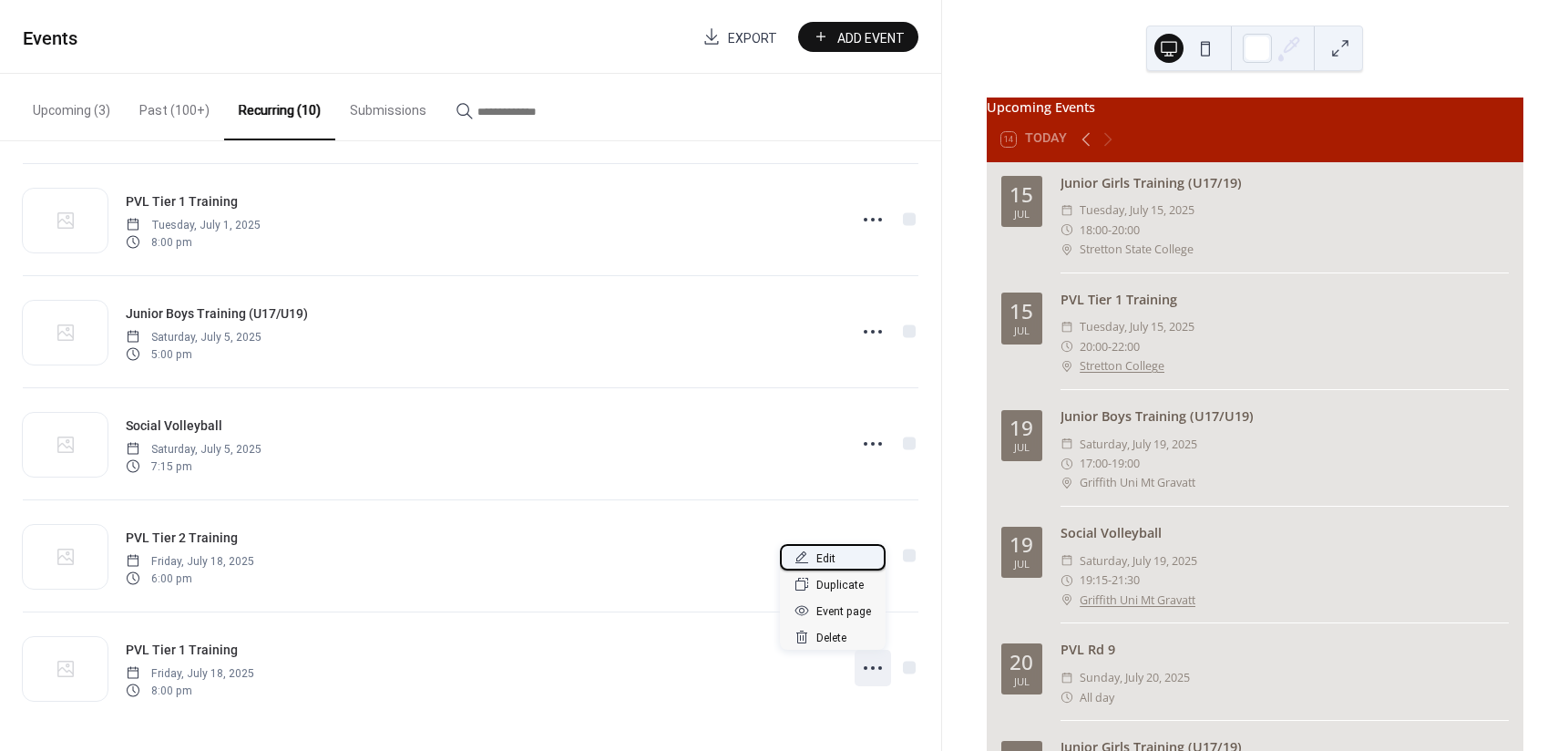 click on "Edit" at bounding box center (825, 559) 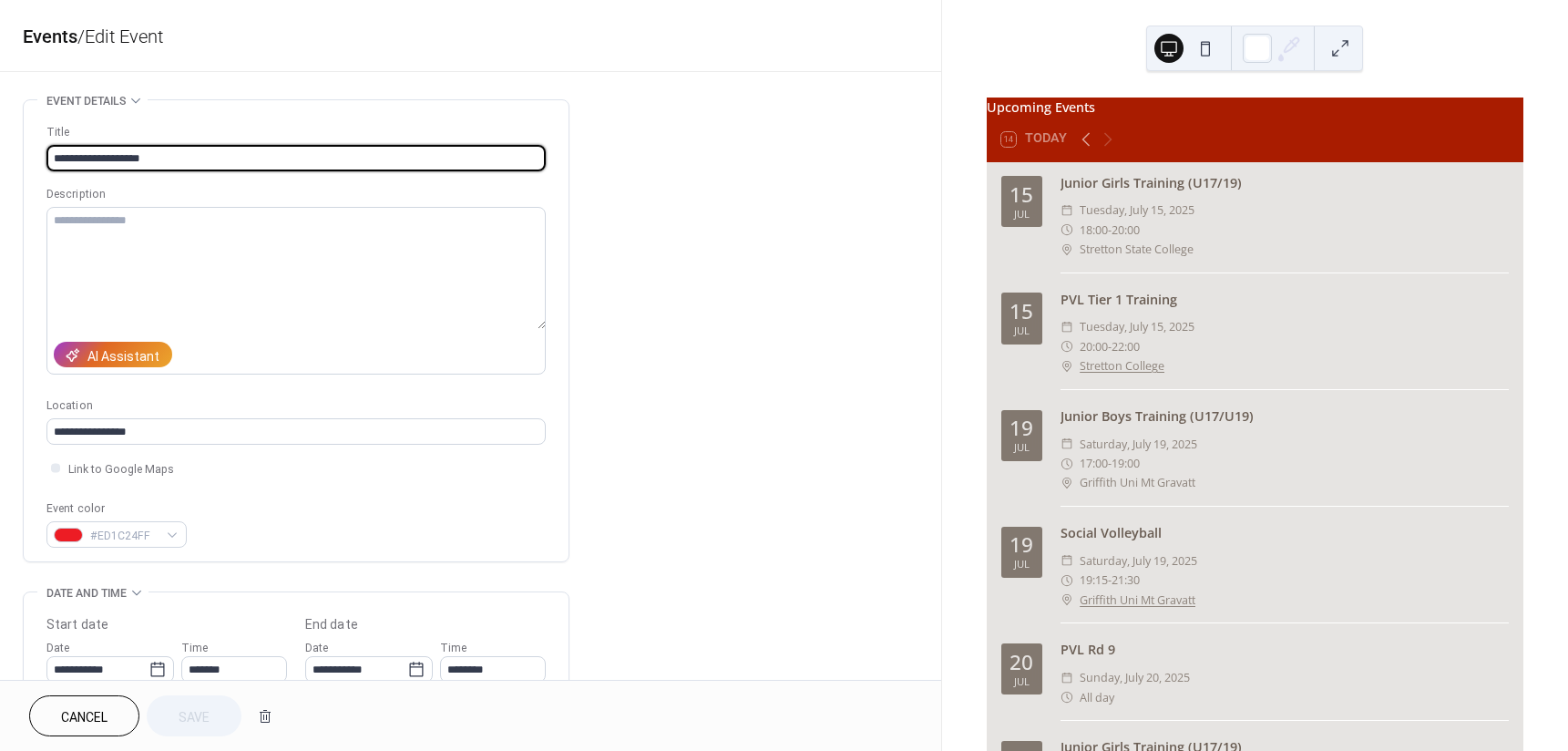 scroll, scrollTop: 0, scrollLeft: 0, axis: both 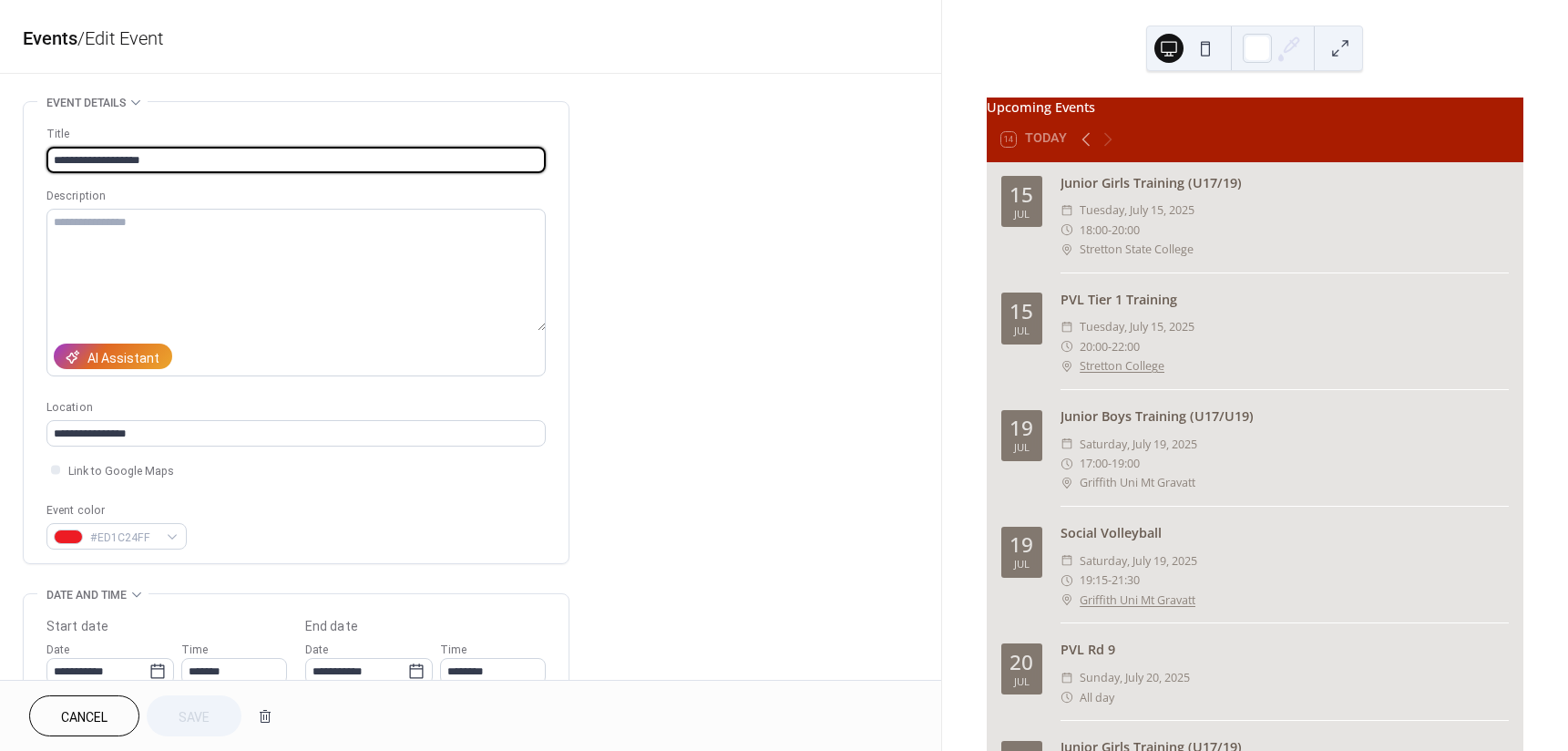 click on "Cancel" at bounding box center (84, 715) 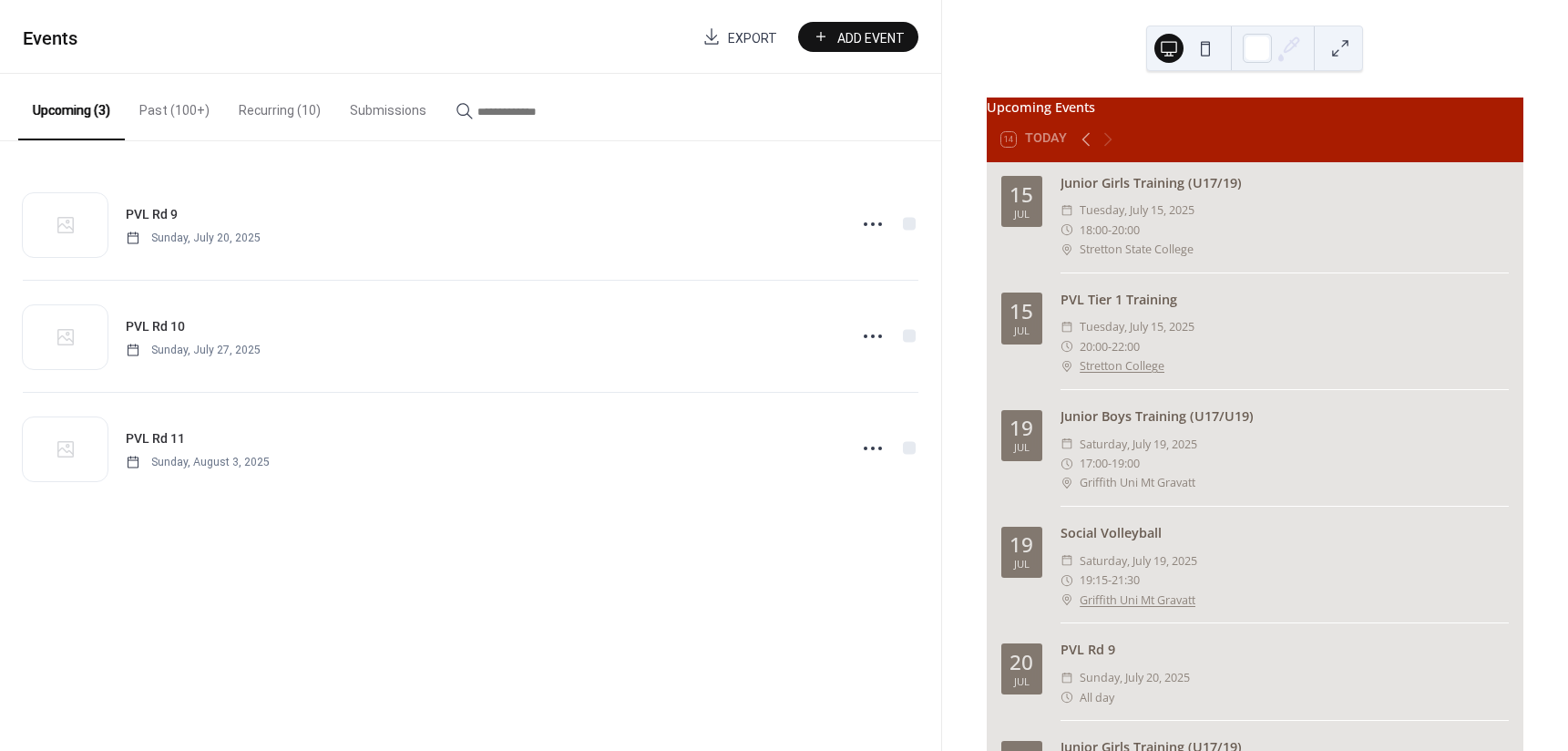 click on "Recurring (10)" at bounding box center [280, 106] 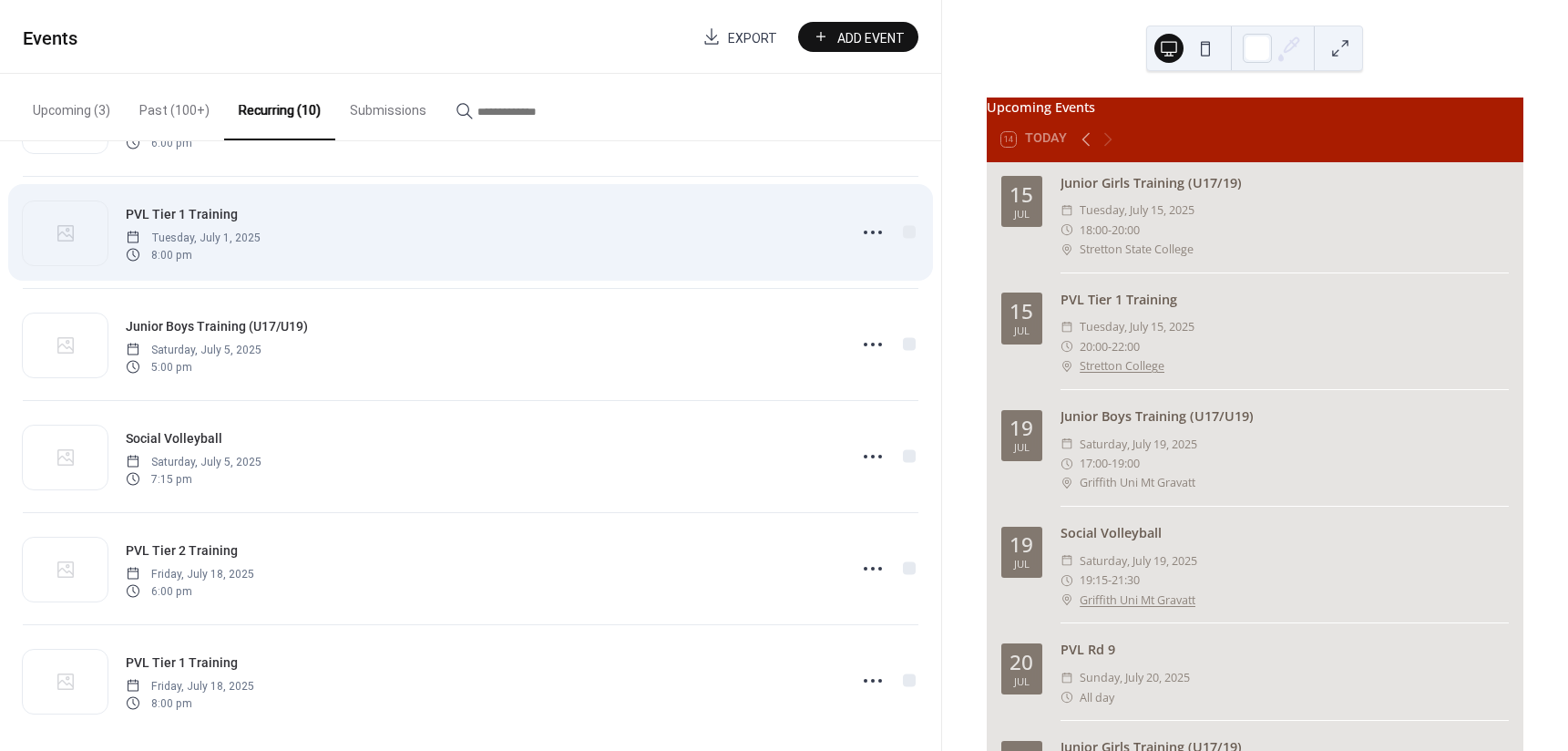 scroll, scrollTop: 565, scrollLeft: 0, axis: vertical 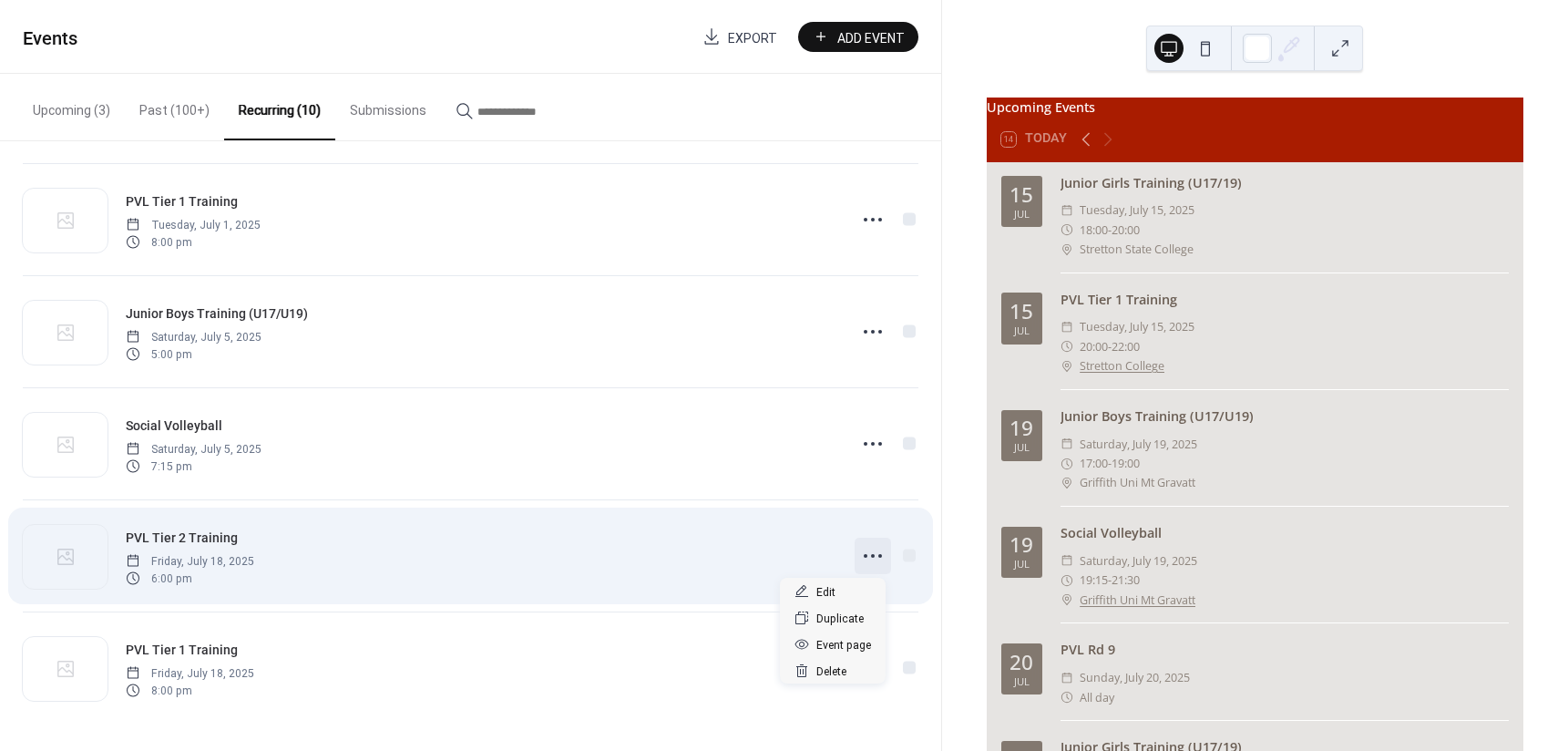 click 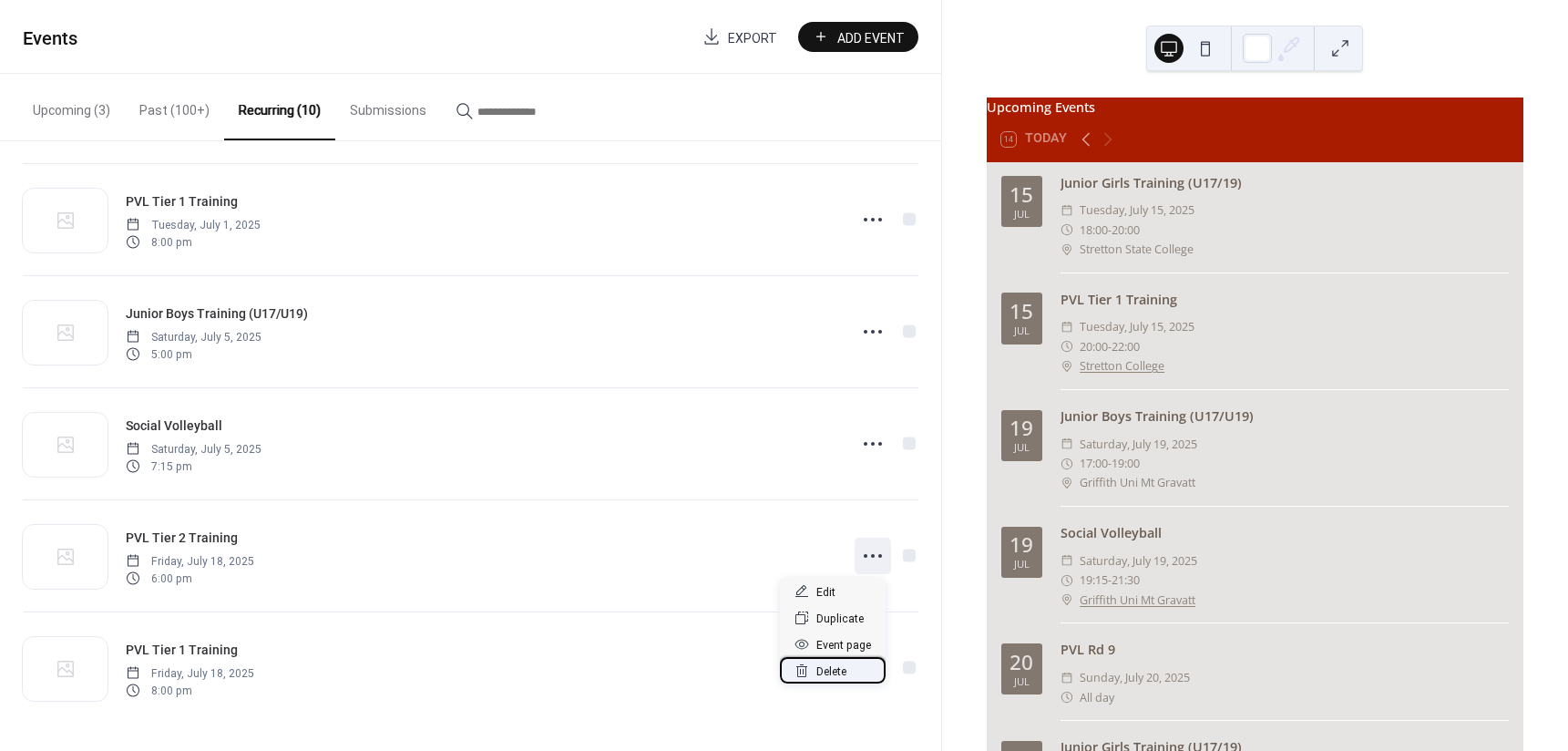 click on "Delete" at bounding box center (831, 672) 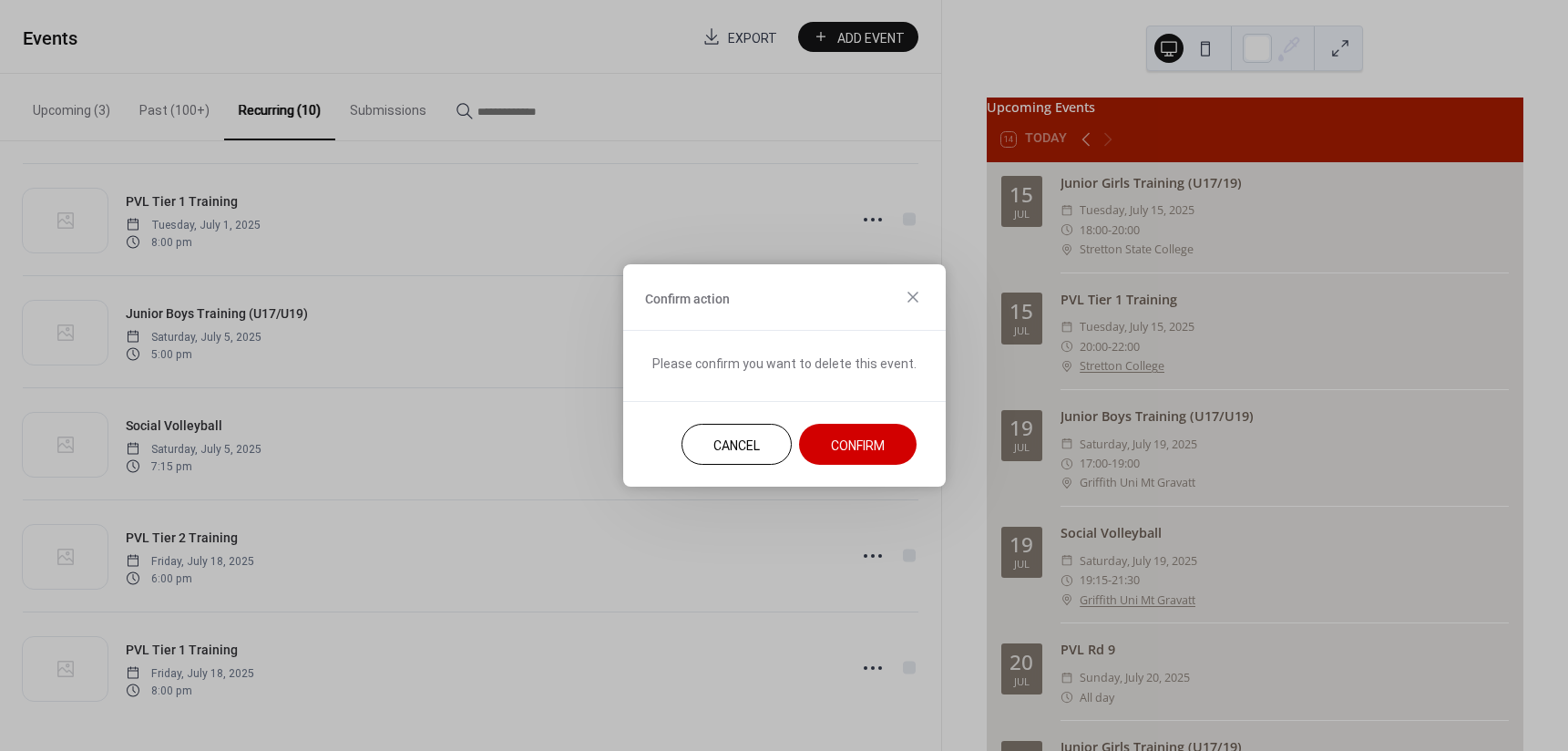 click on "Confirm" at bounding box center [857, 444] 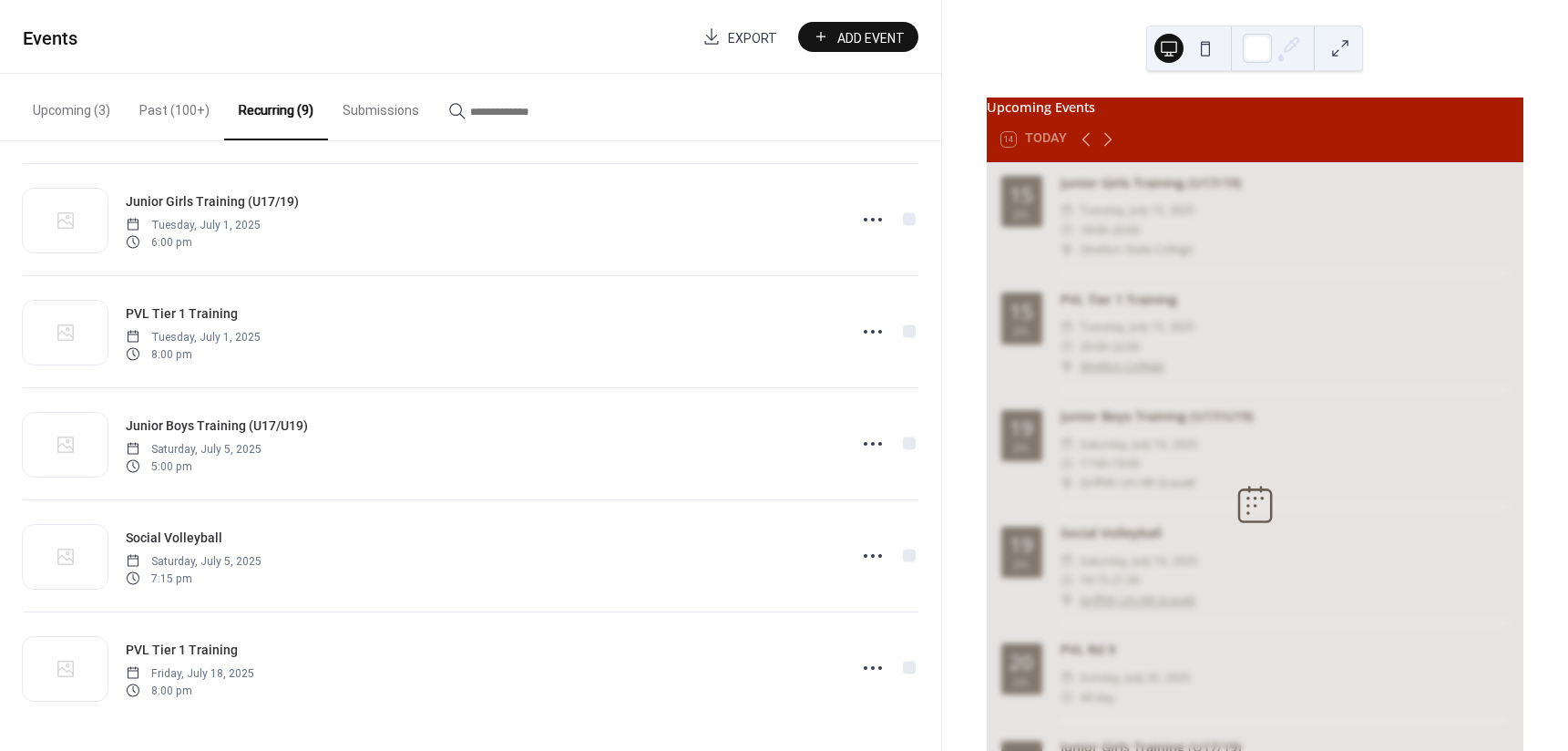 scroll, scrollTop: 453, scrollLeft: 0, axis: vertical 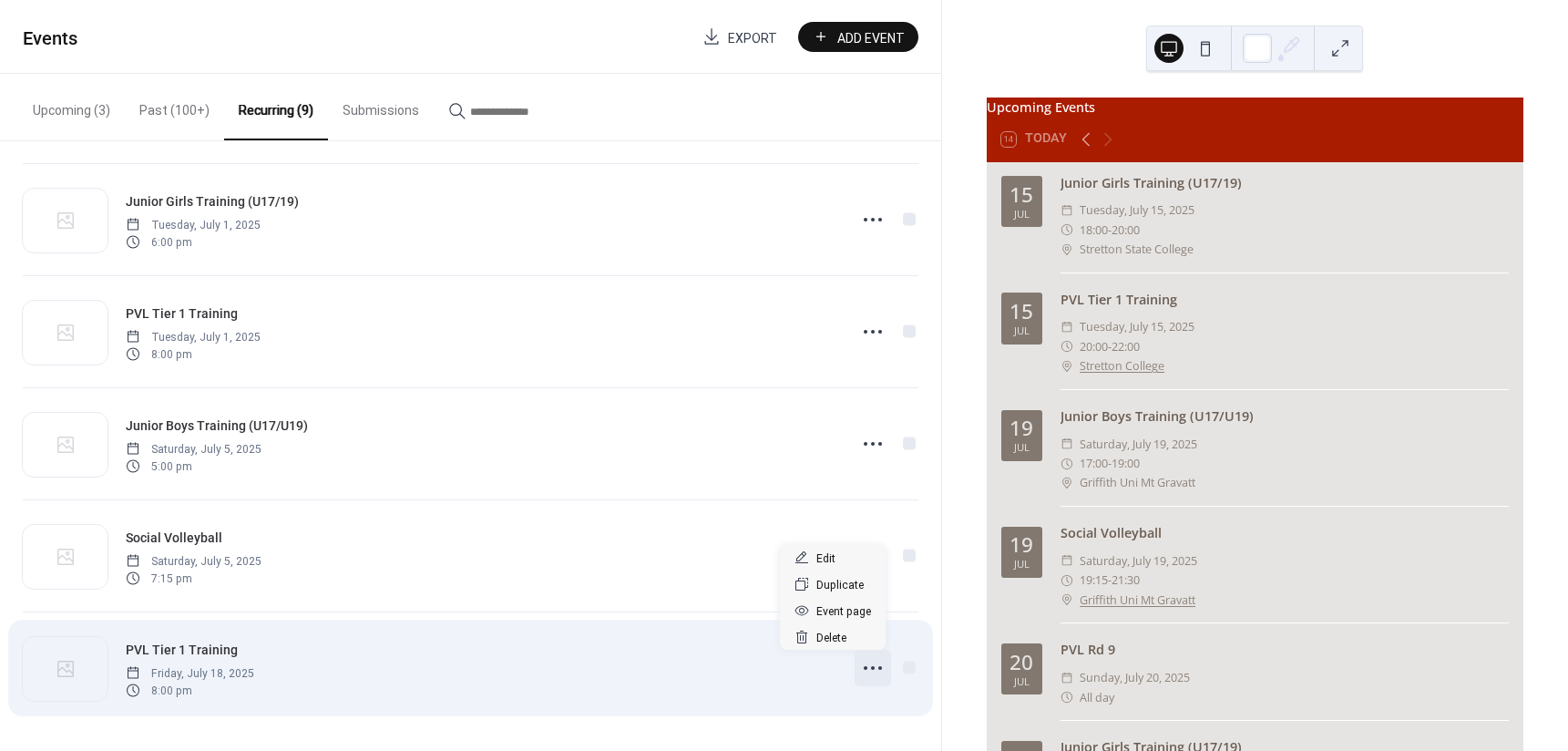 click 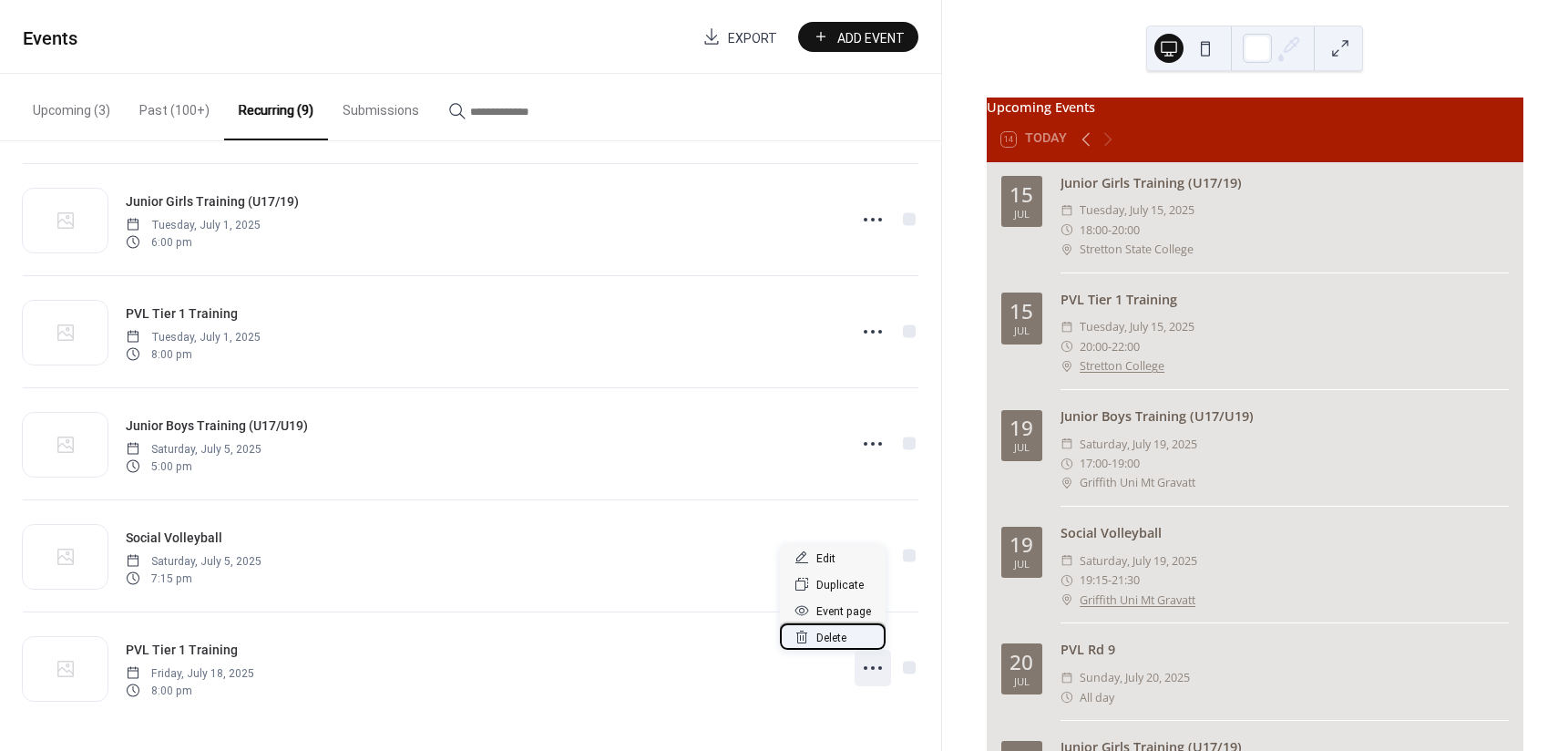 click on "Delete" at bounding box center (831, 638) 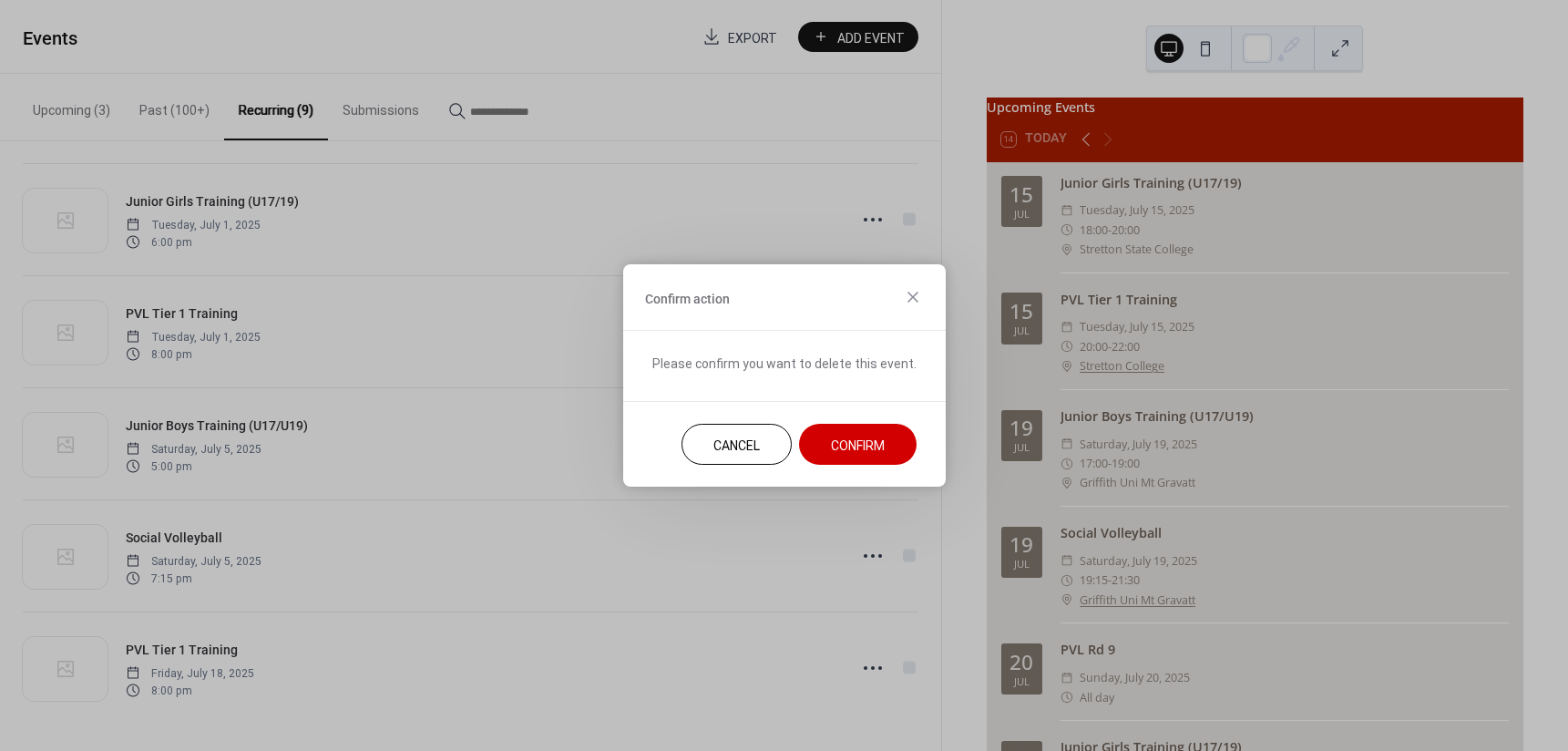 click on "Confirm" at bounding box center (857, 446) 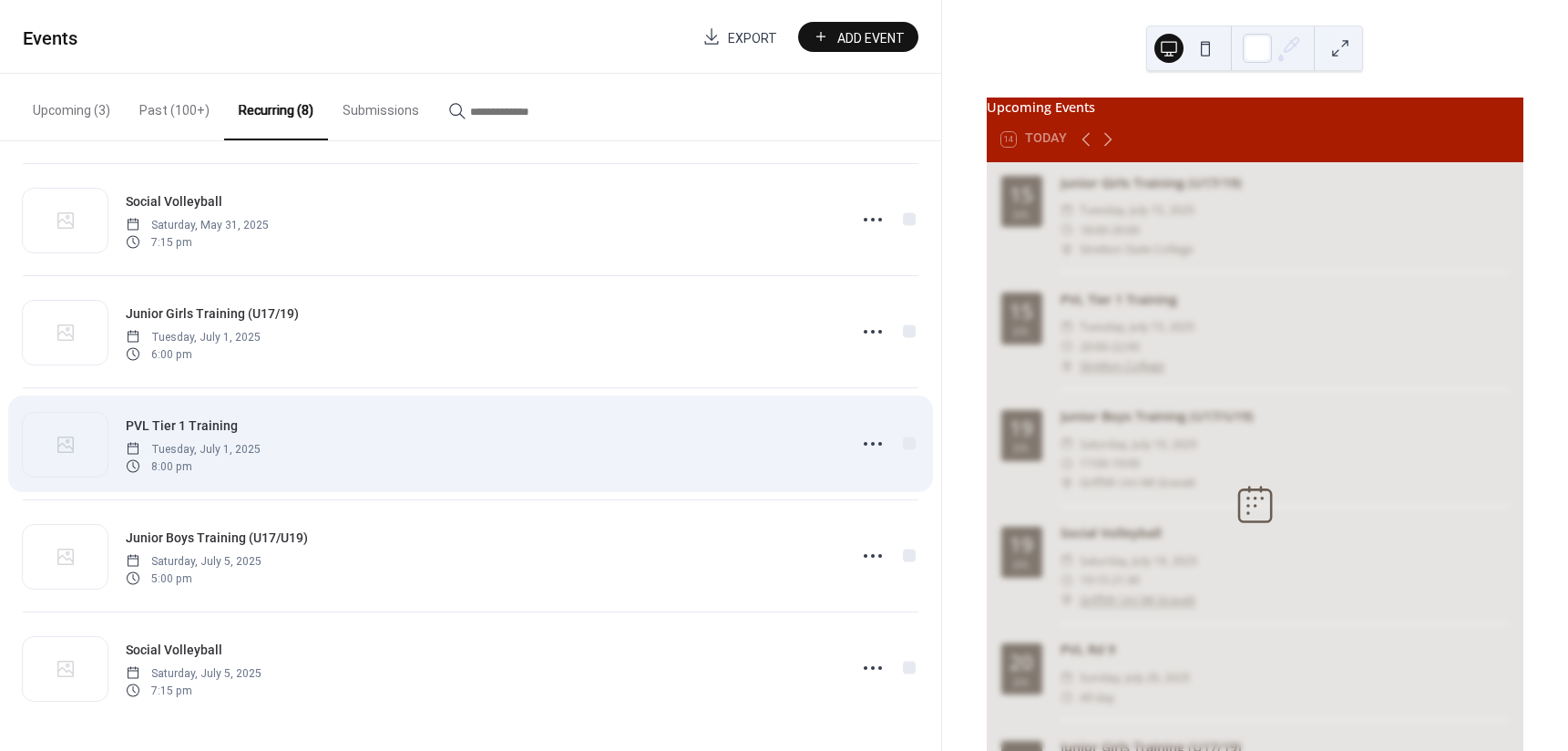 scroll, scrollTop: 341, scrollLeft: 0, axis: vertical 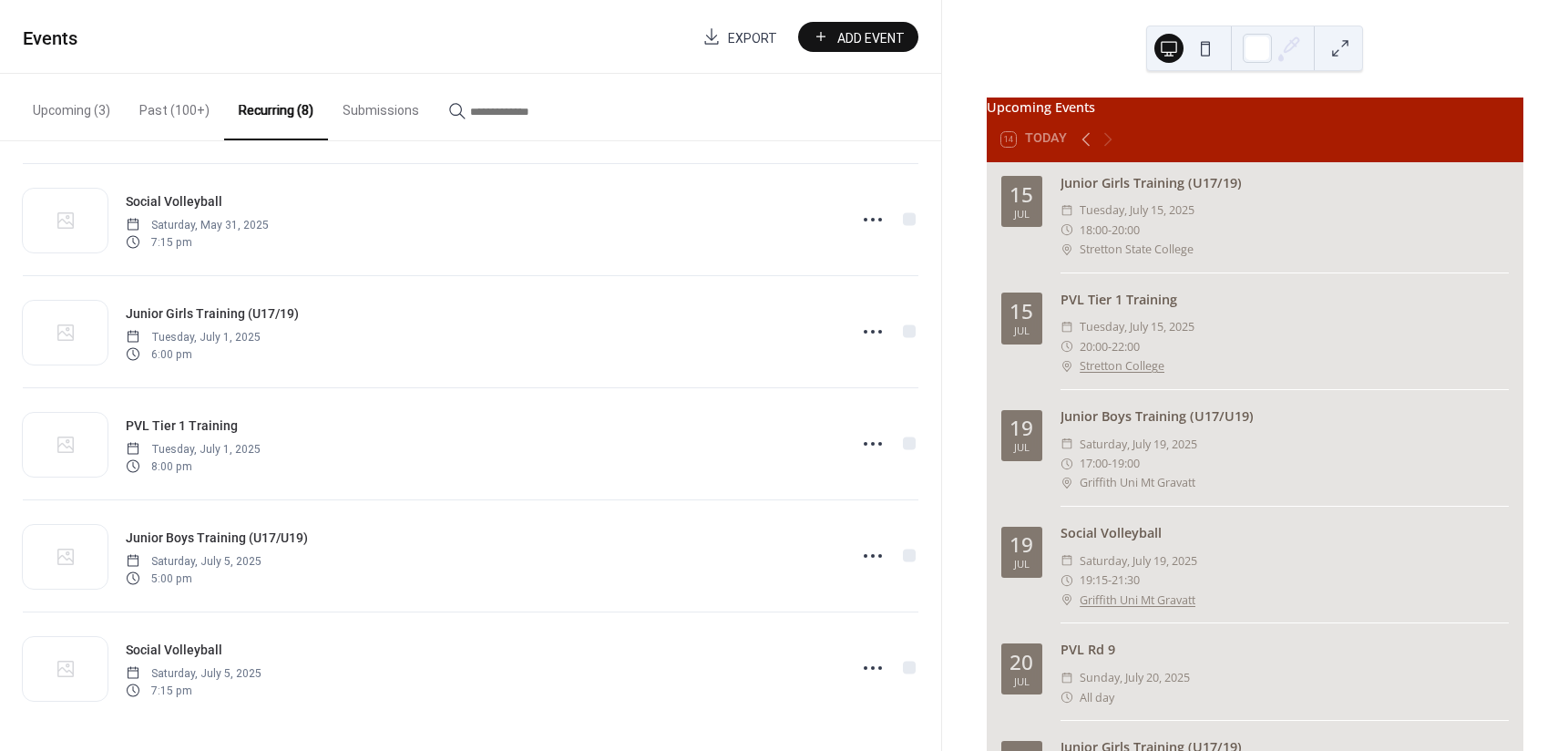 click on "Upcoming (3)" at bounding box center [71, 106] 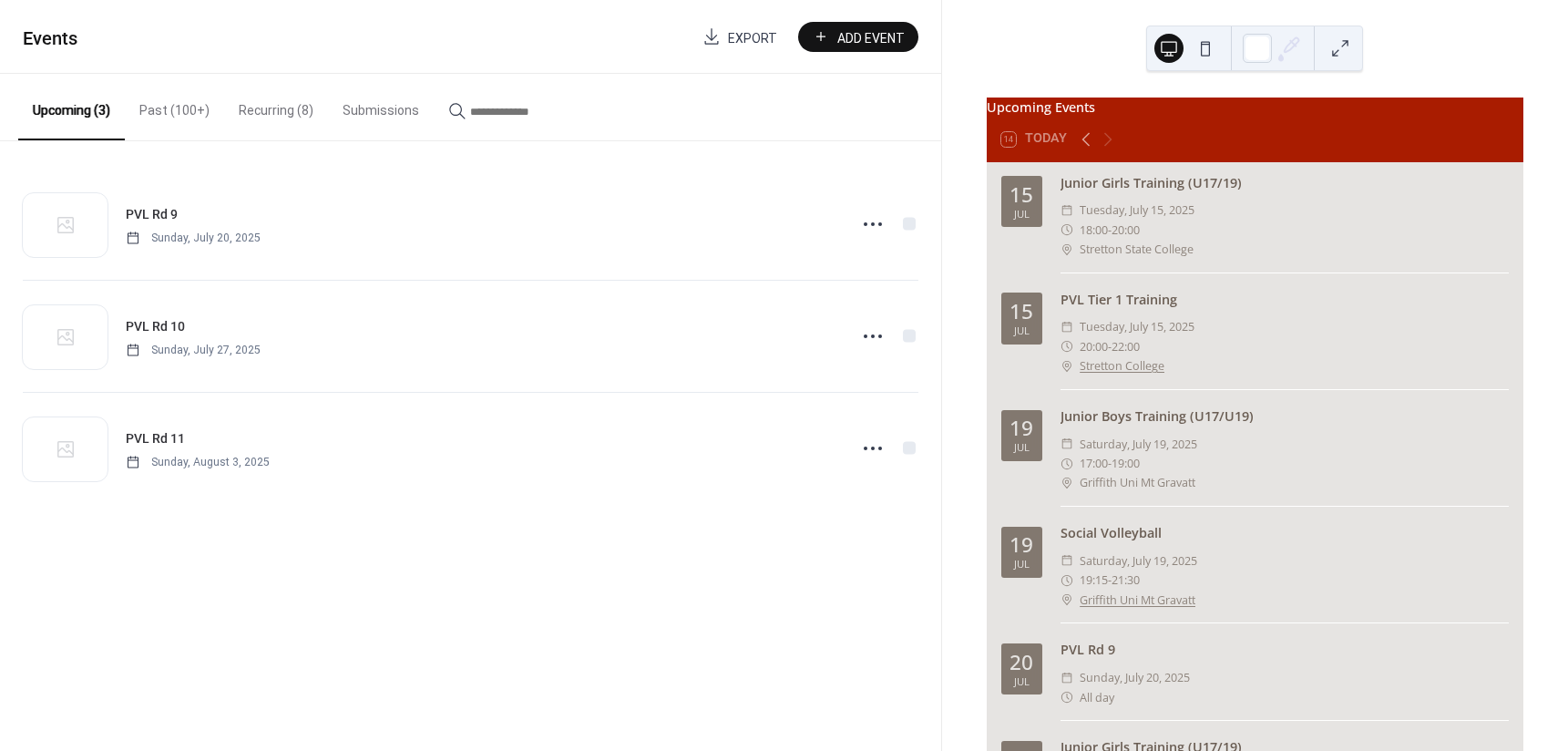 click on "Add Event" at bounding box center (871, 37) 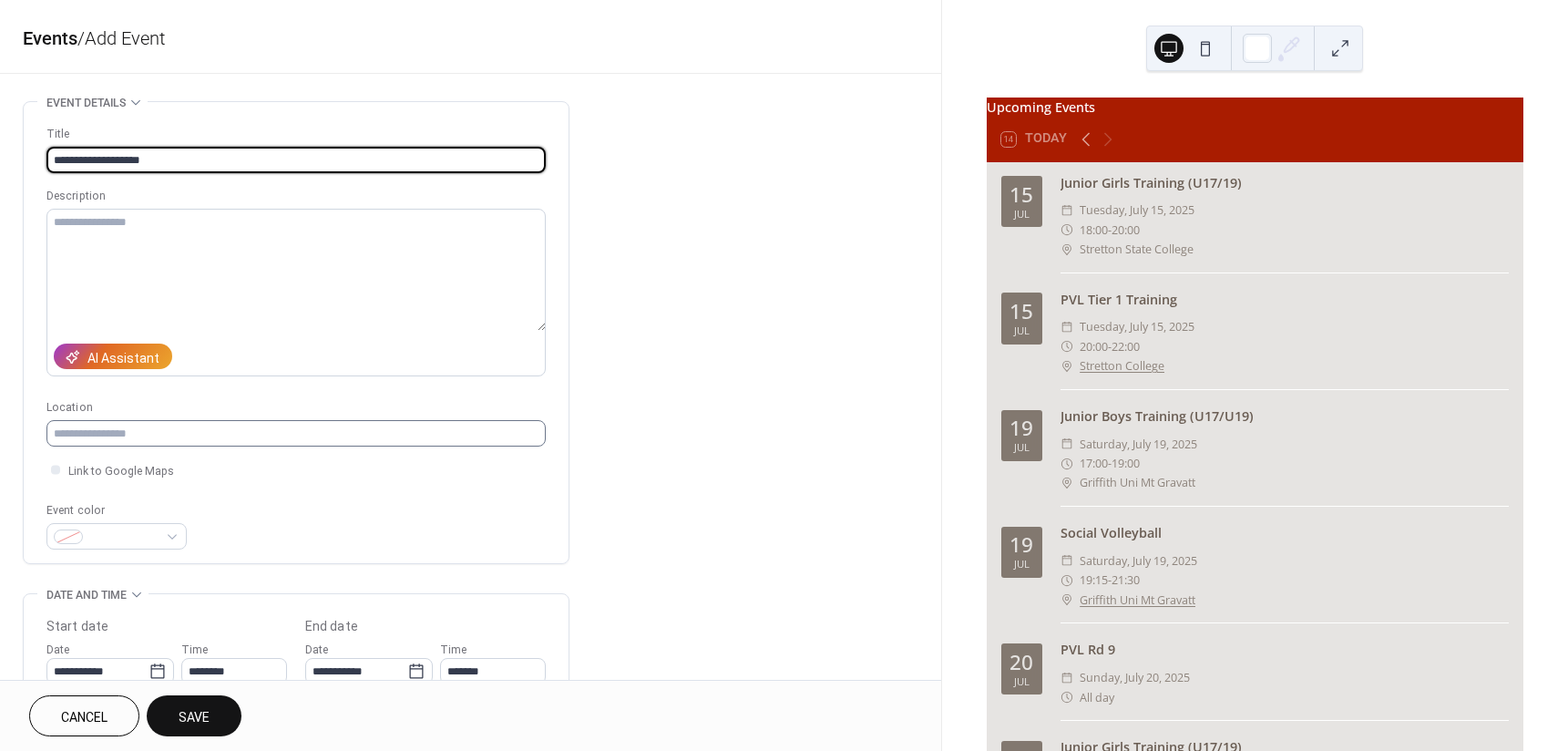 type on "**********" 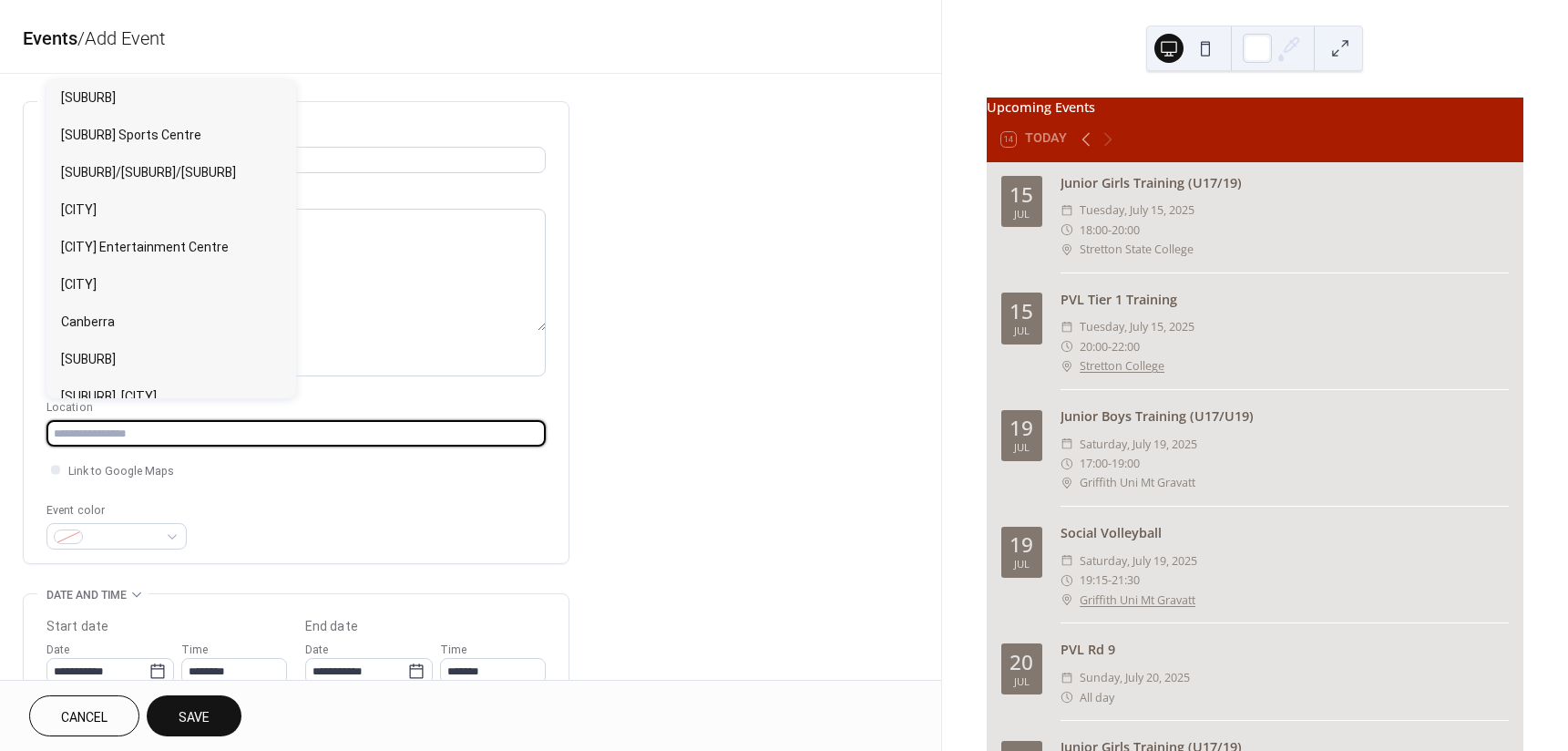 click at bounding box center [296, 433] 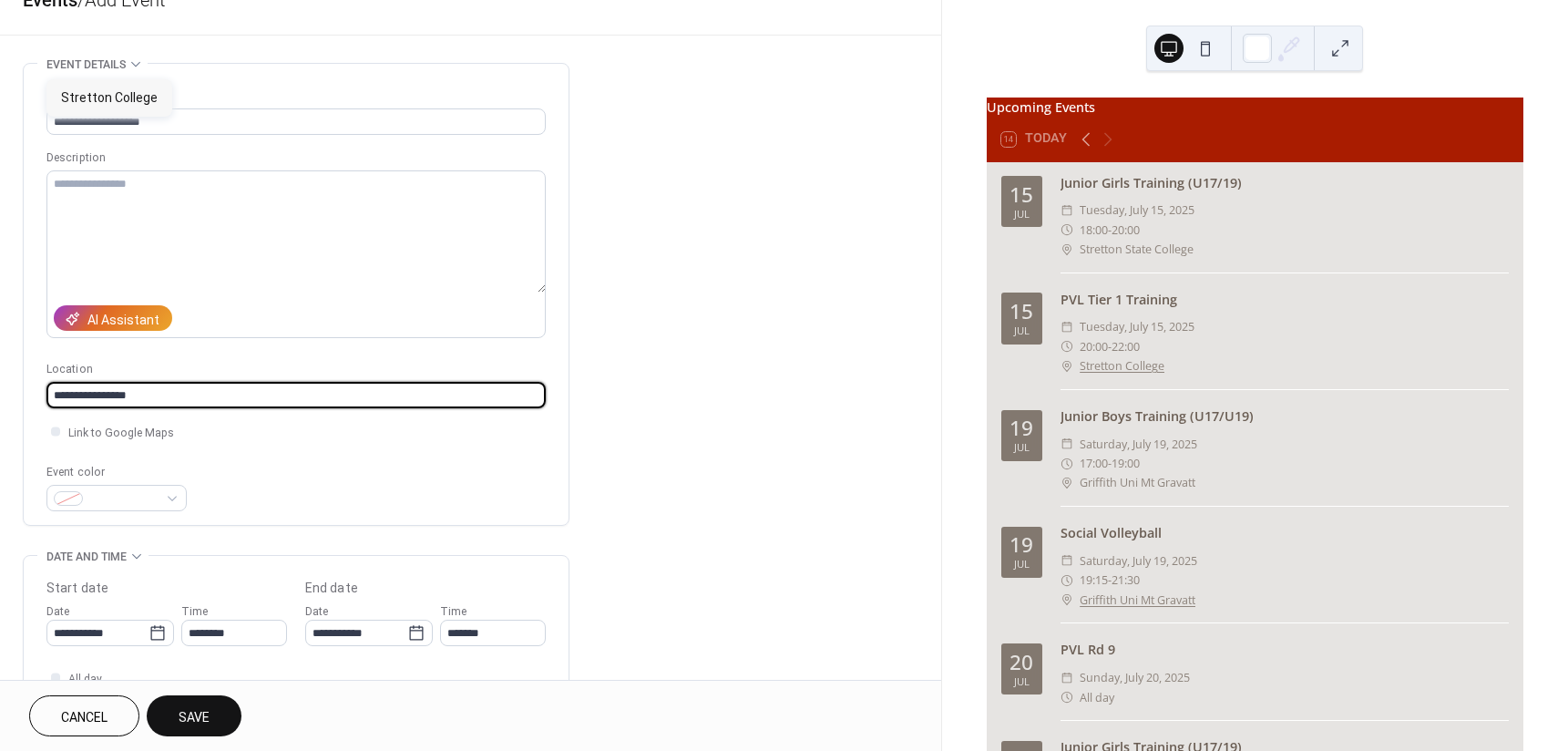 scroll, scrollTop: 182, scrollLeft: 0, axis: vertical 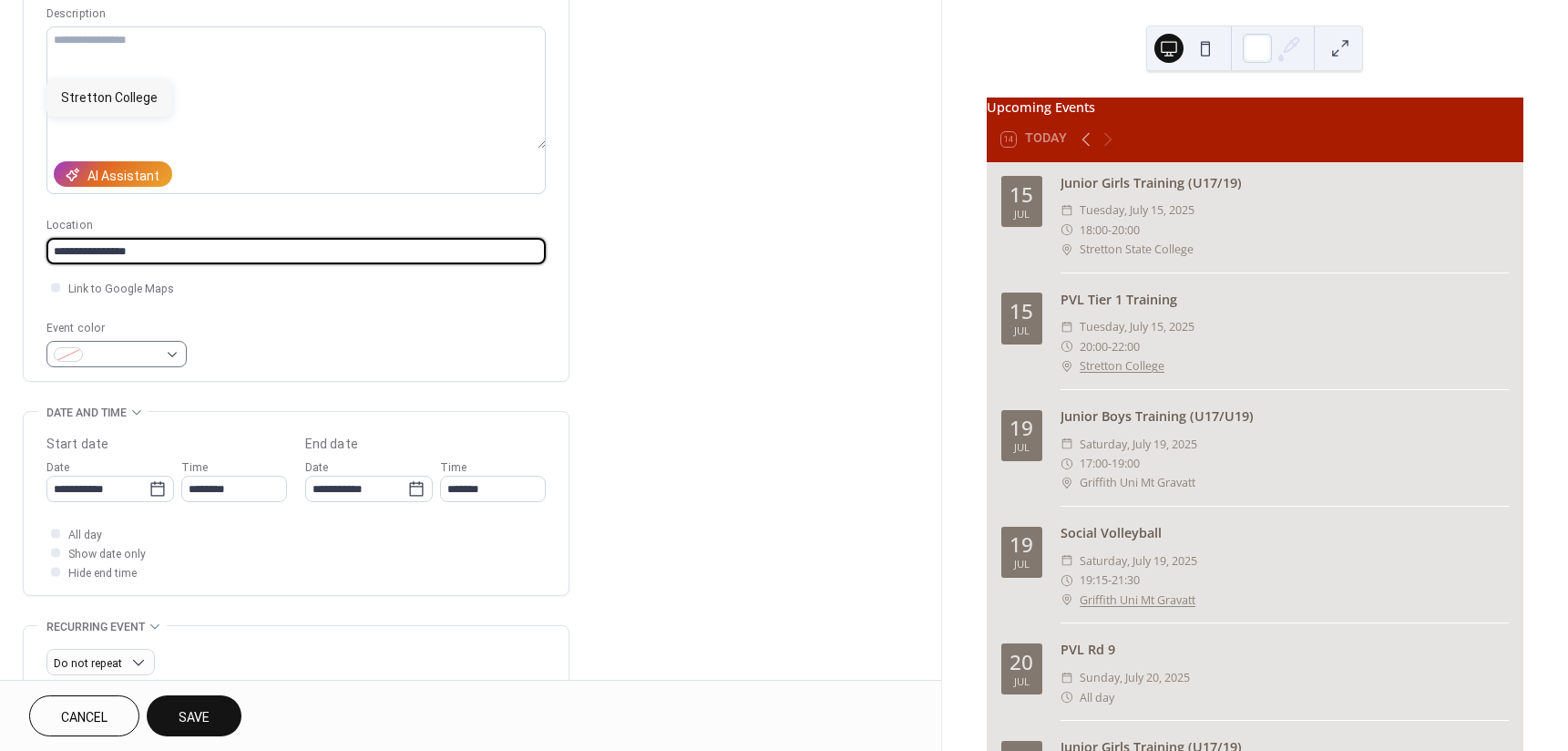 type on "**********" 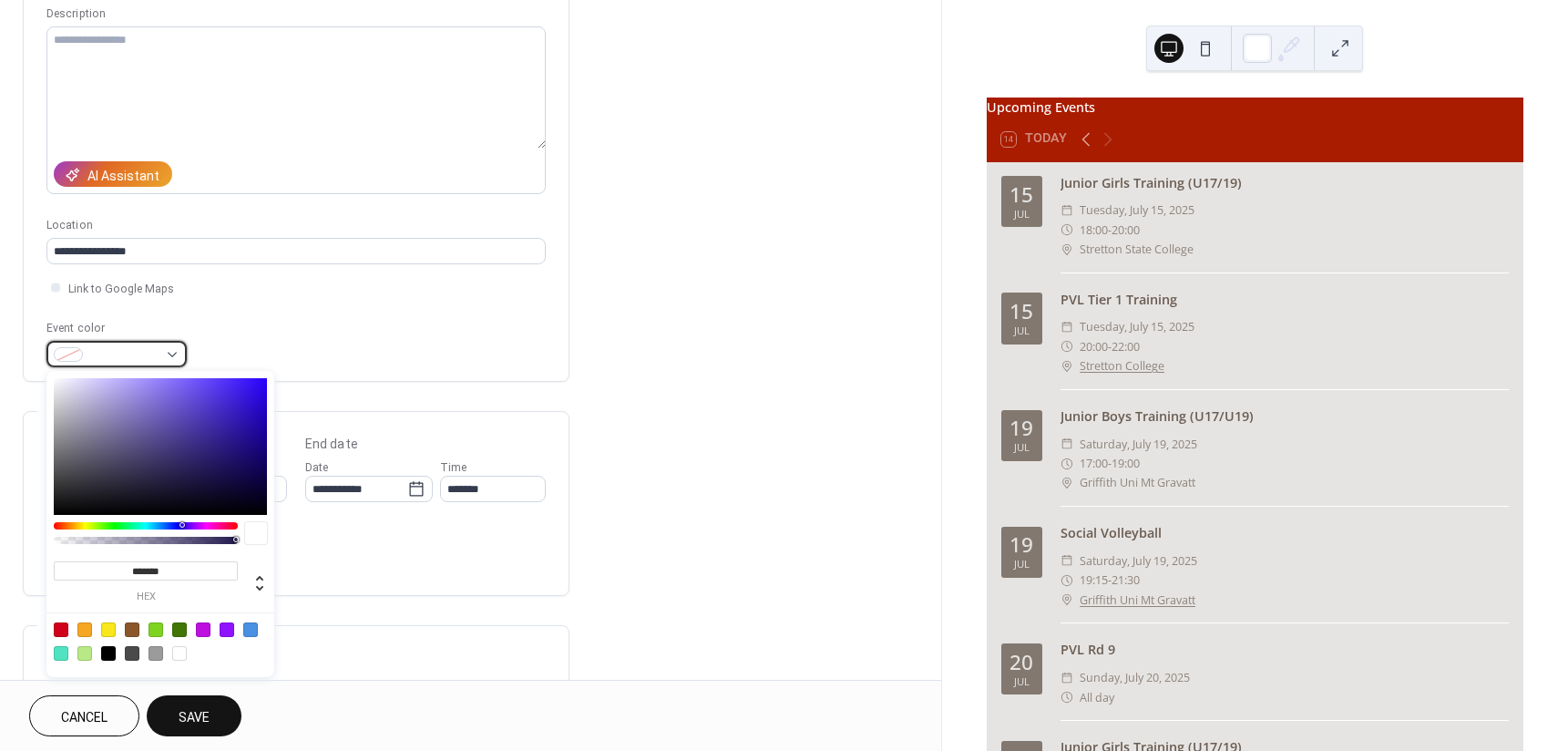 click at bounding box center [117, 354] 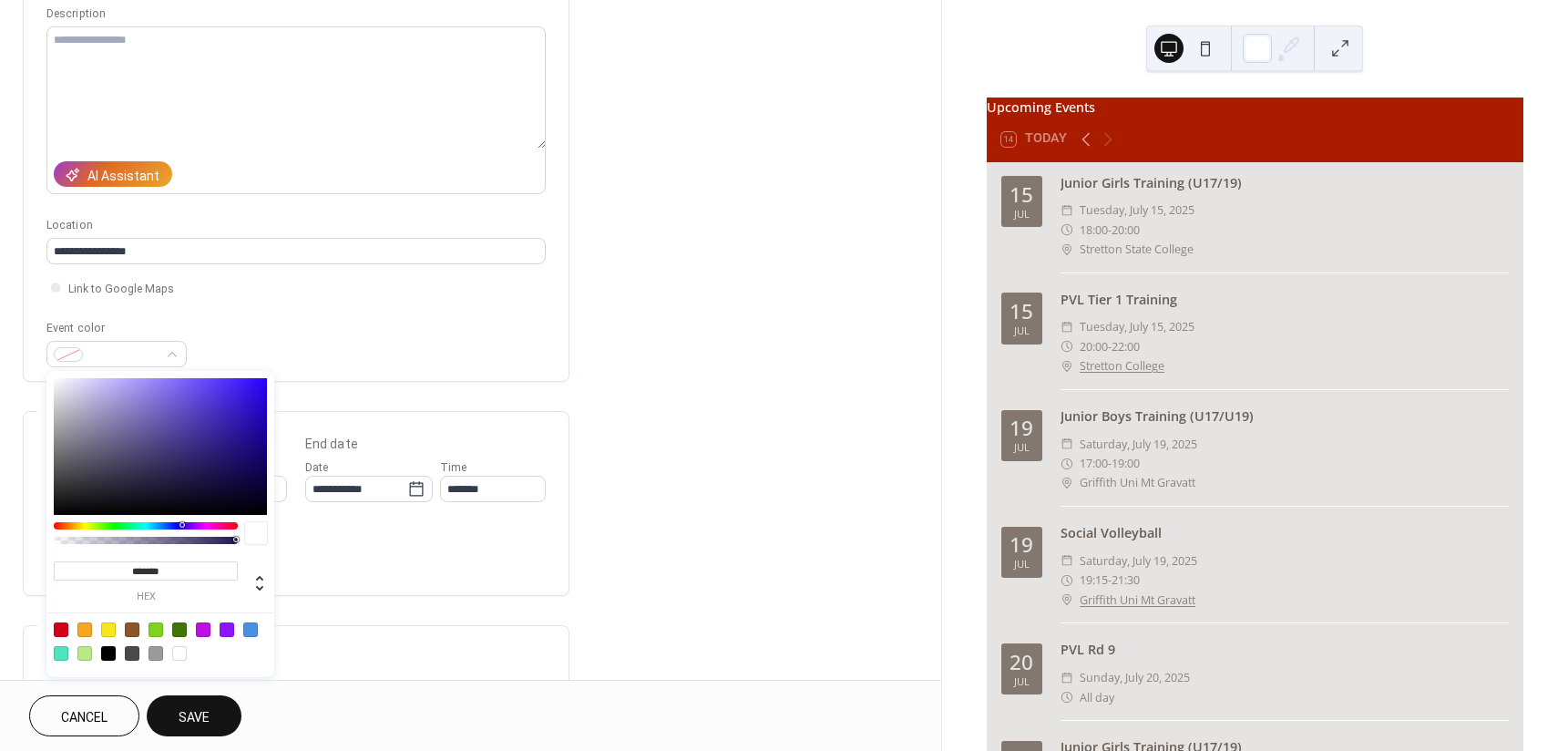 click at bounding box center [251, 630] 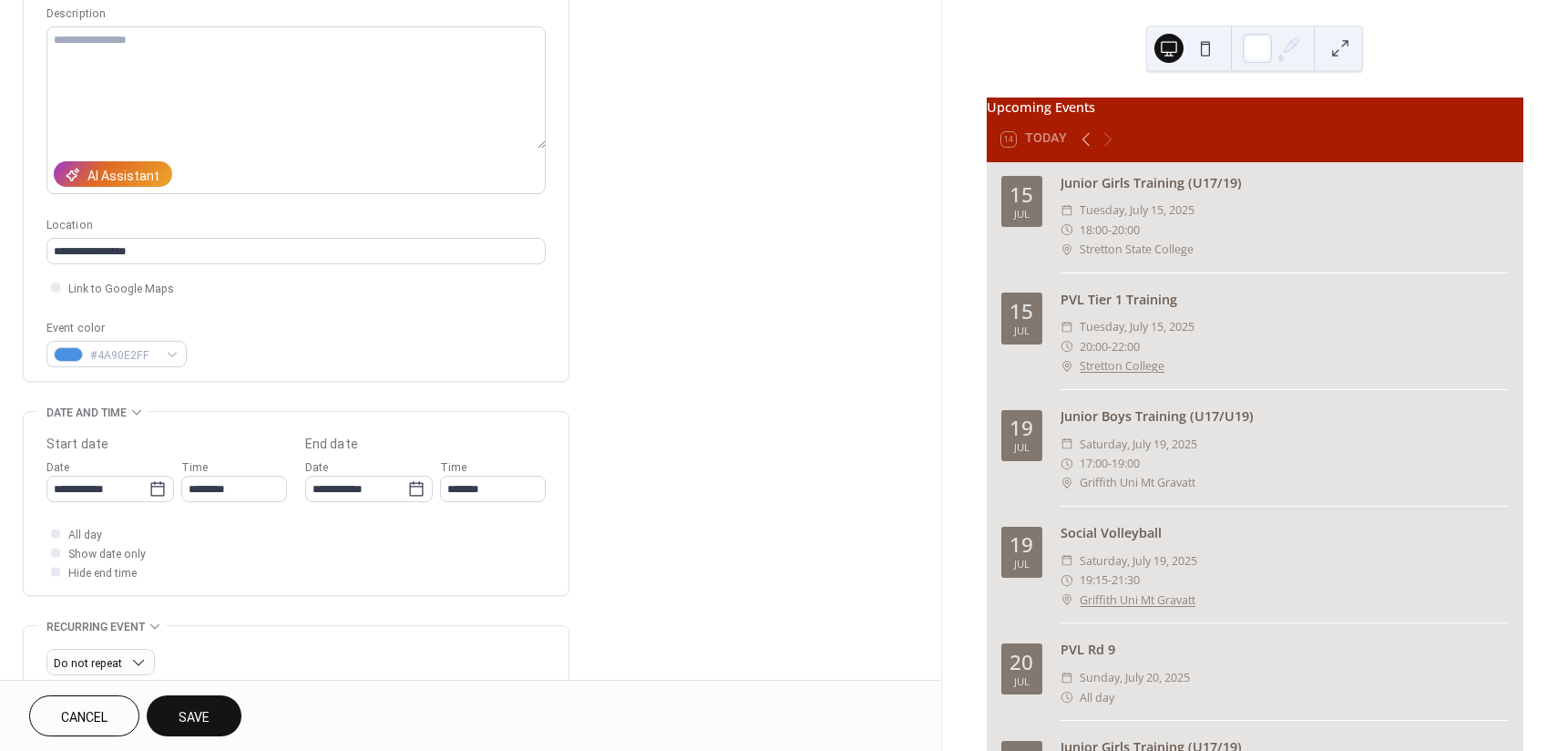 drag, startPoint x: 187, startPoint y: 718, endPoint x: 233, endPoint y: 645, distance: 86.284413 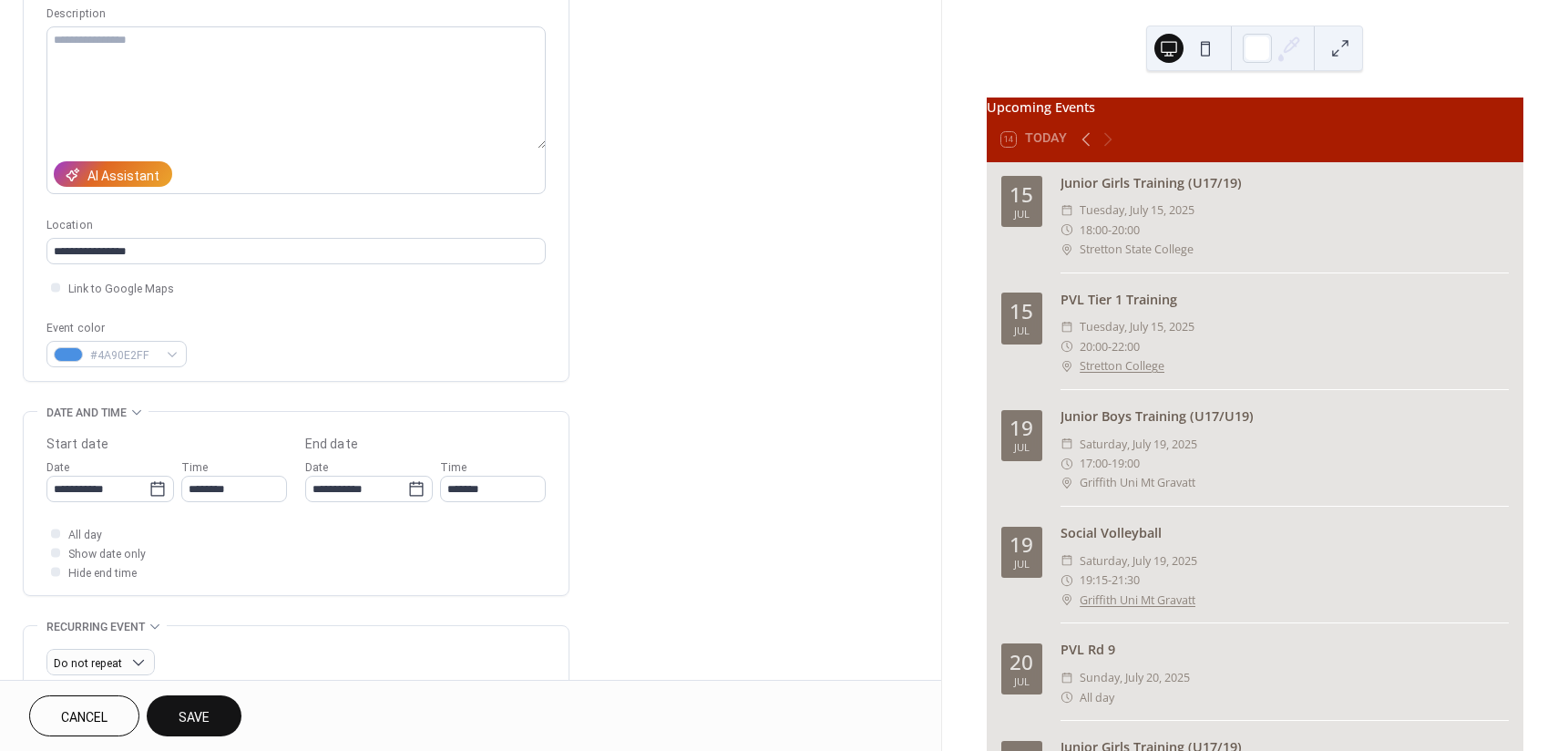 click on "Save" at bounding box center [194, 717] 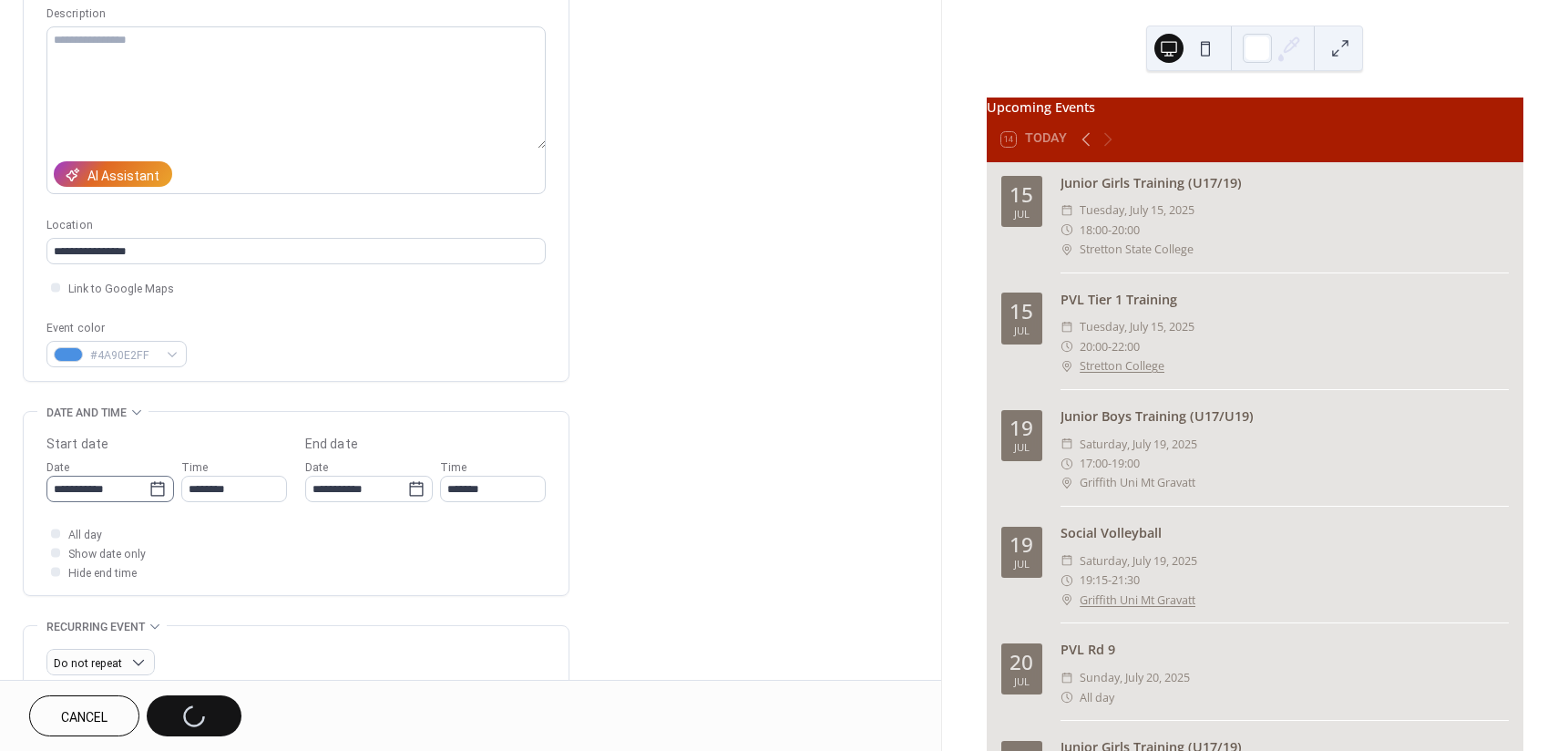 click 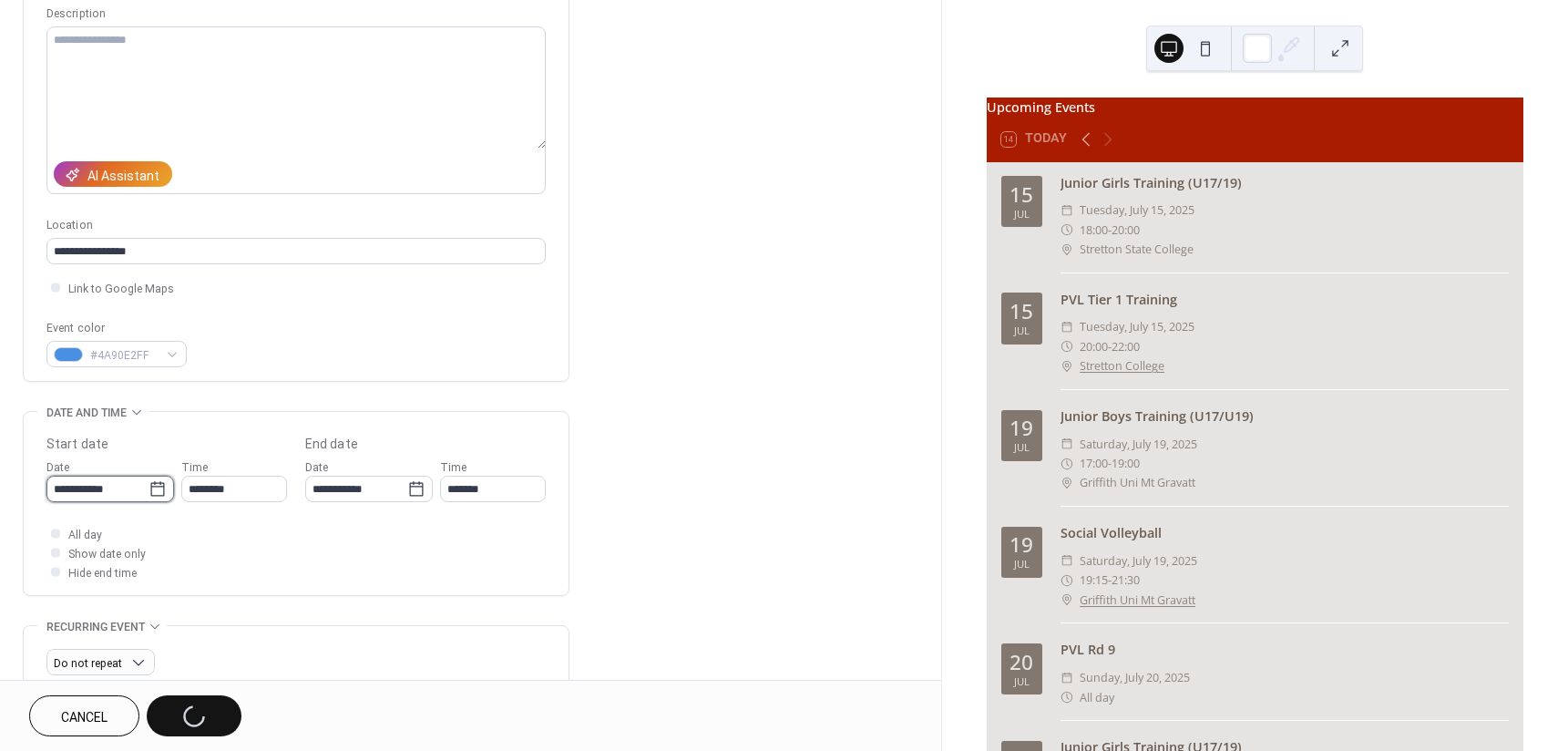 click on "**********" at bounding box center [97, 489] 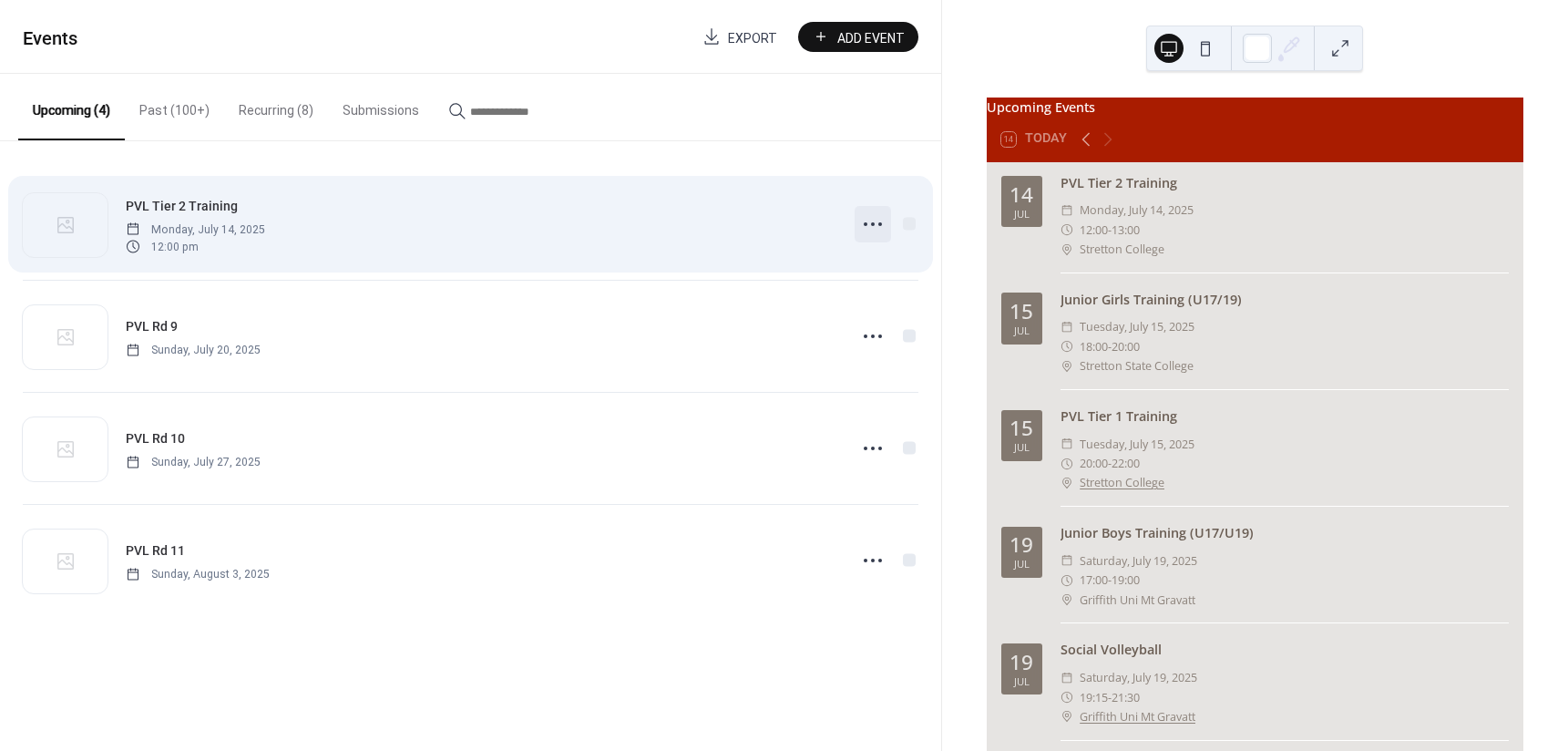 click 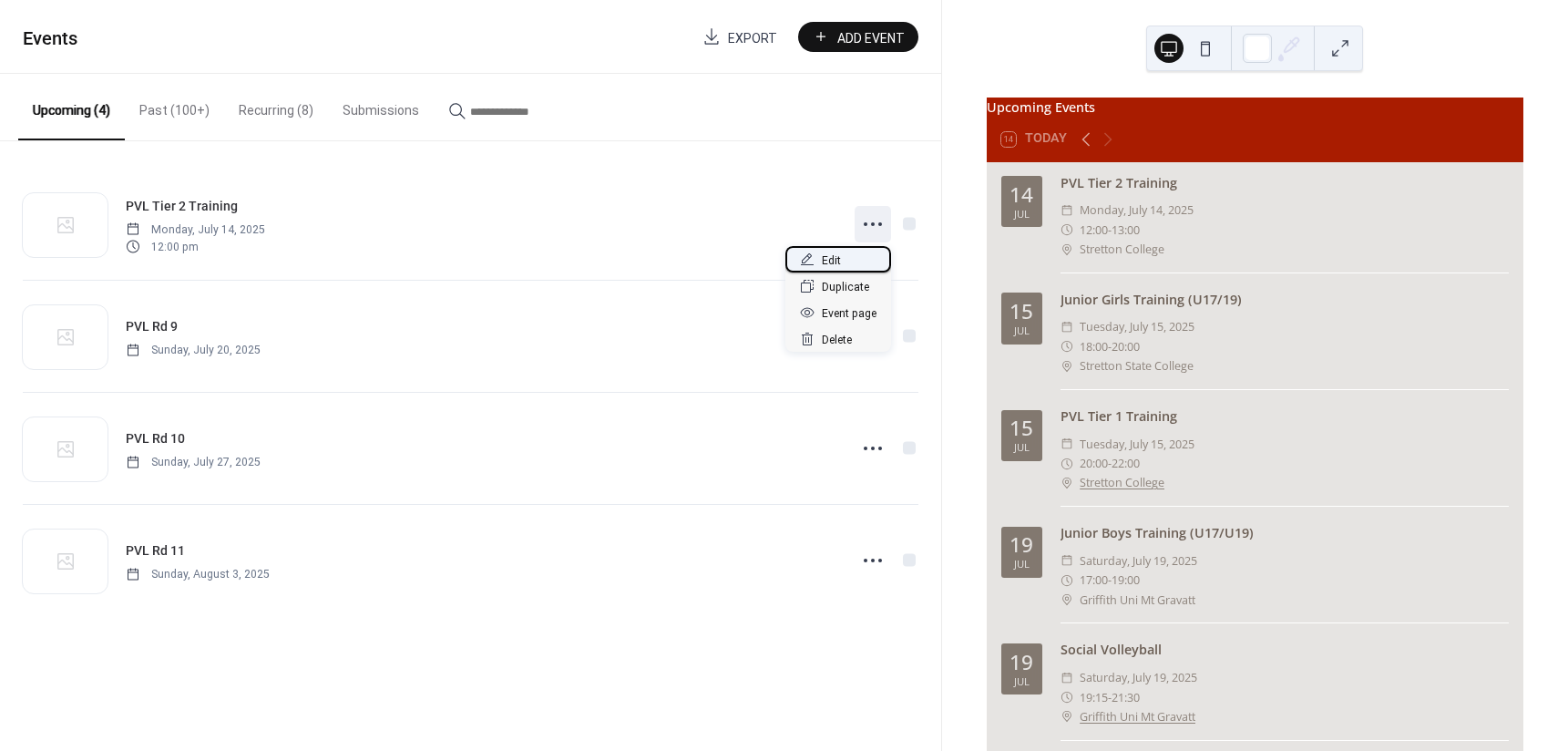 click on "Edit" at bounding box center (838, 259) 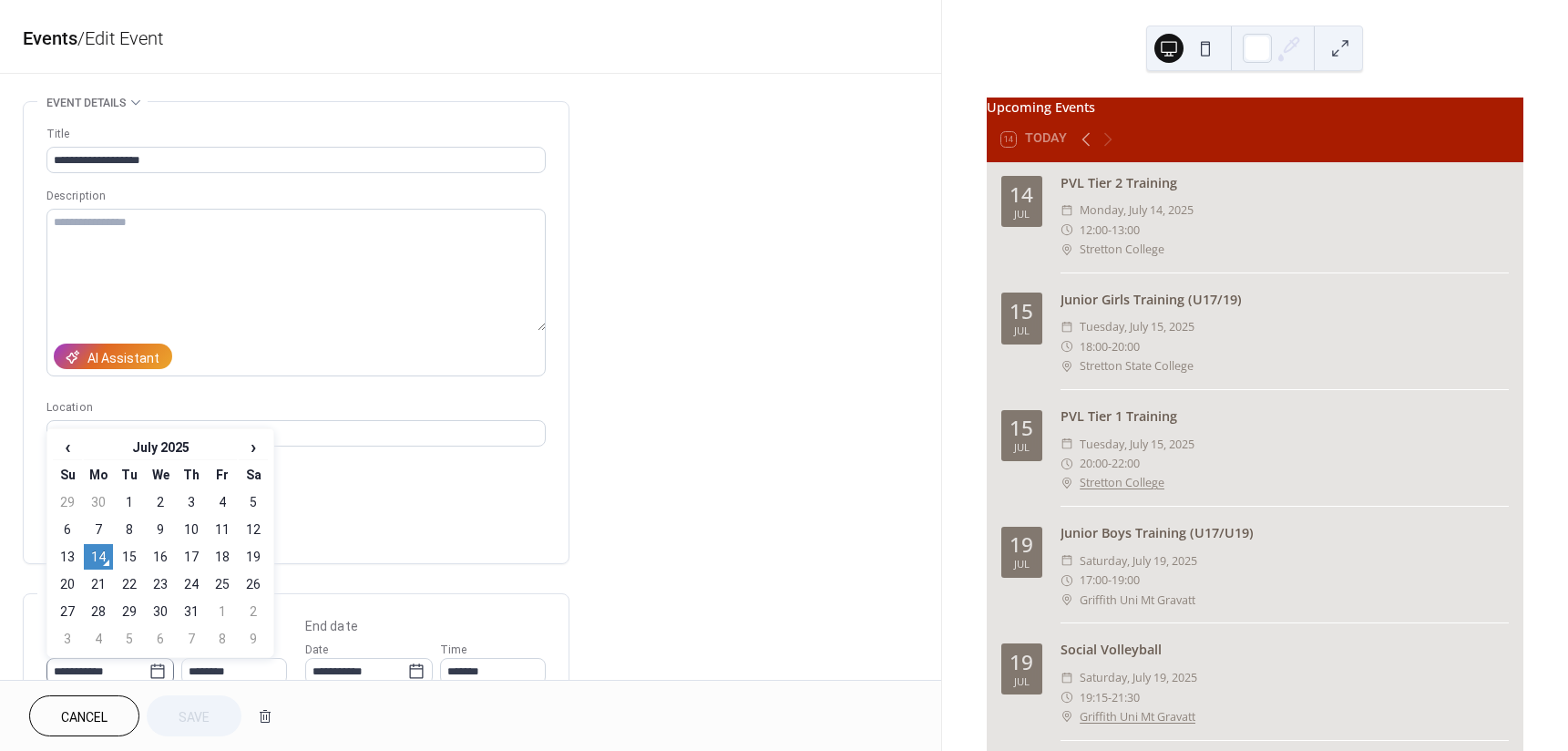 click 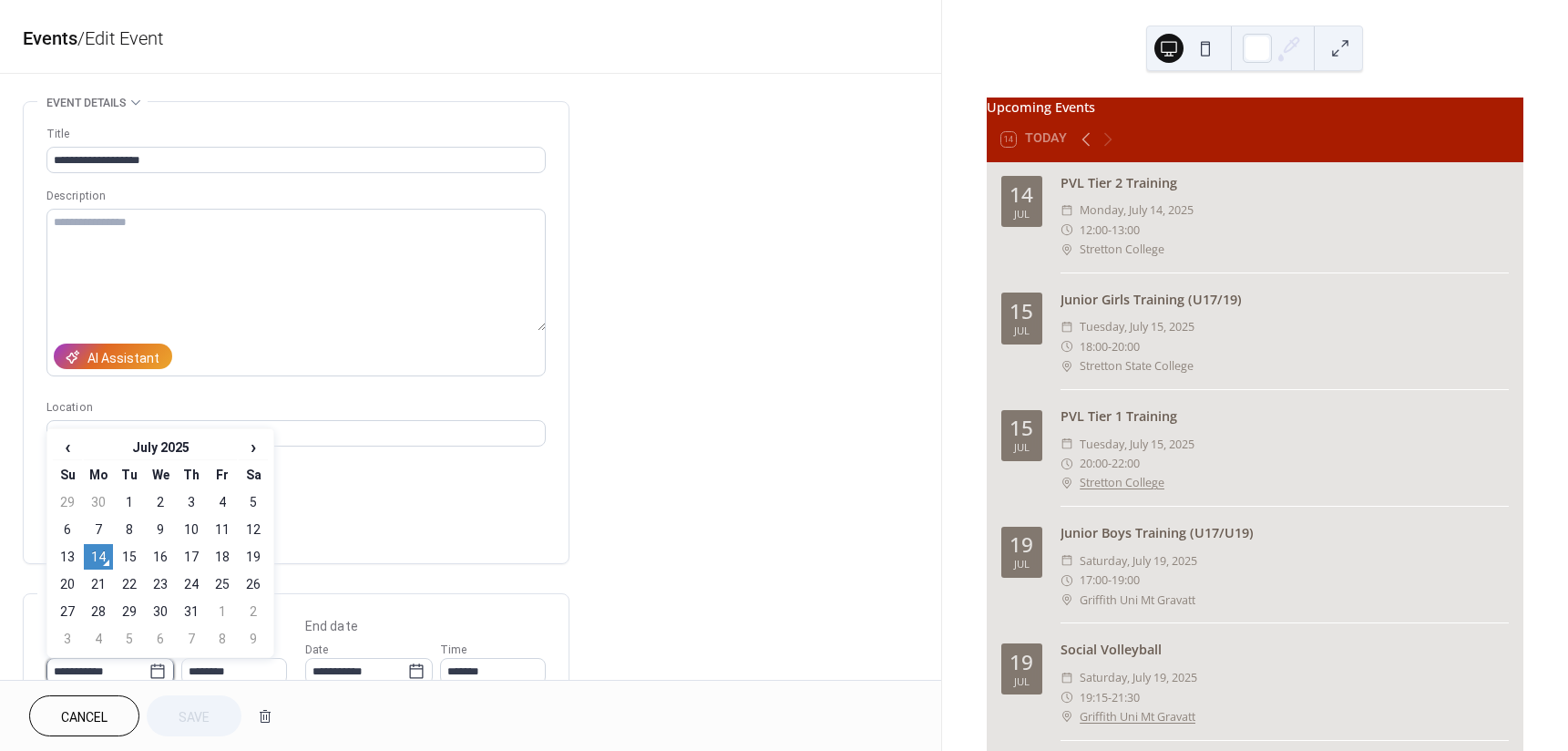 click on "**********" at bounding box center [97, 671] 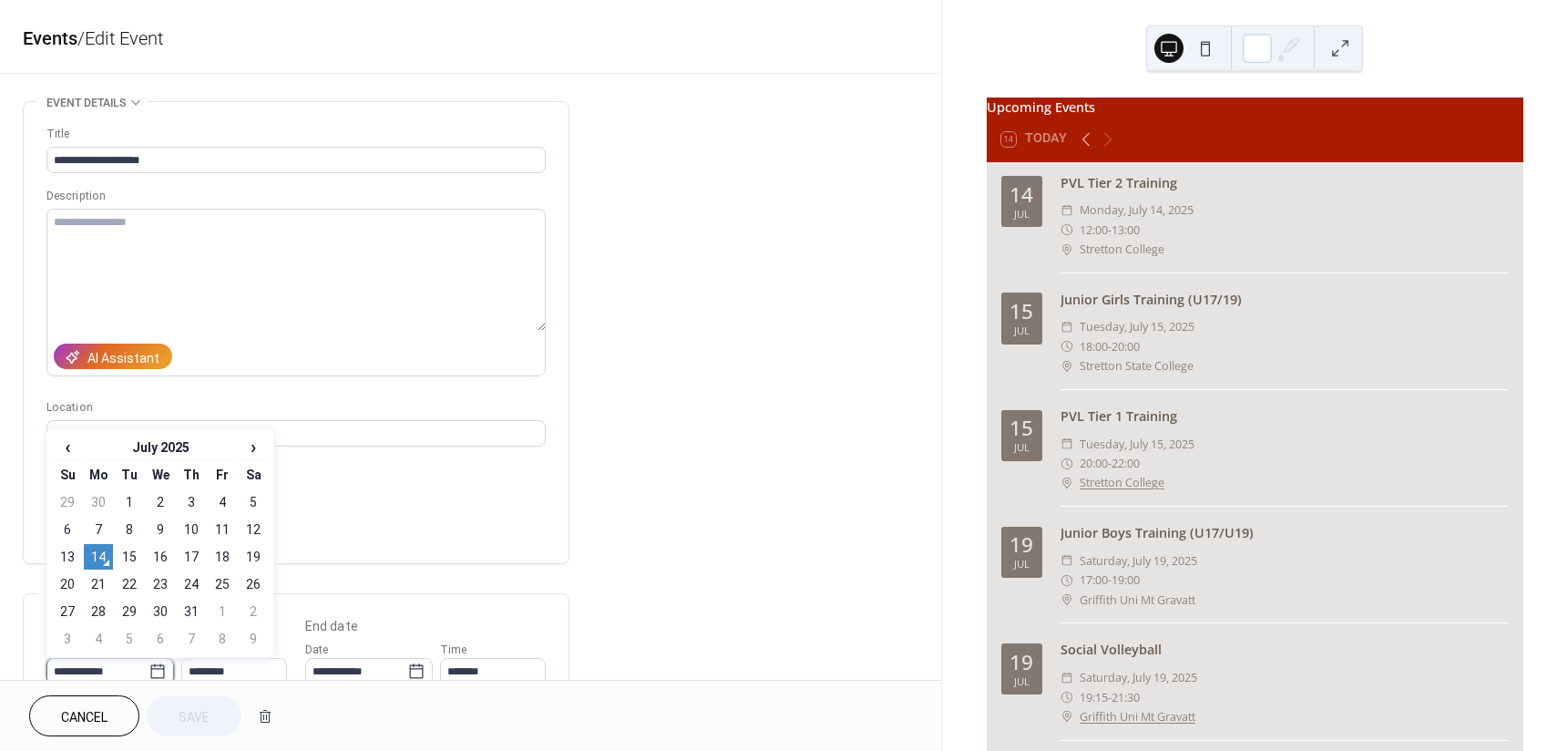 scroll, scrollTop: 5, scrollLeft: 0, axis: vertical 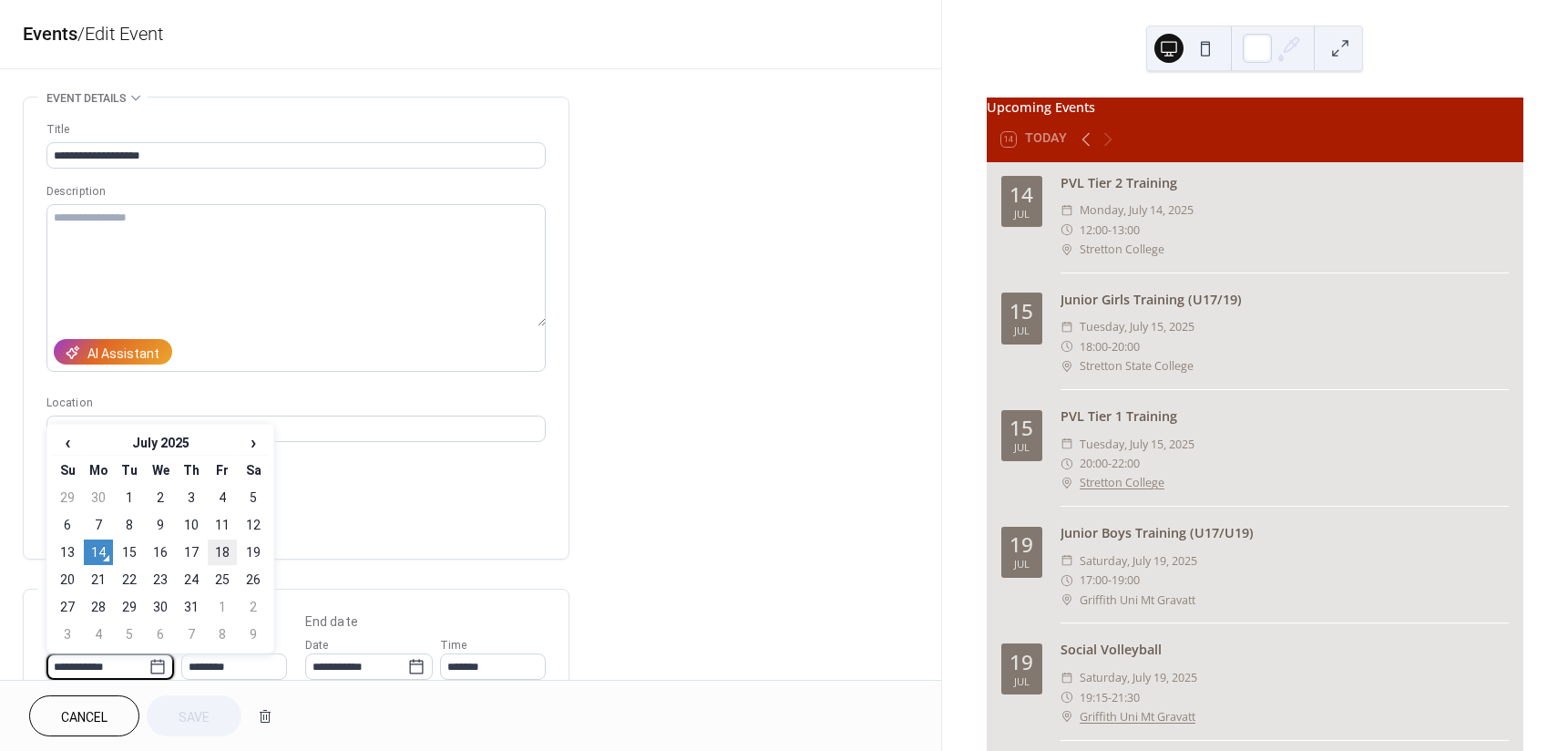 click on "18" at bounding box center [222, 552] 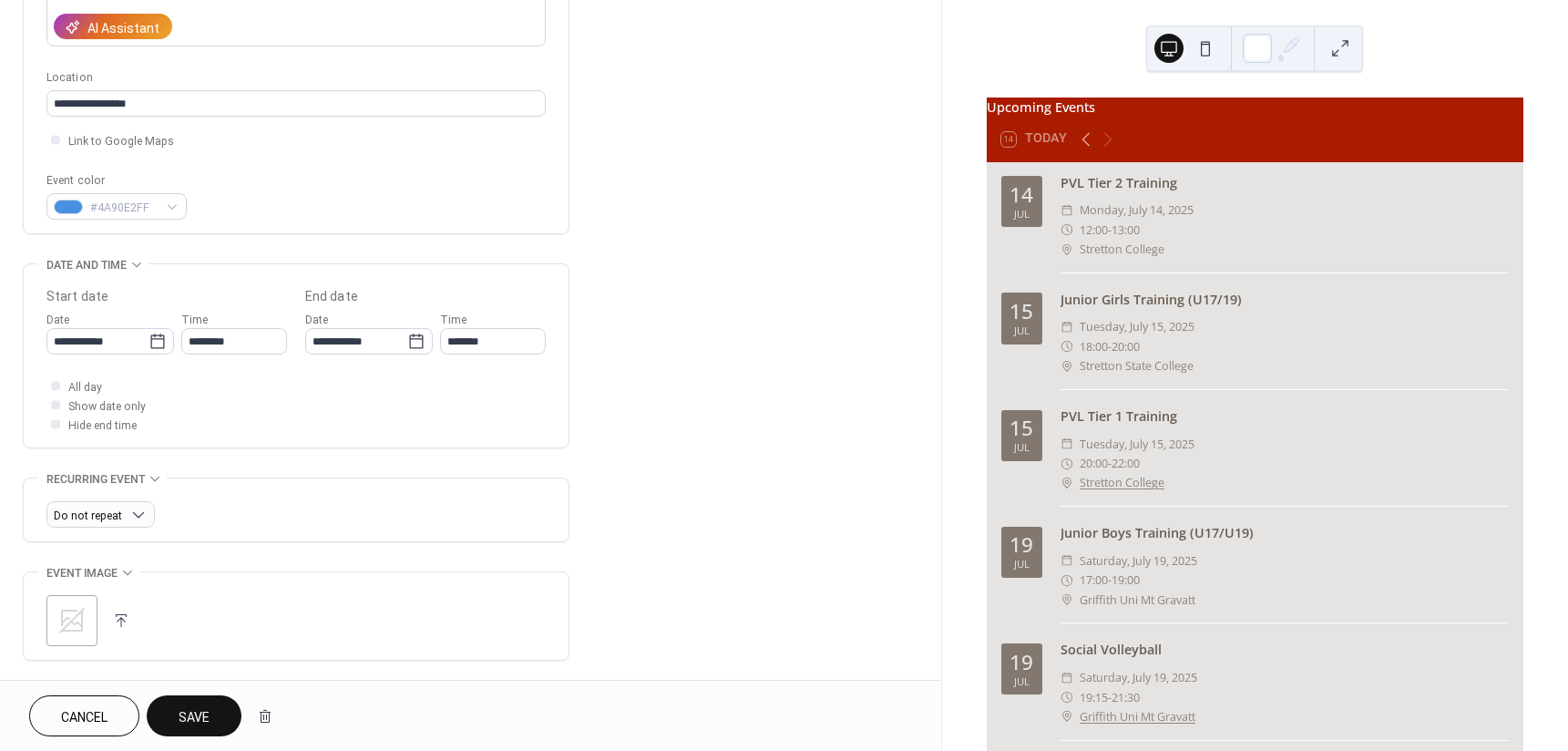 scroll, scrollTop: 460, scrollLeft: 0, axis: vertical 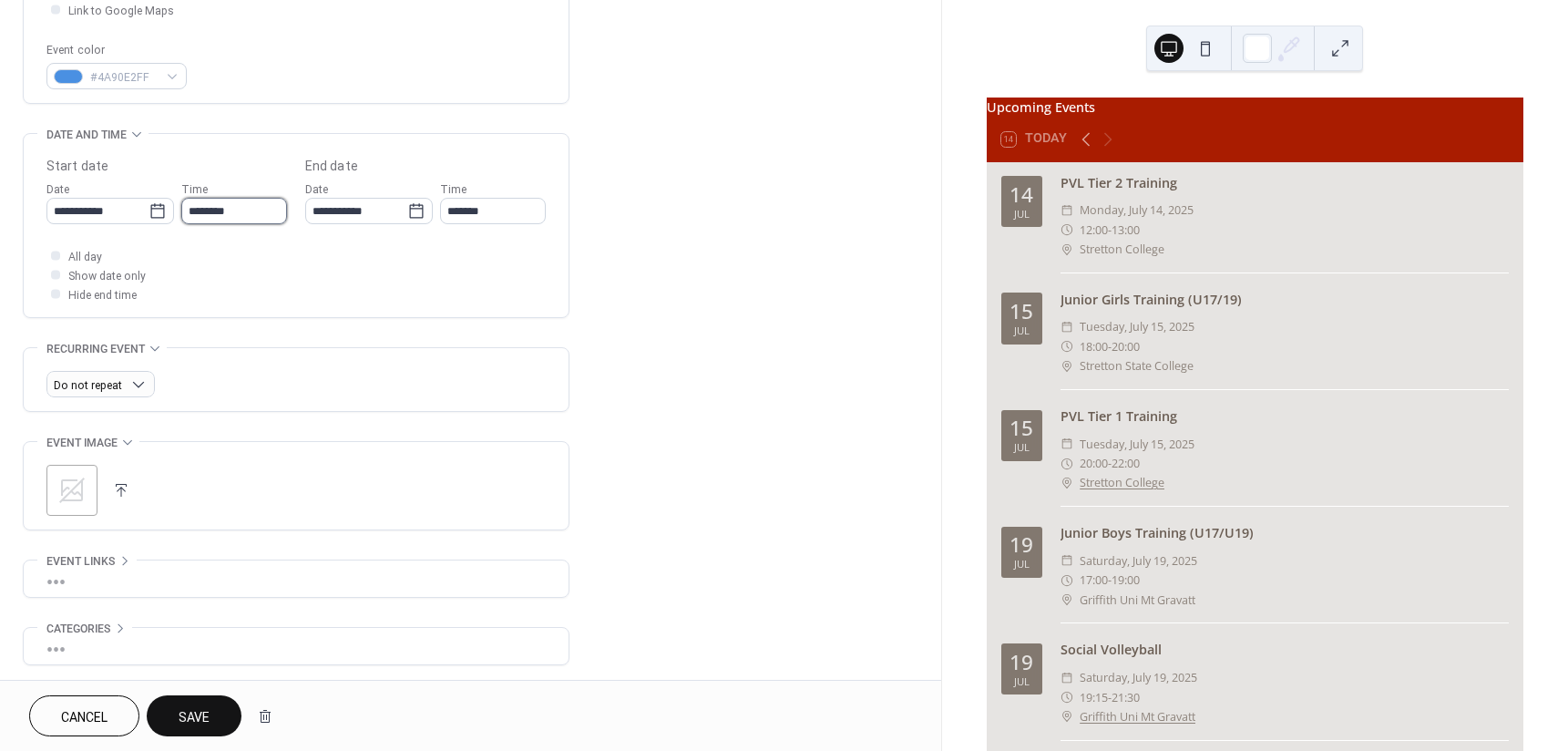 click on "********" at bounding box center (234, 211) 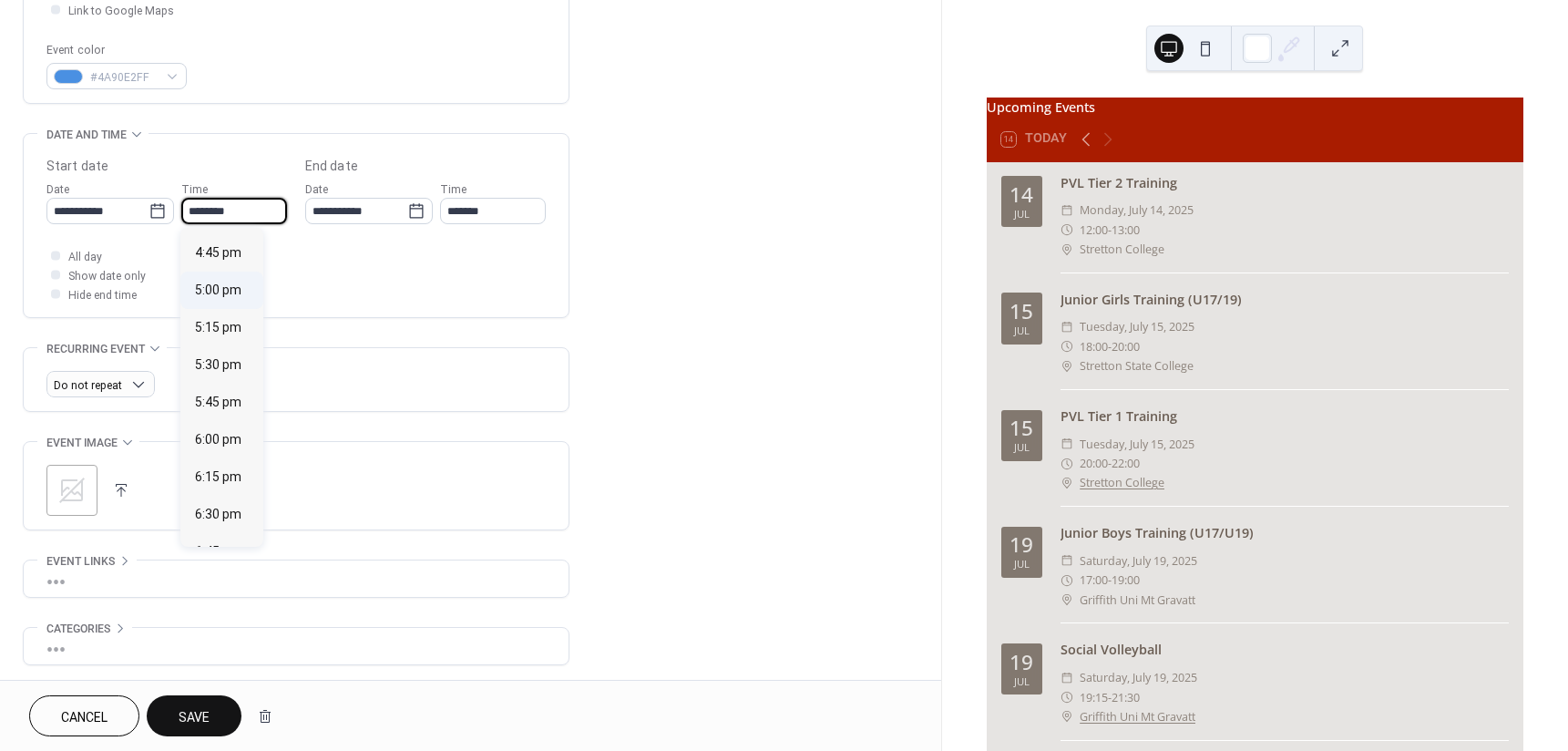 scroll, scrollTop: 2523, scrollLeft: 0, axis: vertical 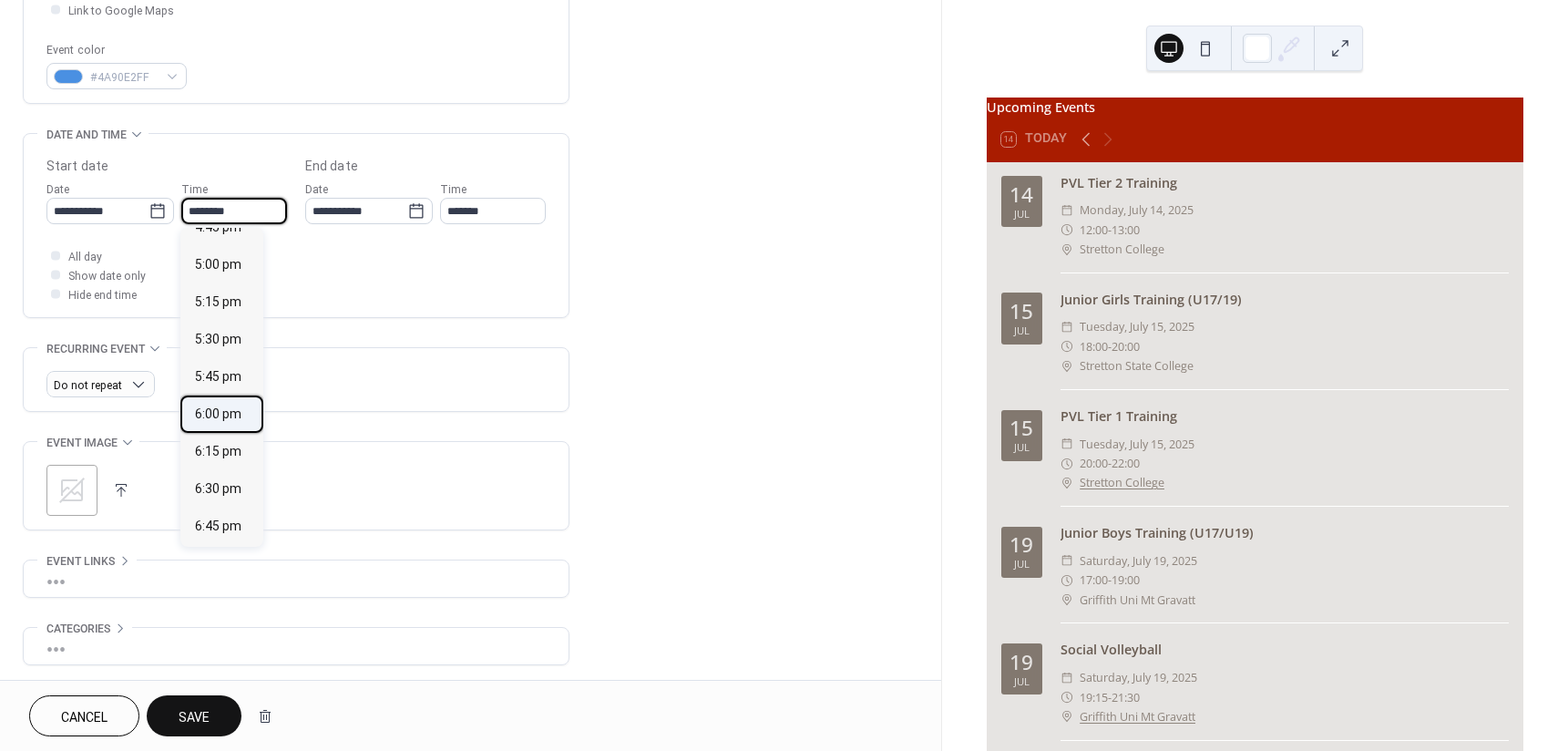 click on "6:00 pm" at bounding box center [218, 414] 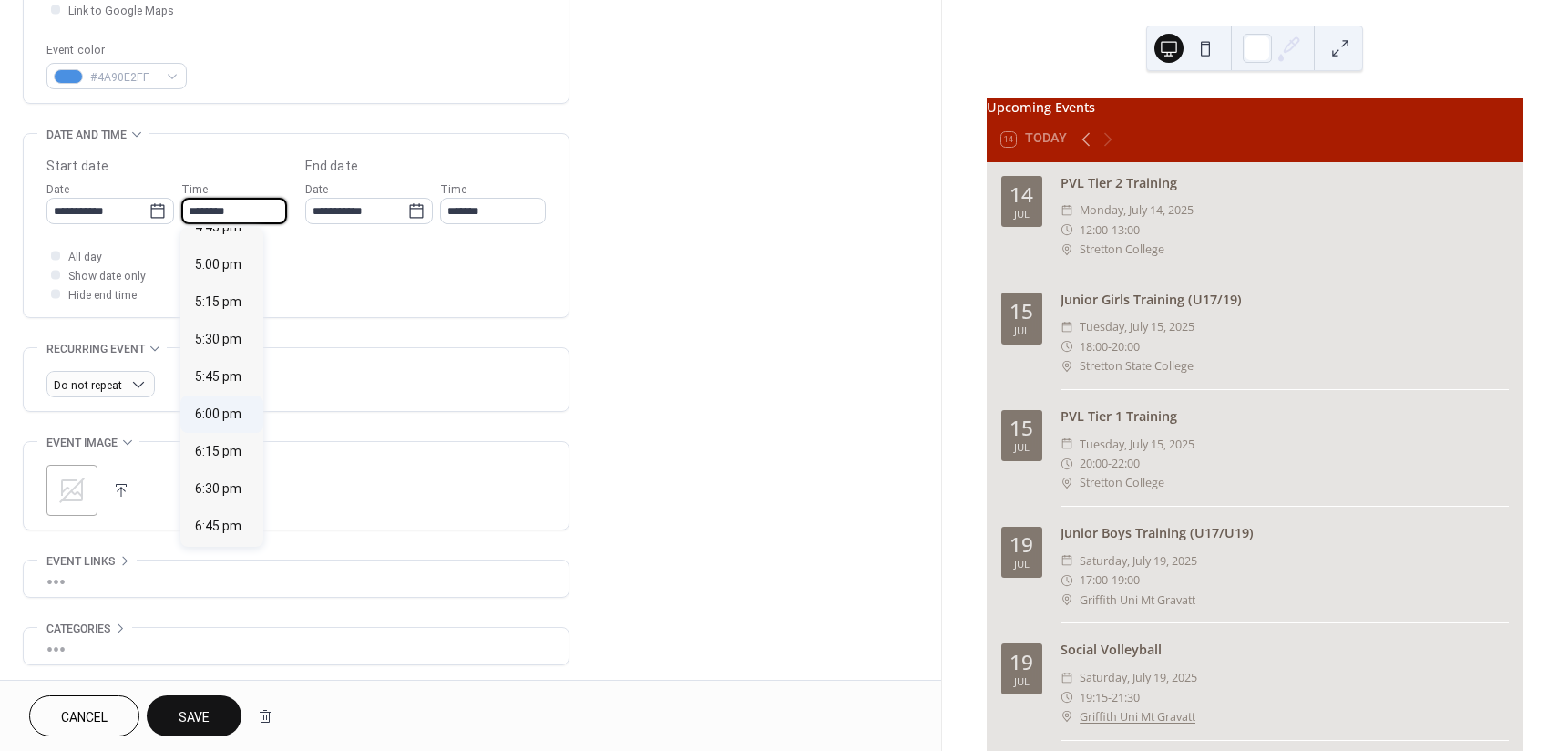 type on "*******" 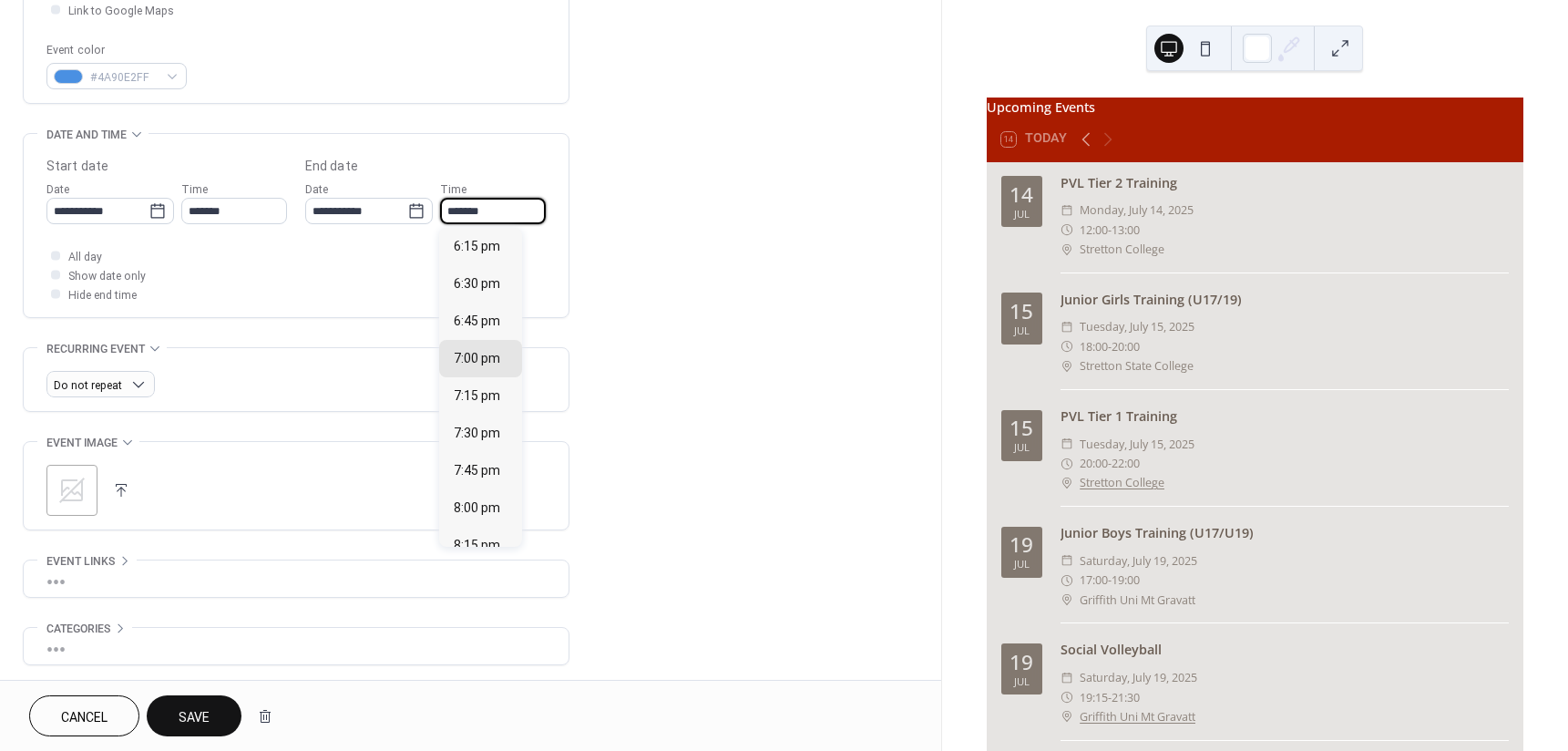 click on "*******" at bounding box center [493, 211] 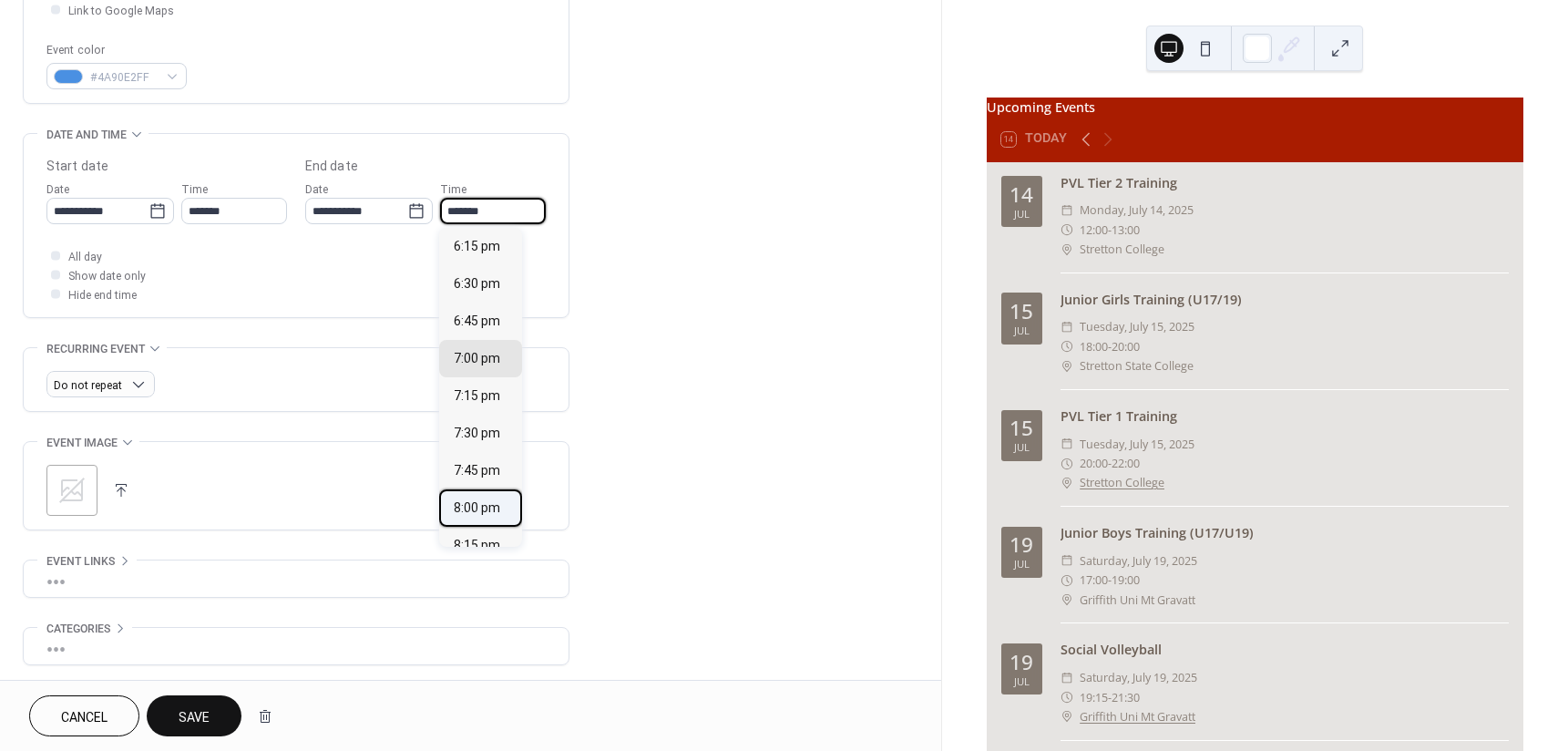 click on "8:00 pm" at bounding box center [477, 508] 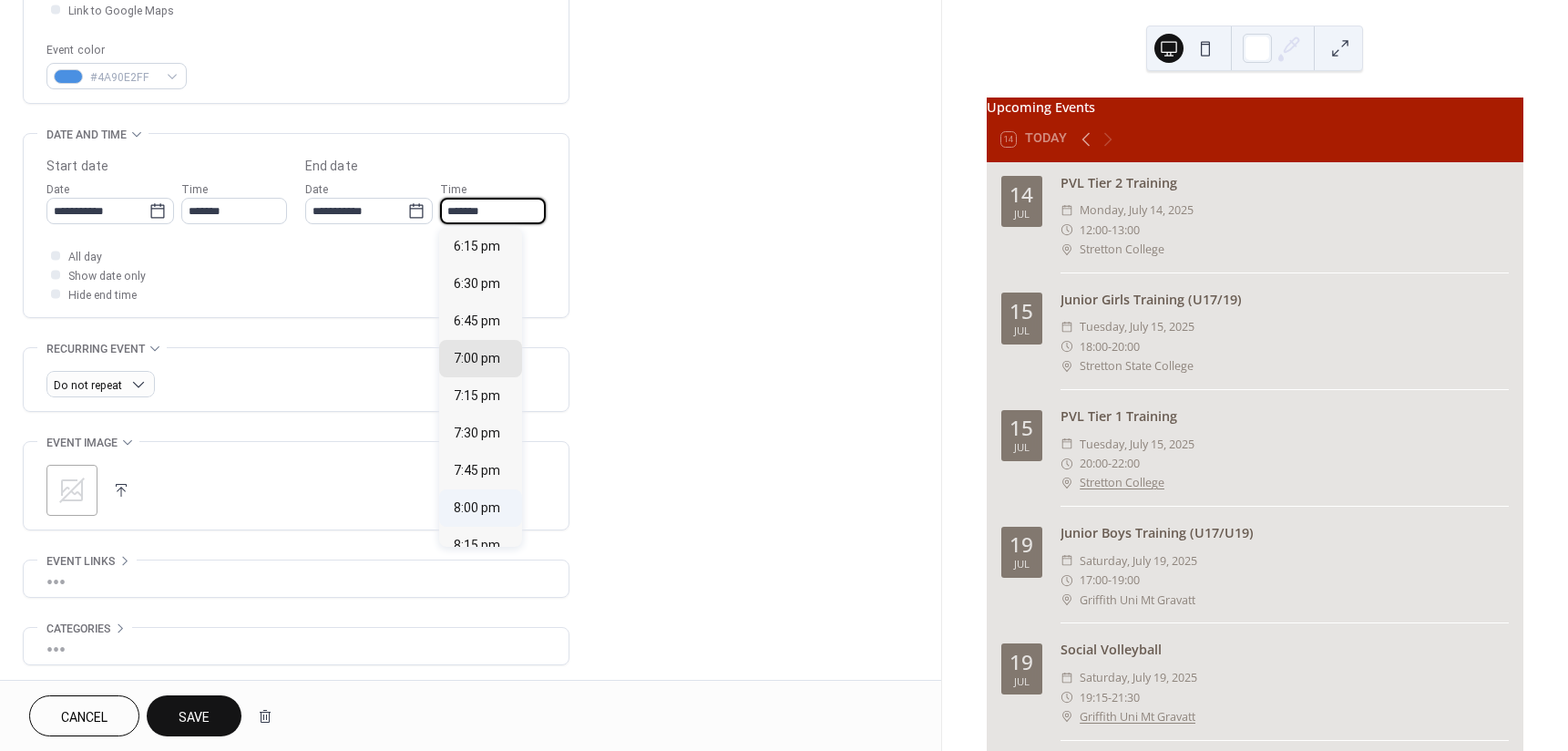 type on "*******" 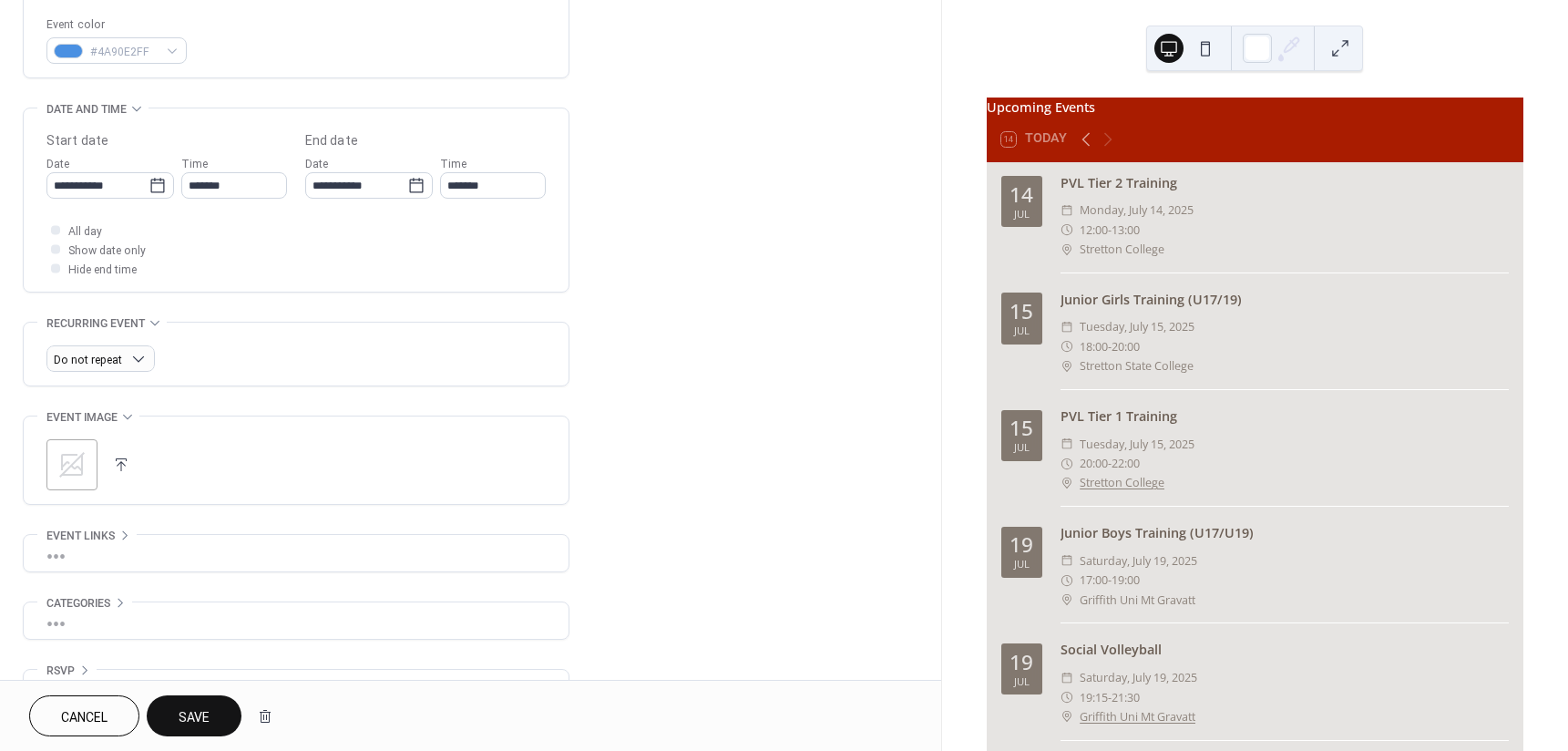 scroll, scrollTop: 531, scrollLeft: 0, axis: vertical 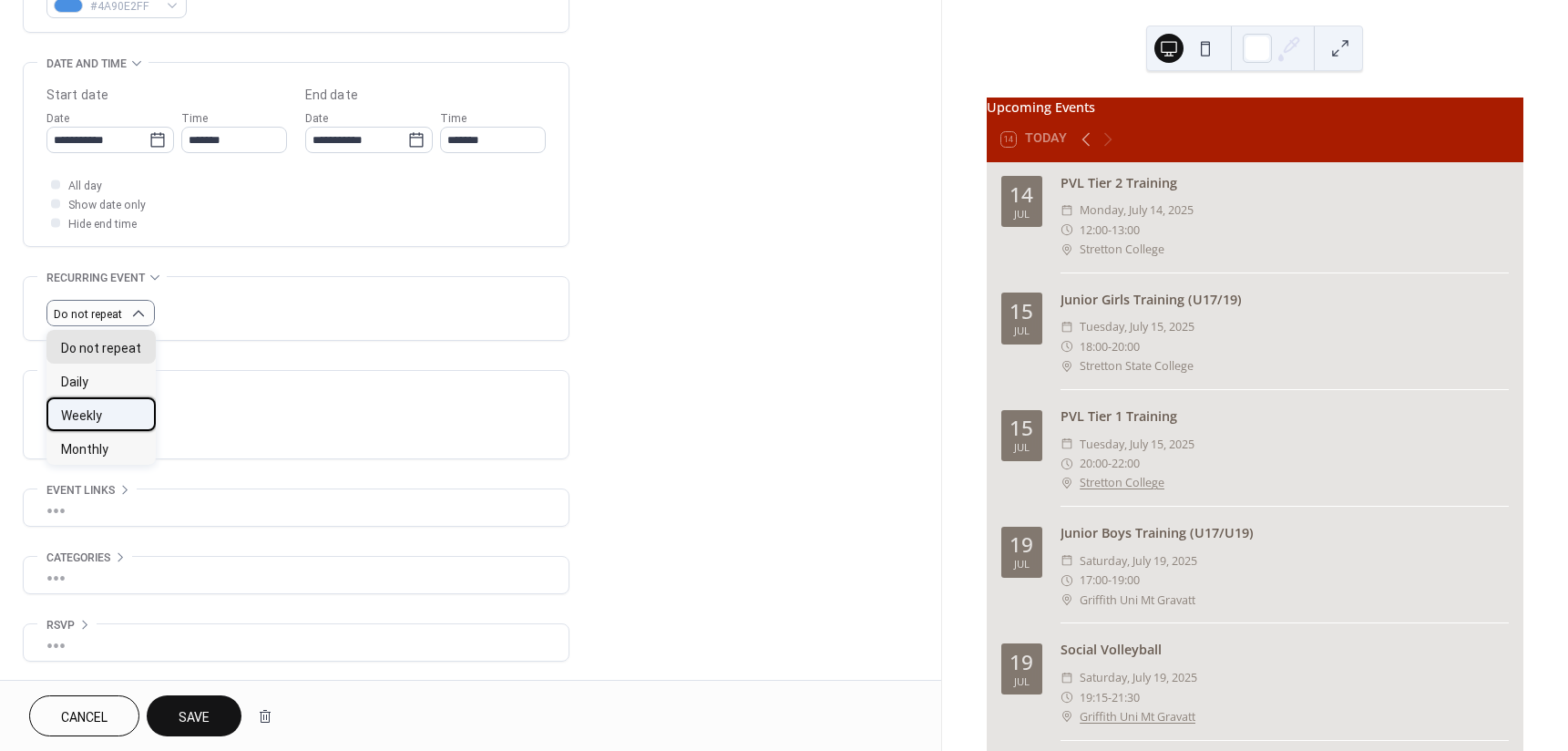 click on "Weekly" at bounding box center [81, 416] 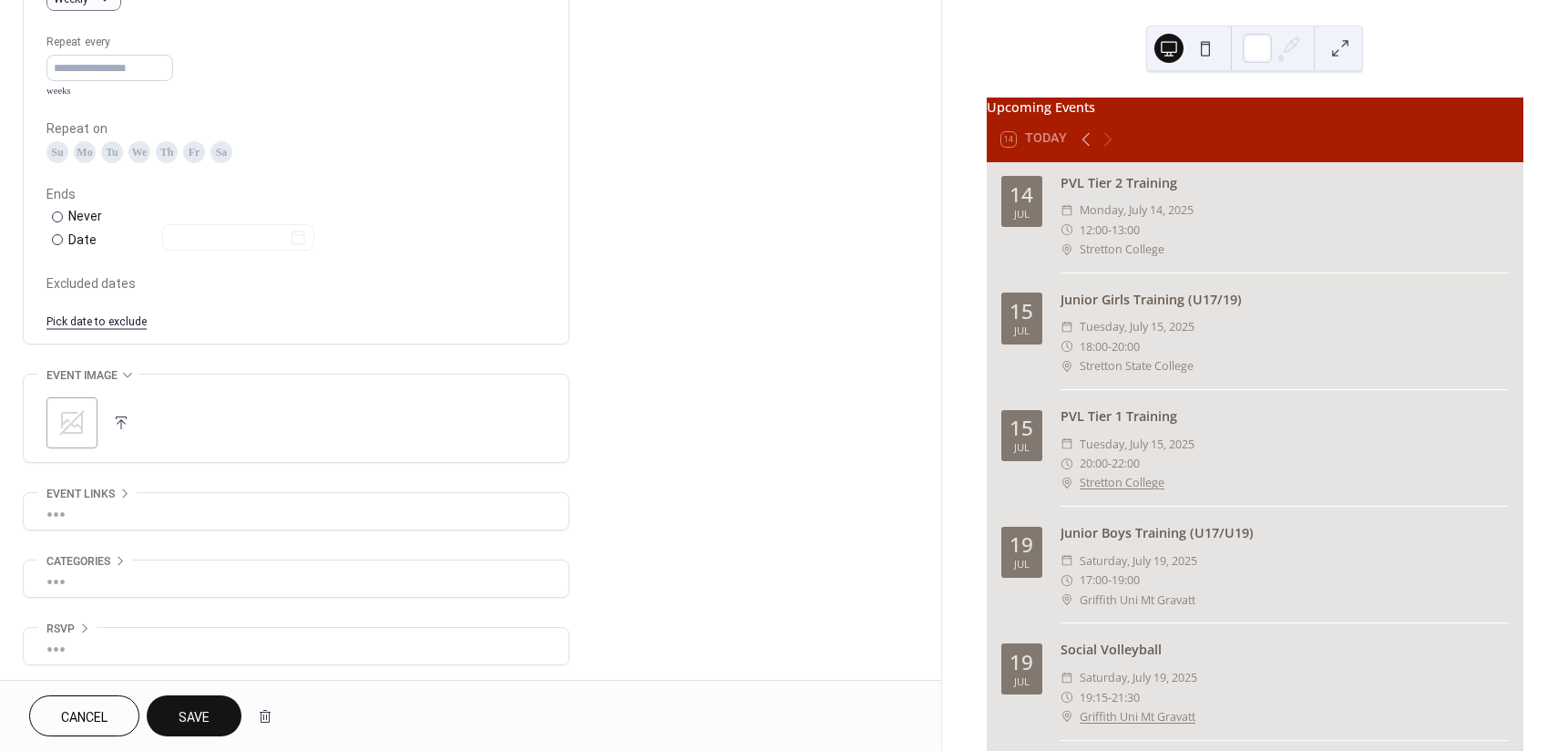 scroll, scrollTop: 849, scrollLeft: 0, axis: vertical 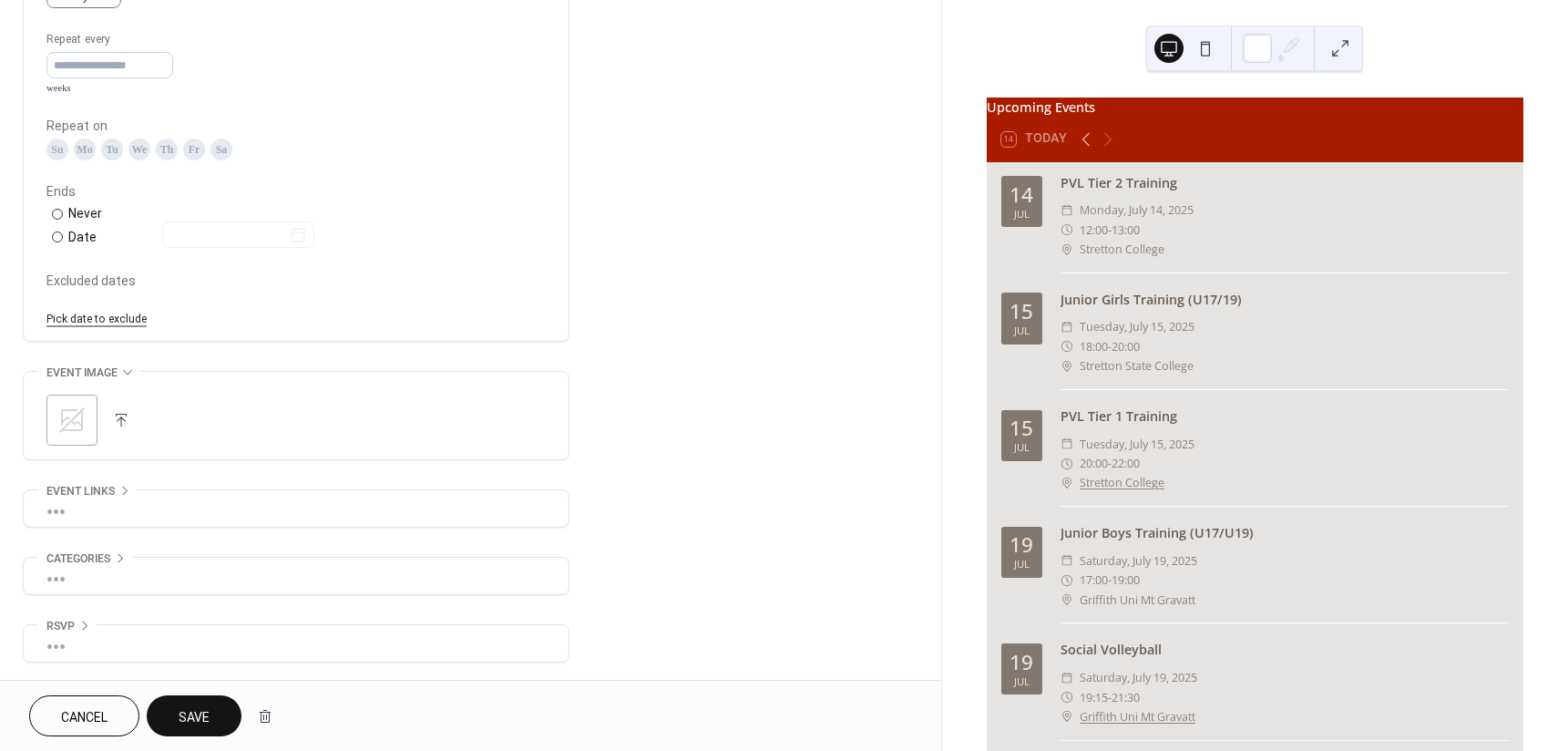 click on "Fr" at bounding box center (194, 149) 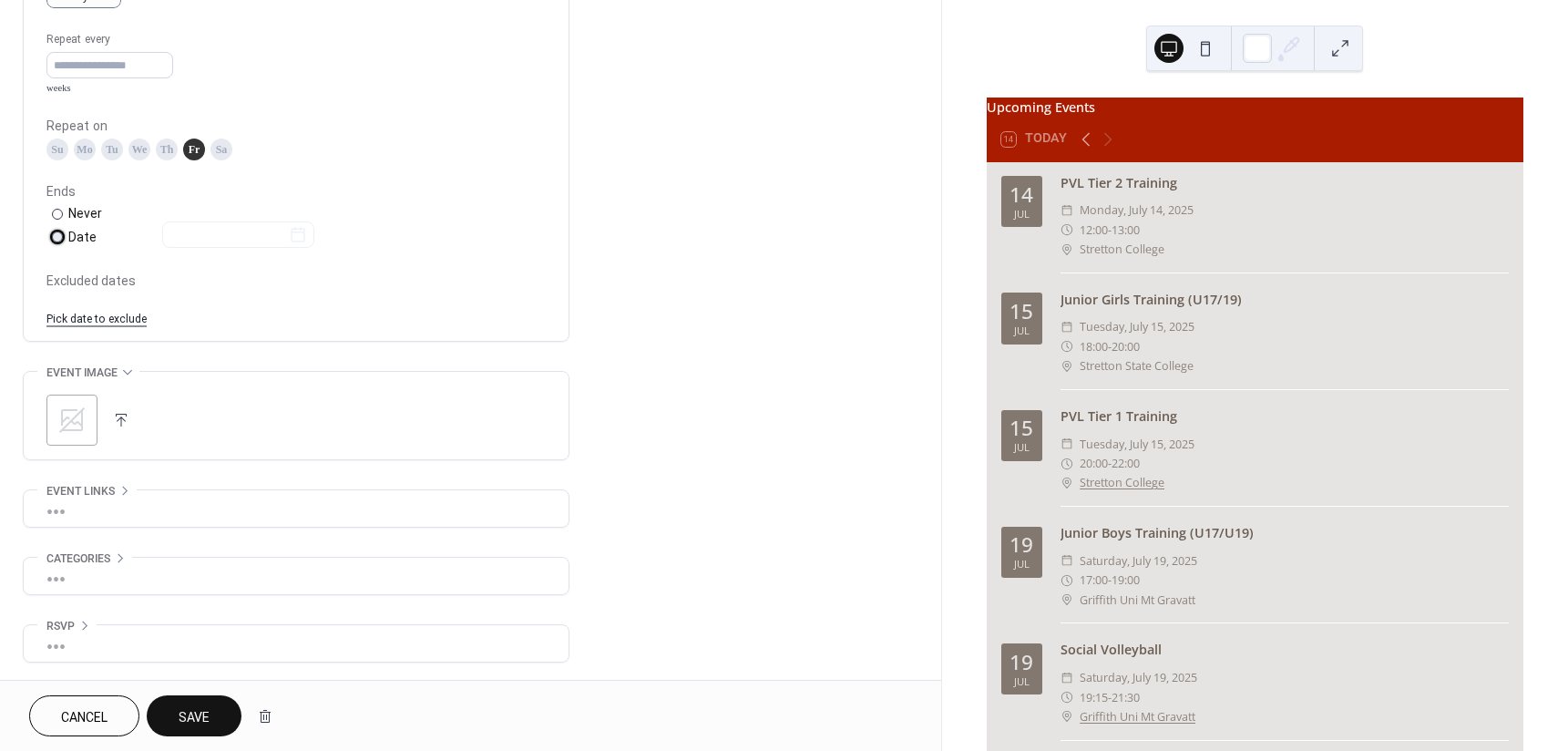 click on "Date" at bounding box center [191, 237] 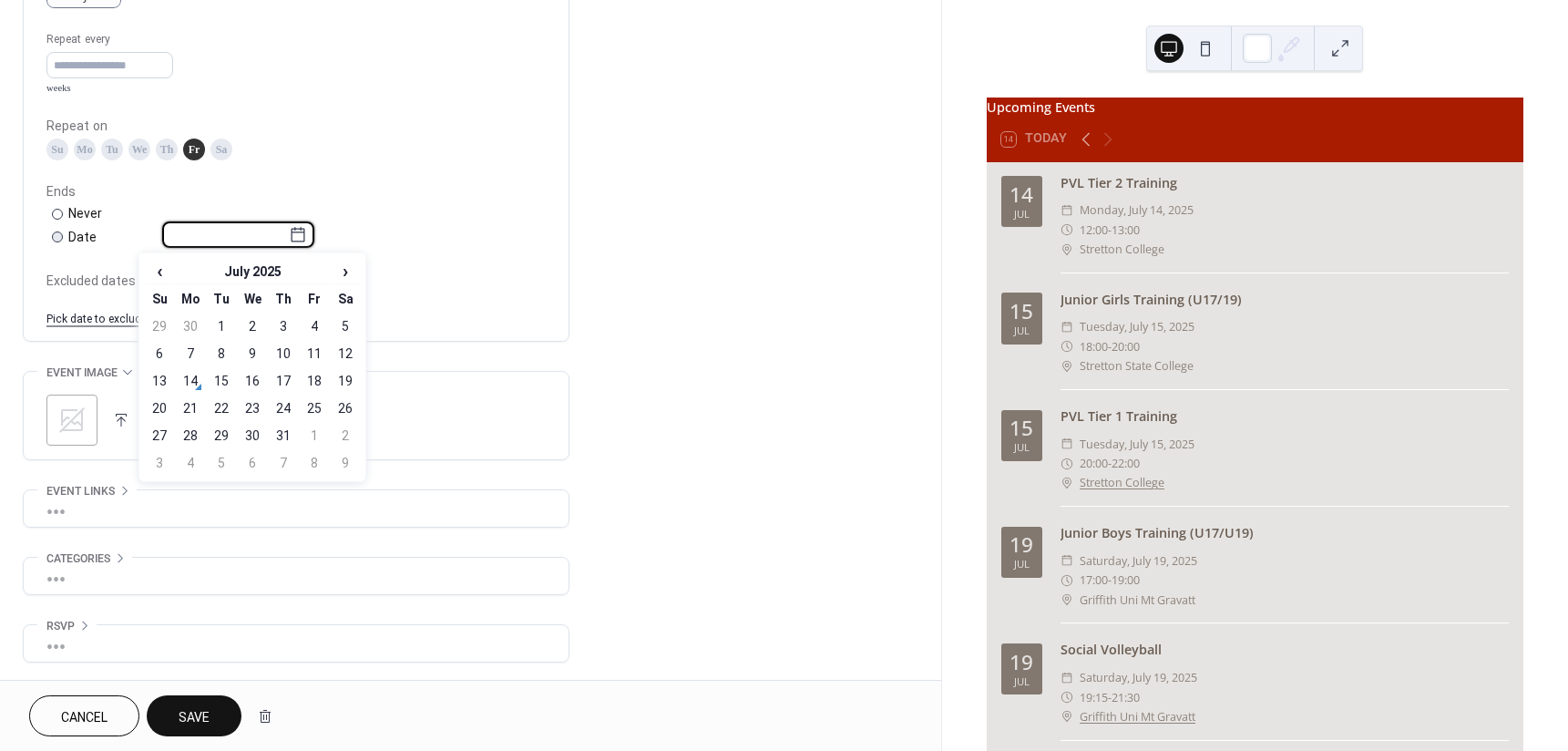 click at bounding box center (225, 234) 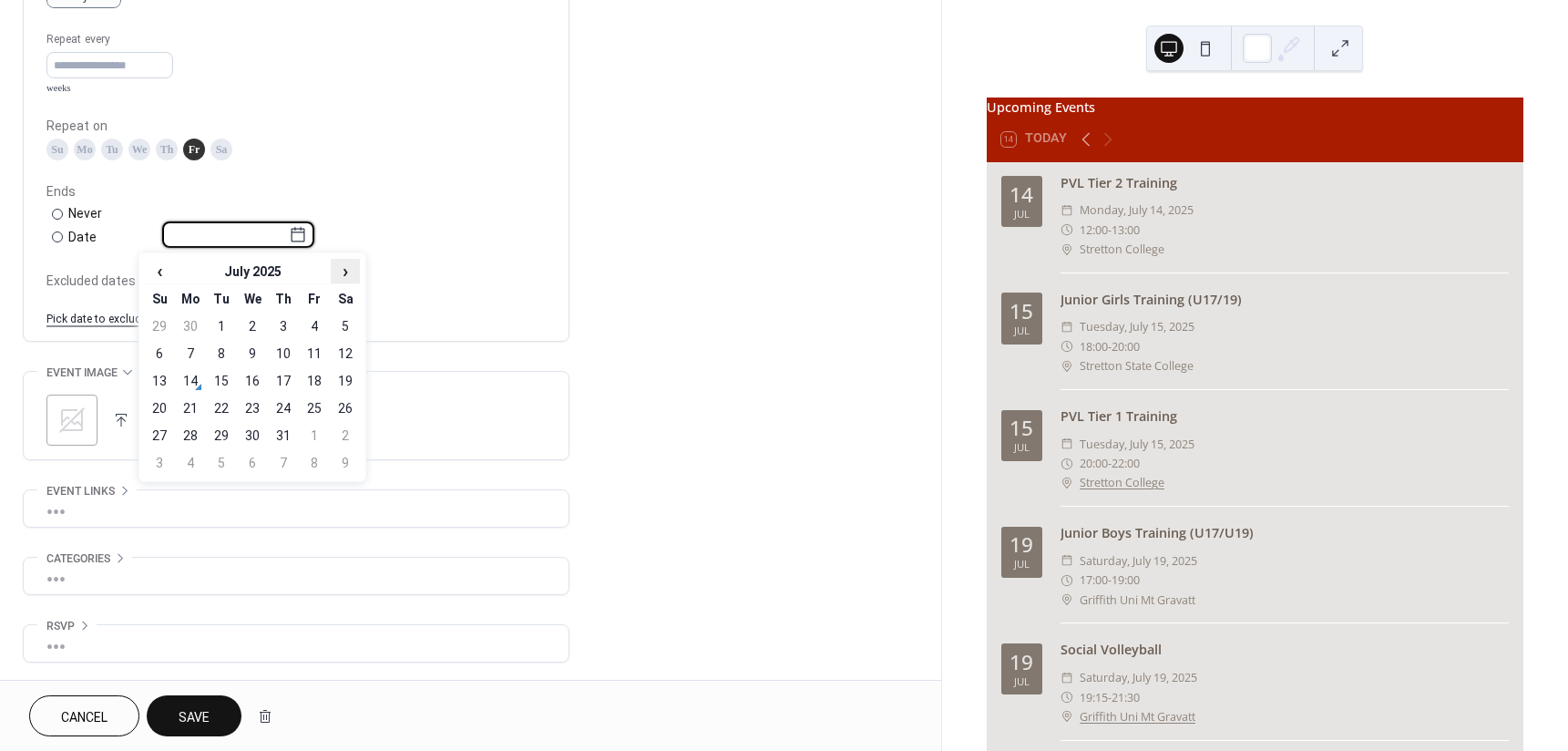 click on "›" at bounding box center [345, 271] 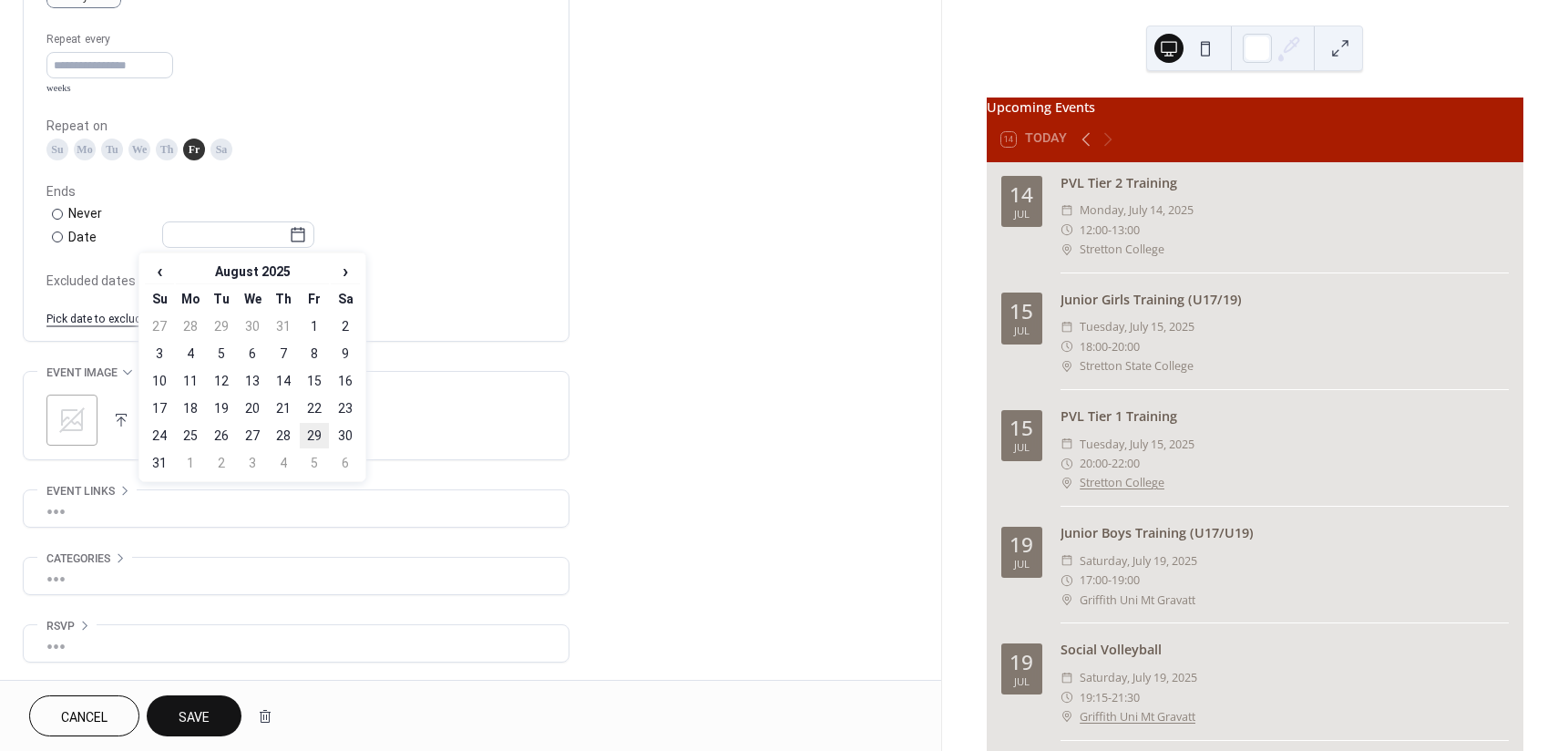 click on "29" at bounding box center [314, 436] 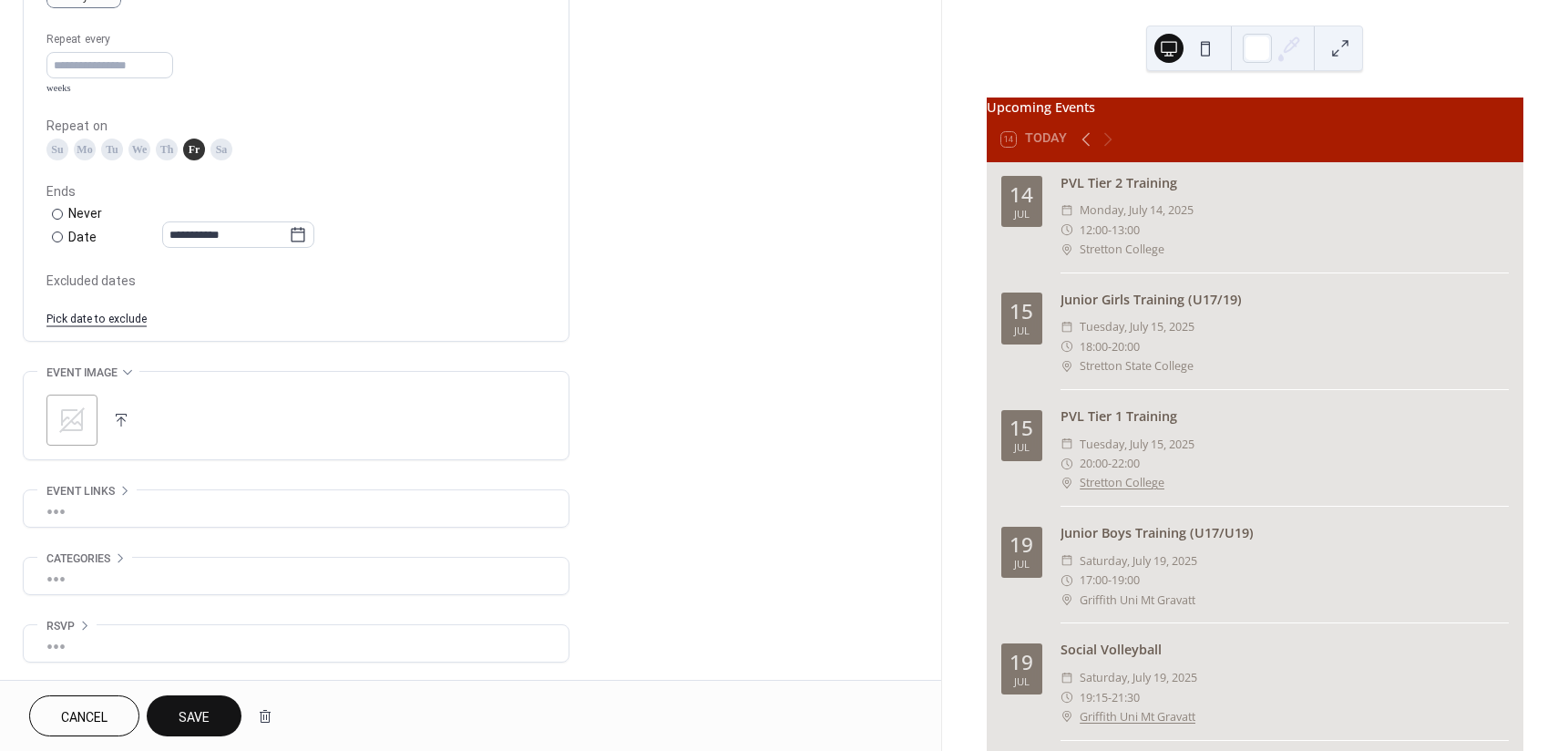 click on "Save" at bounding box center [194, 715] 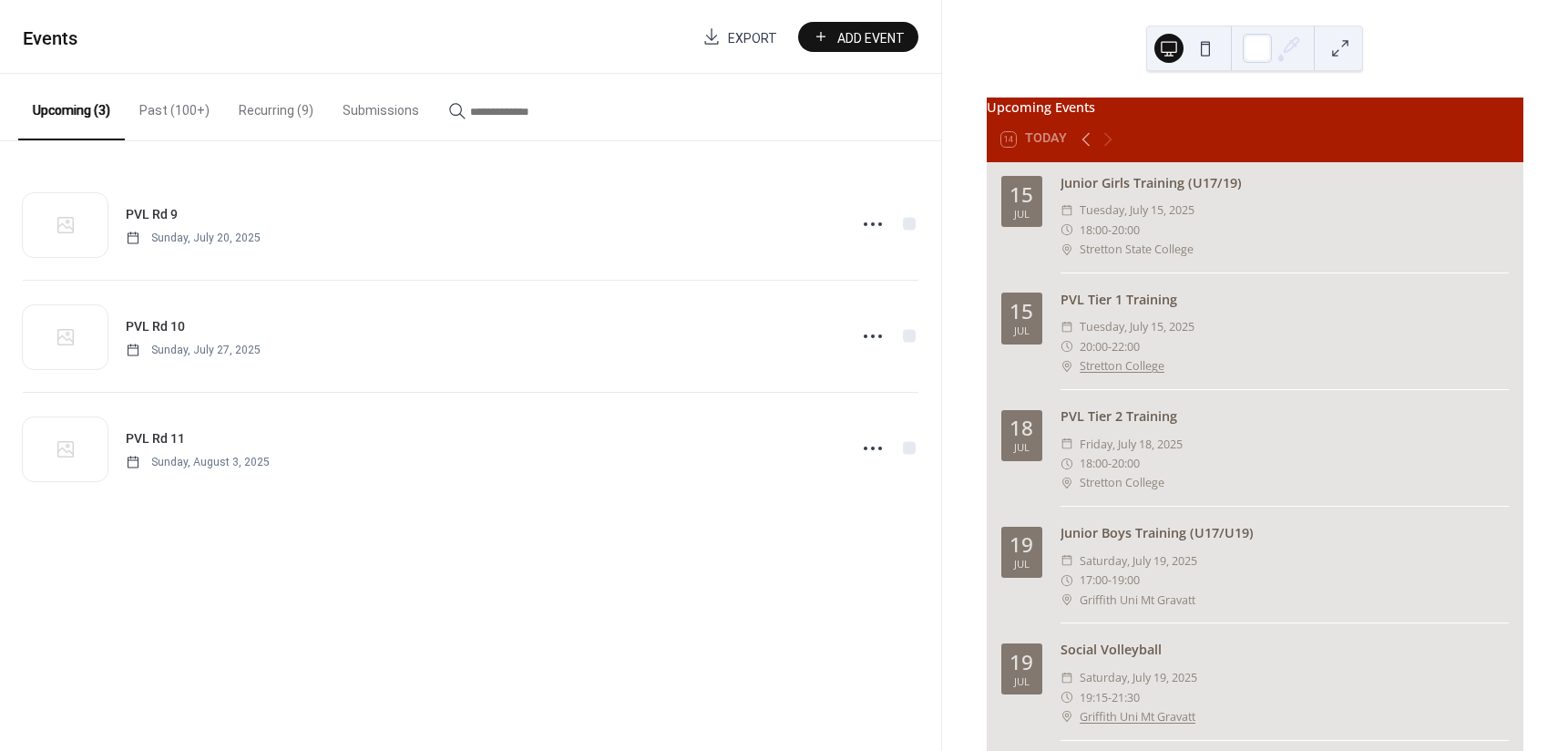 click on "Recurring (9)" at bounding box center [276, 106] 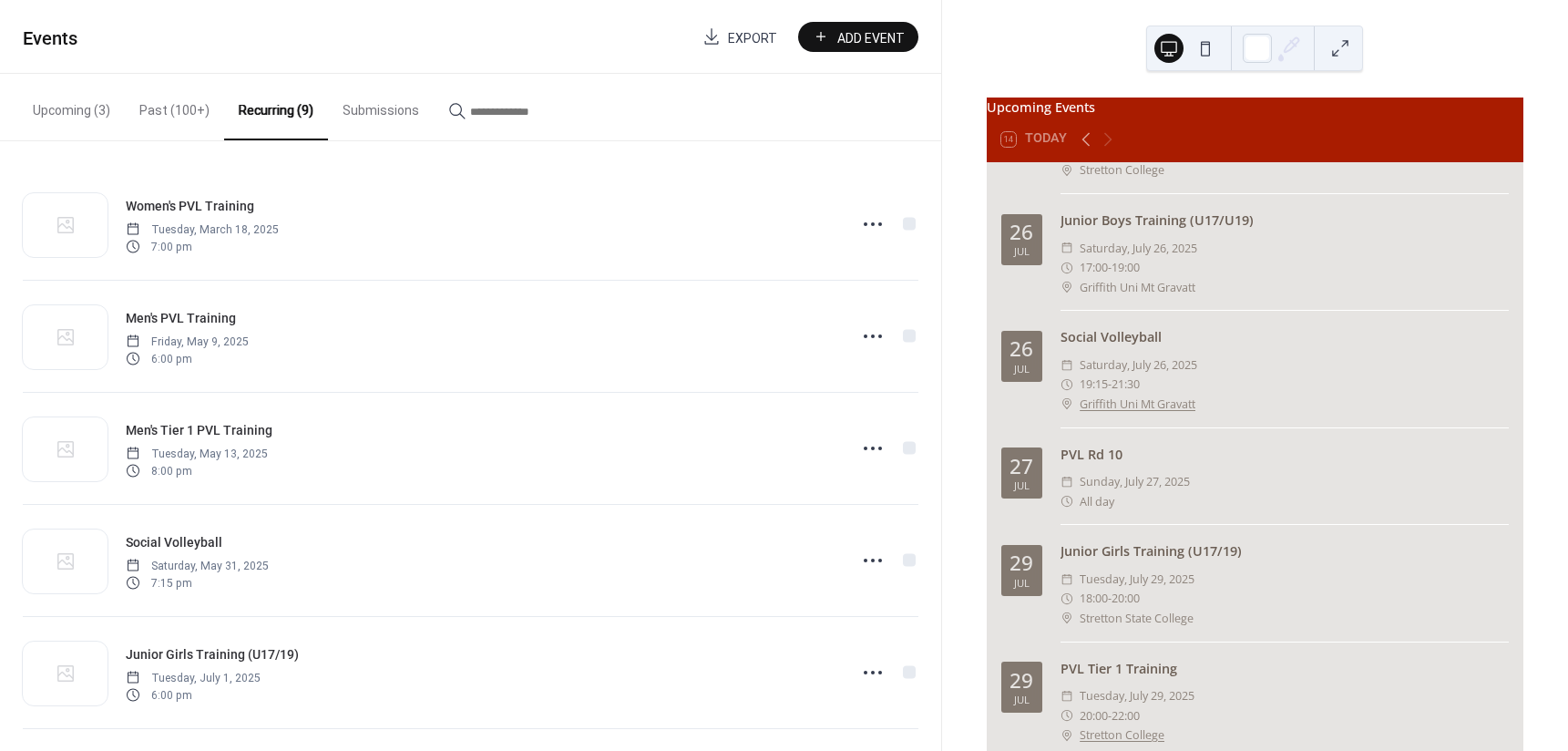 scroll, scrollTop: 1003, scrollLeft: 0, axis: vertical 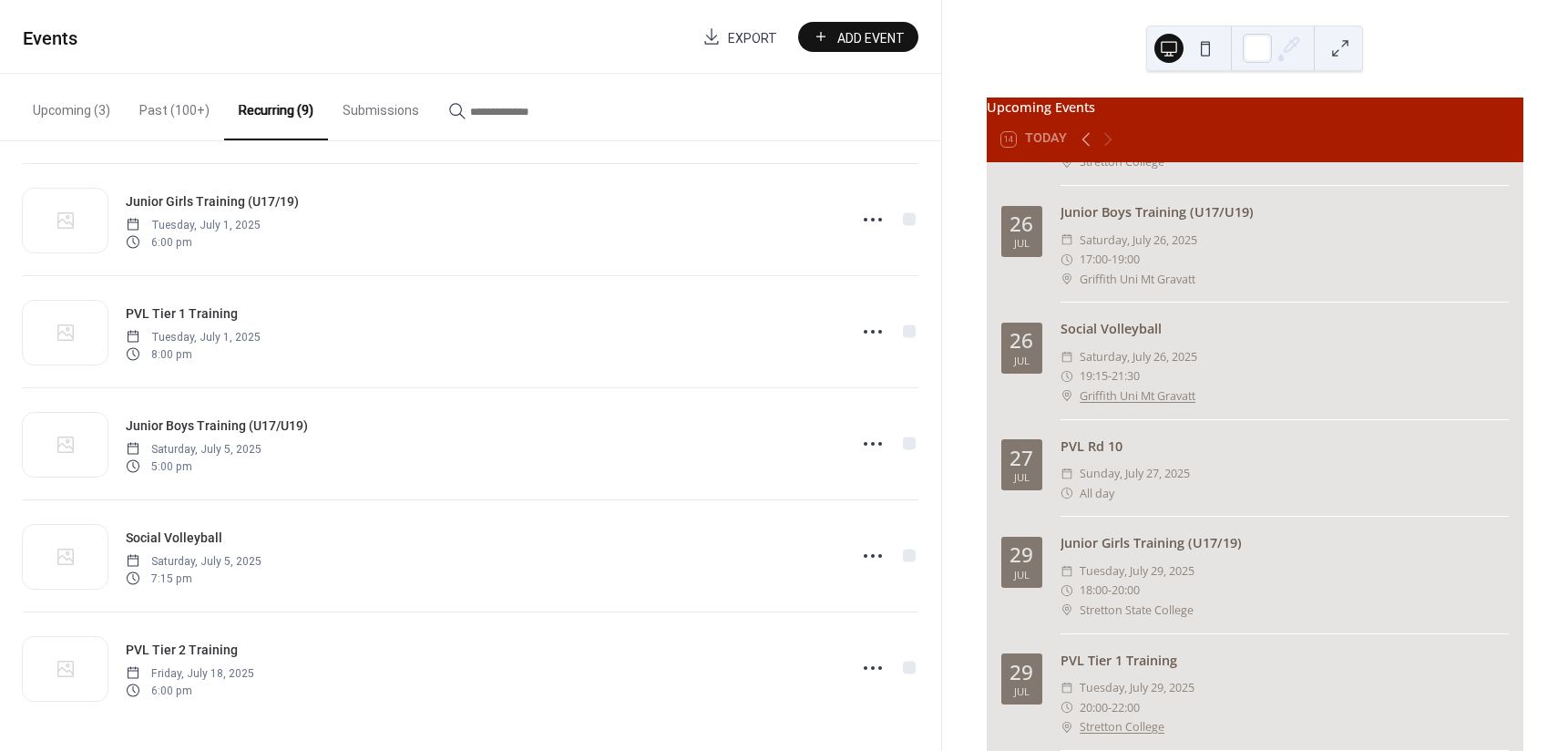click on "Add Event" at bounding box center (871, 37) 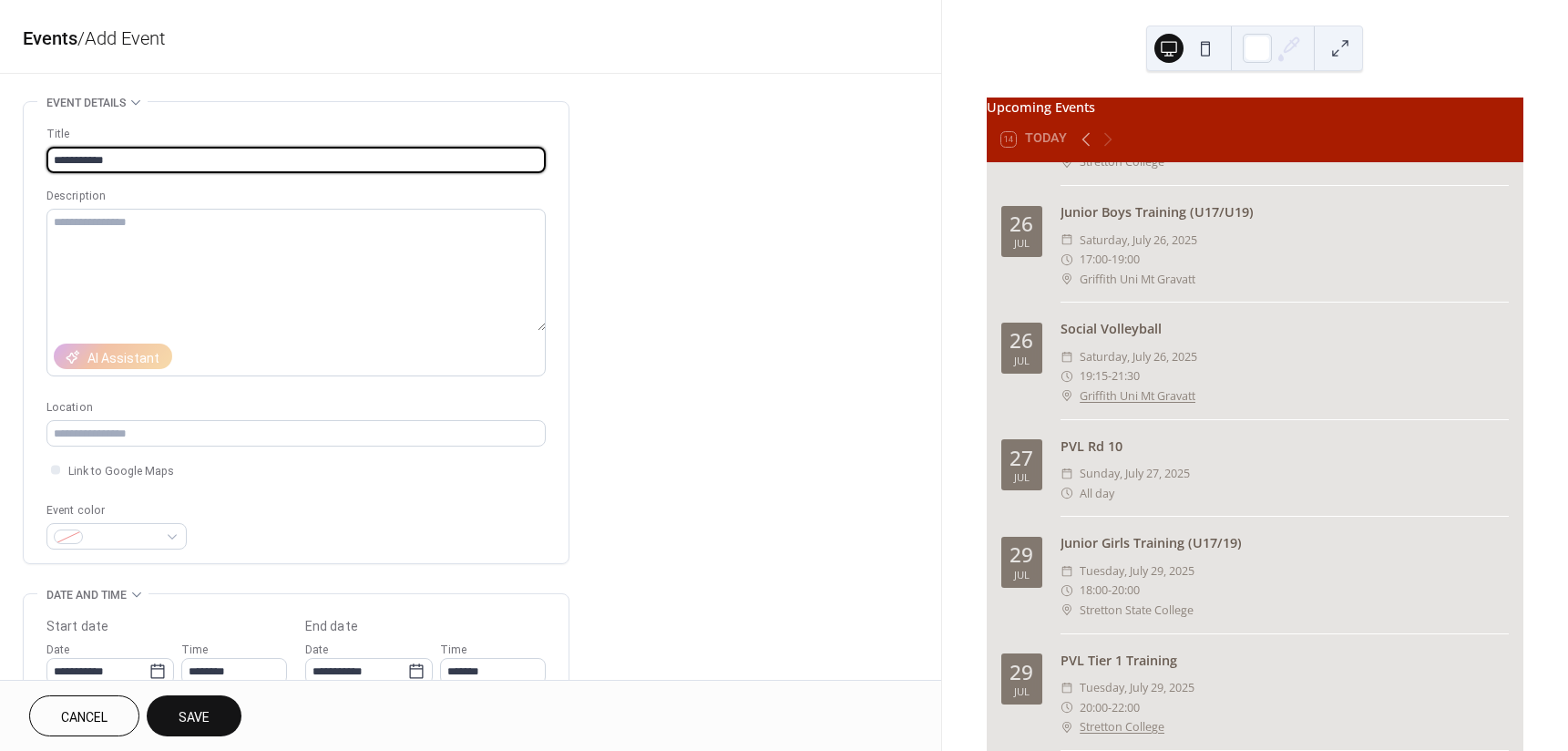 type on "**********" 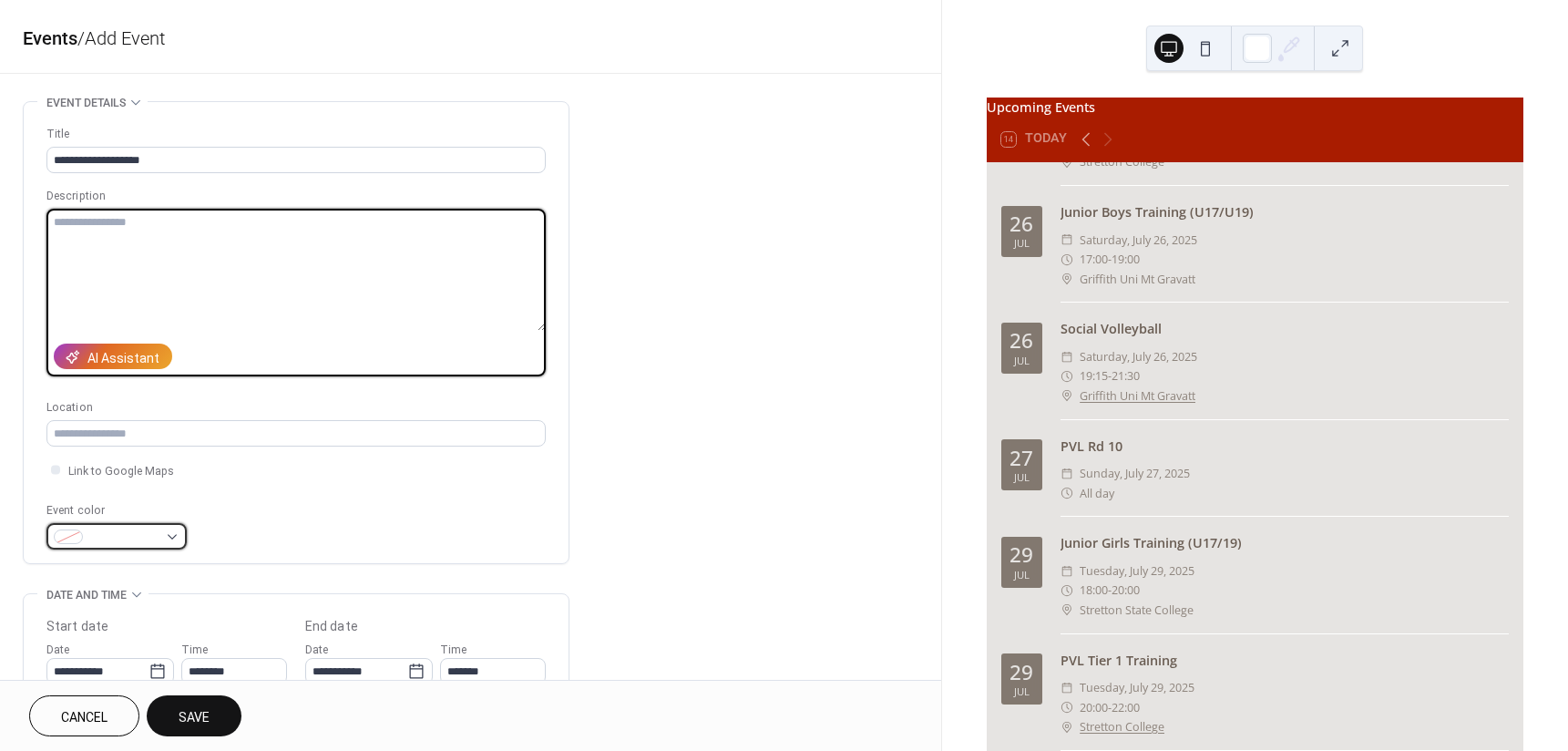 click at bounding box center (124, 538) 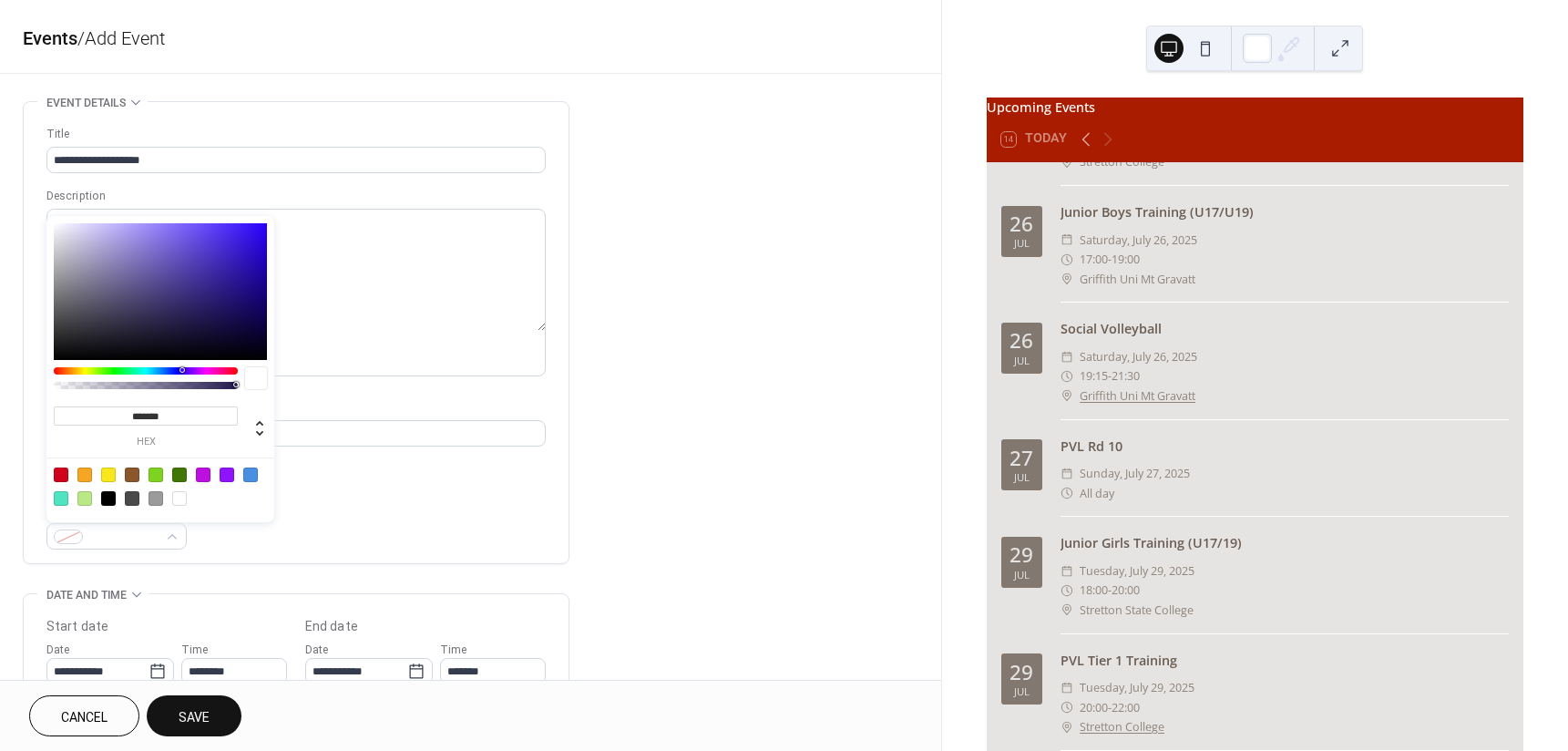 click at bounding box center (251, 475) 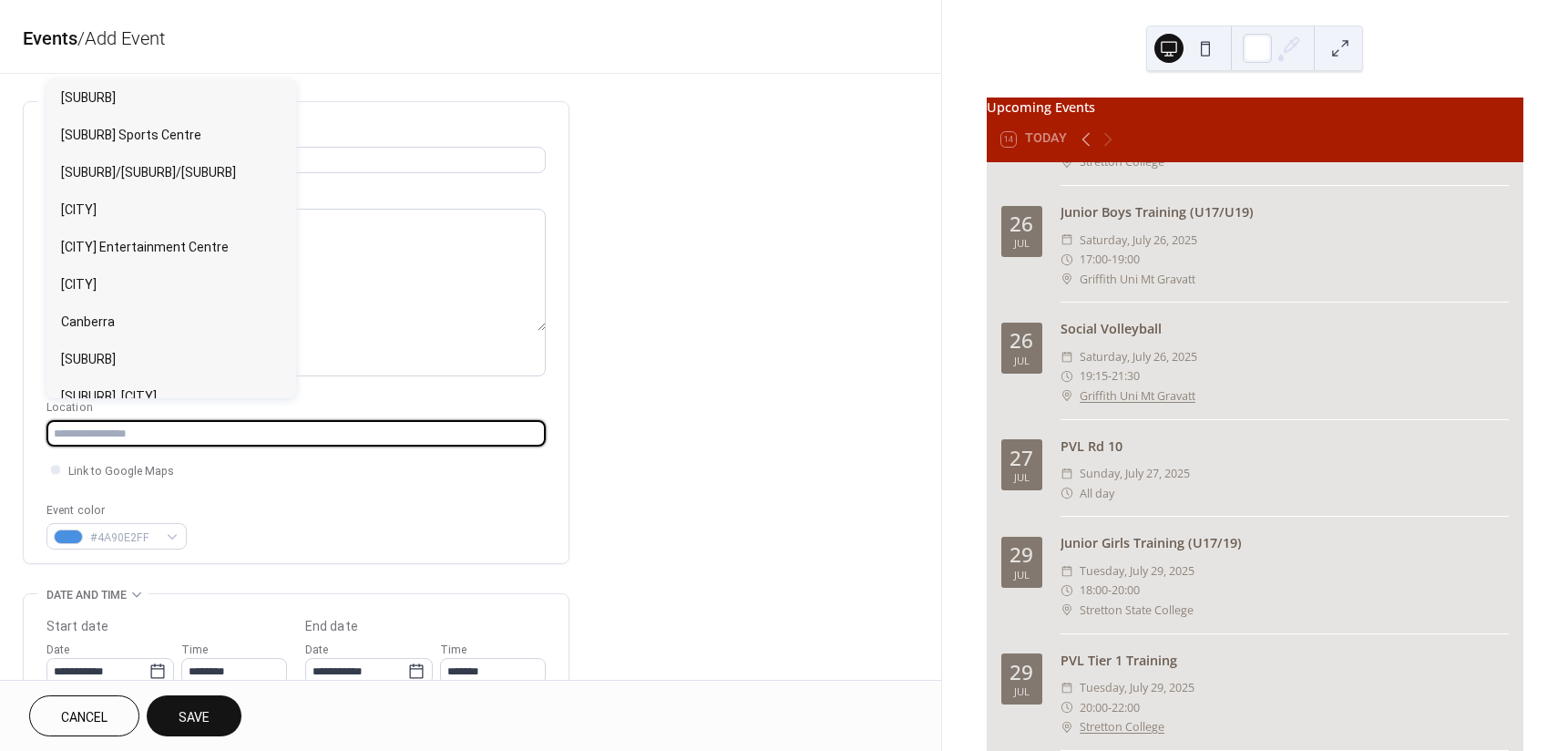 click at bounding box center (296, 433) 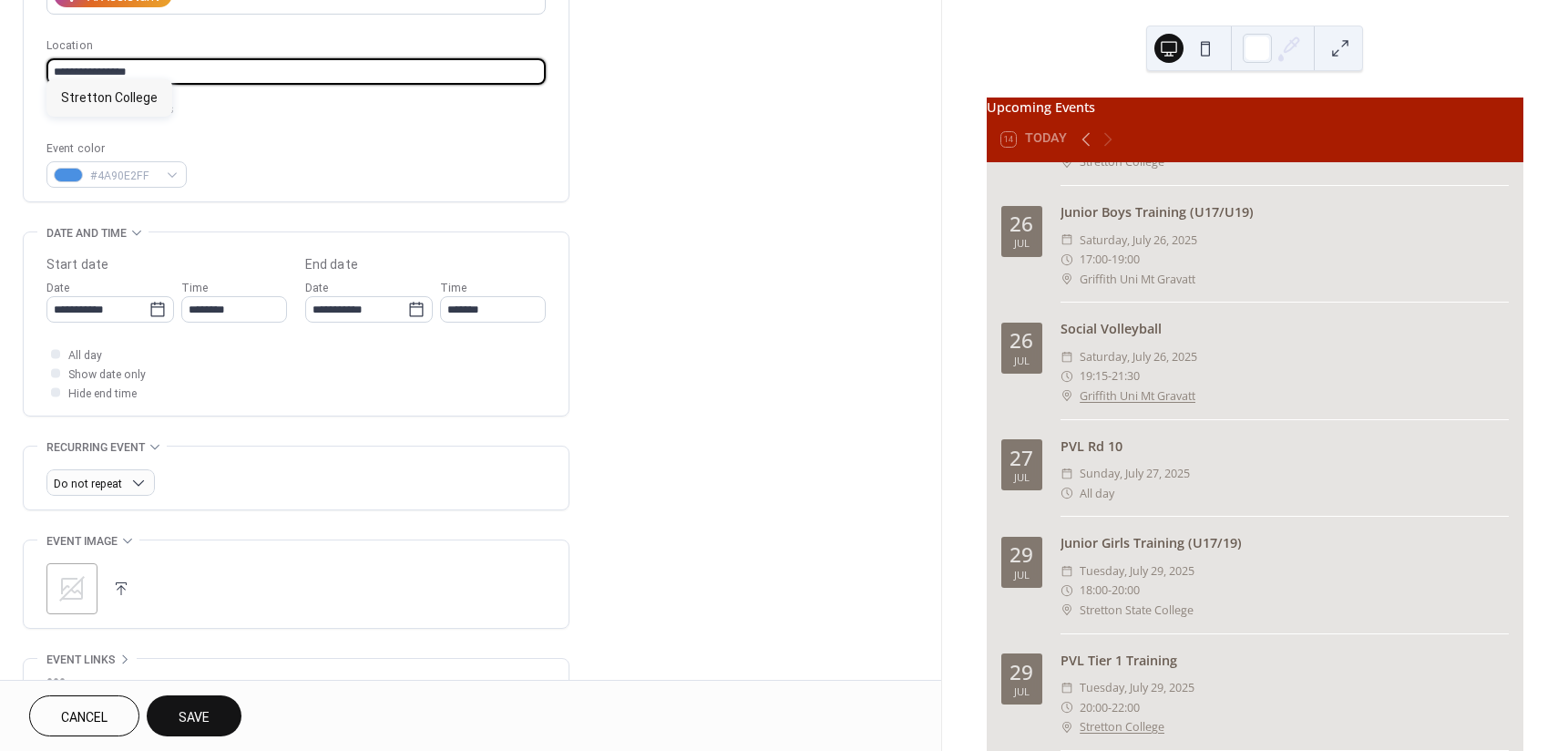 scroll, scrollTop: 365, scrollLeft: 0, axis: vertical 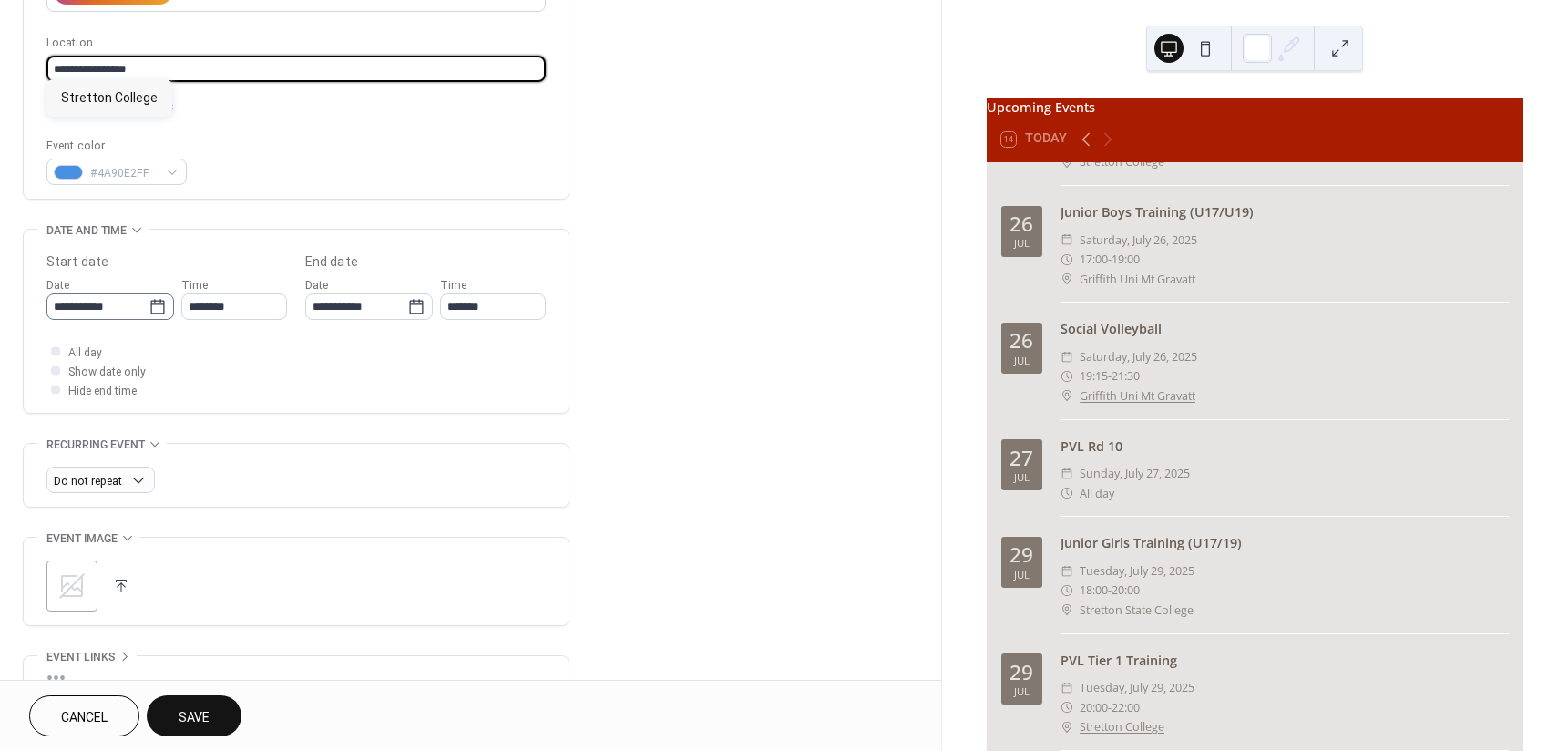 type on "**********" 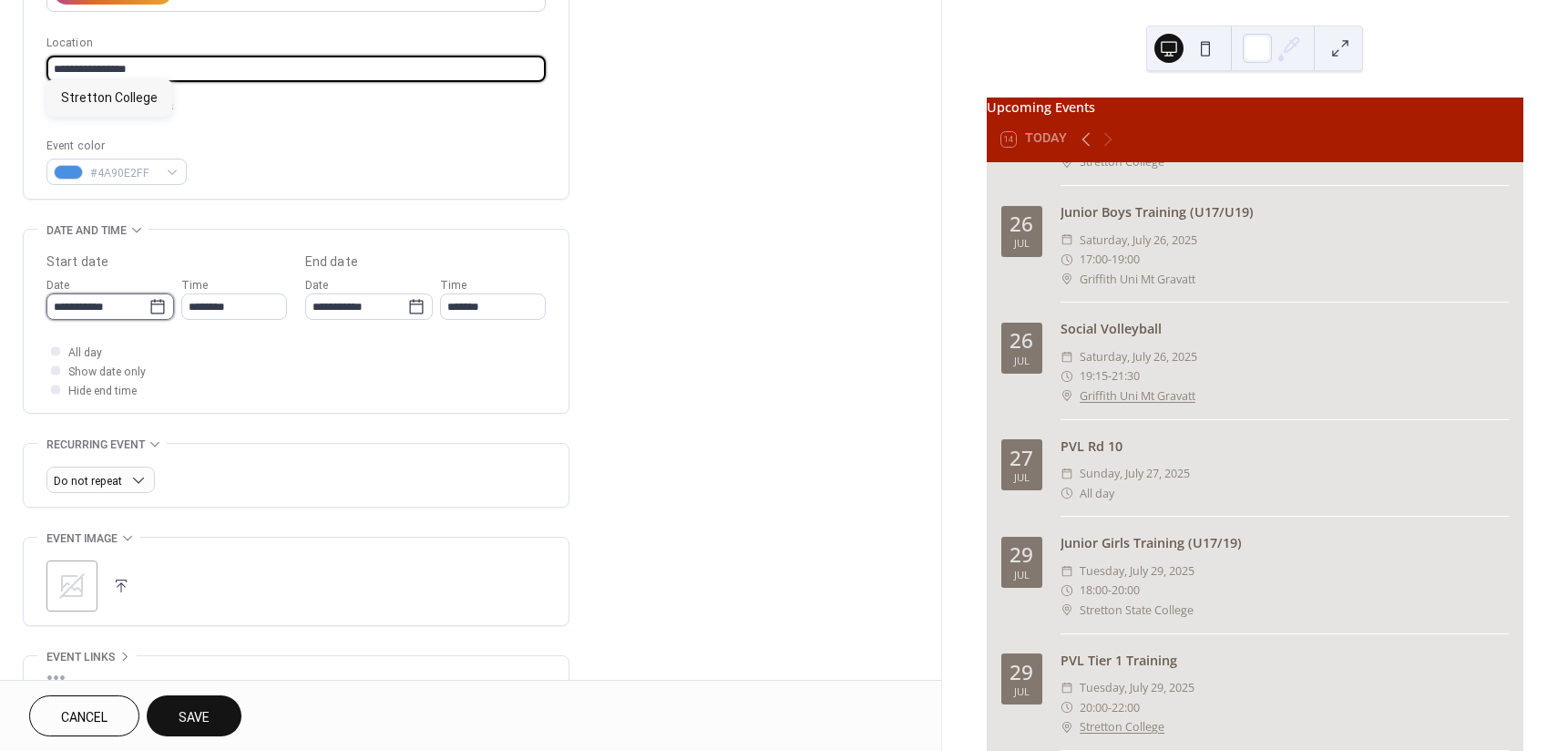 click on "**********" at bounding box center [97, 306] 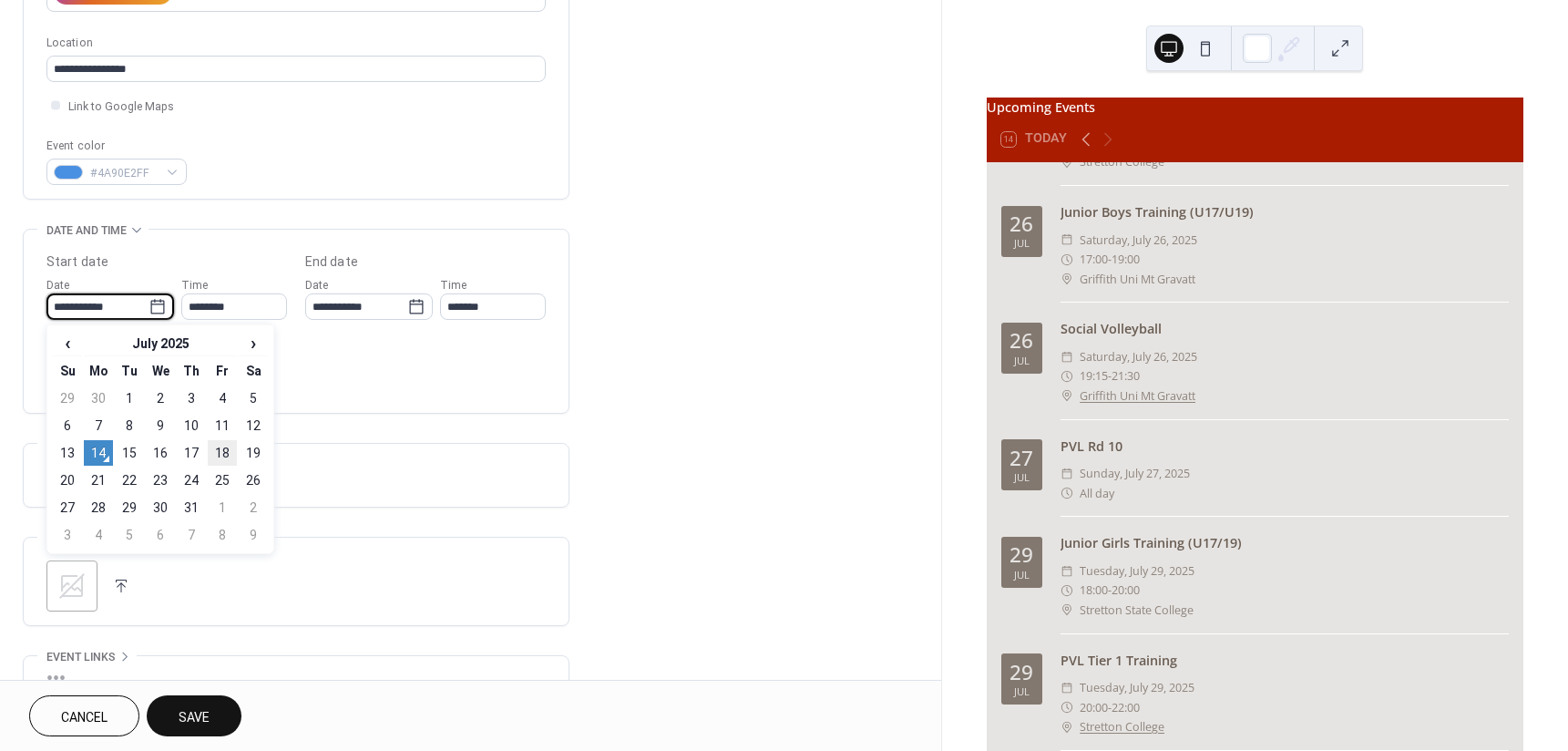 click on "18" at bounding box center (222, 453) 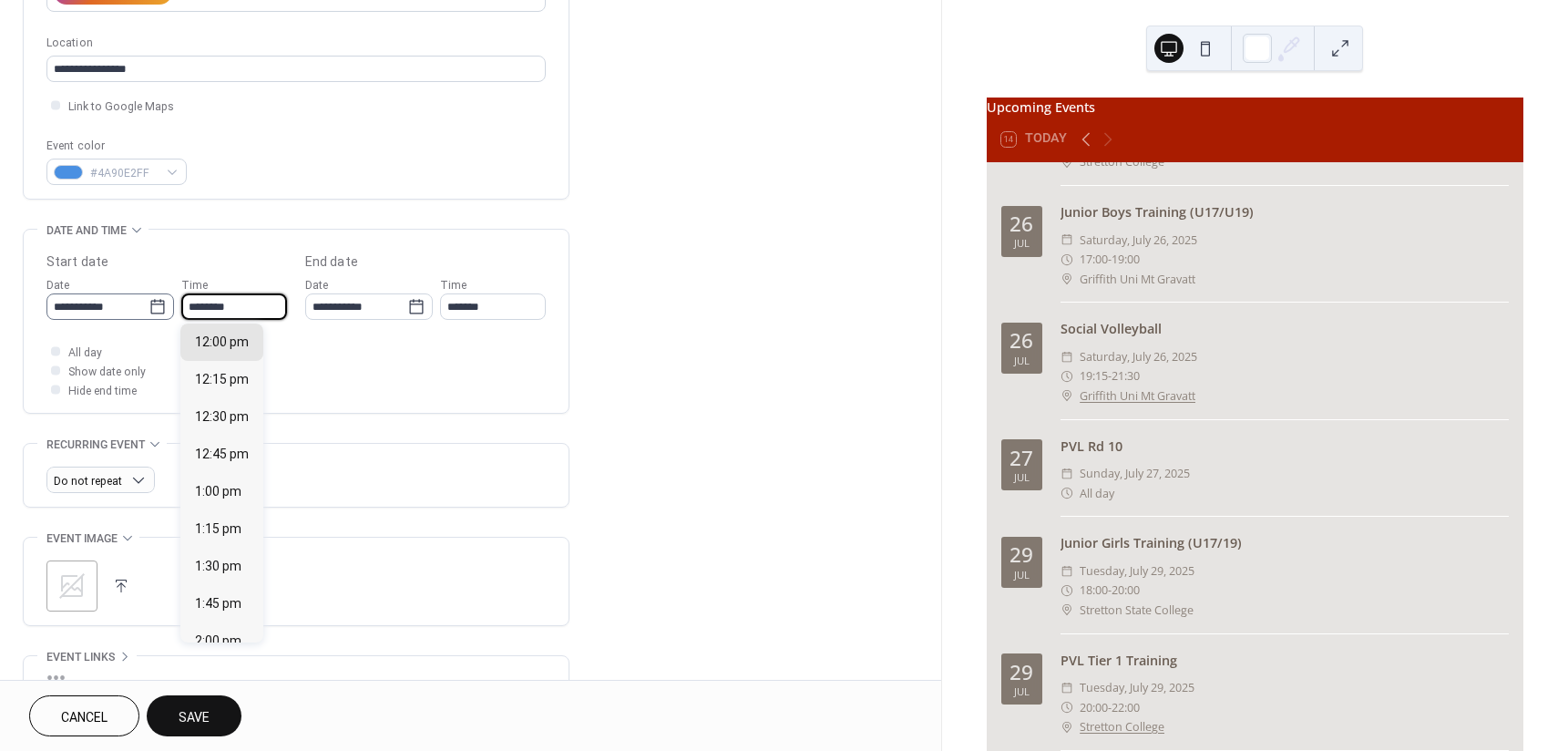 drag, startPoint x: 253, startPoint y: 312, endPoint x: 141, endPoint y: 301, distance: 112.53888 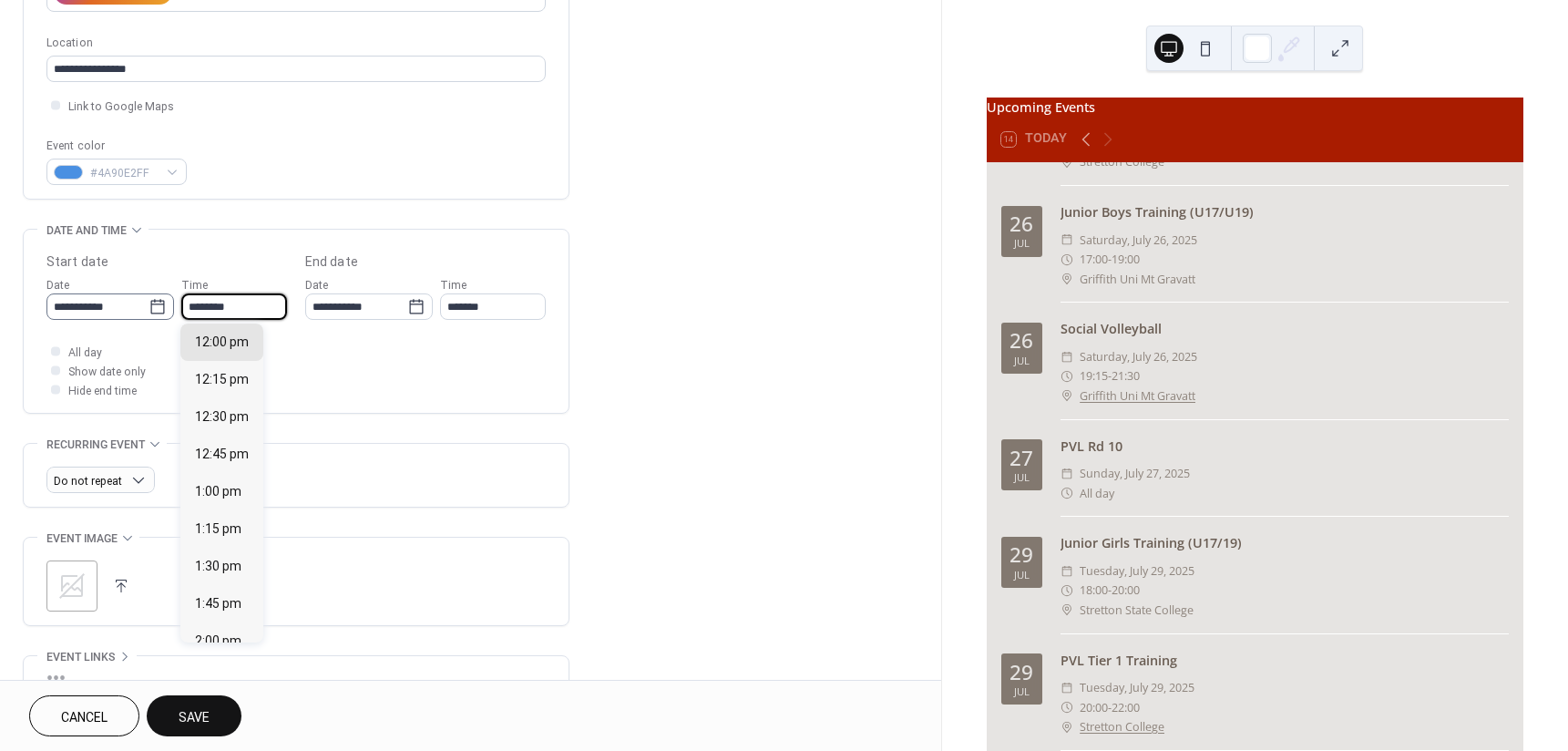 click on "**********" at bounding box center (167, 297) 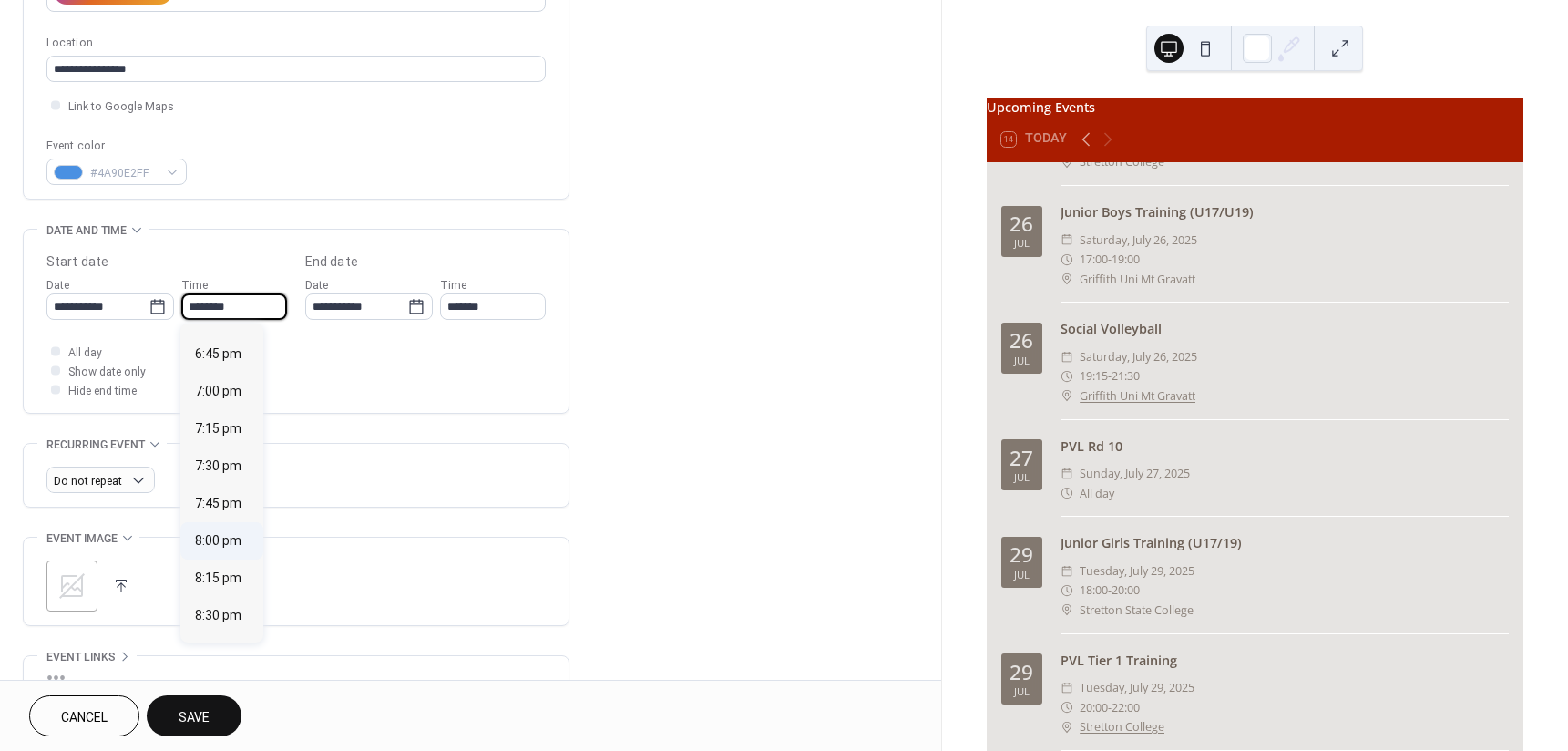 scroll, scrollTop: 2796, scrollLeft: 0, axis: vertical 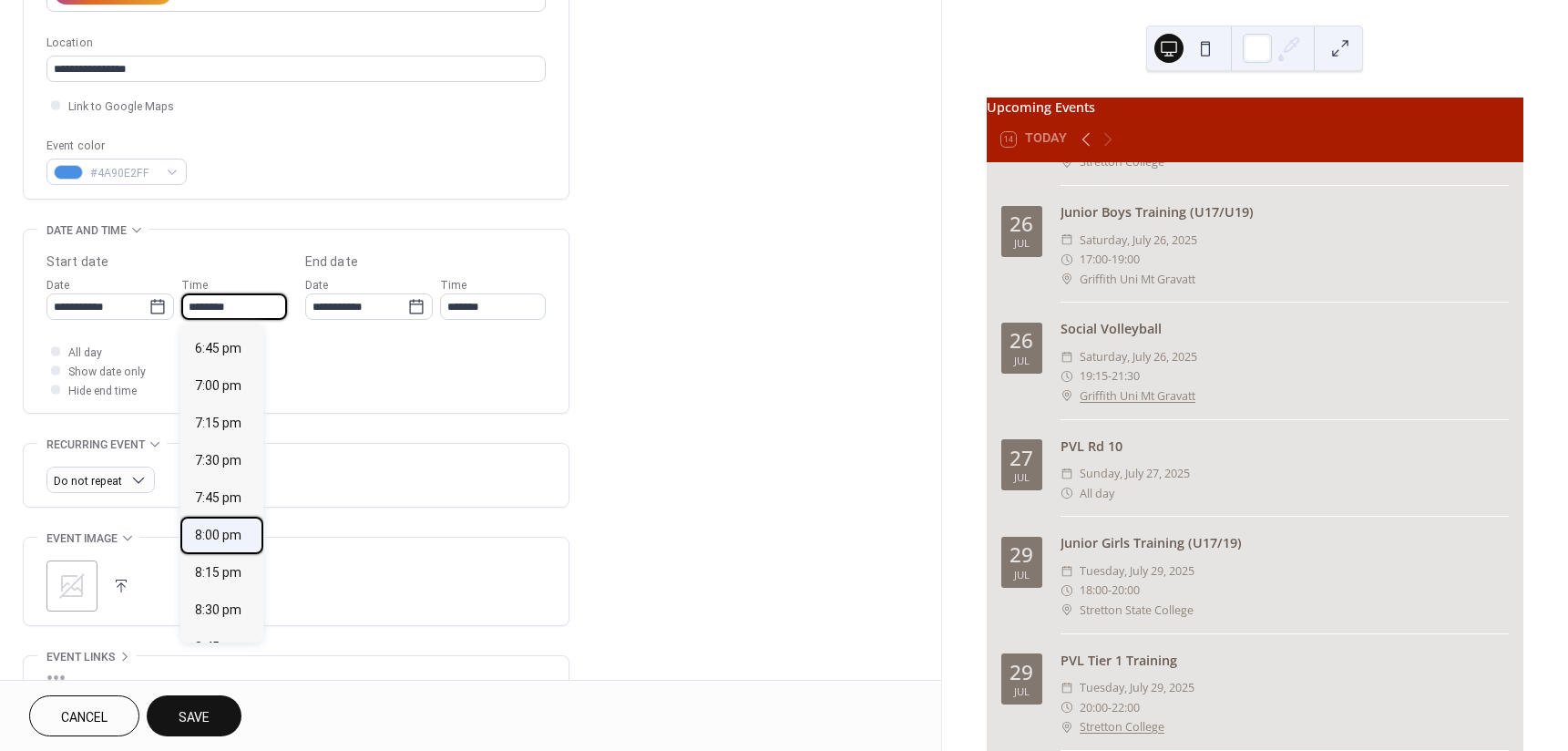 click on "8:00 pm" at bounding box center (218, 535) 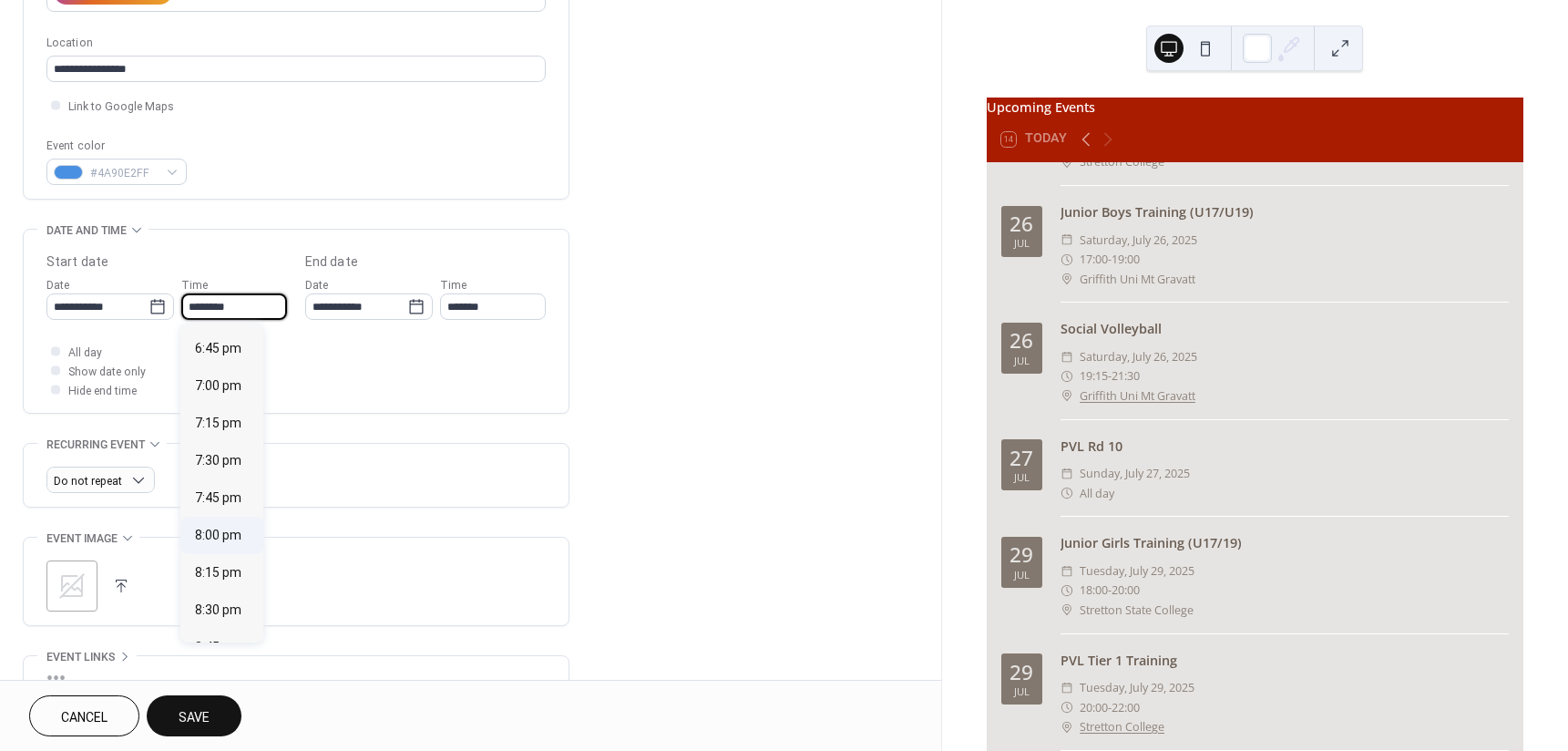 type on "*******" 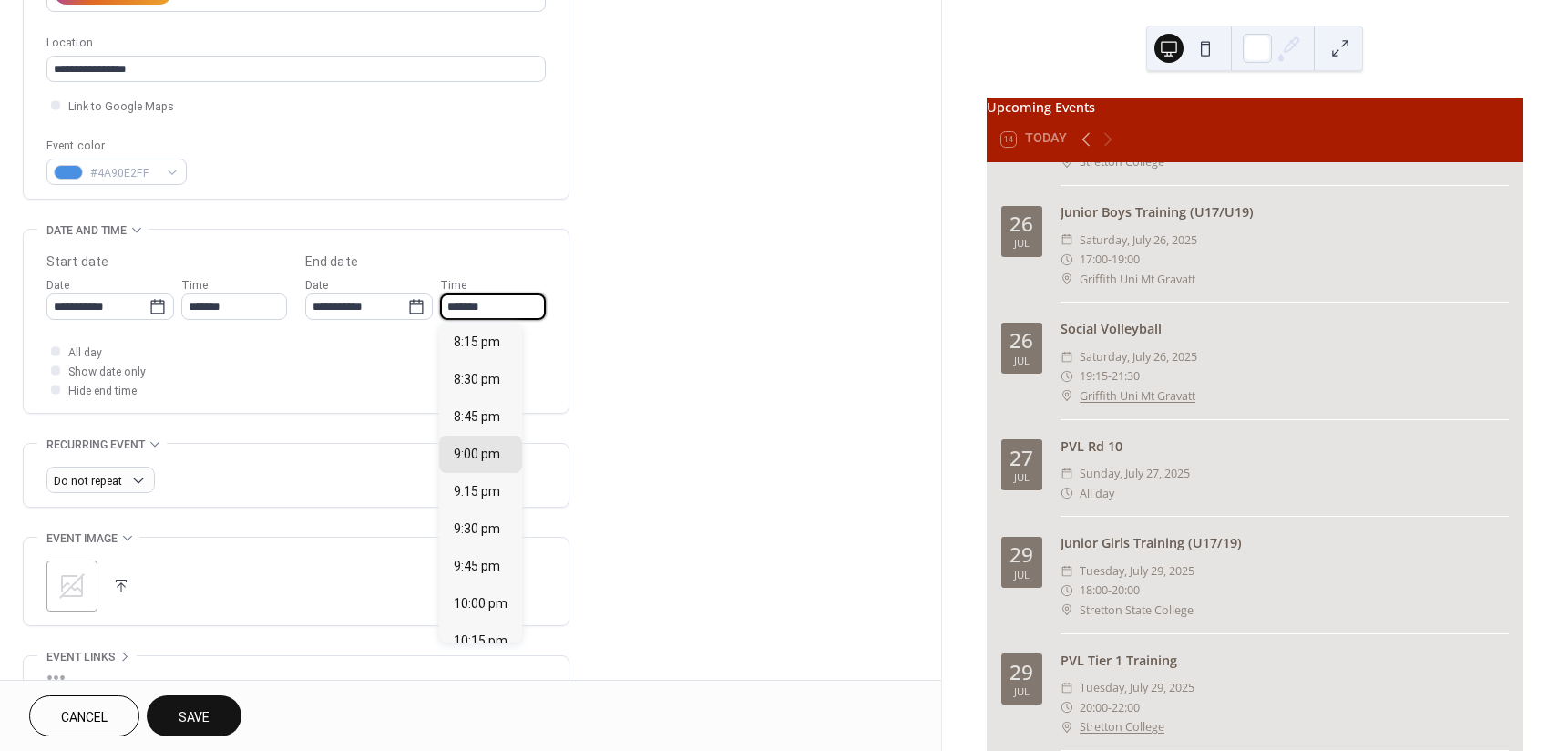 click on "*******" at bounding box center [493, 306] 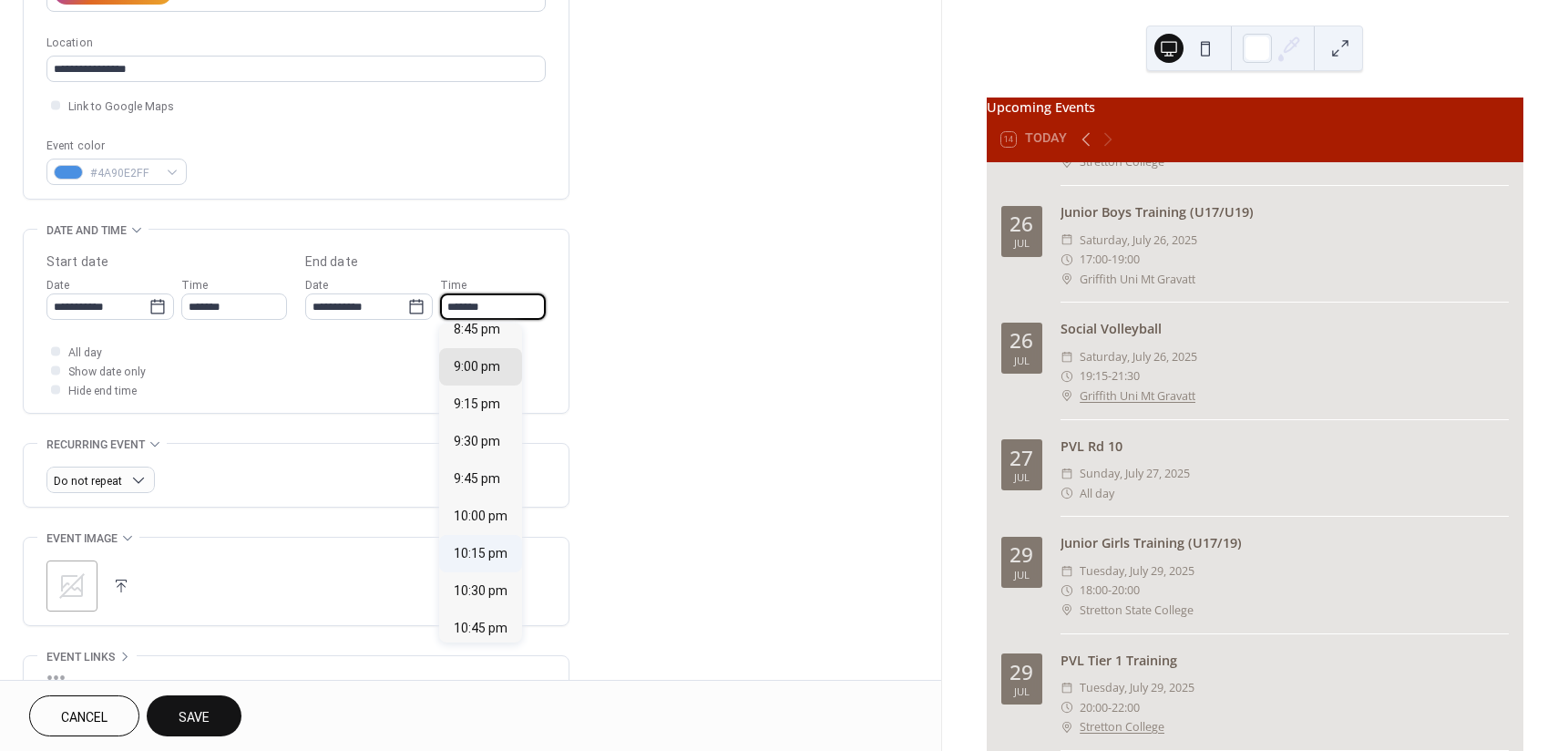scroll, scrollTop: 91, scrollLeft: 0, axis: vertical 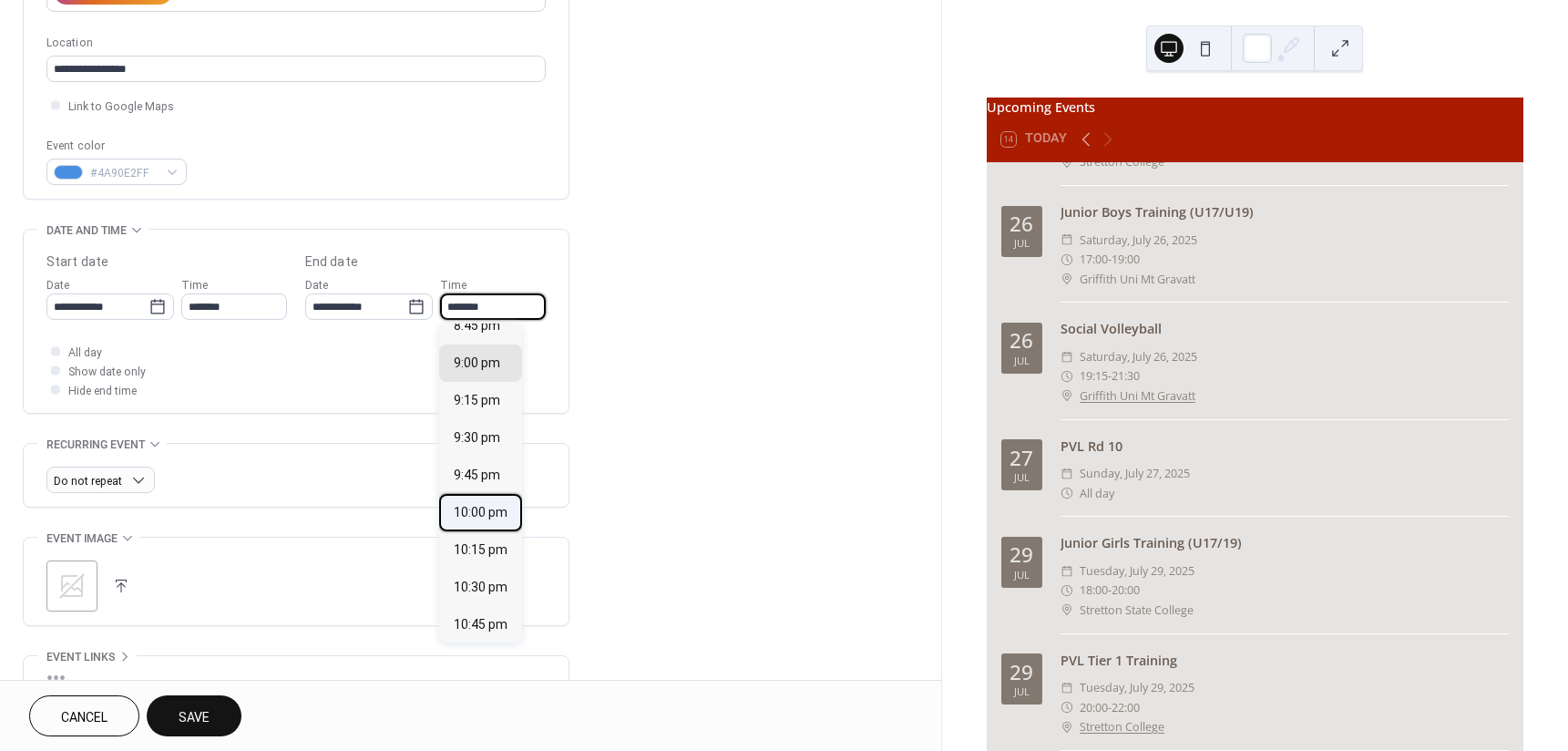 click on "10:00 pm" at bounding box center (480, 512) 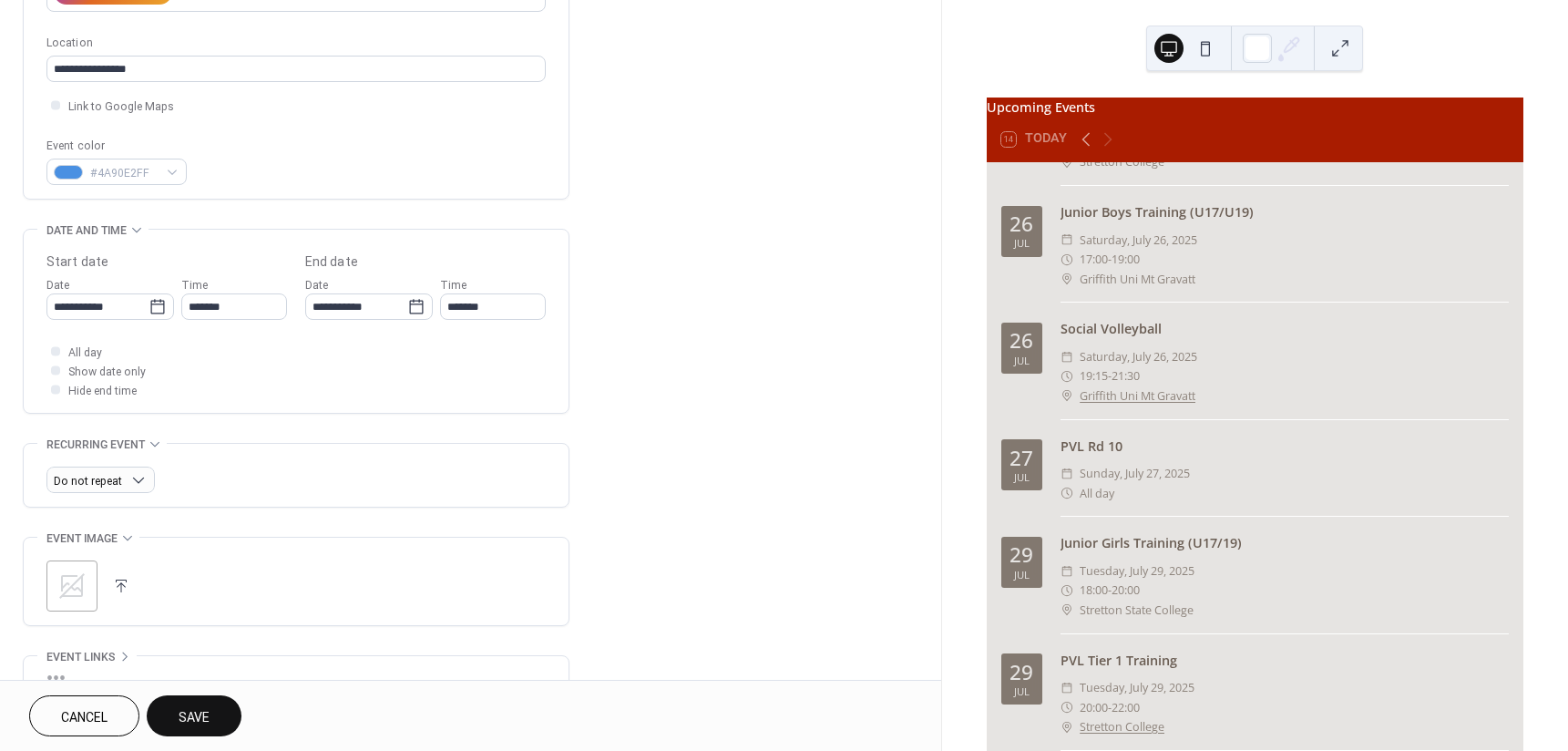 type on "********" 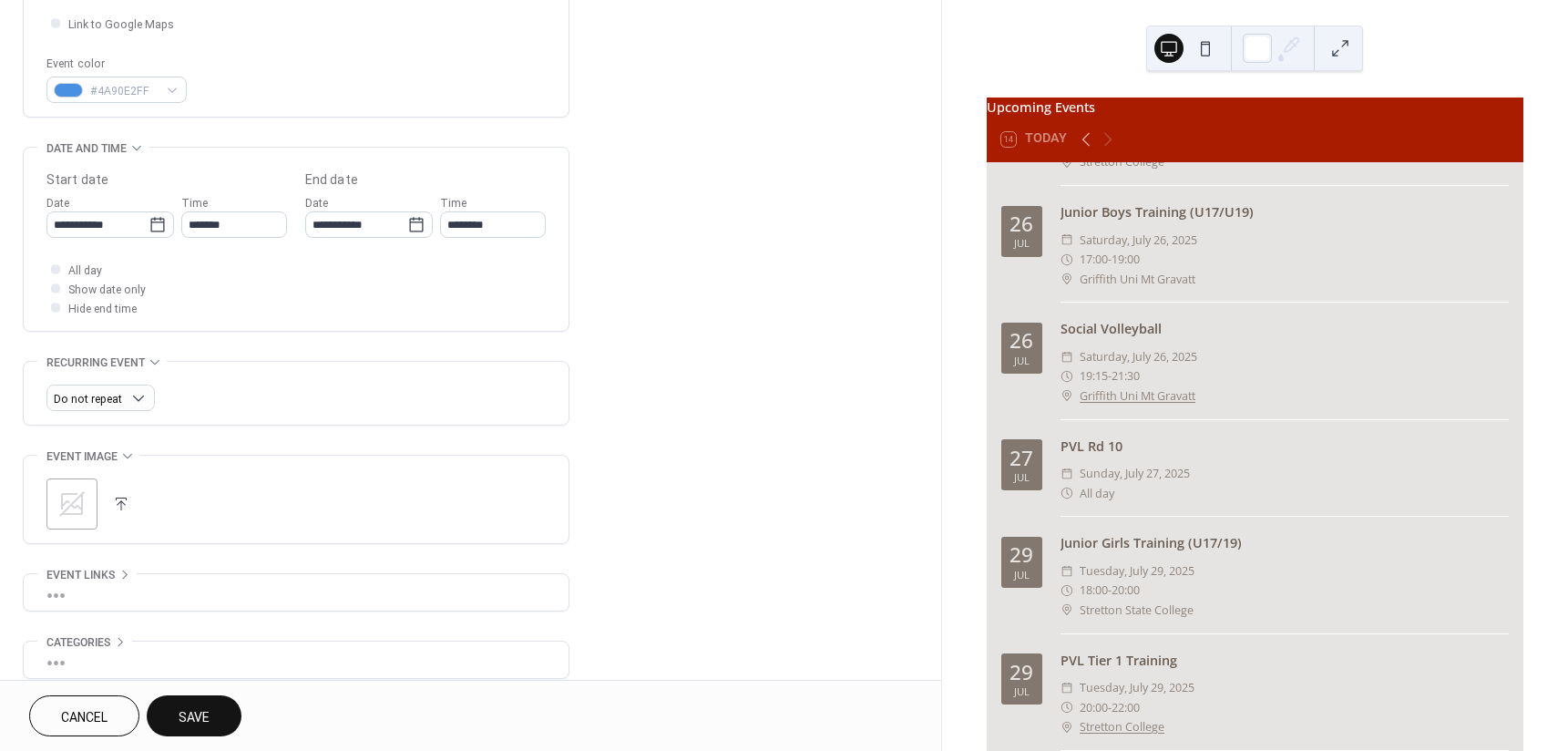 scroll, scrollTop: 456, scrollLeft: 0, axis: vertical 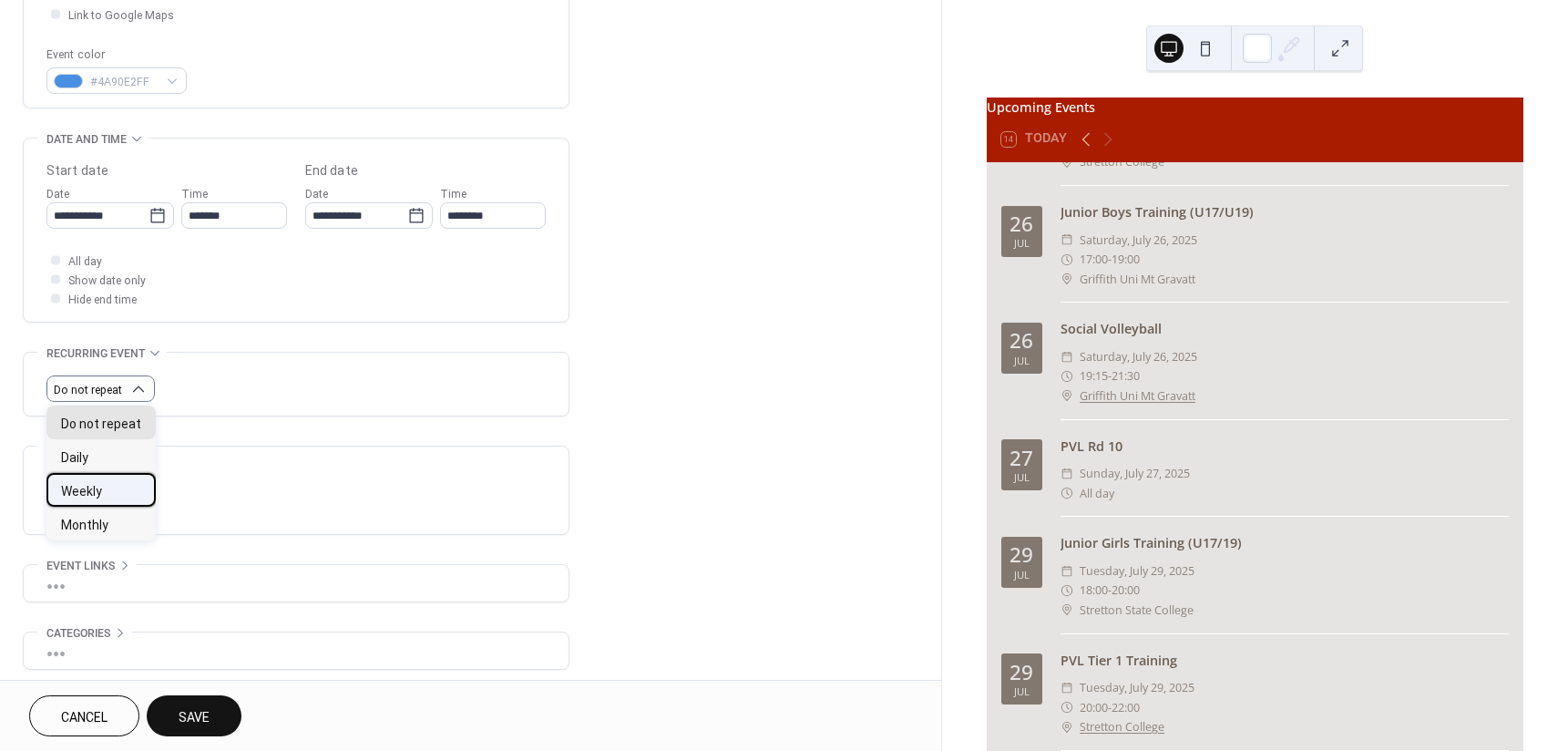 click on "Weekly" at bounding box center [101, 489] 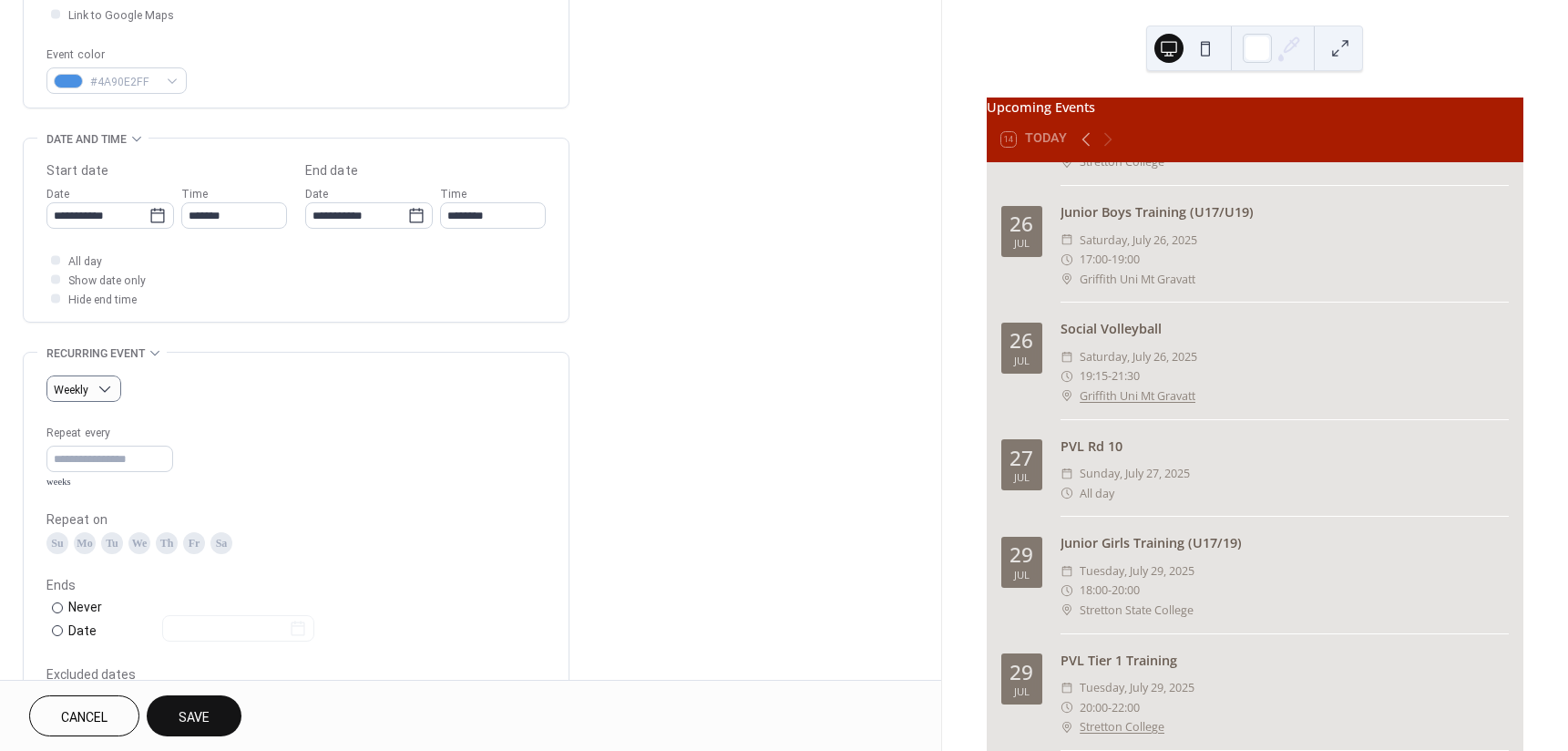 click on "Fr" at bounding box center (194, 543) 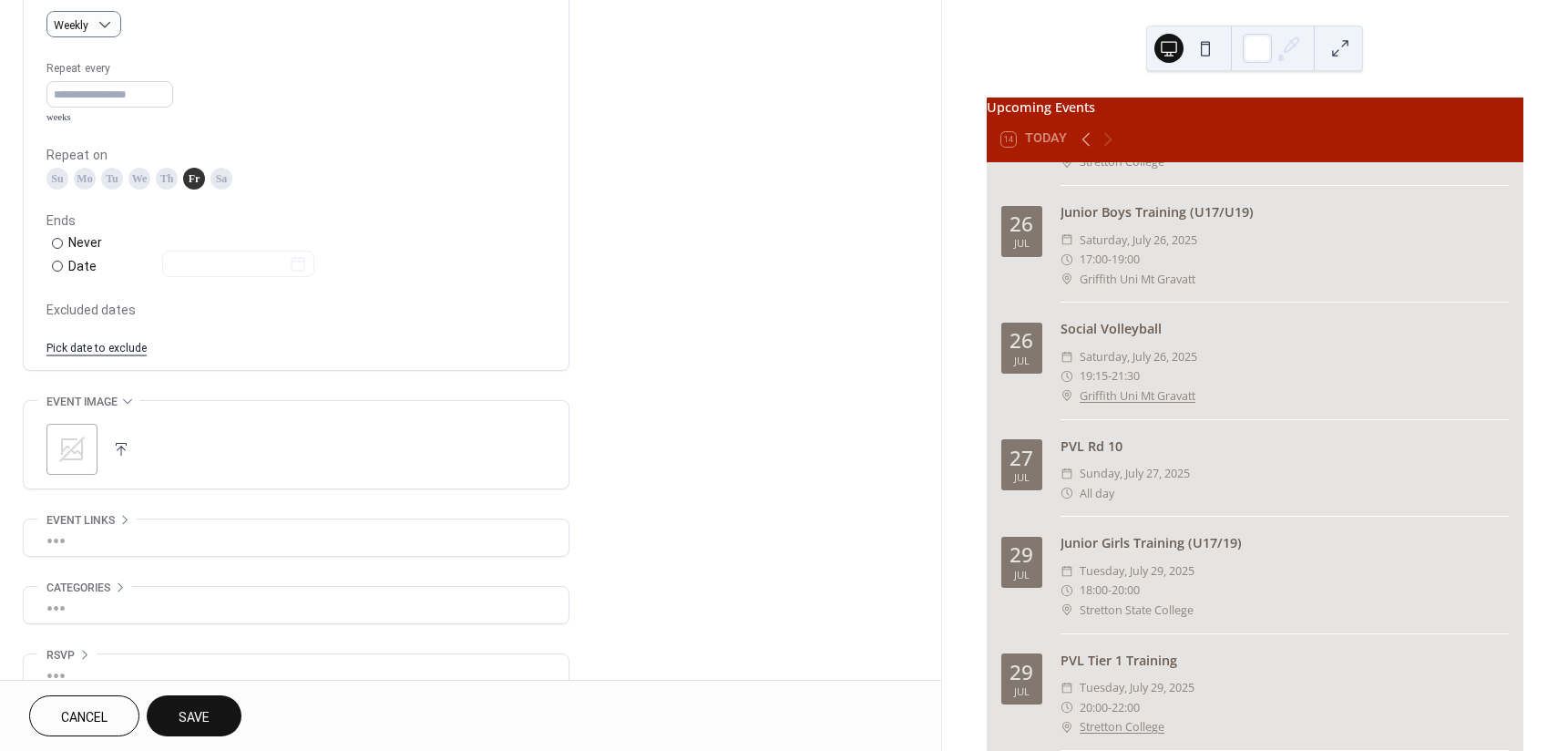 scroll, scrollTop: 849, scrollLeft: 0, axis: vertical 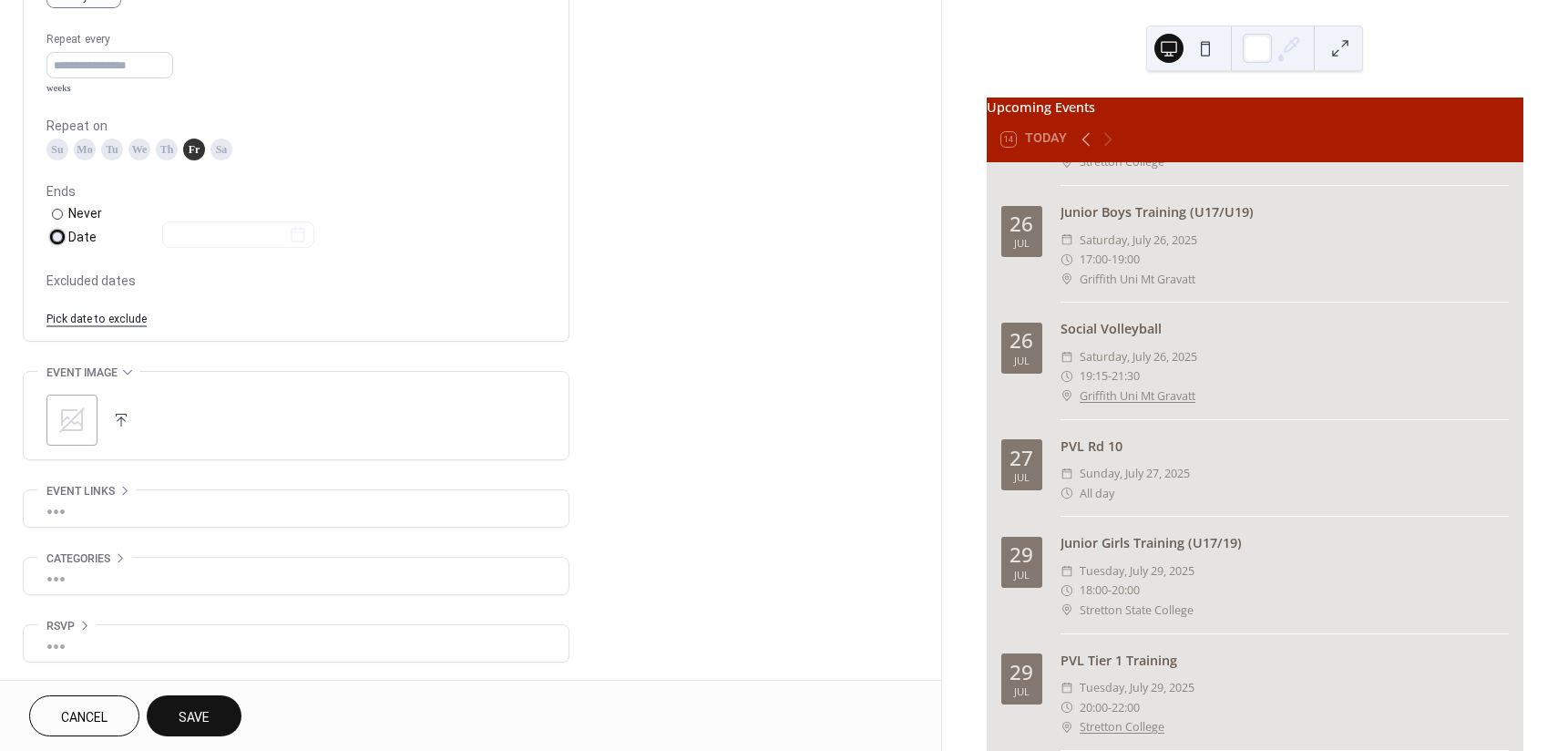 click at bounding box center [57, 237] 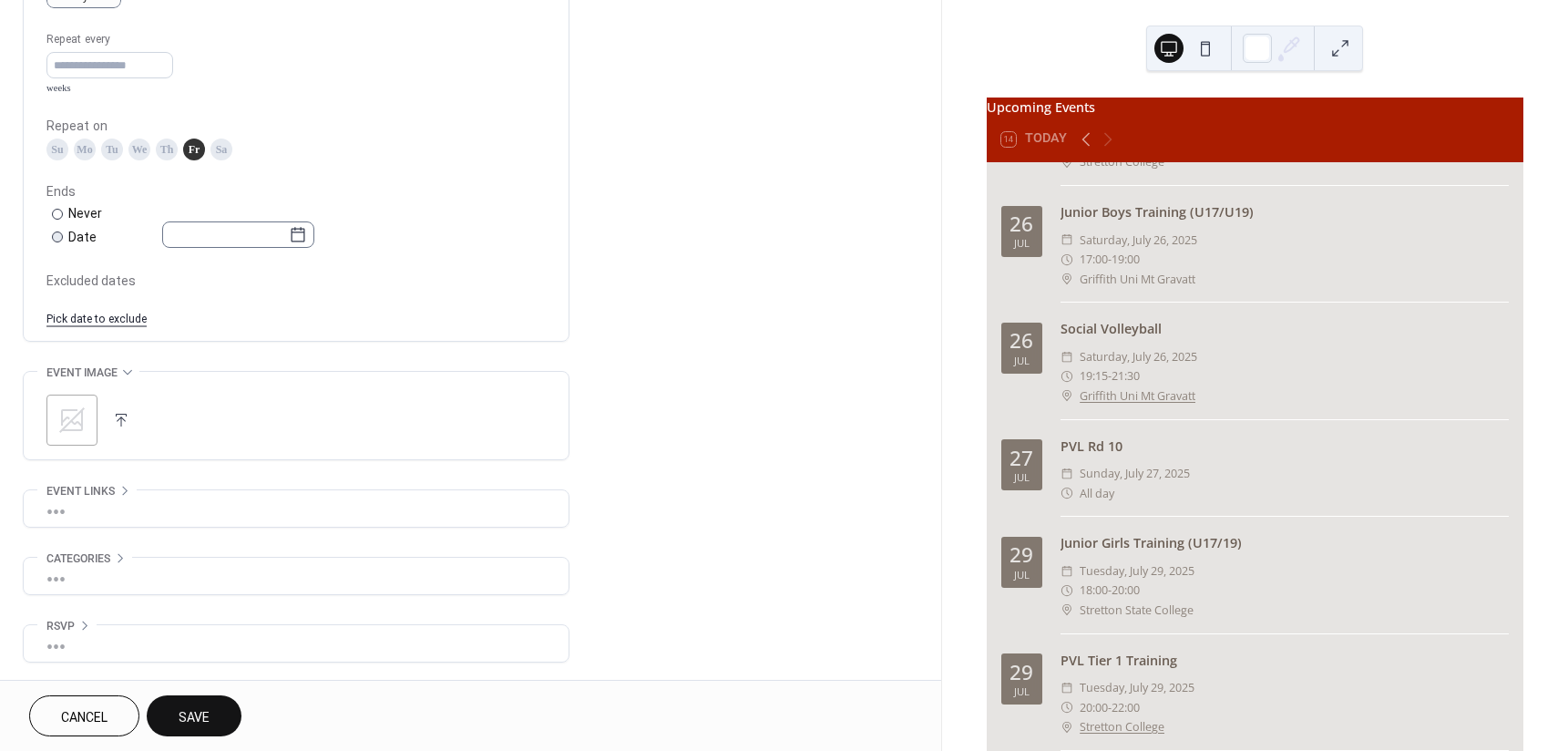click 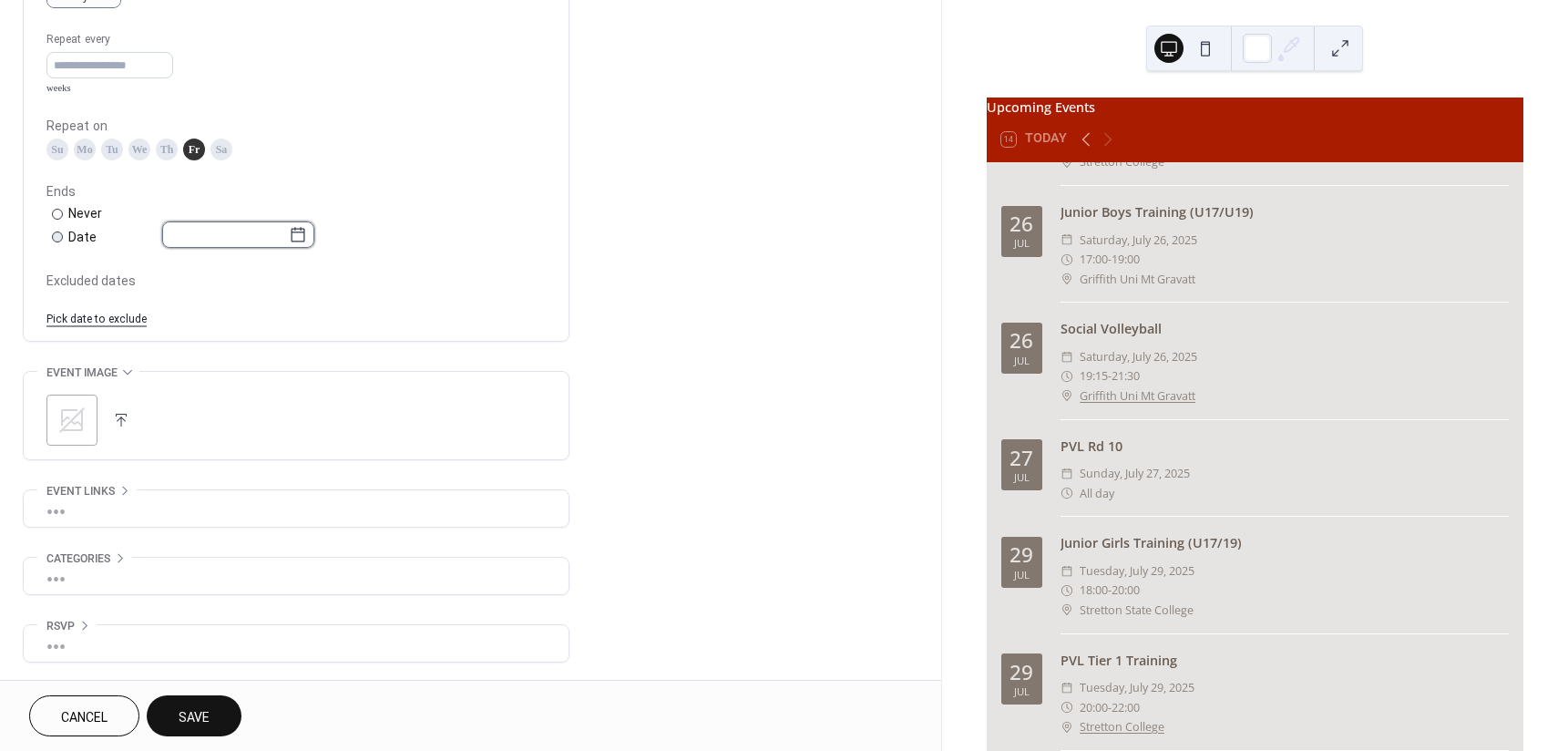 click at bounding box center [225, 234] 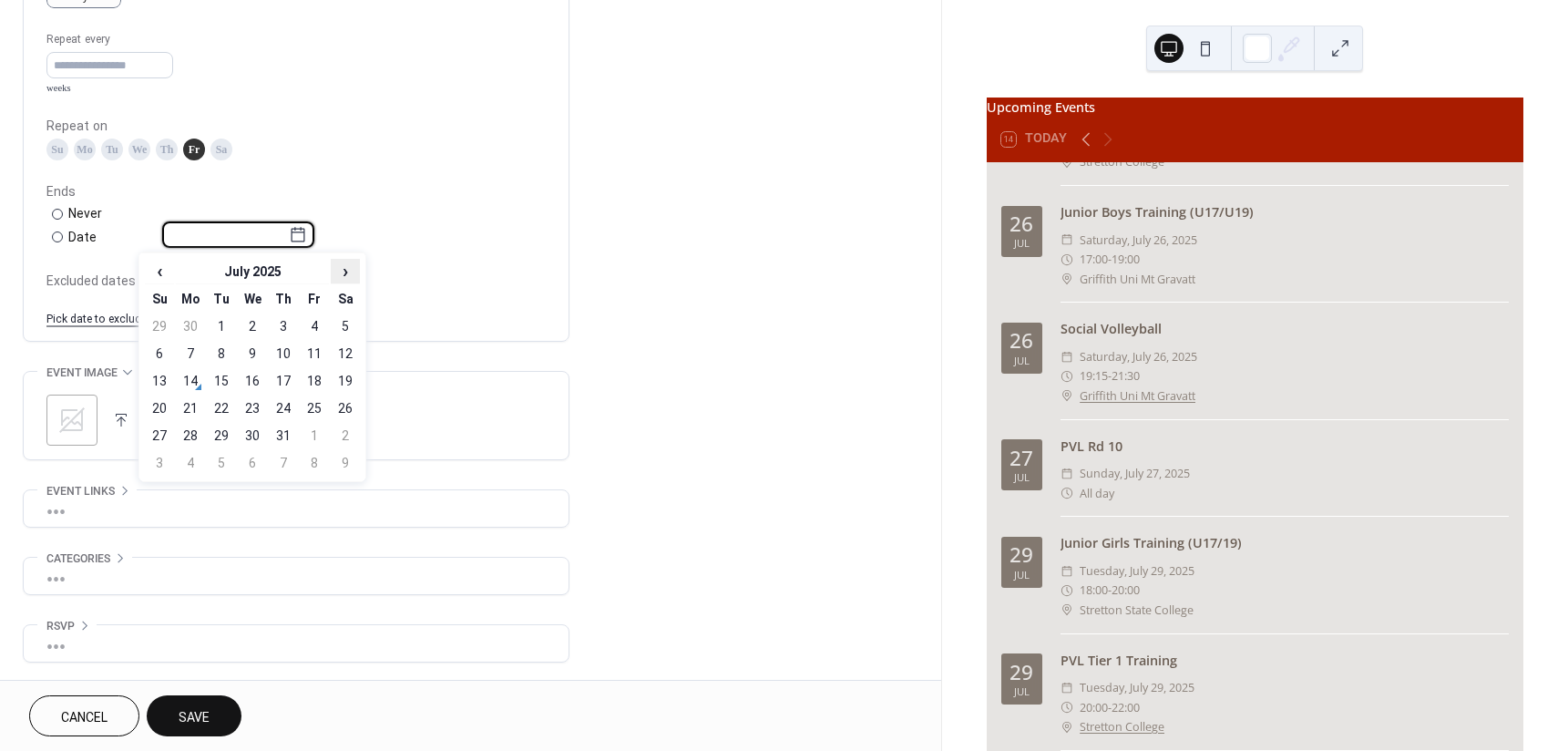 click on "›" at bounding box center (345, 271) 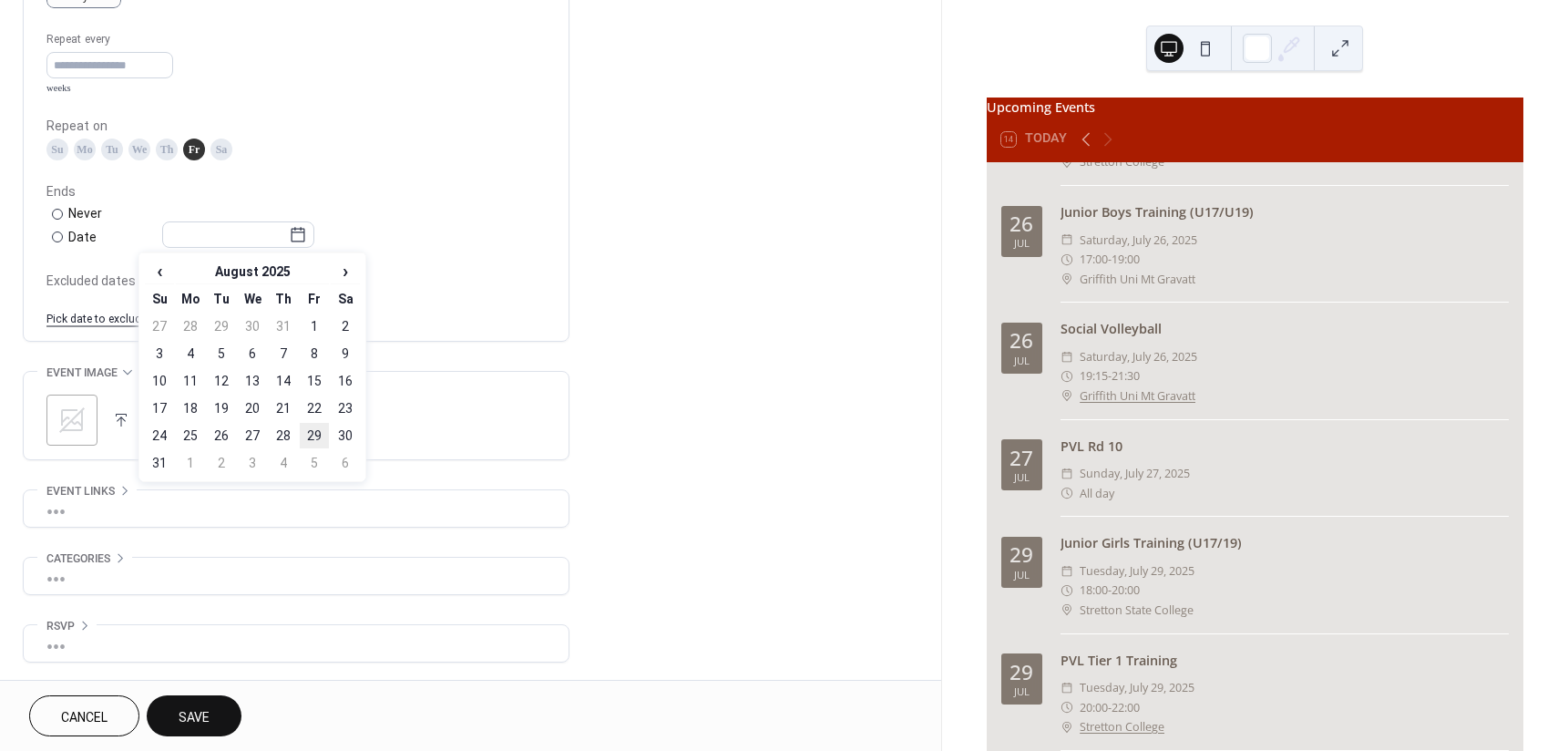 click on "29" at bounding box center [314, 436] 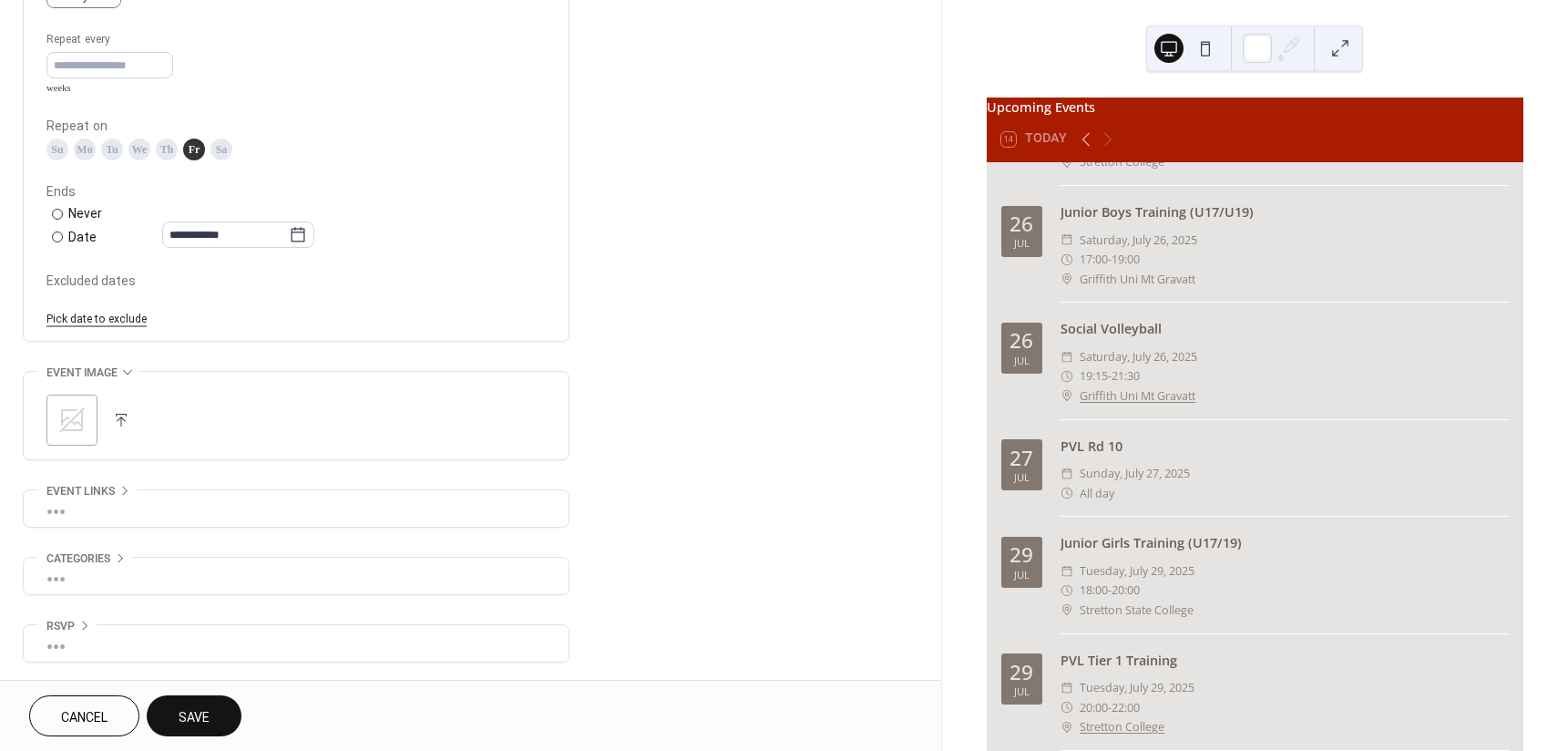 click on "**********" at bounding box center [470, -34] 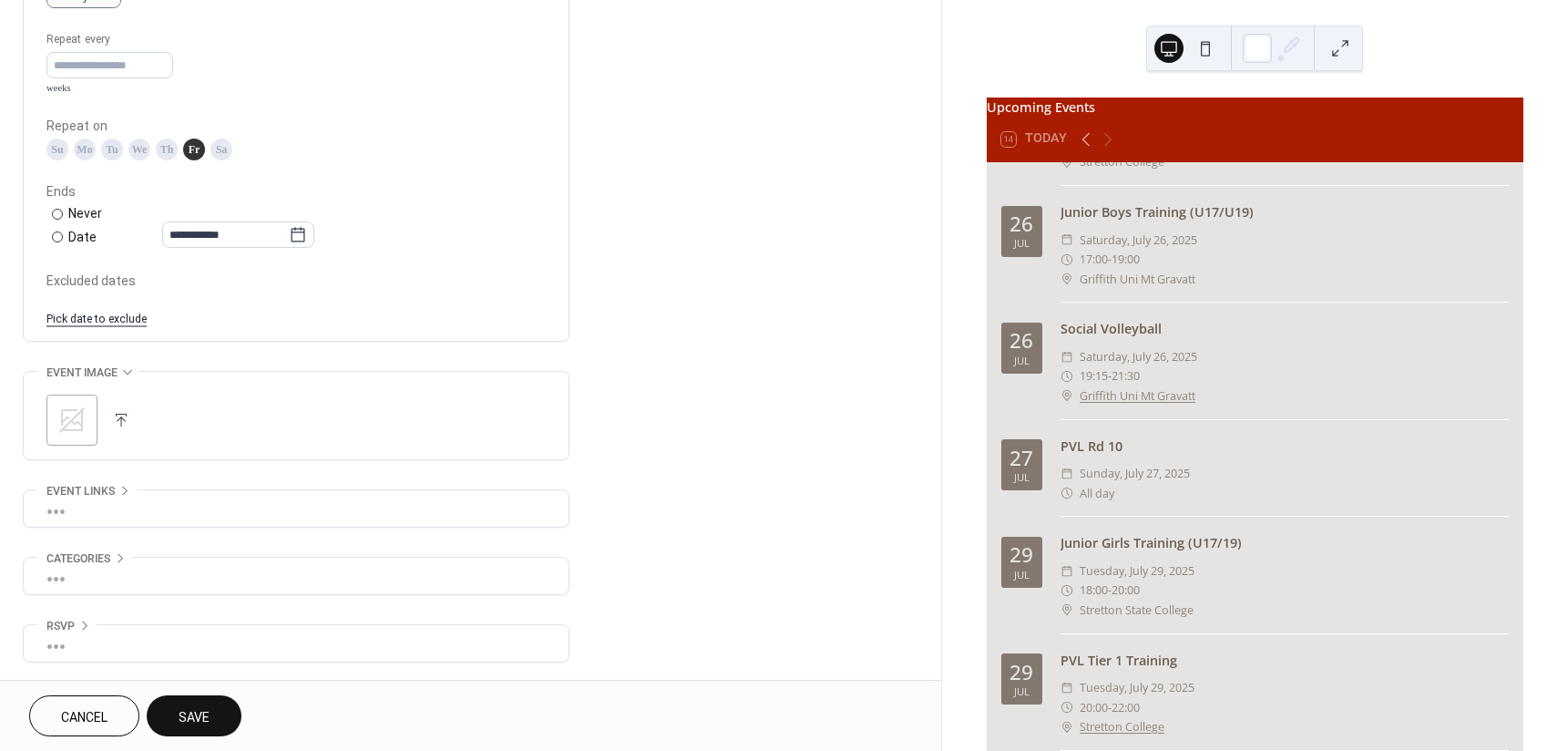 click on "Save" at bounding box center [194, 717] 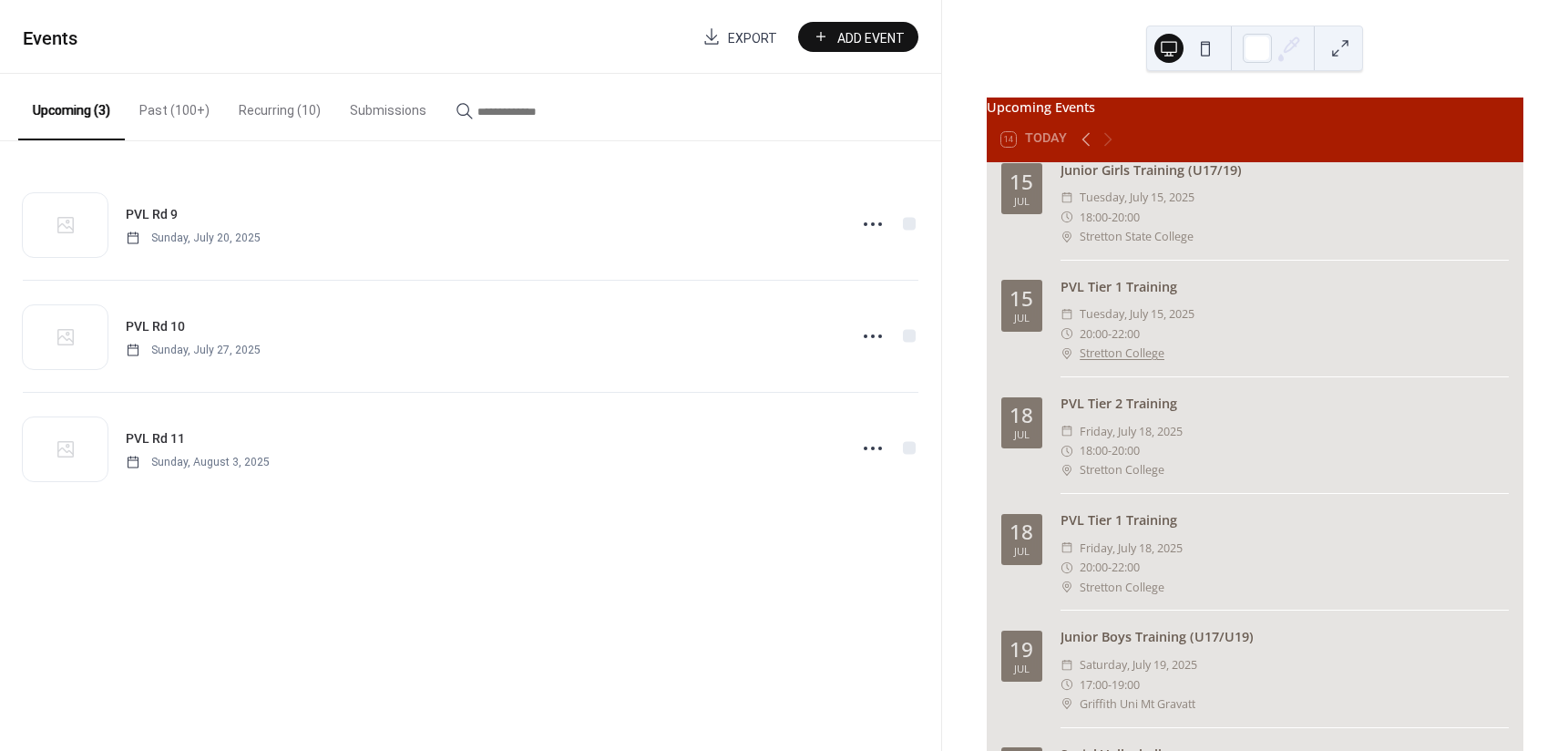 scroll, scrollTop: 0, scrollLeft: 0, axis: both 